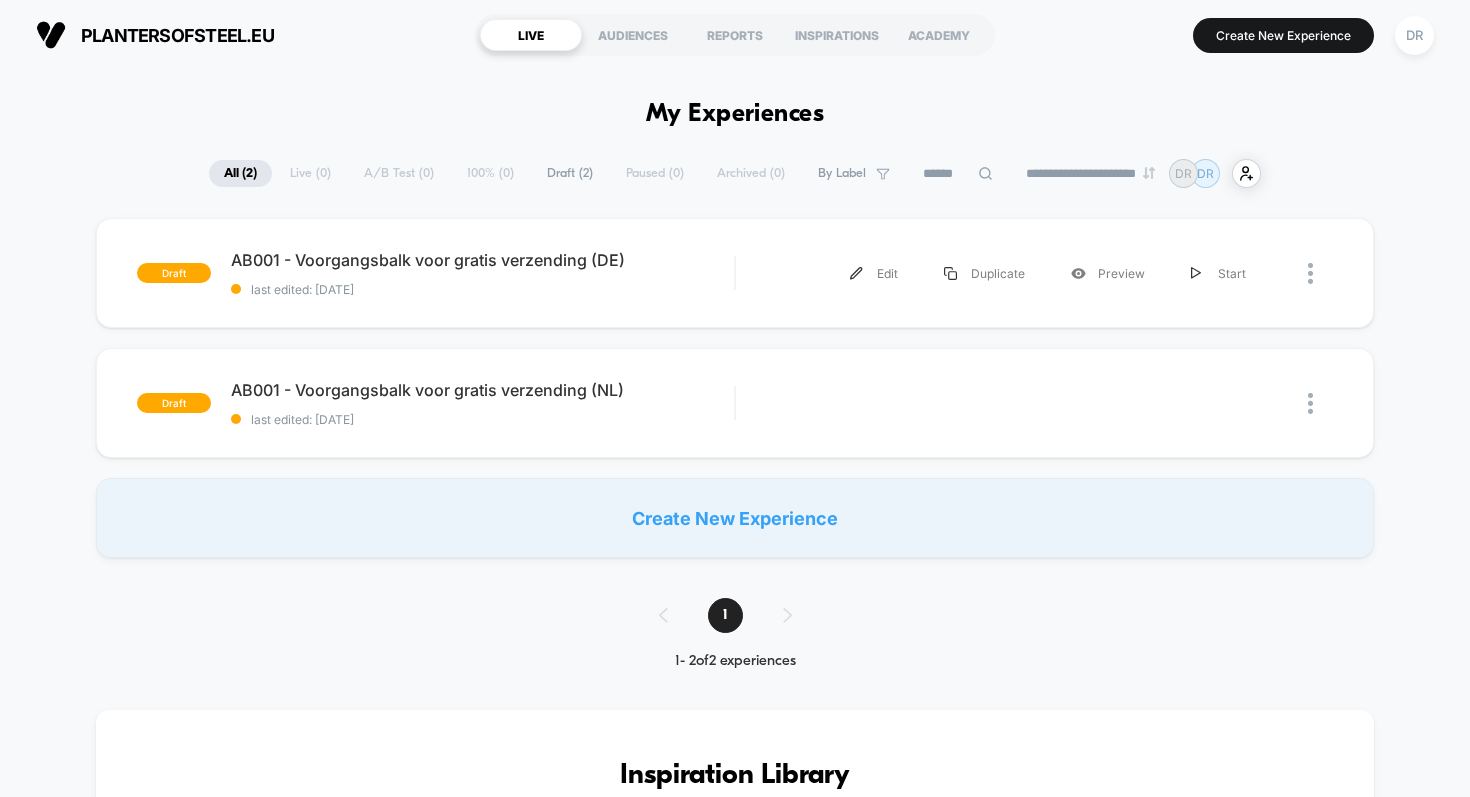 scroll, scrollTop: 0, scrollLeft: 0, axis: both 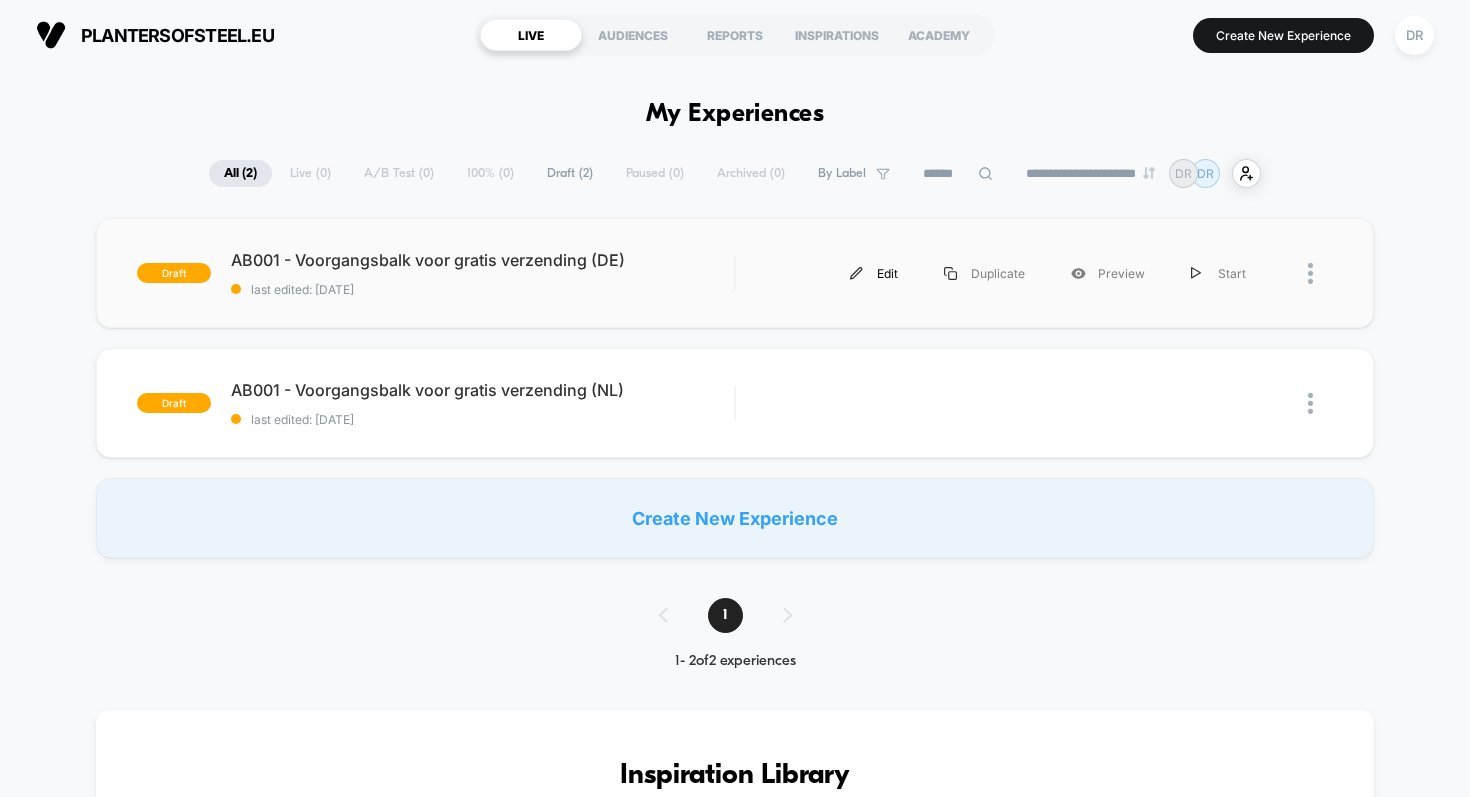 click on "Edit" at bounding box center [874, 273] 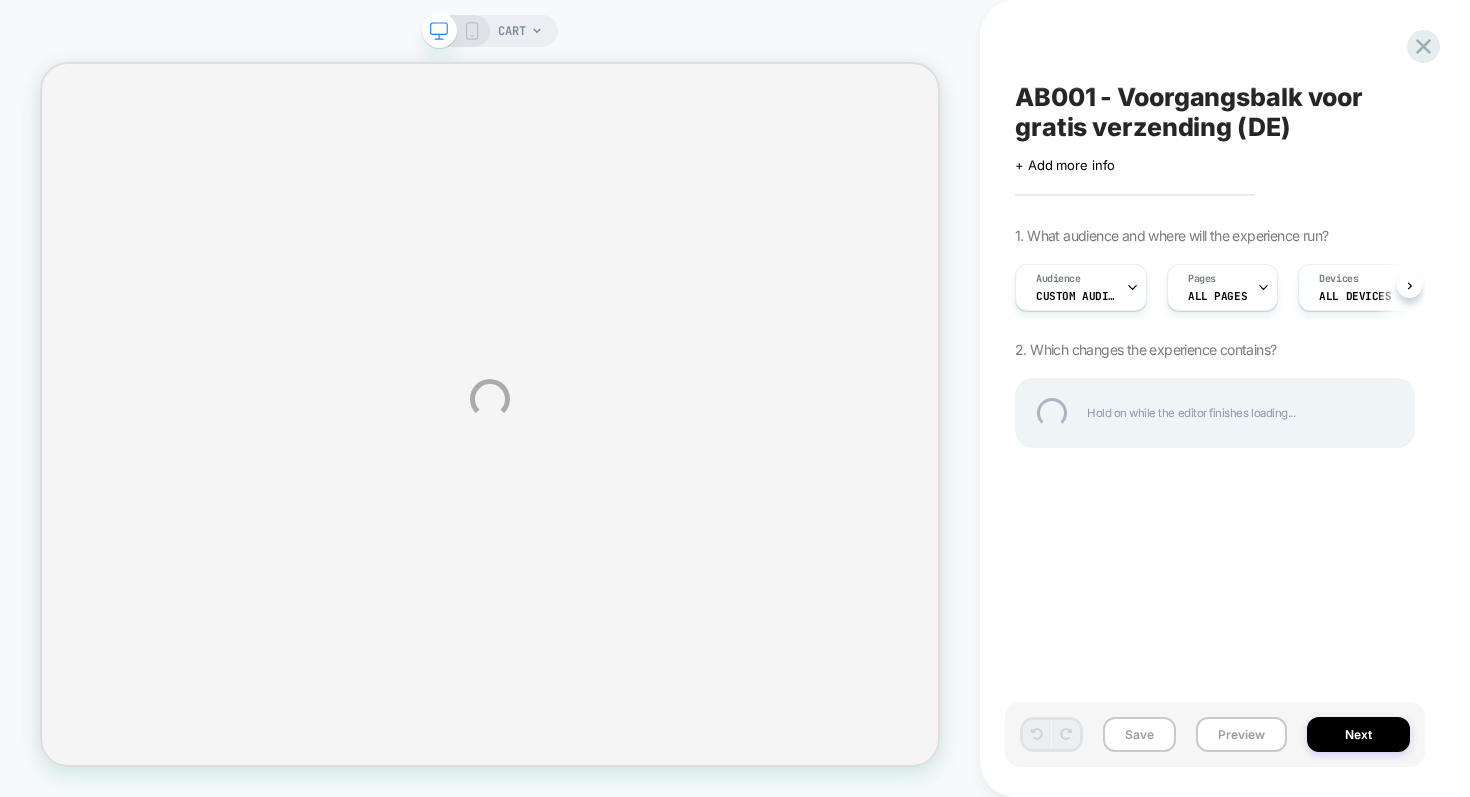 click on "AB001 - Voorgangsbalk voor gratis verzending (DE)" at bounding box center (1215, 112) 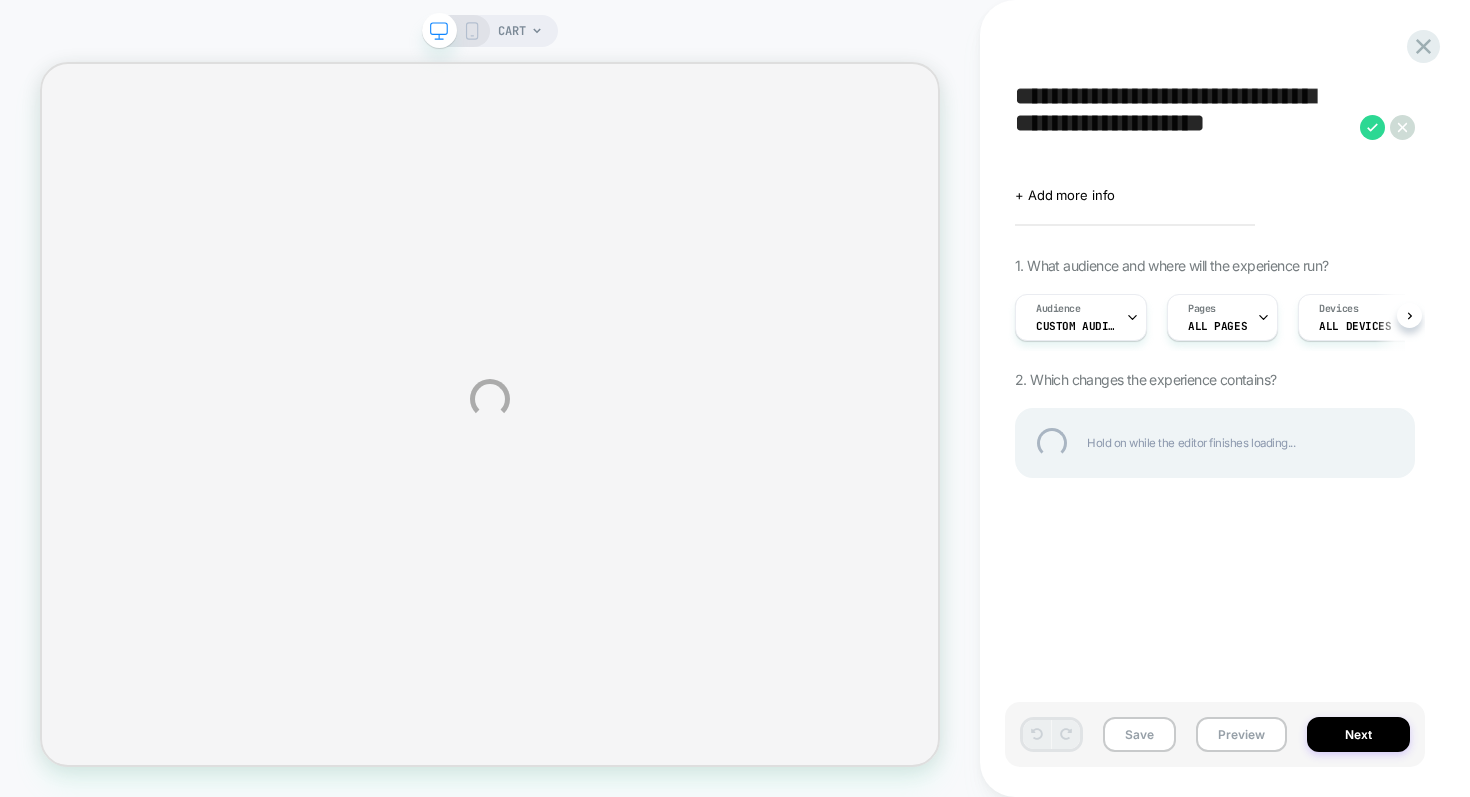 click on "**********" at bounding box center [1182, 127] 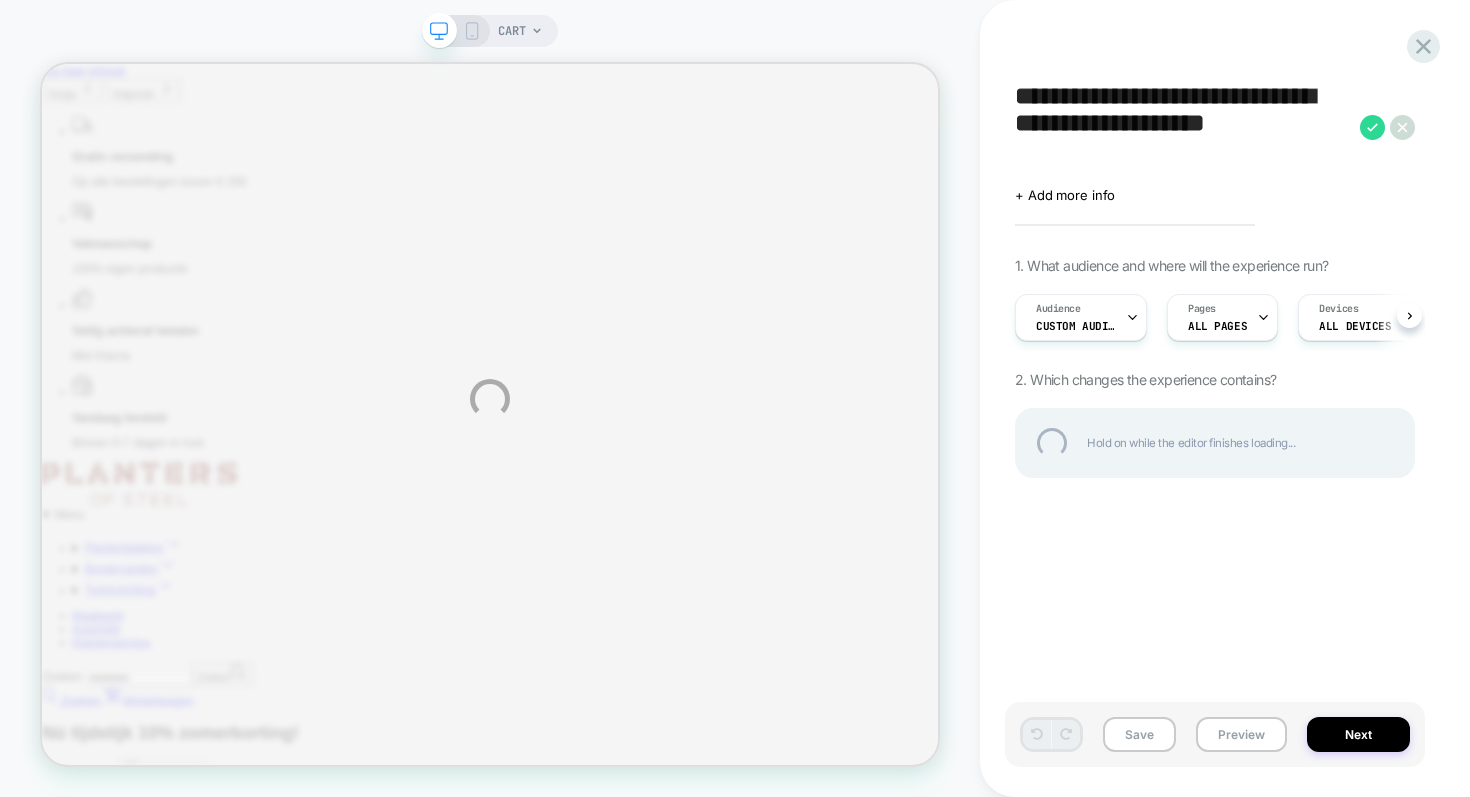 scroll, scrollTop: 0, scrollLeft: 0, axis: both 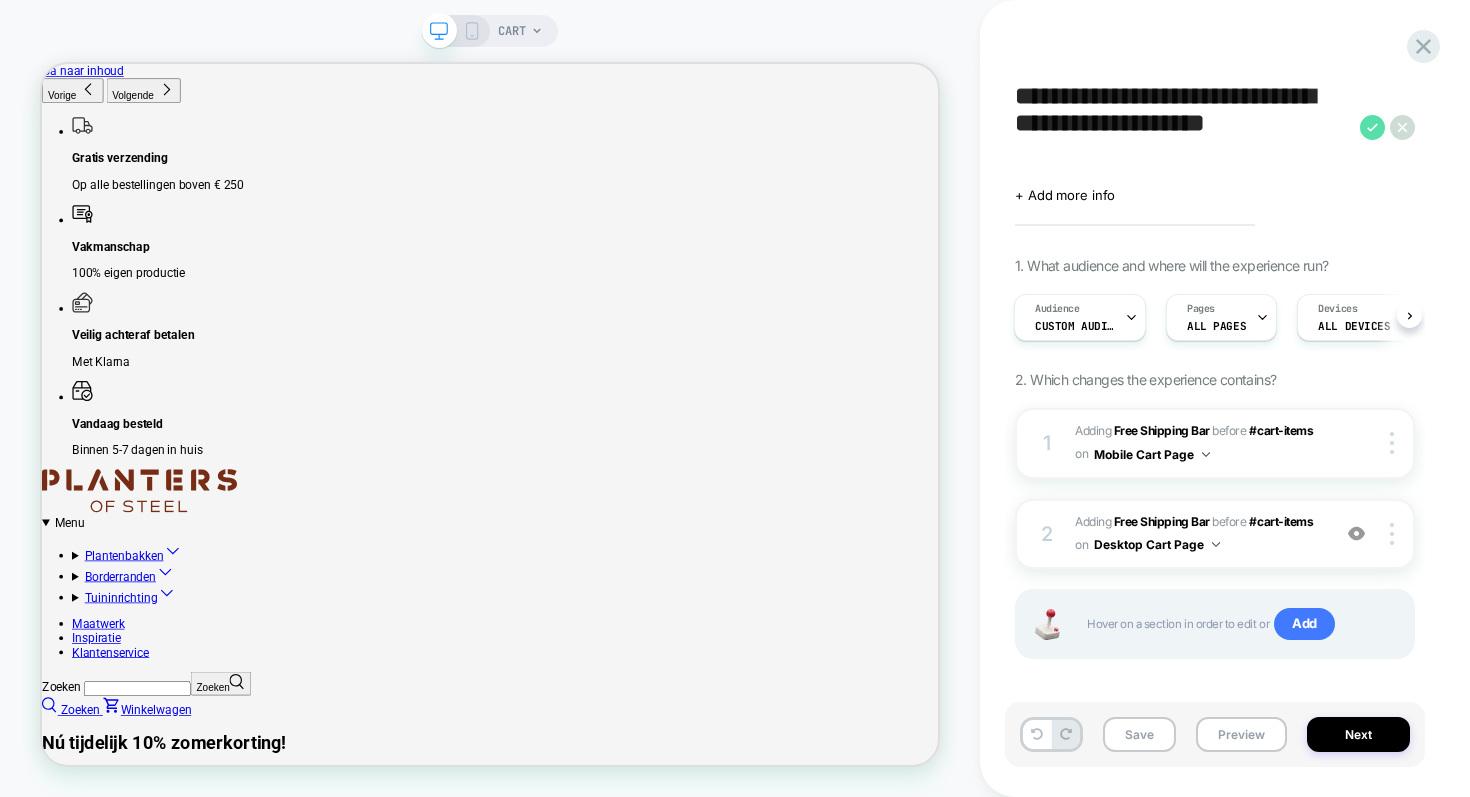click 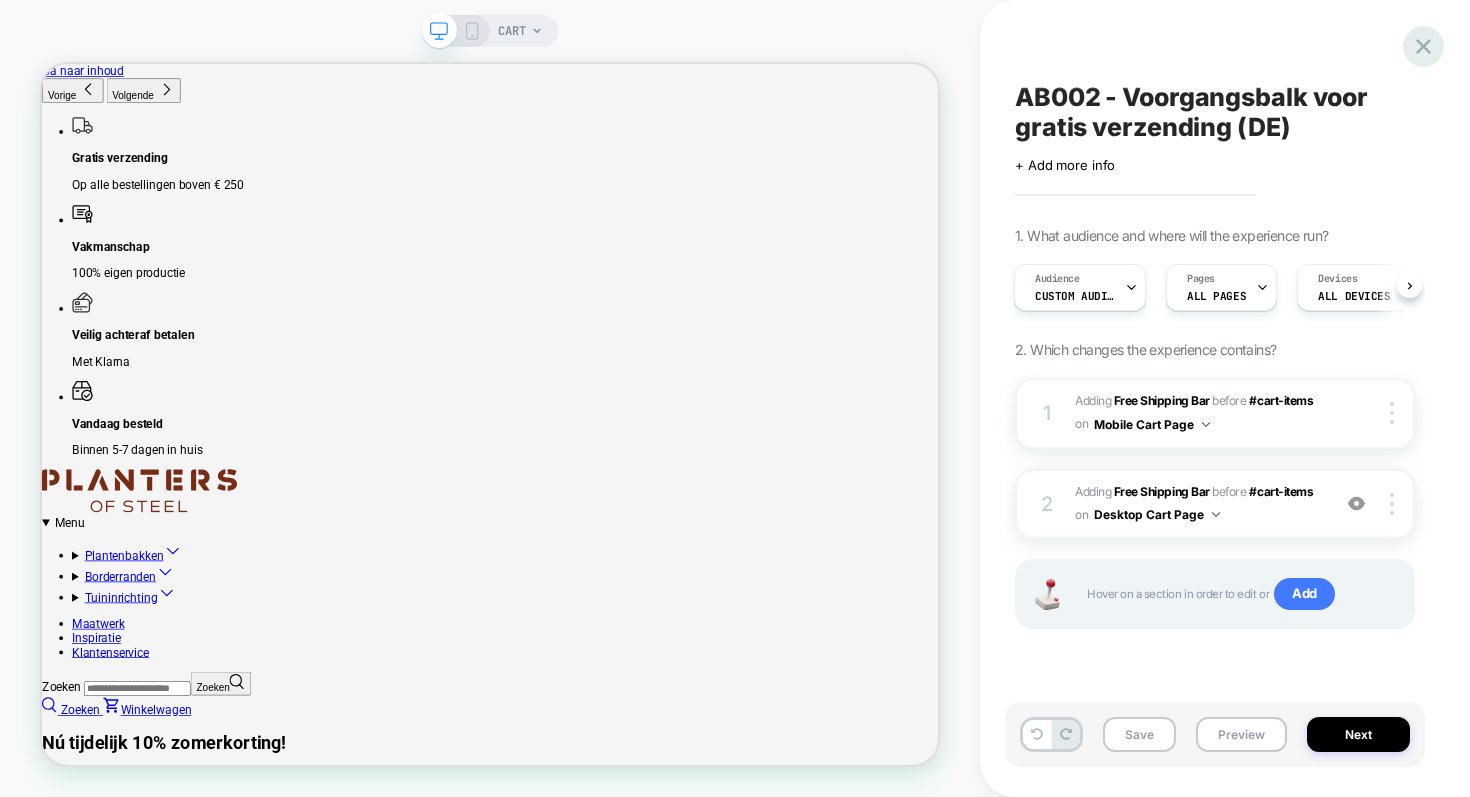 click 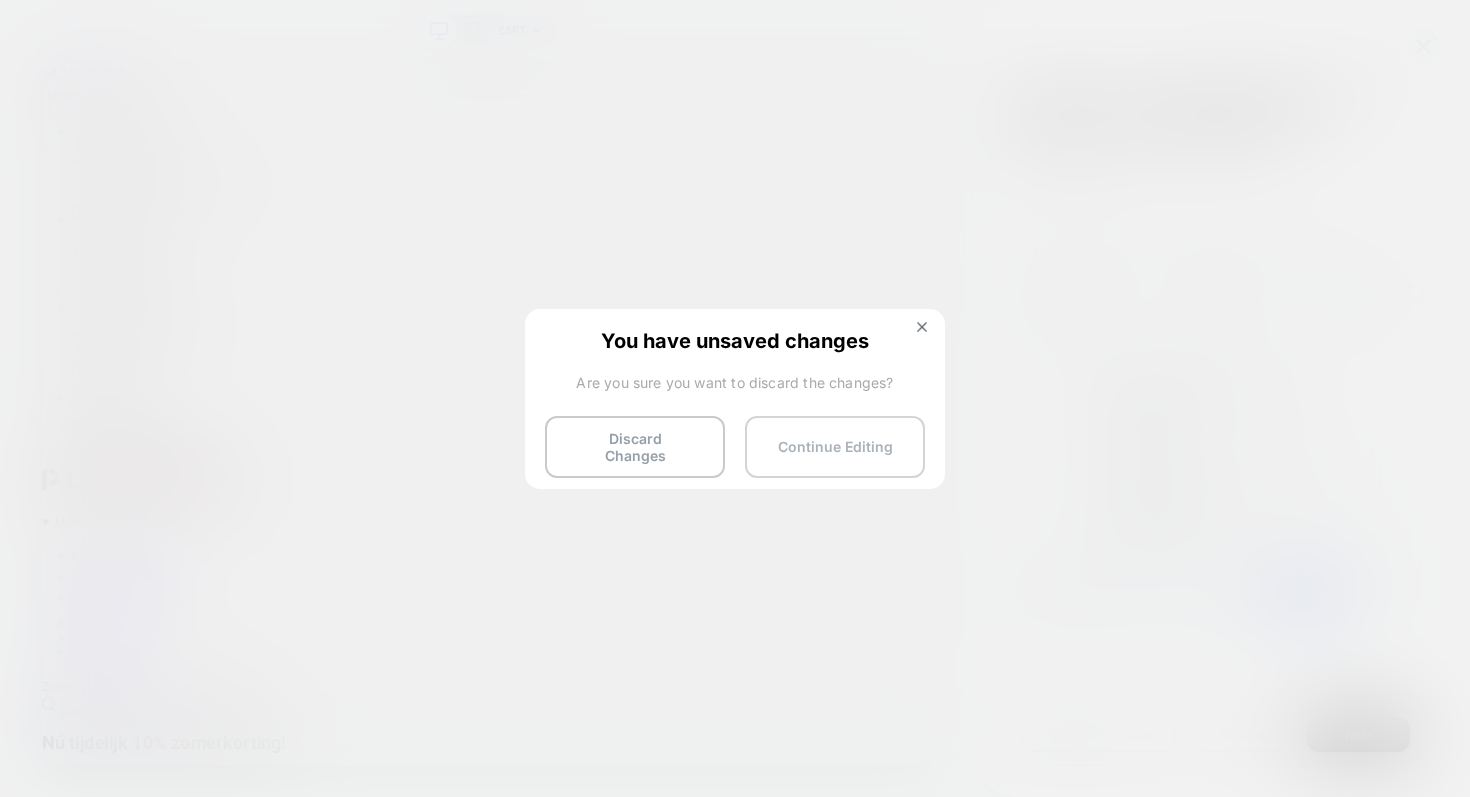 click on "Continue Editing" at bounding box center (835, 447) 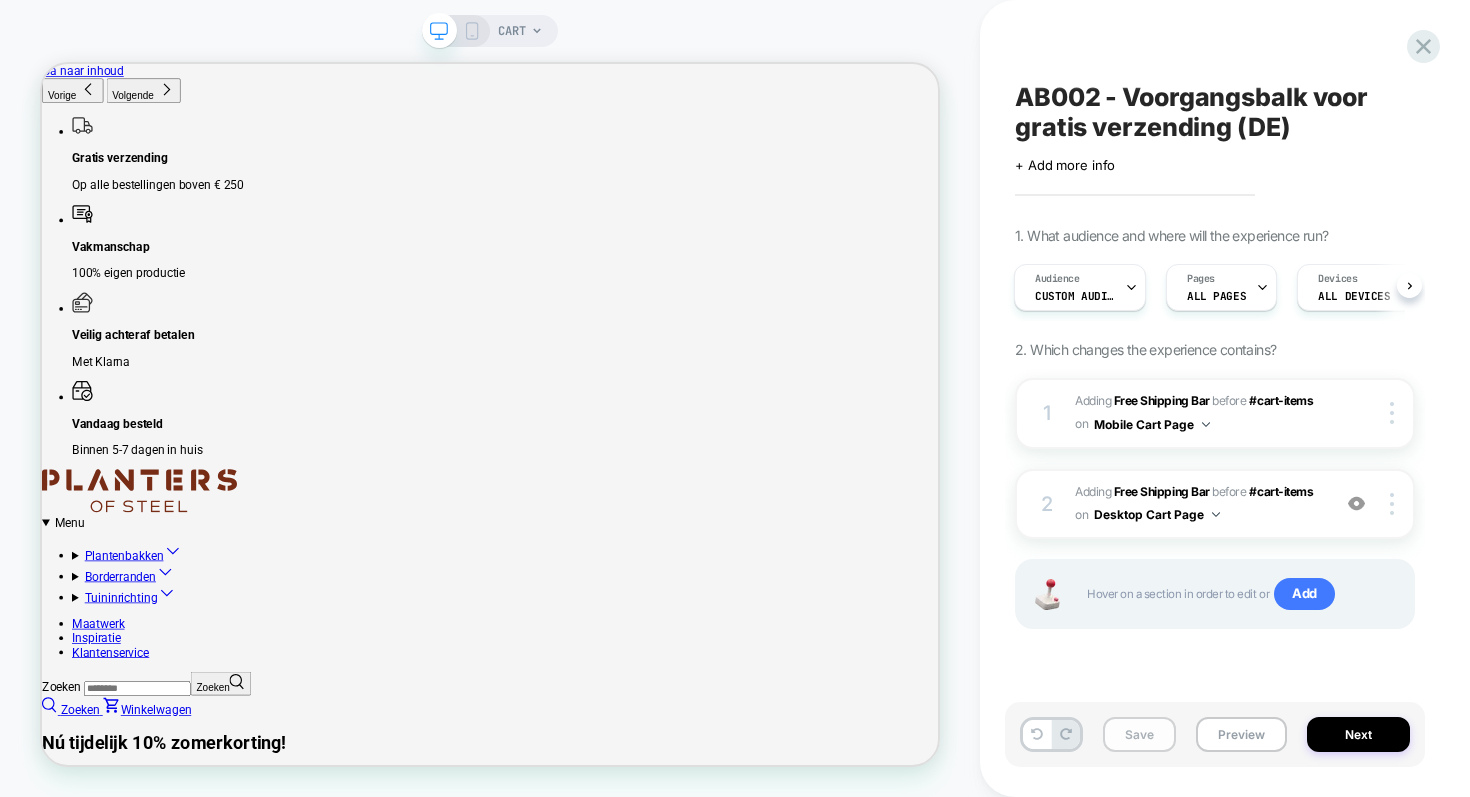 click on "Save" at bounding box center (1139, 734) 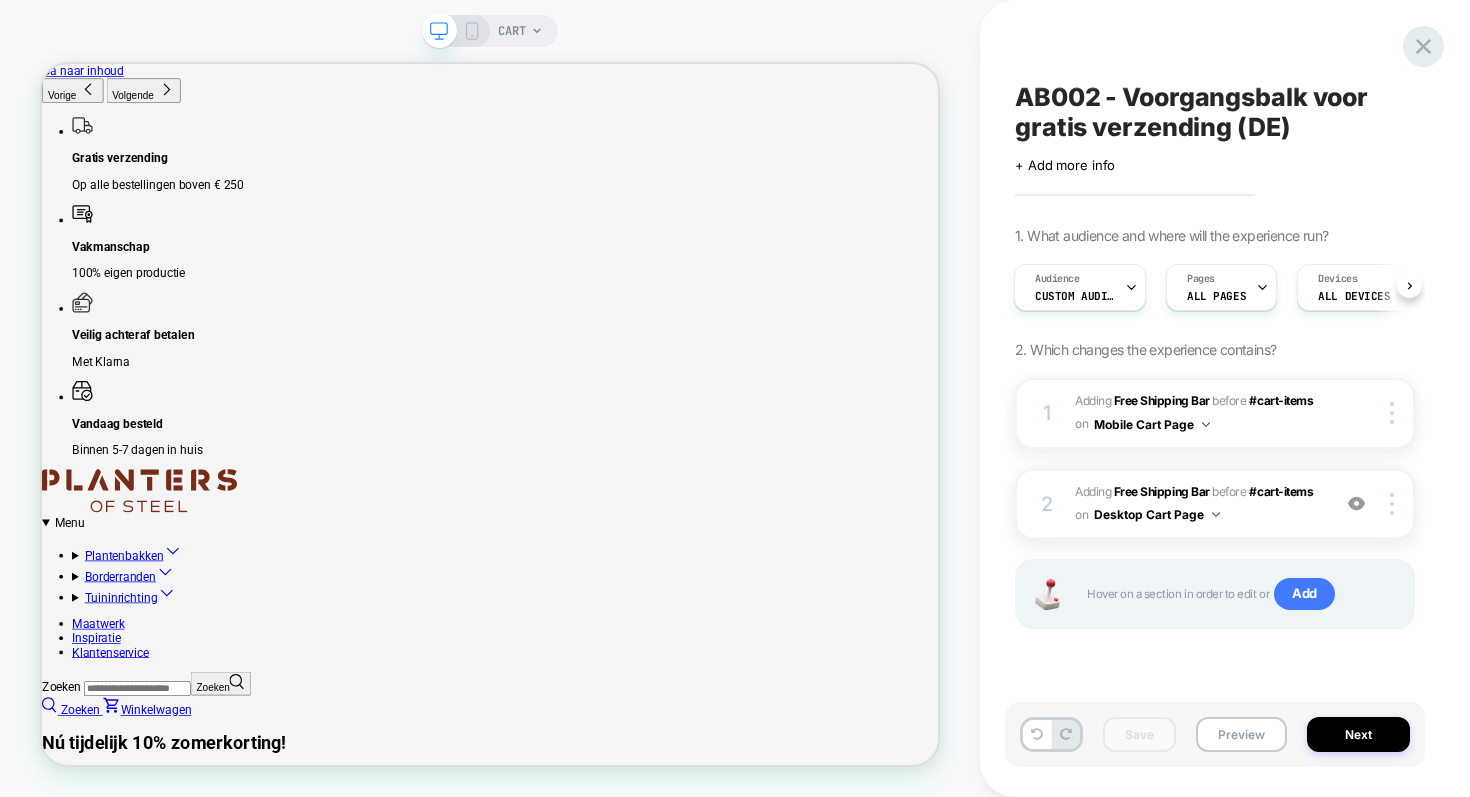 click 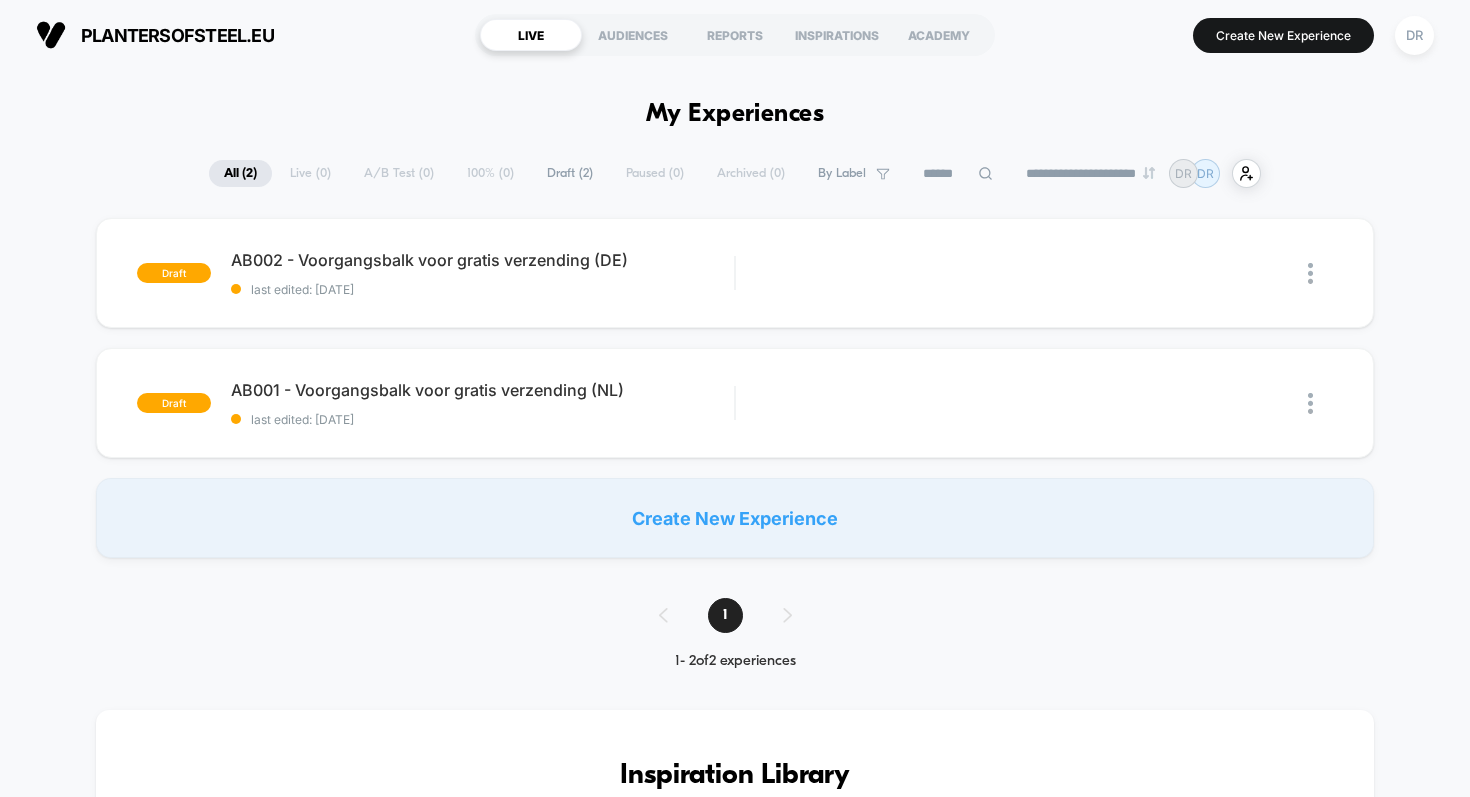 scroll, scrollTop: 0, scrollLeft: 0, axis: both 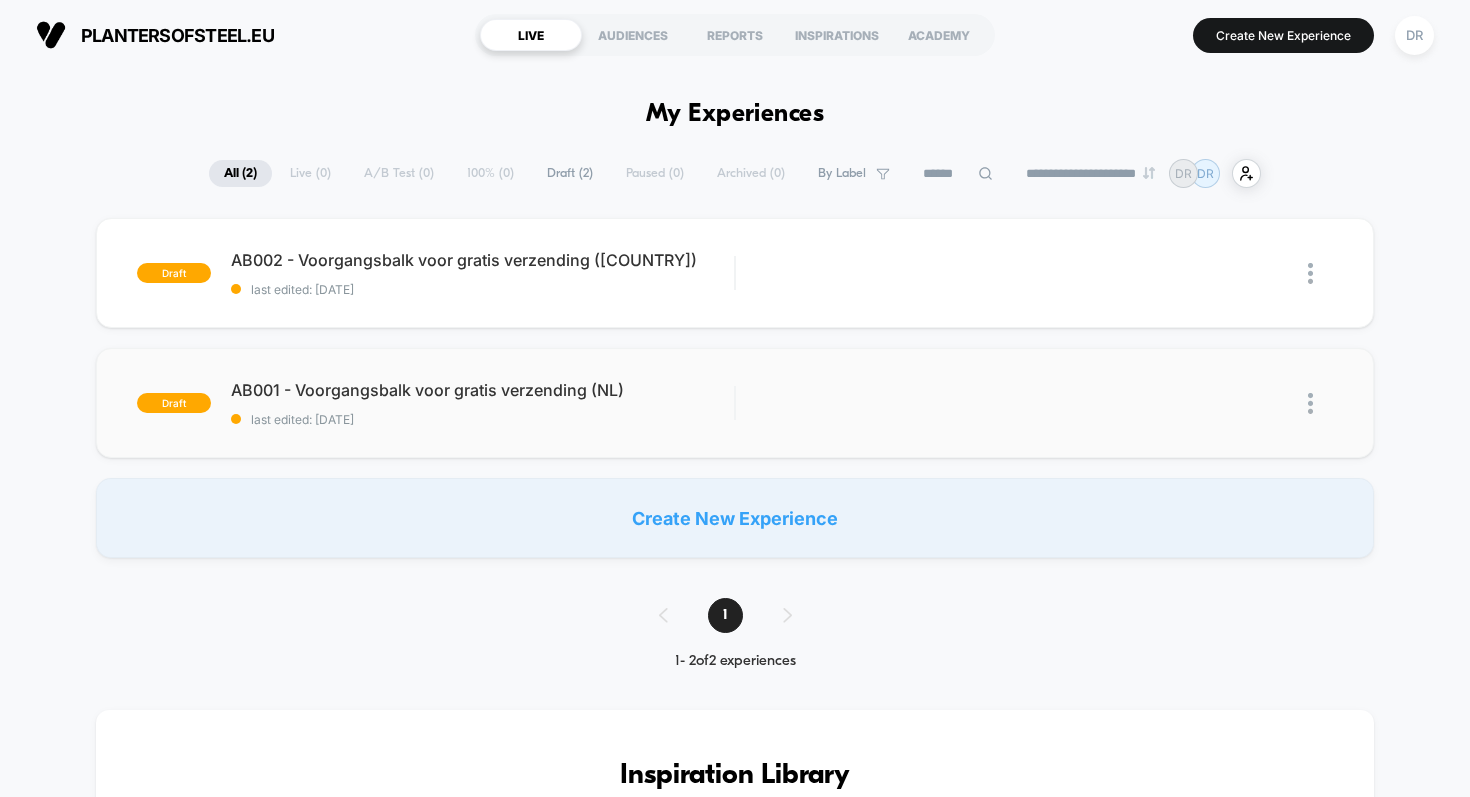 click at bounding box center (1310, 403) 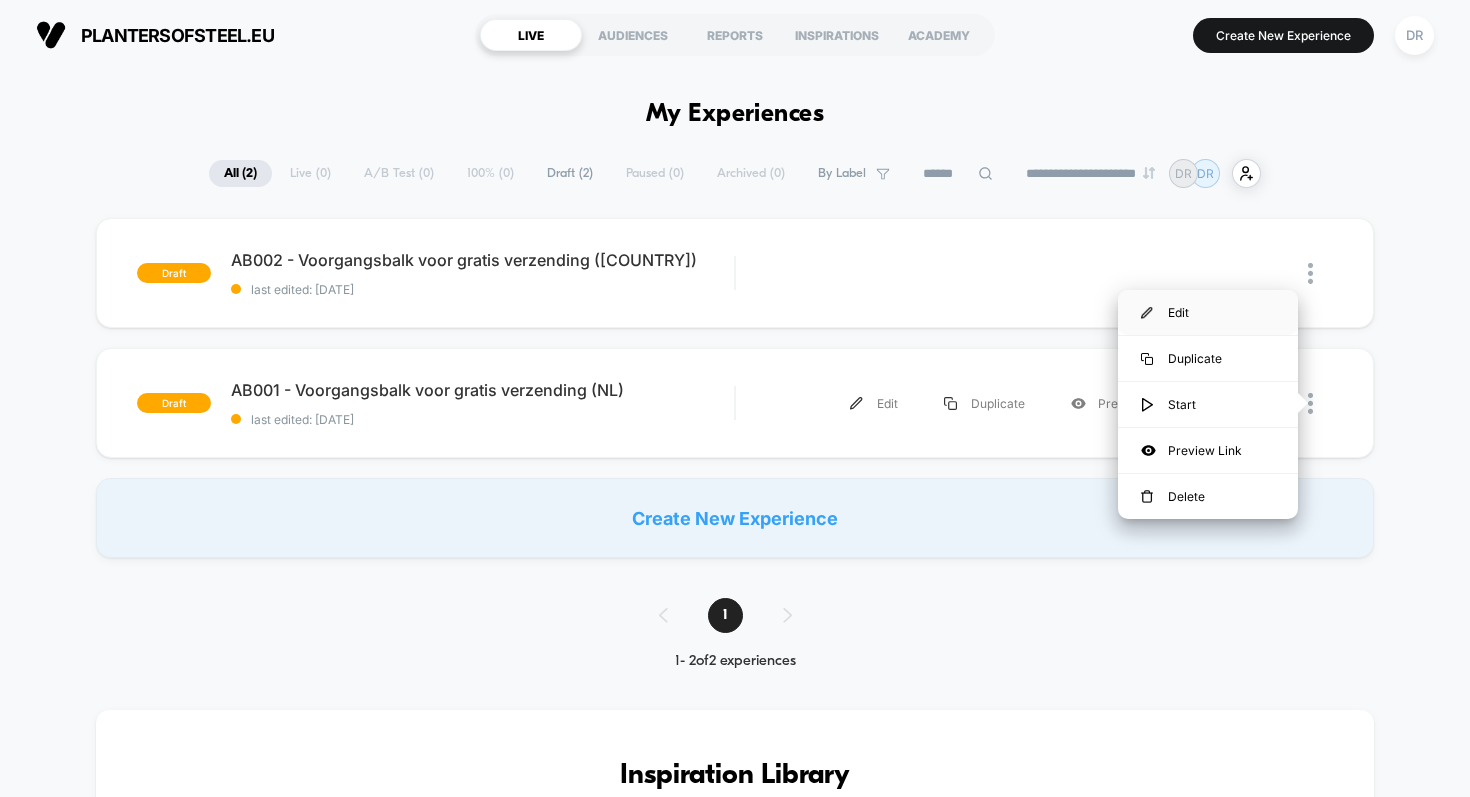 click on "Edit" at bounding box center (1208, 312) 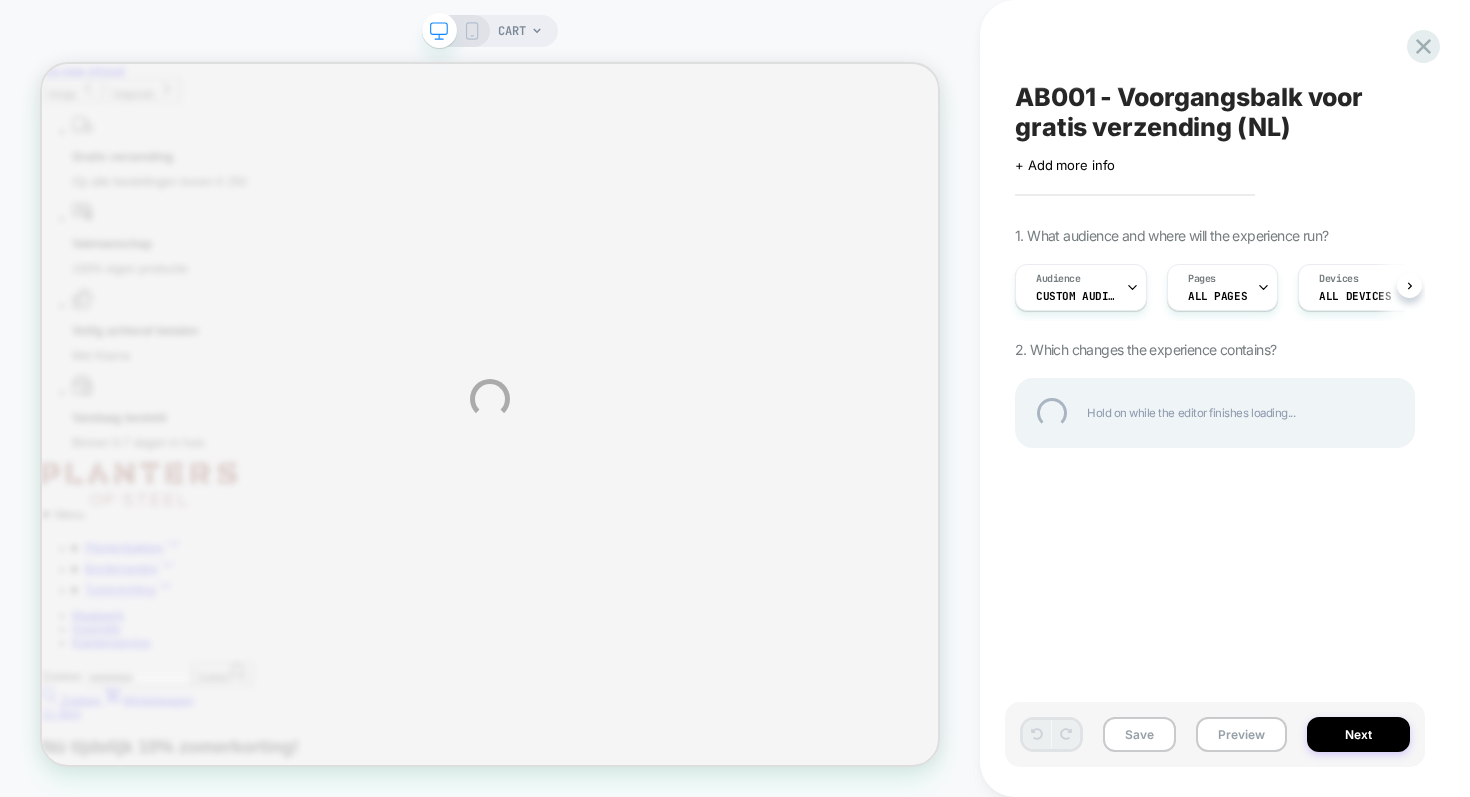 scroll, scrollTop: 0, scrollLeft: 0, axis: both 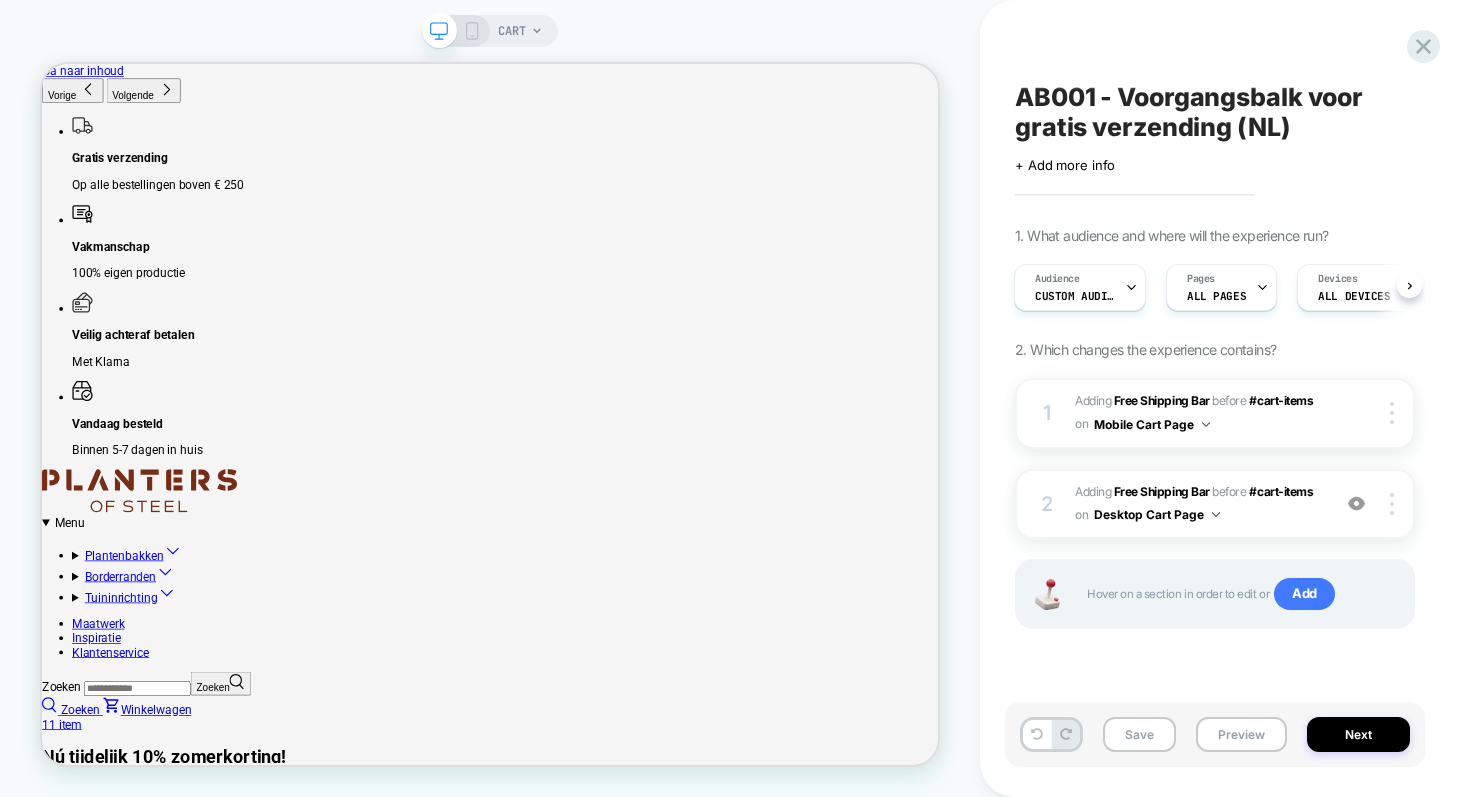 click on "AB001 - Voorgangsbalk voor gratis verzending ([COUNTRY])" at bounding box center [1215, 112] 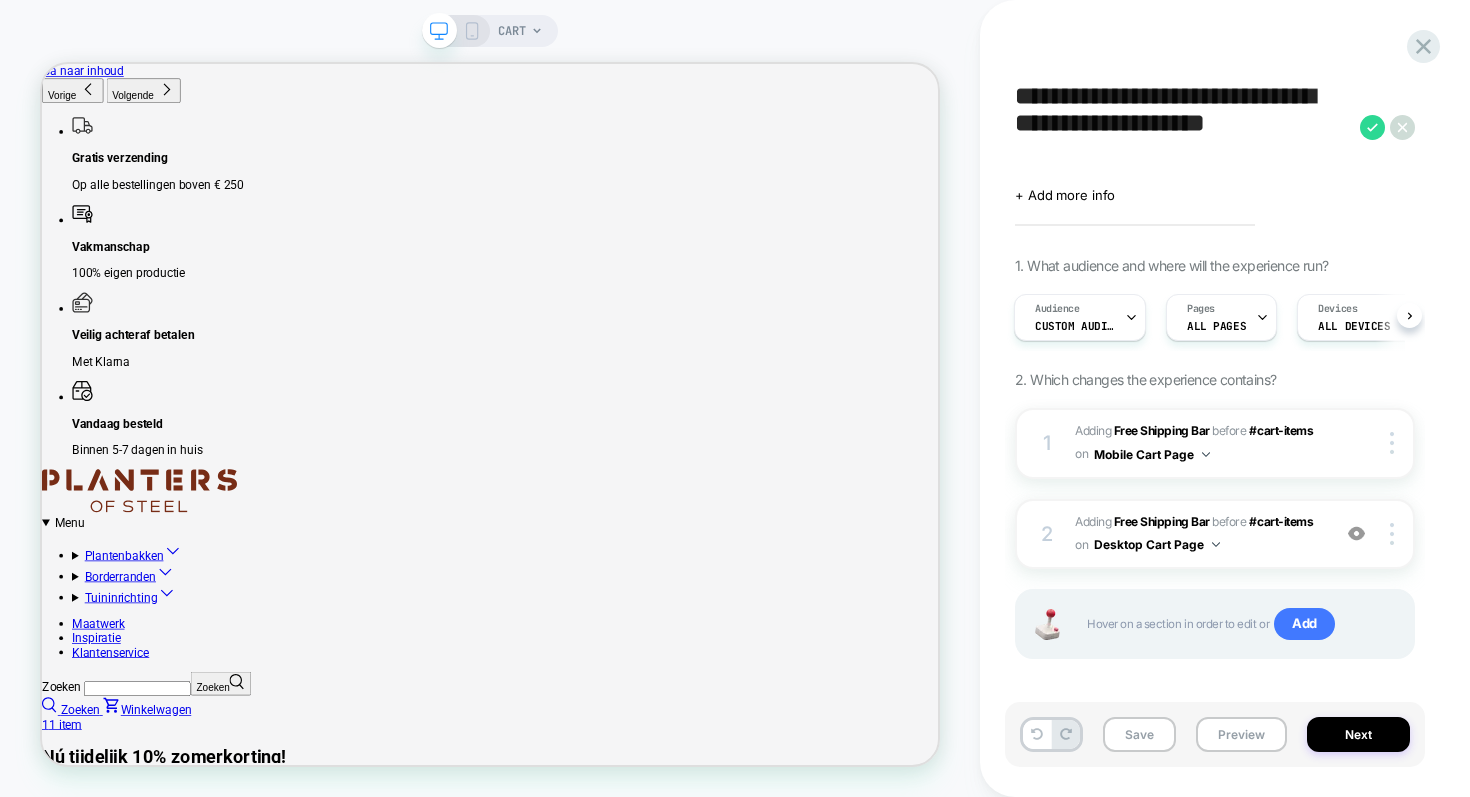 drag, startPoint x: 1073, startPoint y: 150, endPoint x: 1121, endPoint y: 103, distance: 67.17886 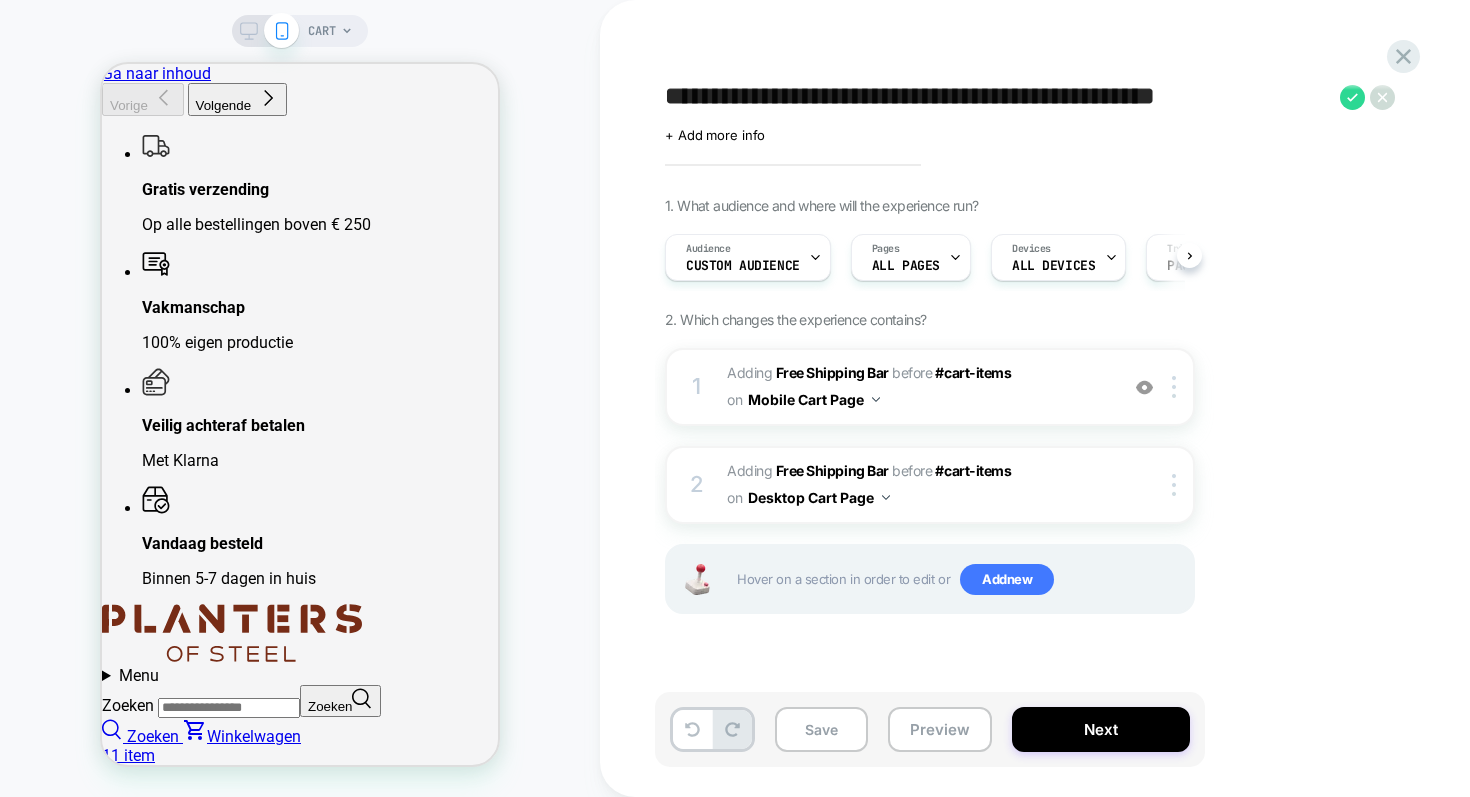 scroll, scrollTop: 0, scrollLeft: 1, axis: horizontal 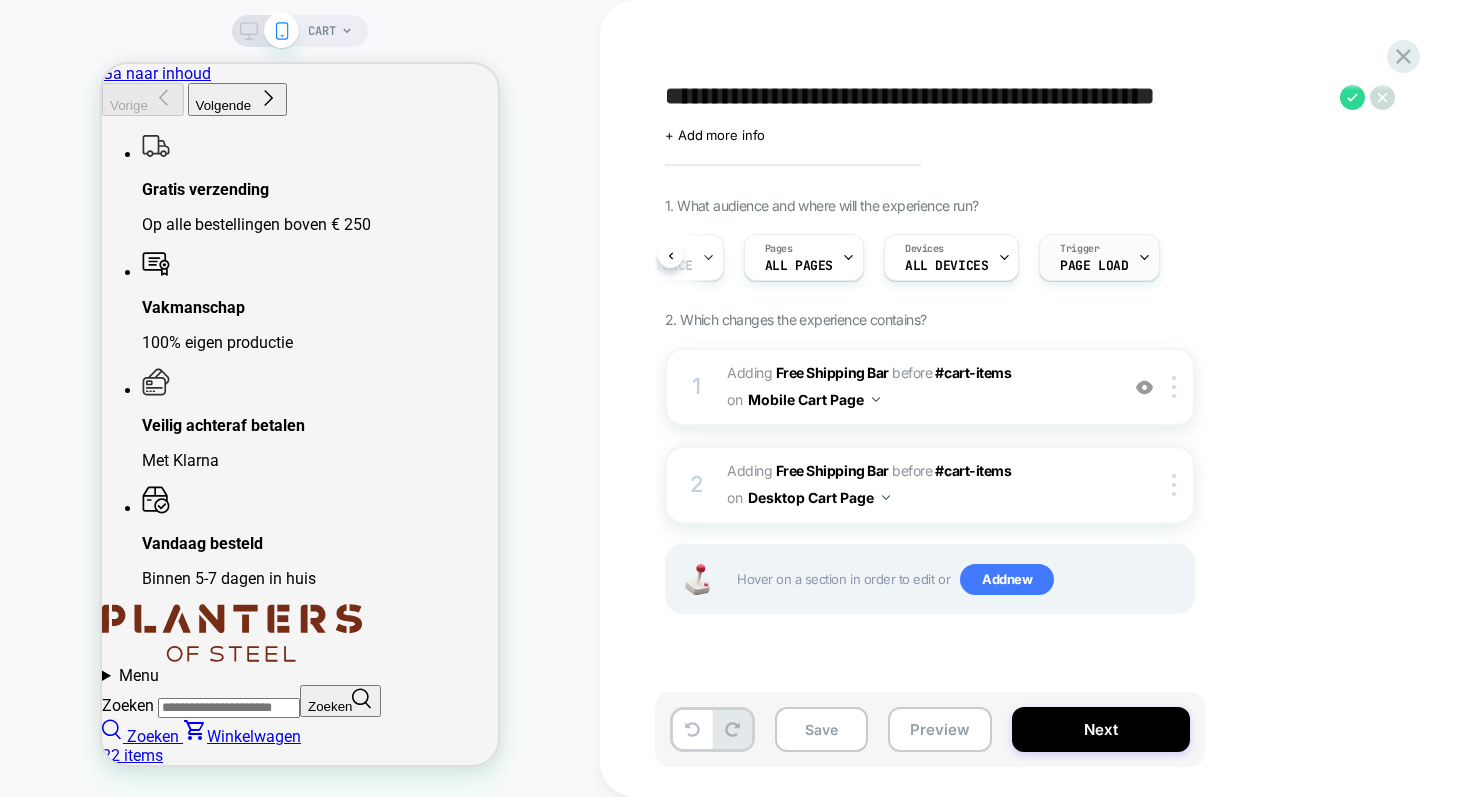 click on "Trigger Page Load" at bounding box center [1094, 257] 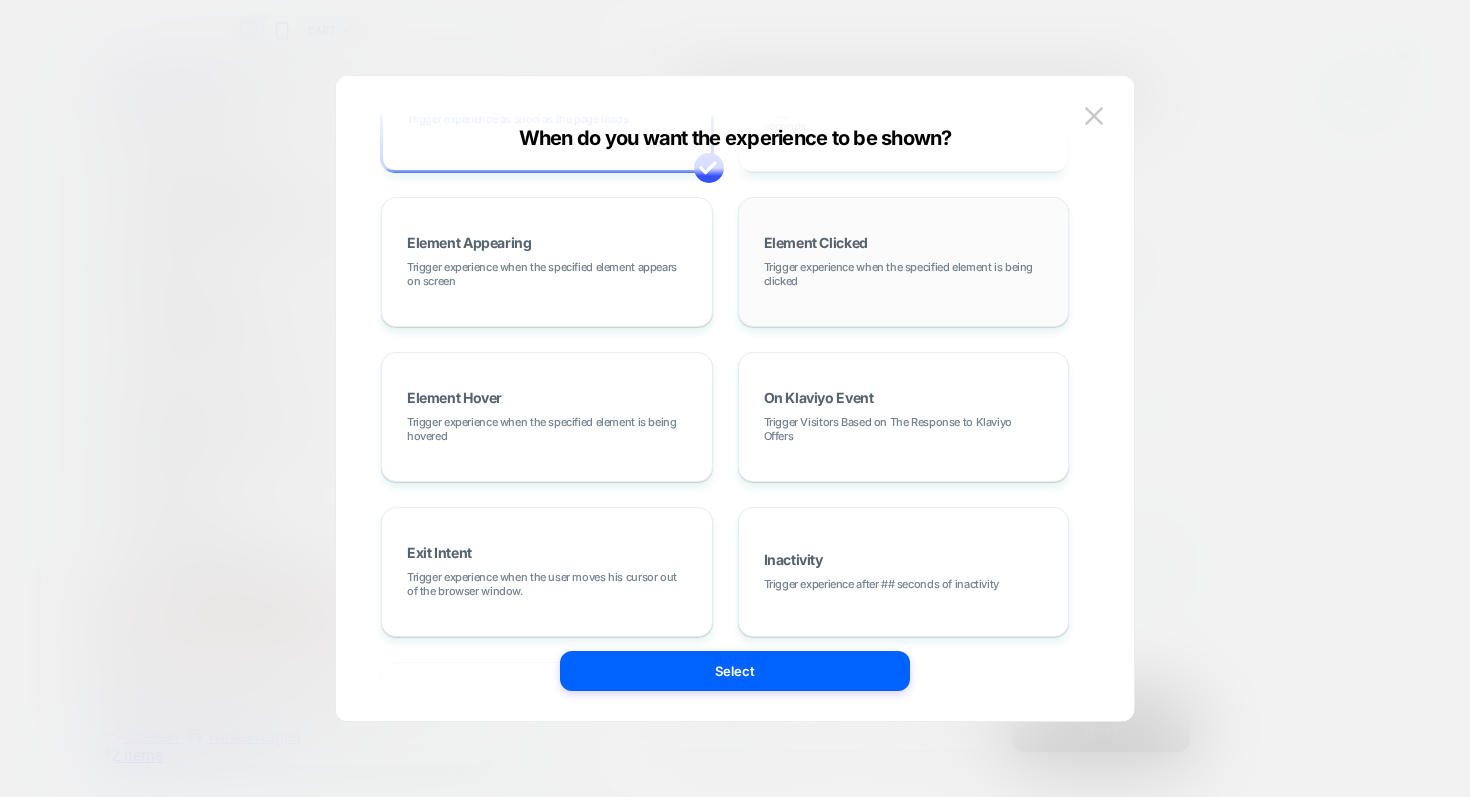 scroll, scrollTop: 305, scrollLeft: 0, axis: vertical 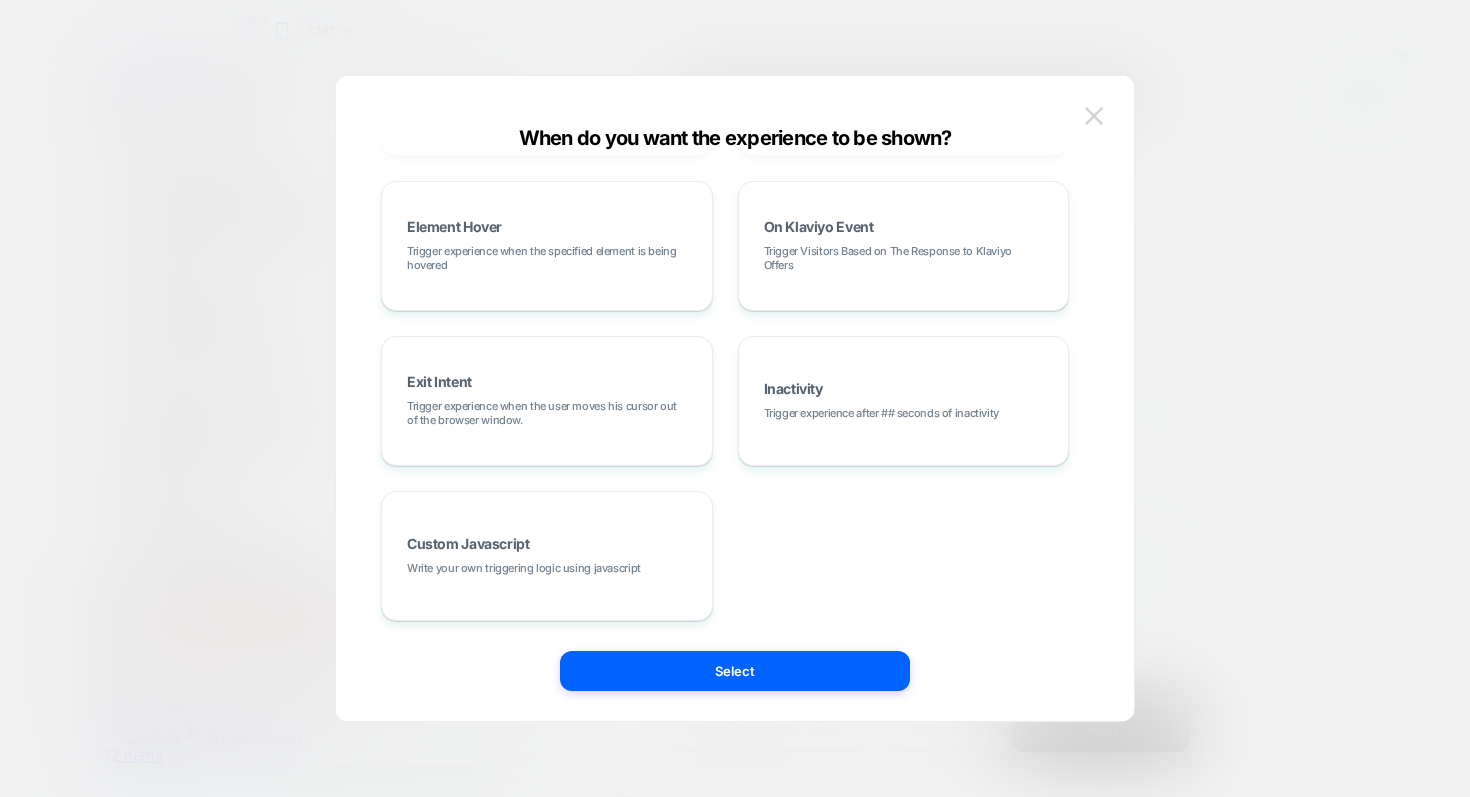 click at bounding box center [1094, 115] 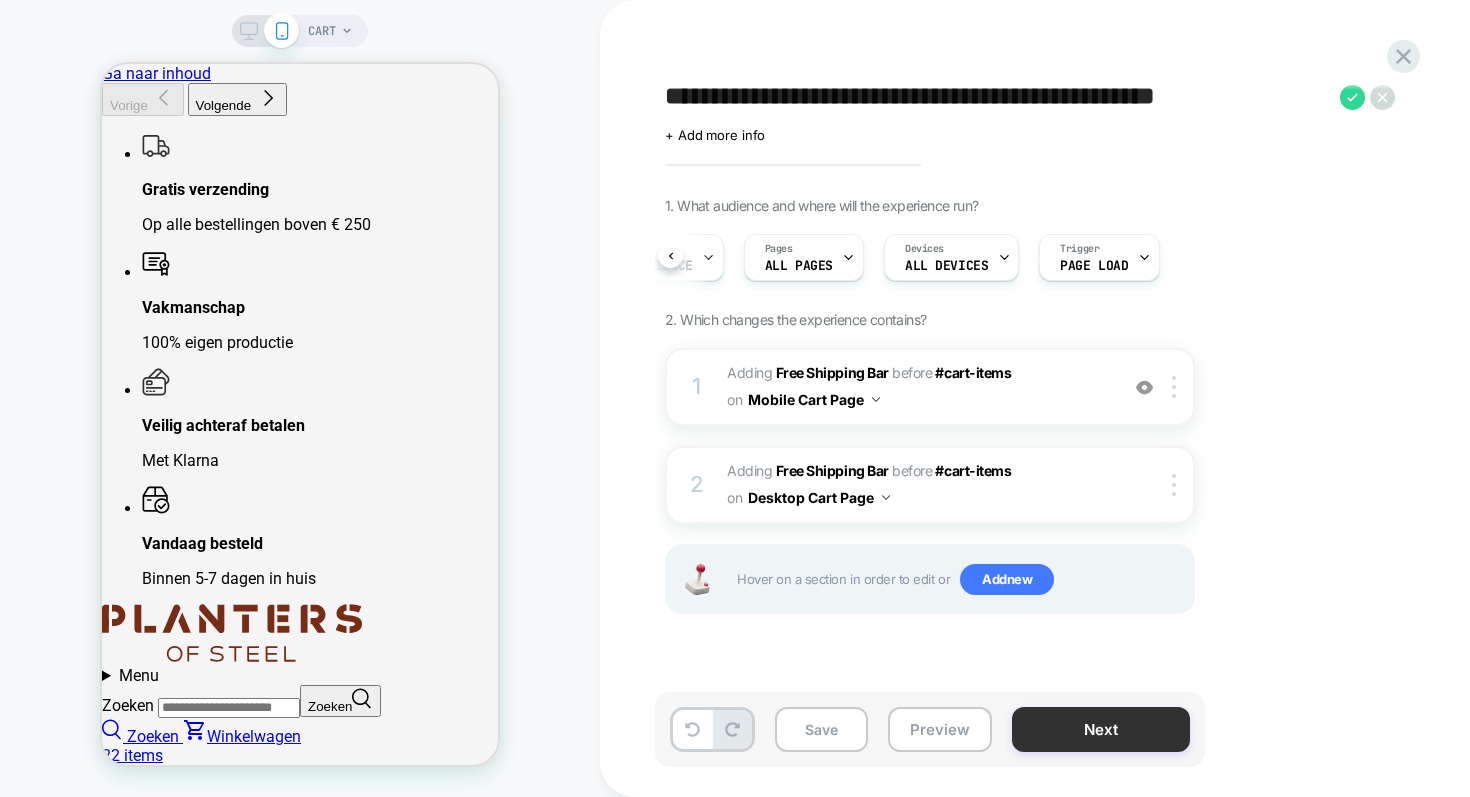click on "Next" at bounding box center (1101, 729) 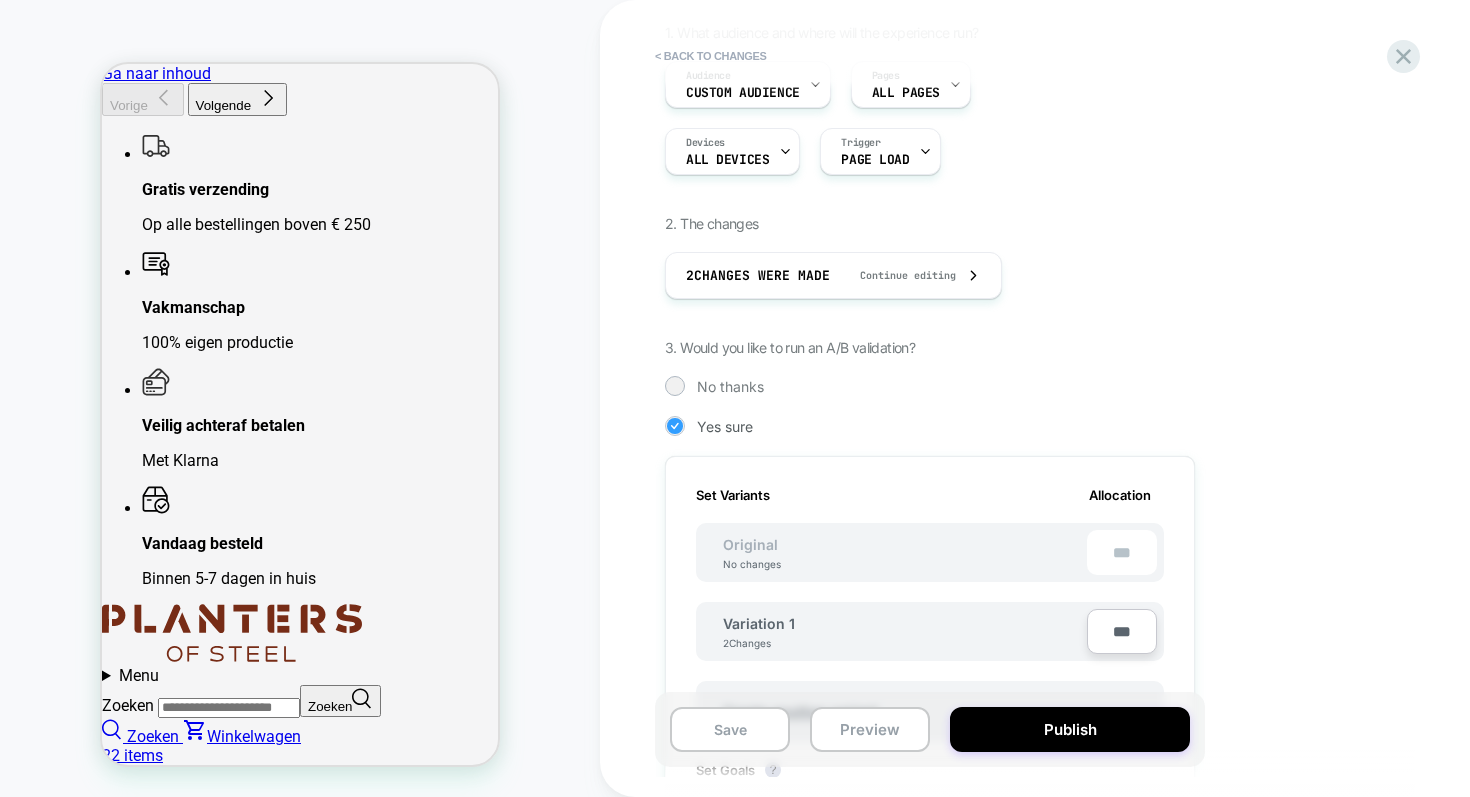 scroll, scrollTop: 239, scrollLeft: 0, axis: vertical 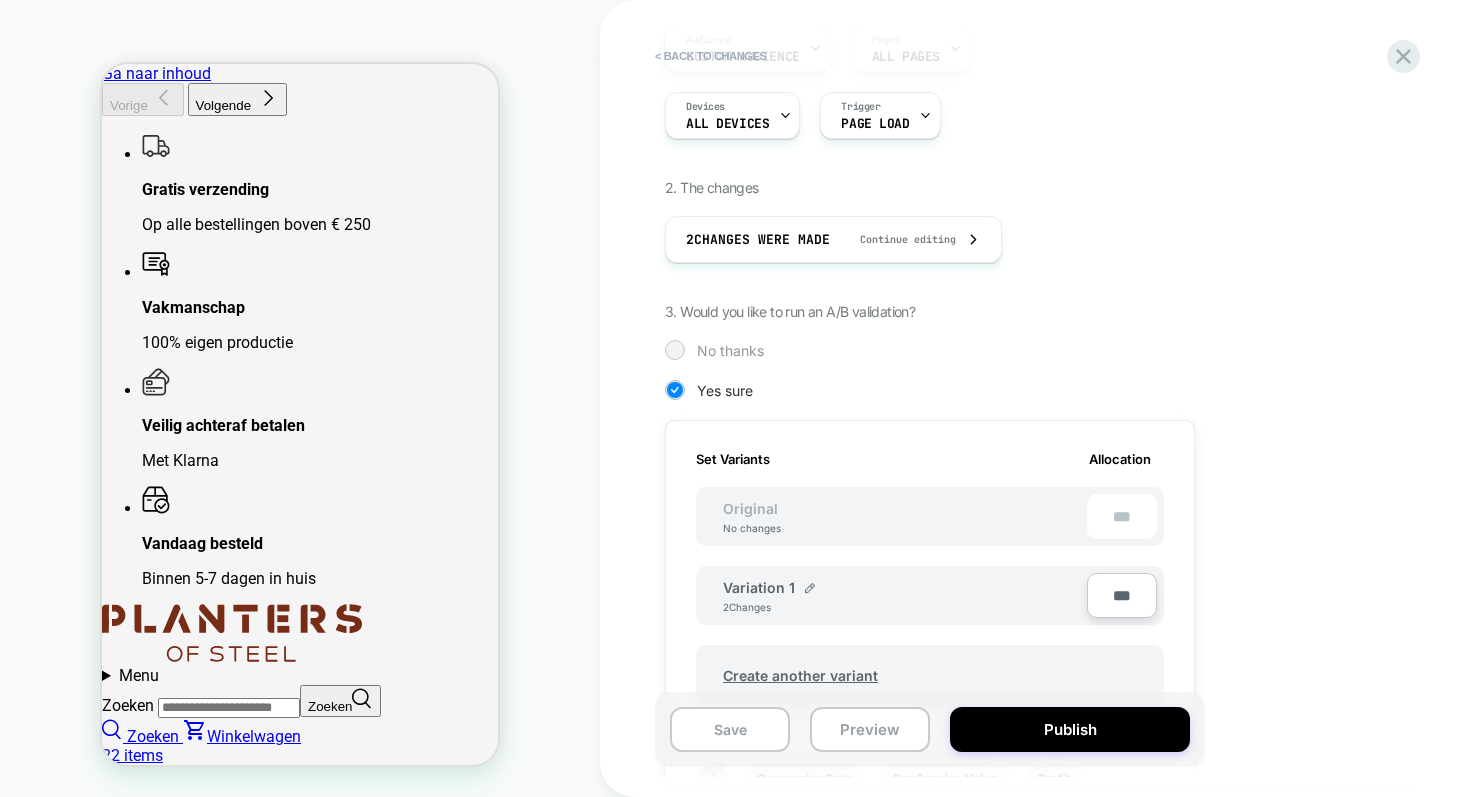 click at bounding box center (674, 349) 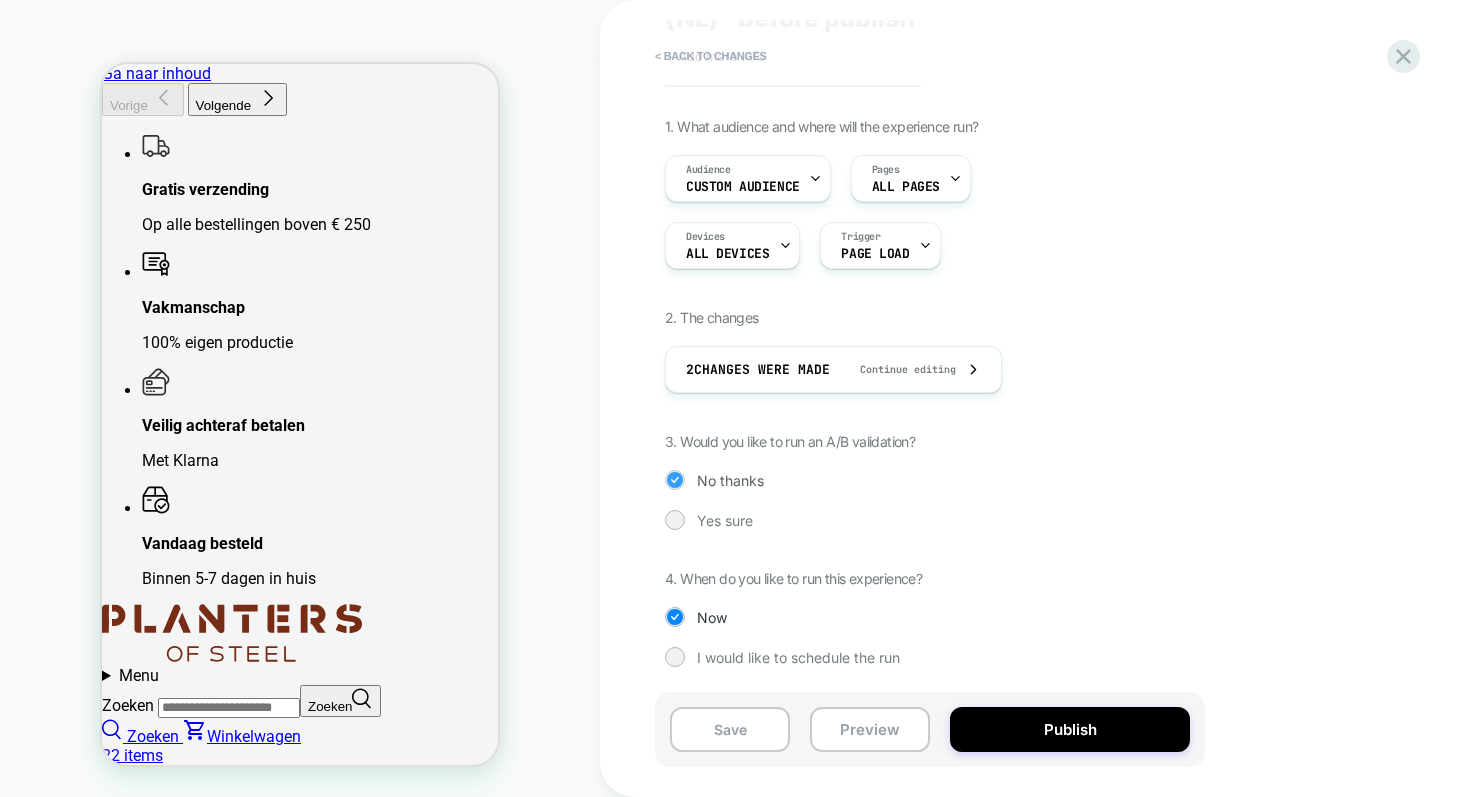 scroll, scrollTop: 108, scrollLeft: 0, axis: vertical 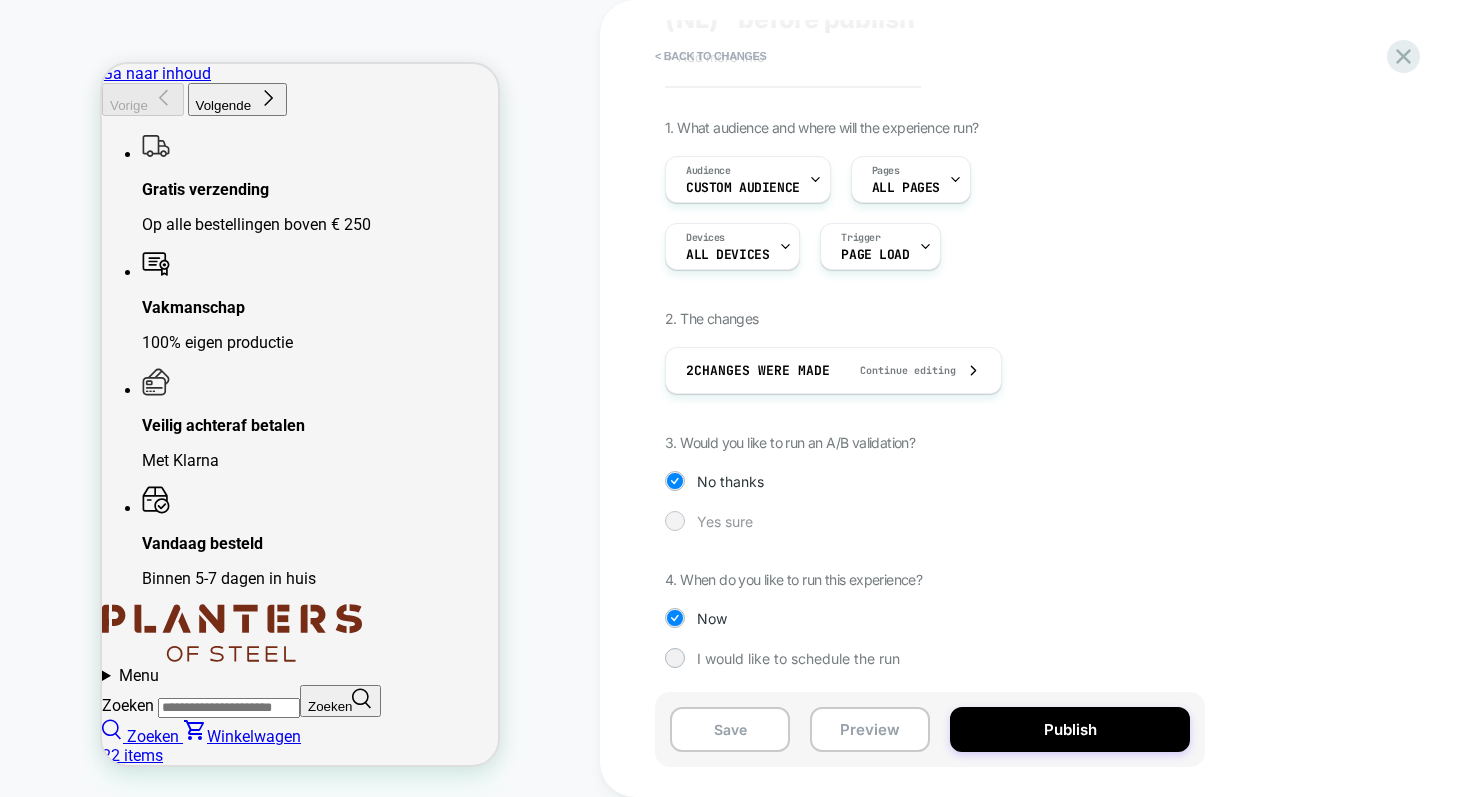click at bounding box center (674, 520) 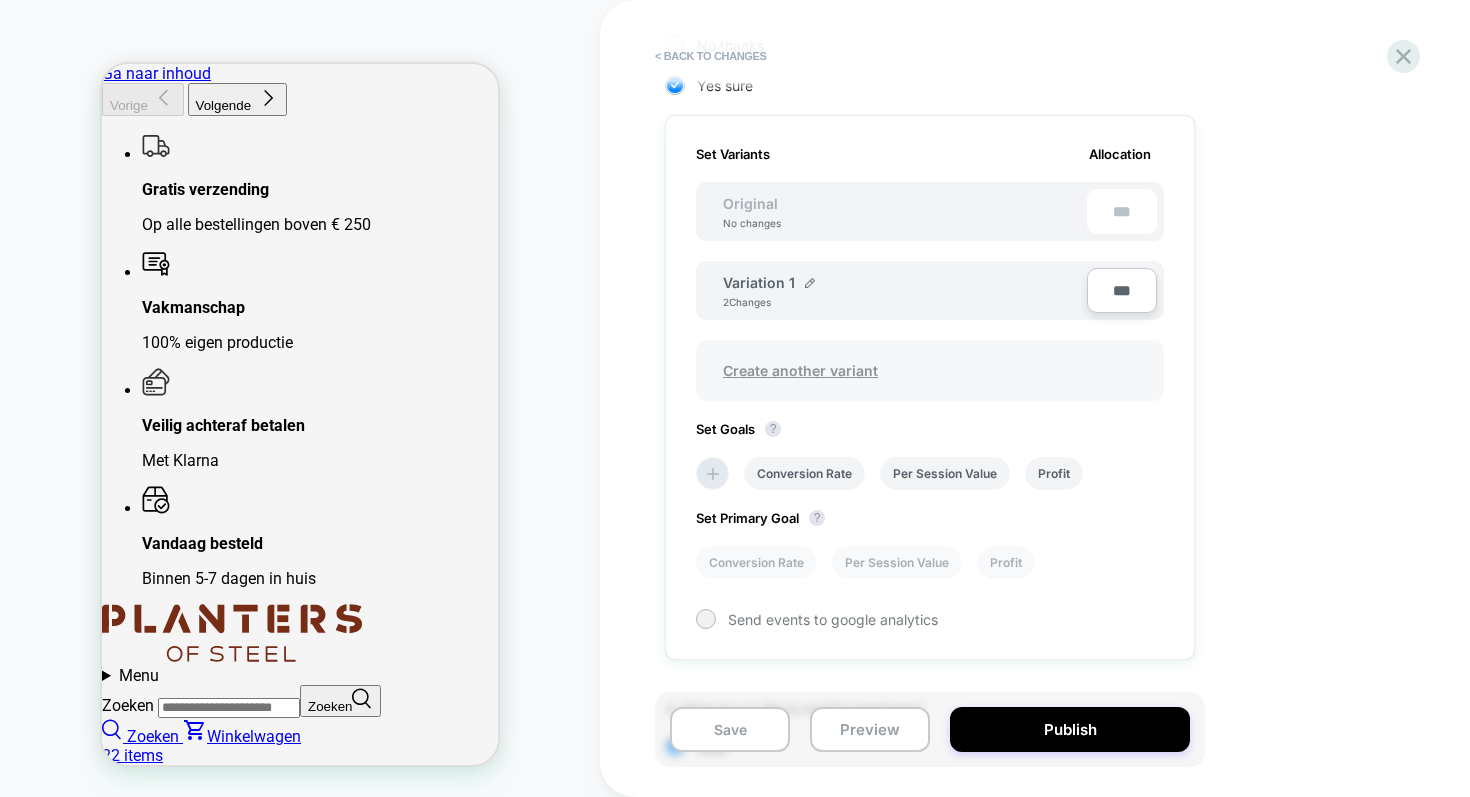 scroll, scrollTop: 562, scrollLeft: 0, axis: vertical 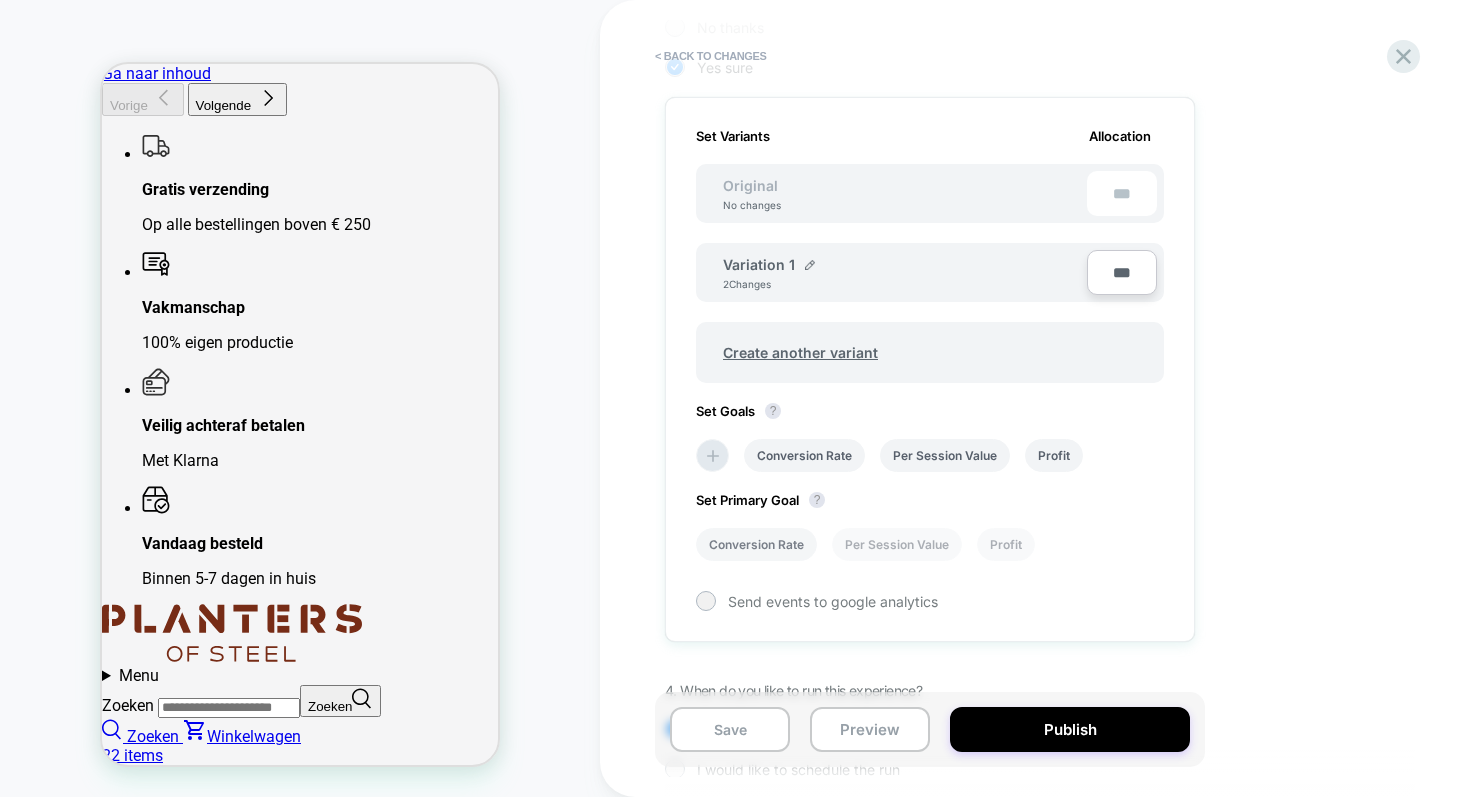 click on "Conversion Rate" at bounding box center [756, 544] 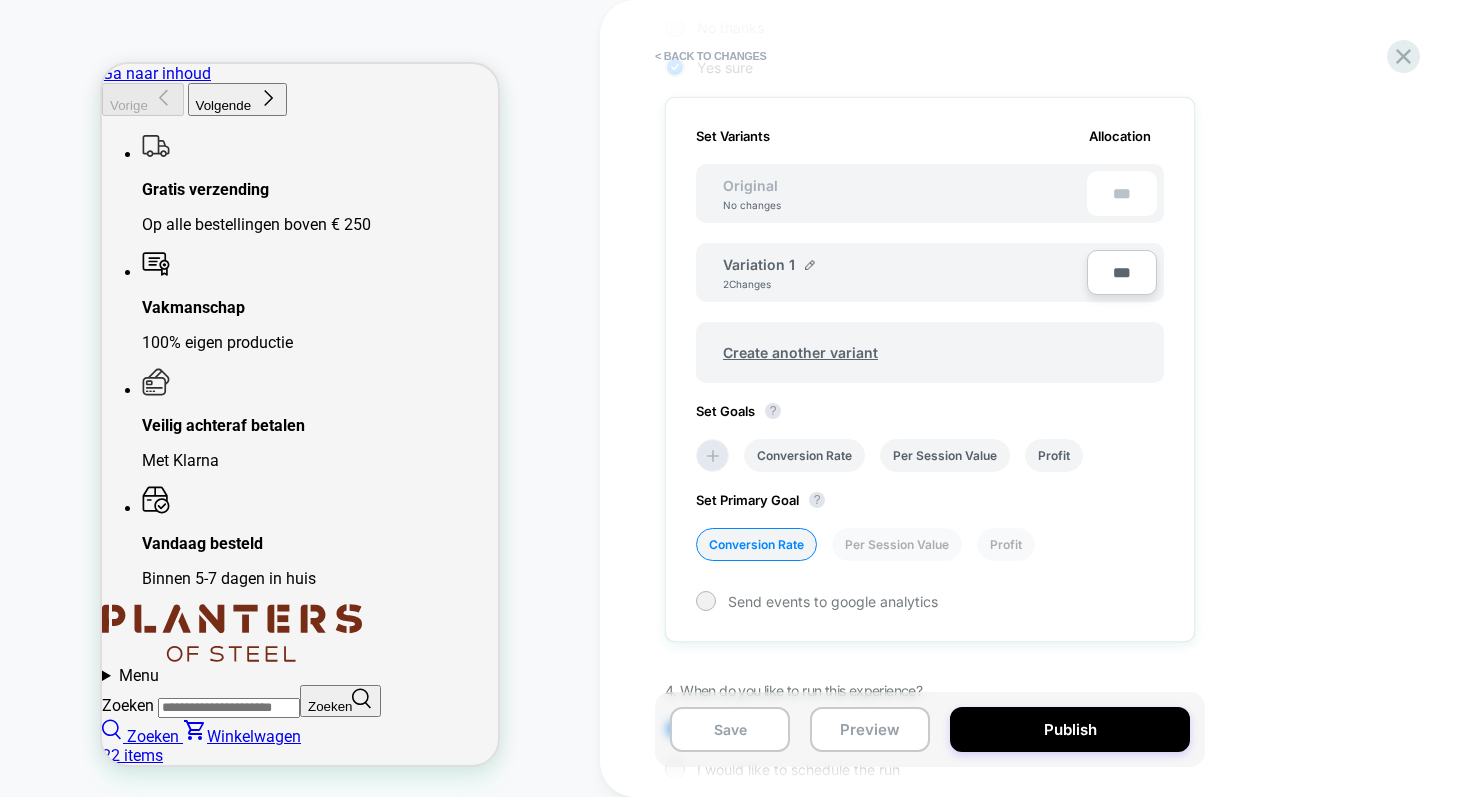 scroll, scrollTop: 664, scrollLeft: 0, axis: vertical 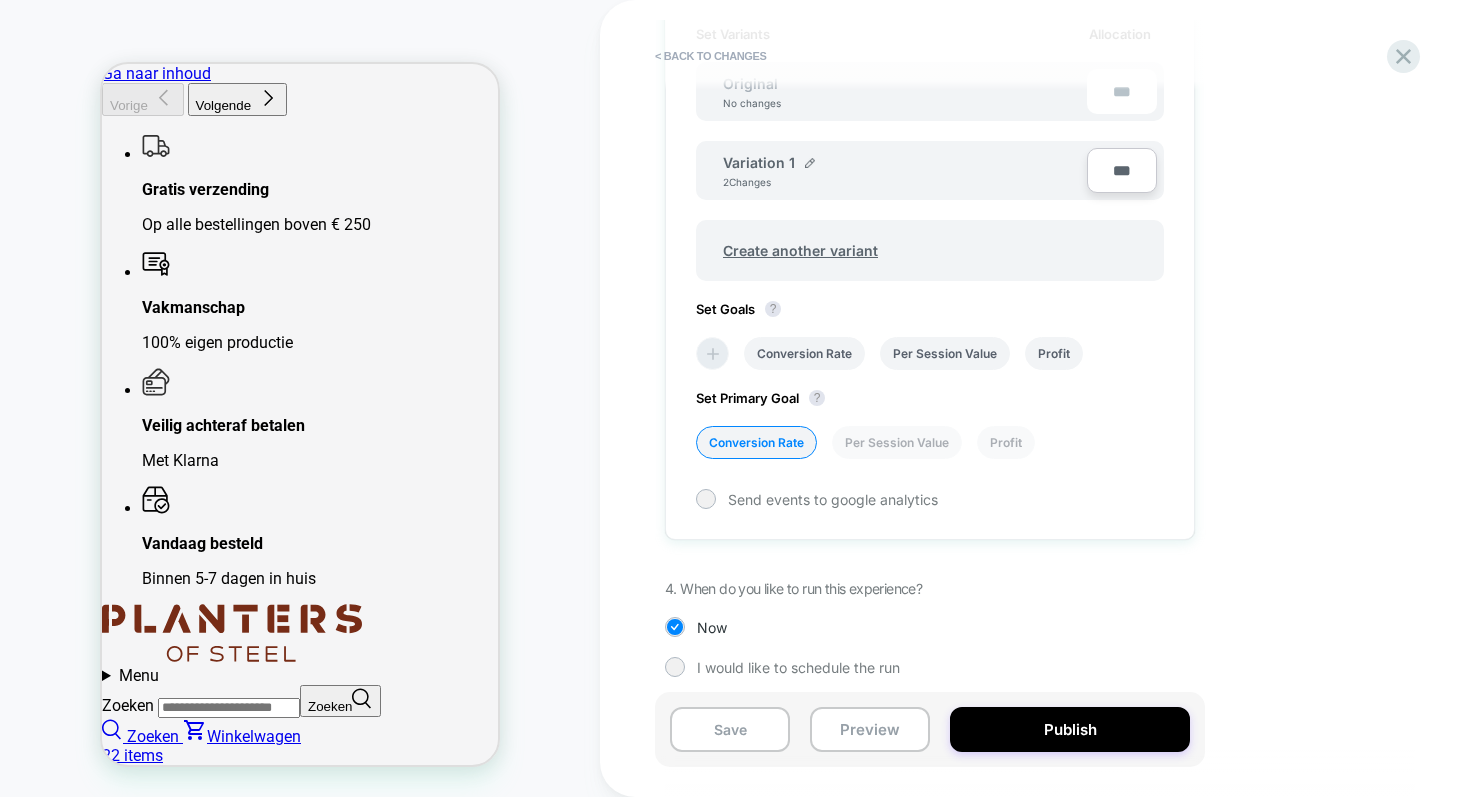 click 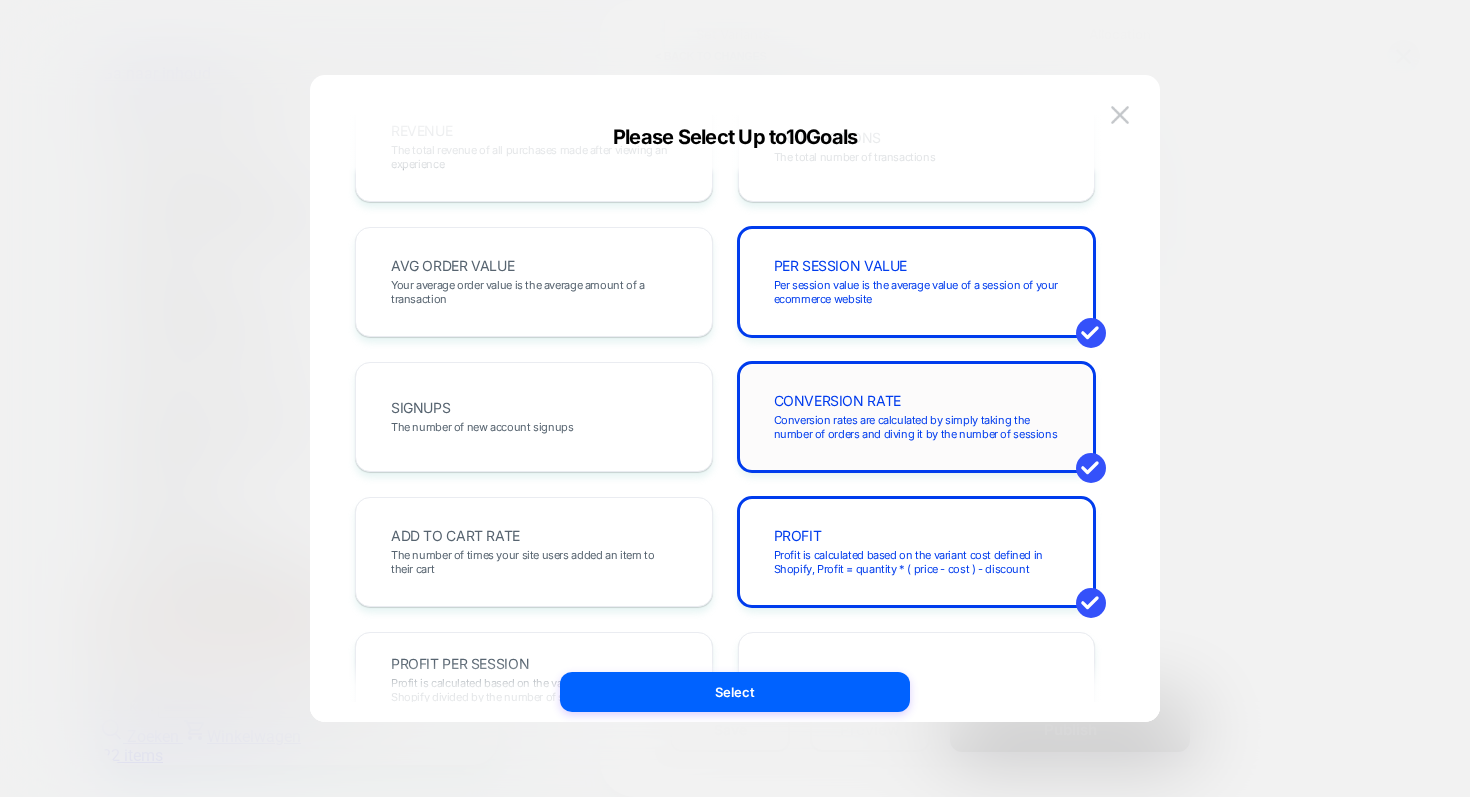 scroll, scrollTop: 92, scrollLeft: 0, axis: vertical 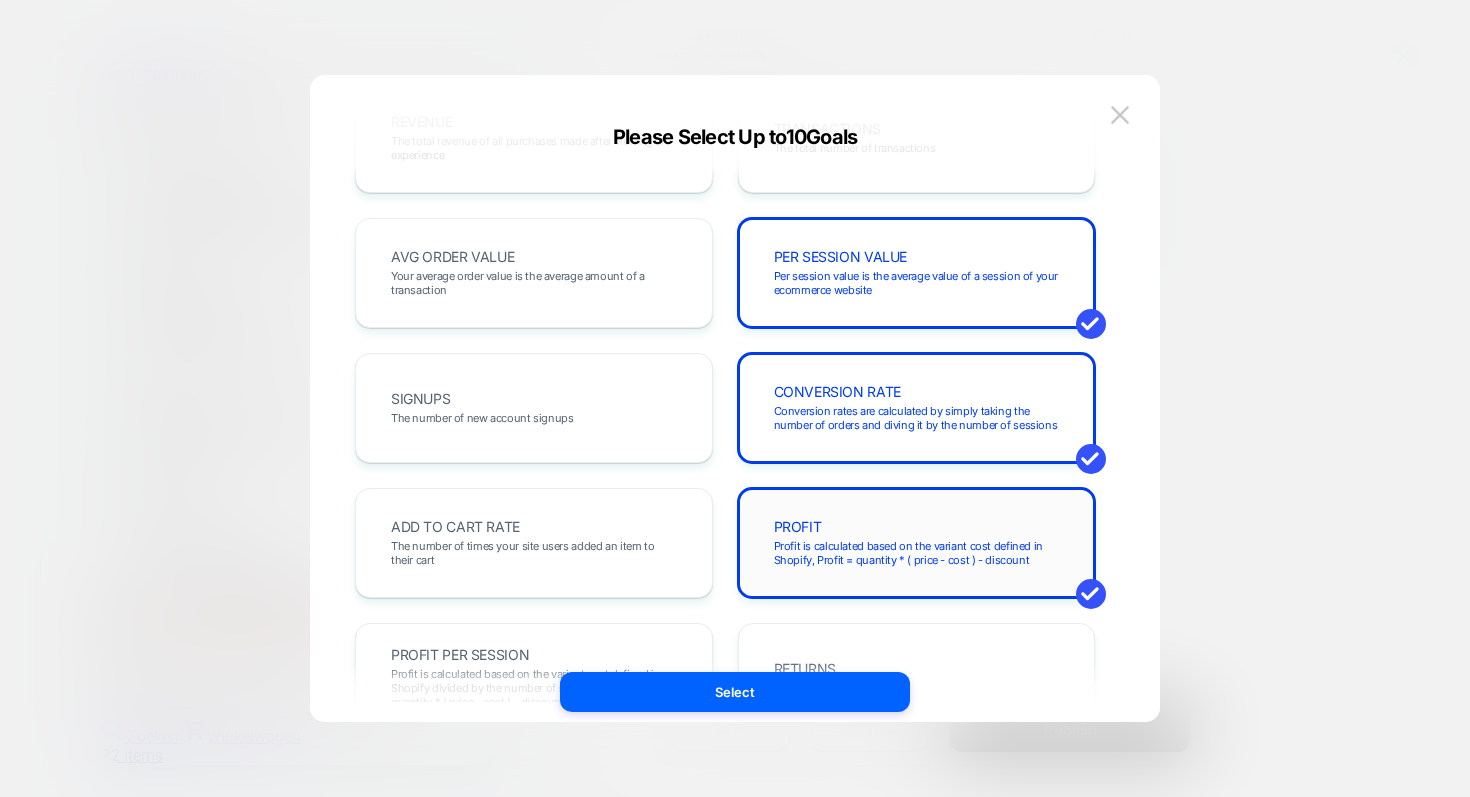 click on "PROFIT Profit is calculated based on the variant cost defined in Shopify, Profit = quantity * ( price - cost ) - discount" at bounding box center [917, 543] 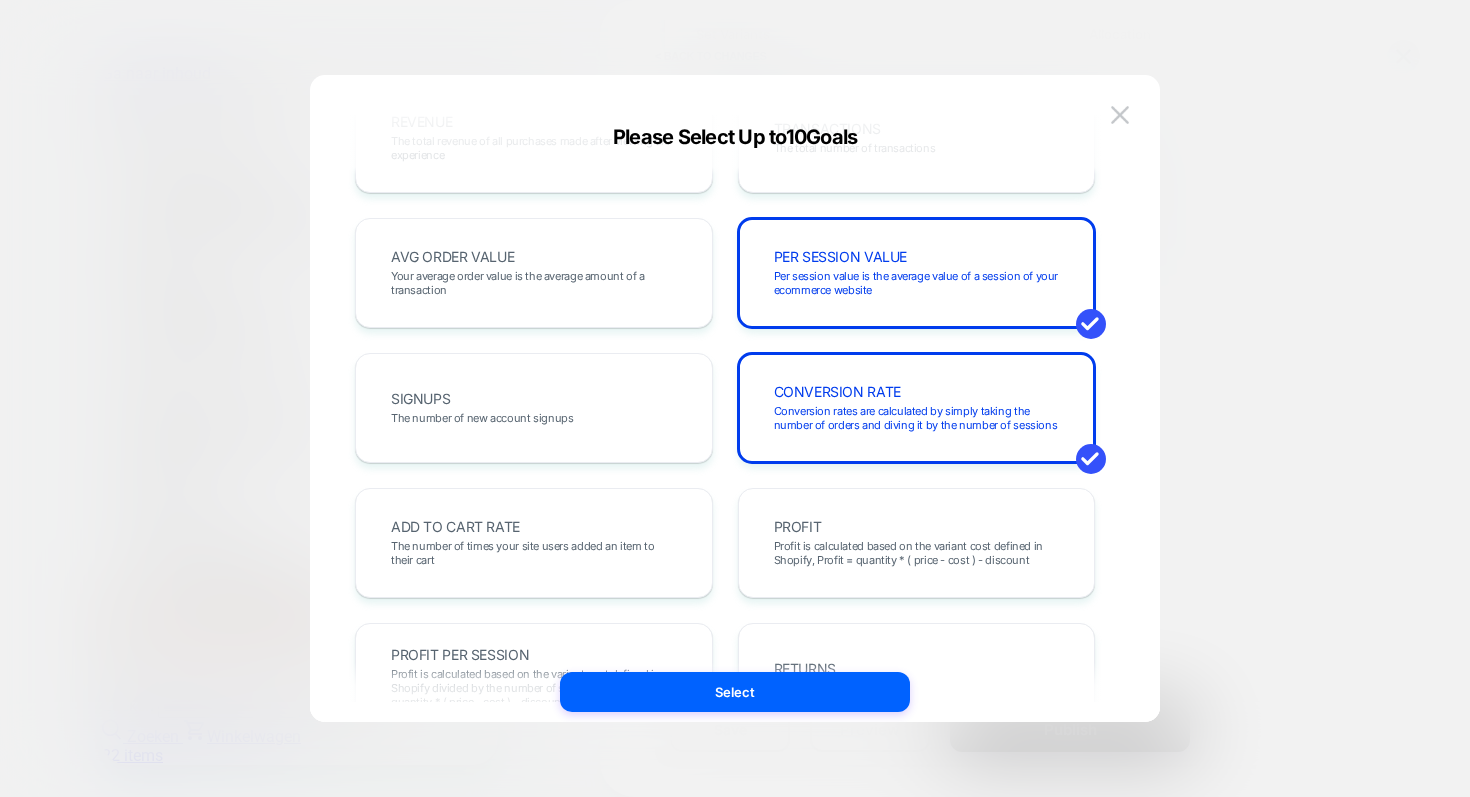 scroll, scrollTop: 0, scrollLeft: 0, axis: both 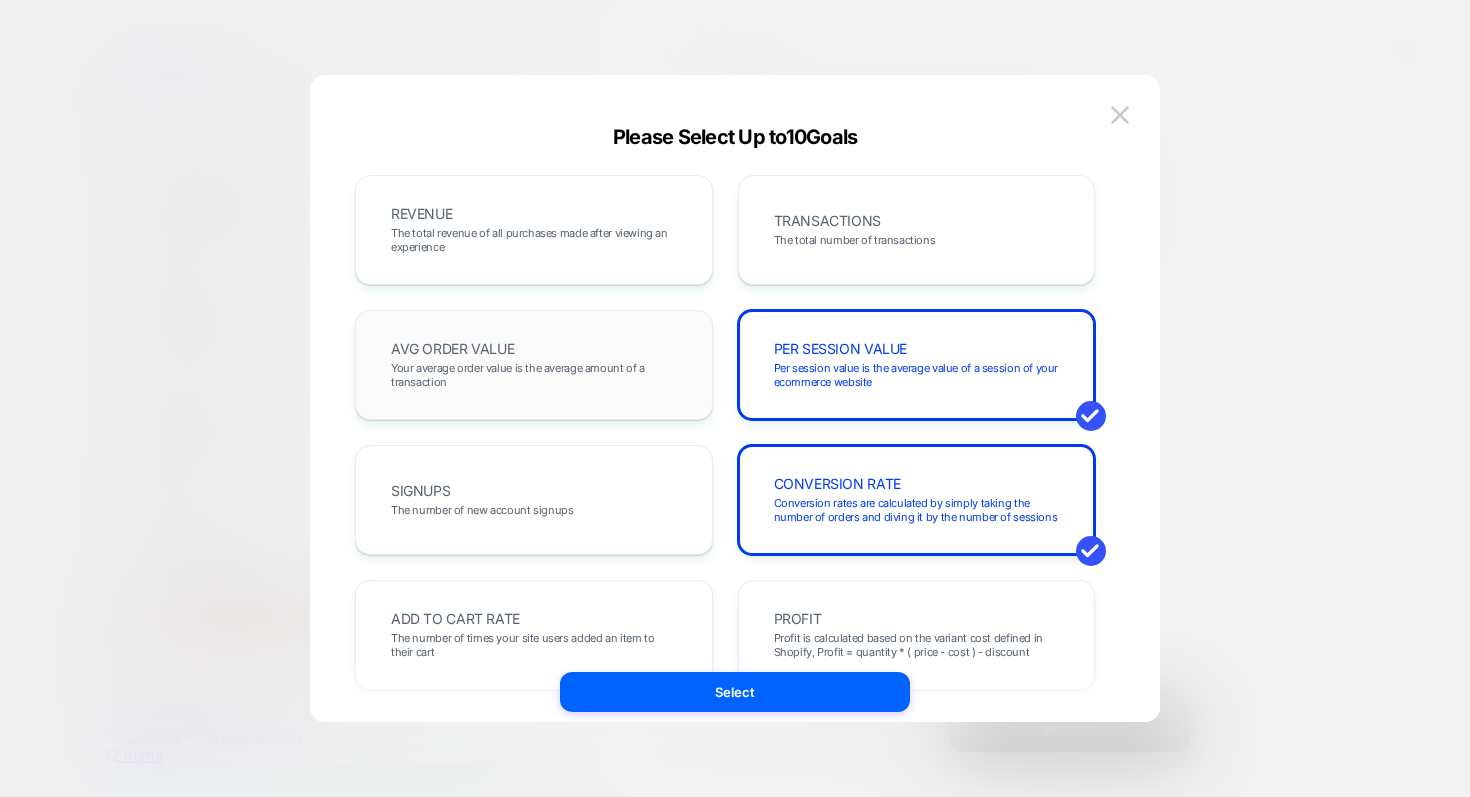 click on "Your average order value is the average amount of a transaction" at bounding box center [534, 375] 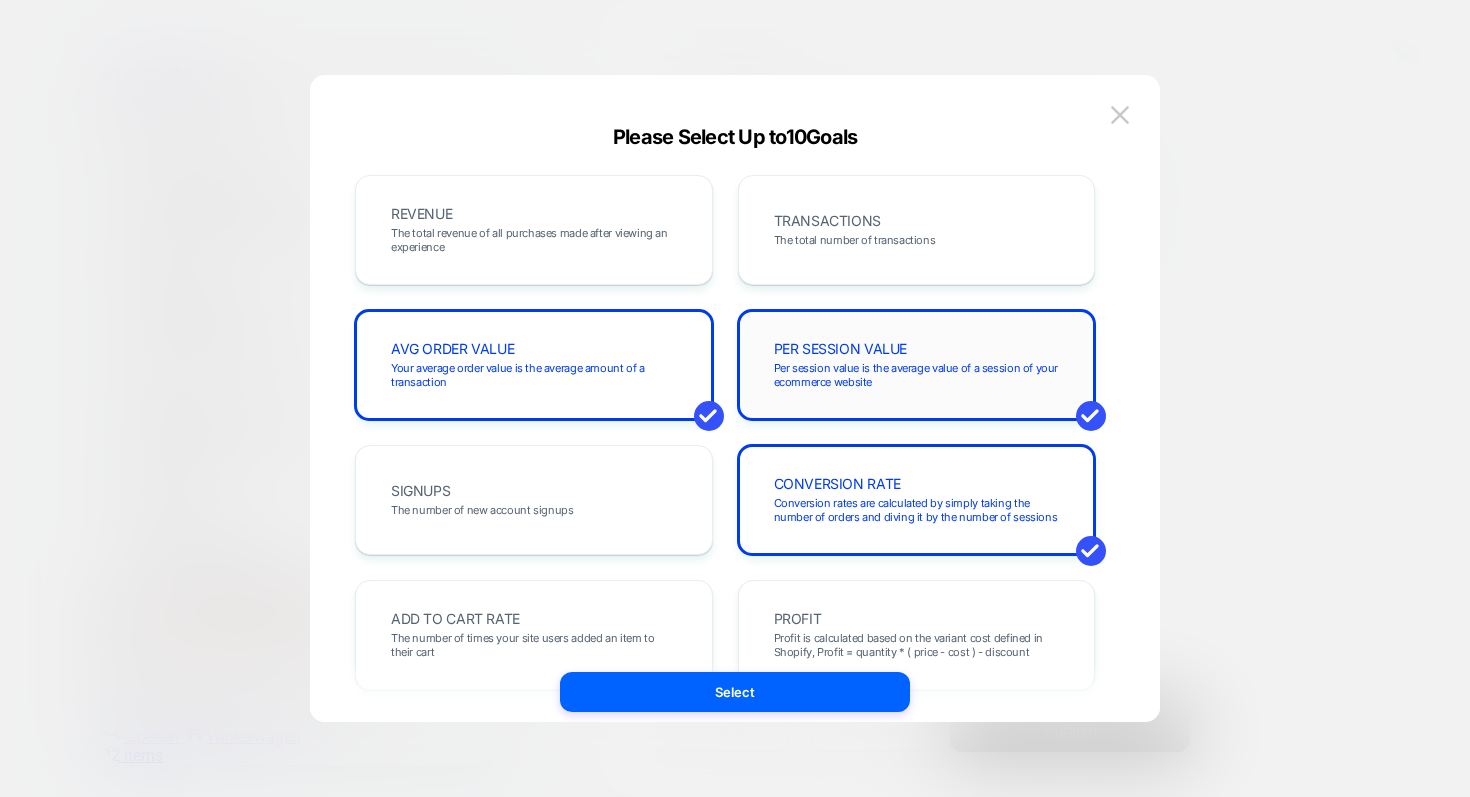 click on "Per session value is the average value of a session of your ecommerce website" at bounding box center (917, 375) 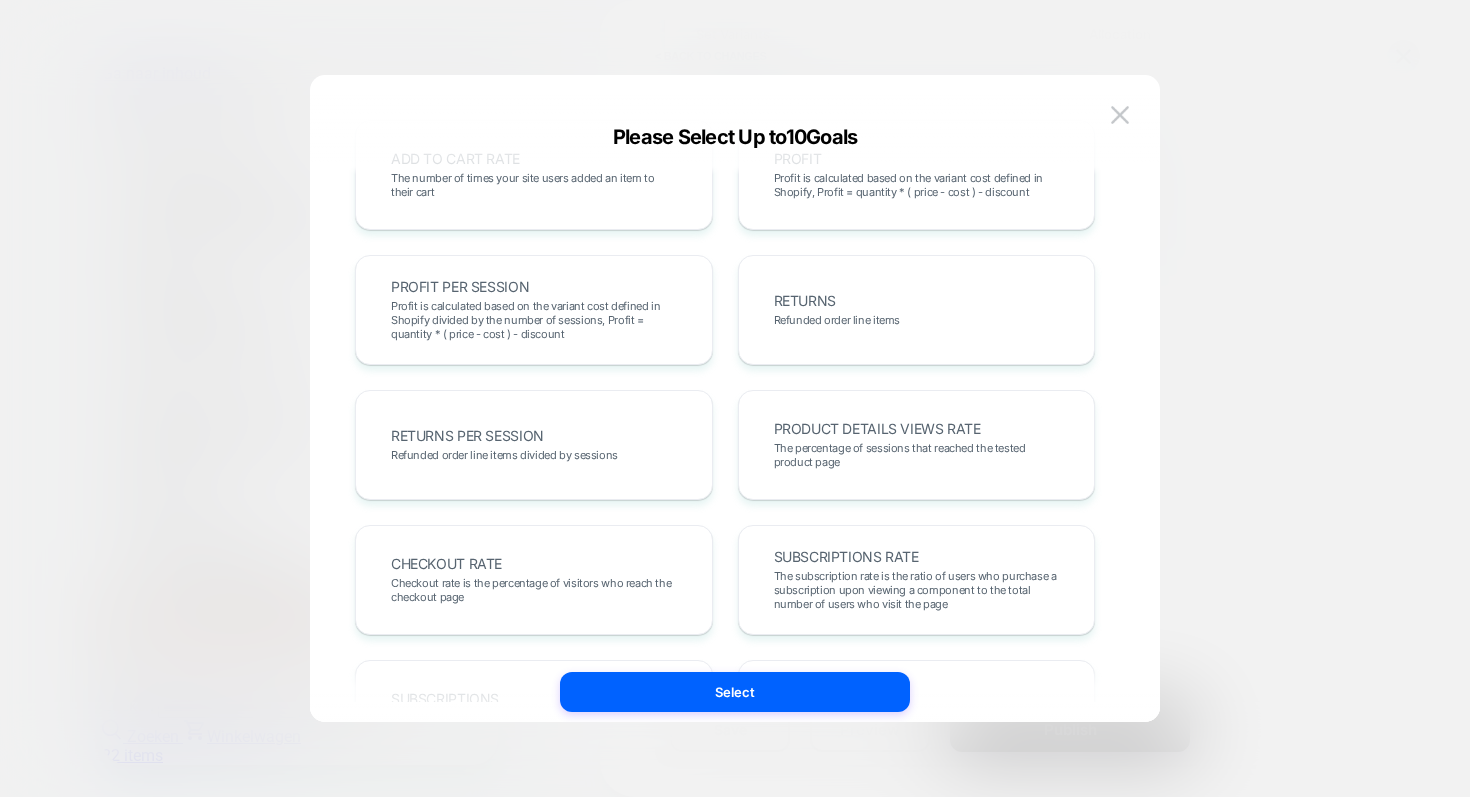 scroll, scrollTop: 641, scrollLeft: 0, axis: vertical 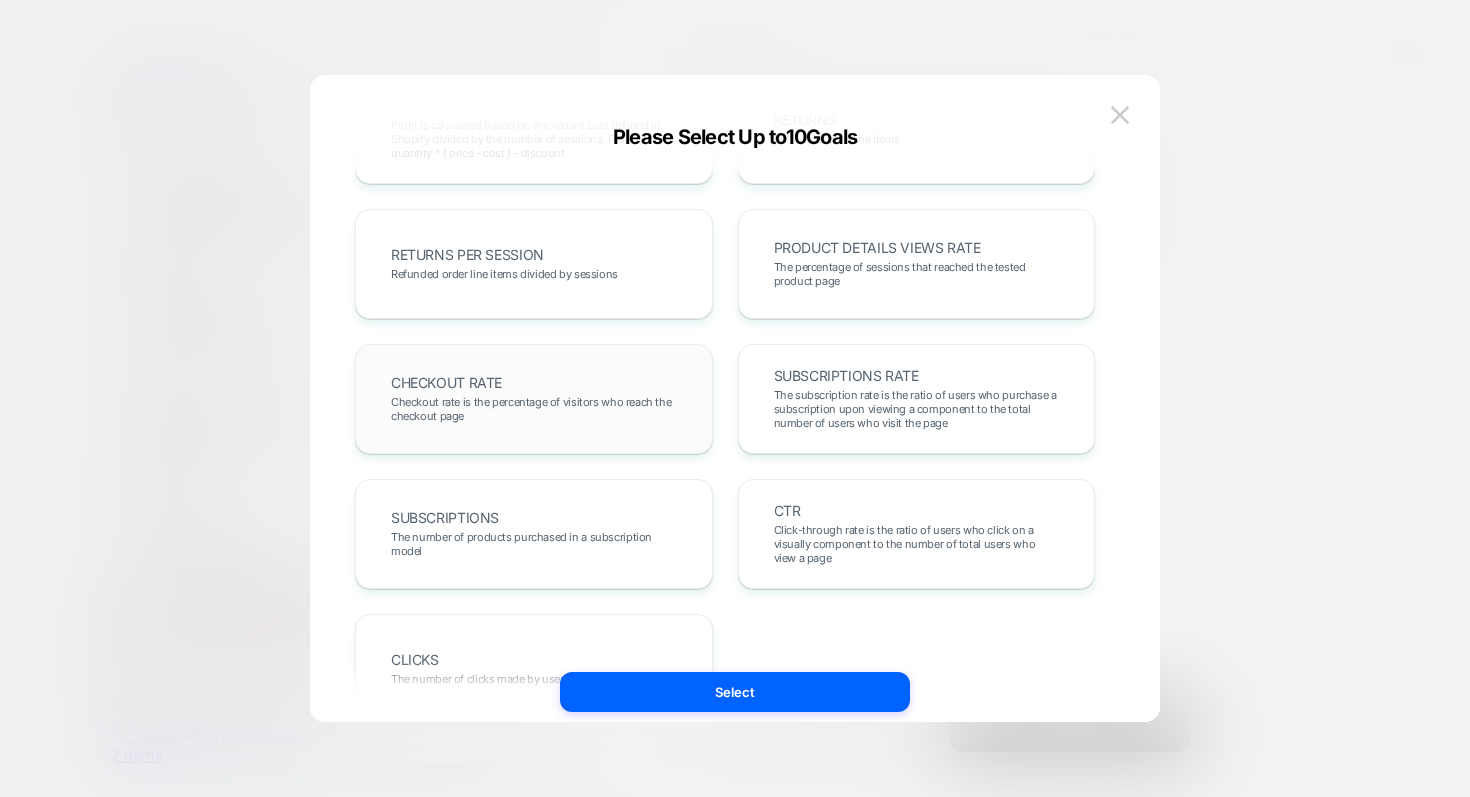 click on "CHECKOUT RATE Checkout rate is the percentage of visitors who reach the checkout page" at bounding box center (534, 399) 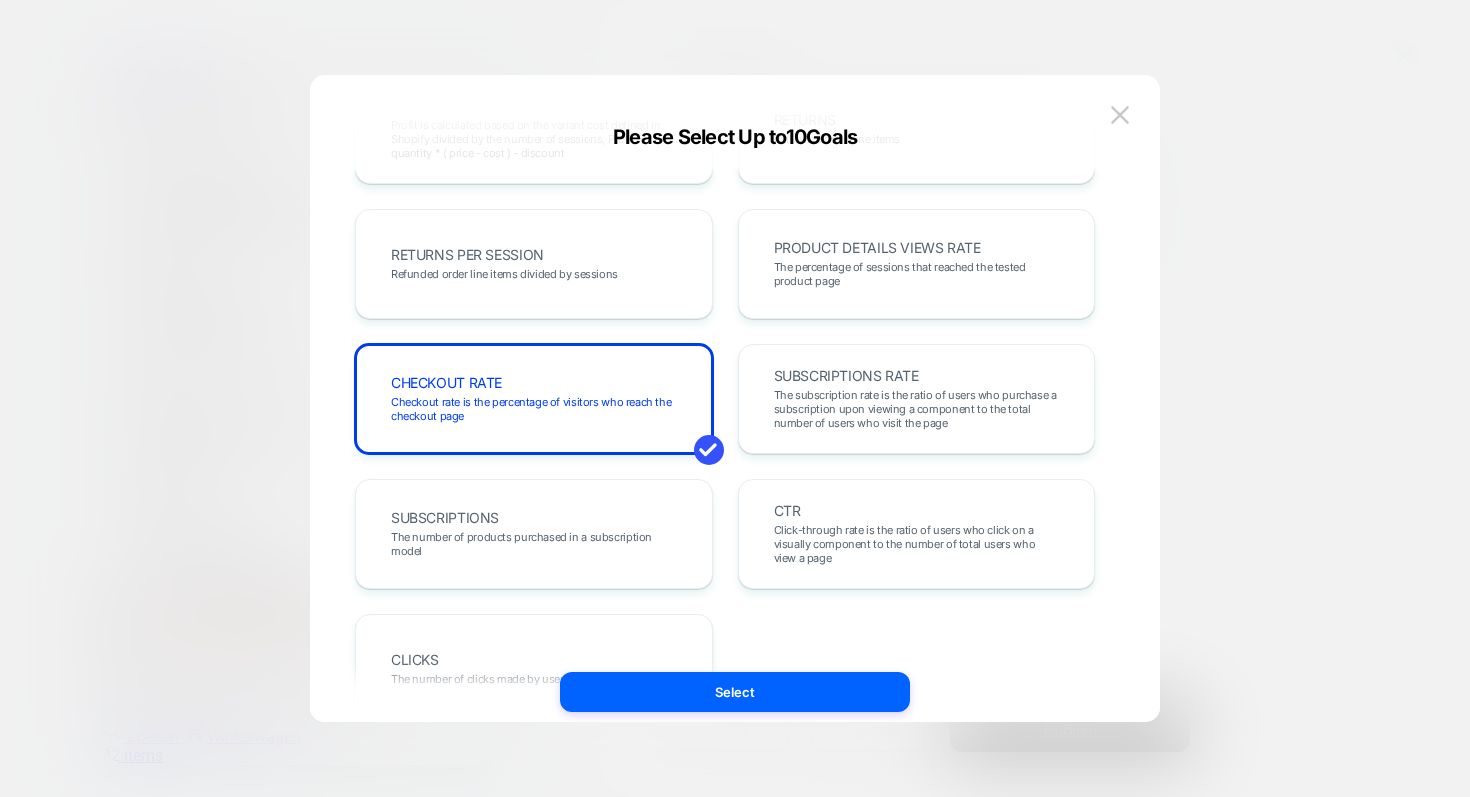 scroll, scrollTop: 723, scrollLeft: 0, axis: vertical 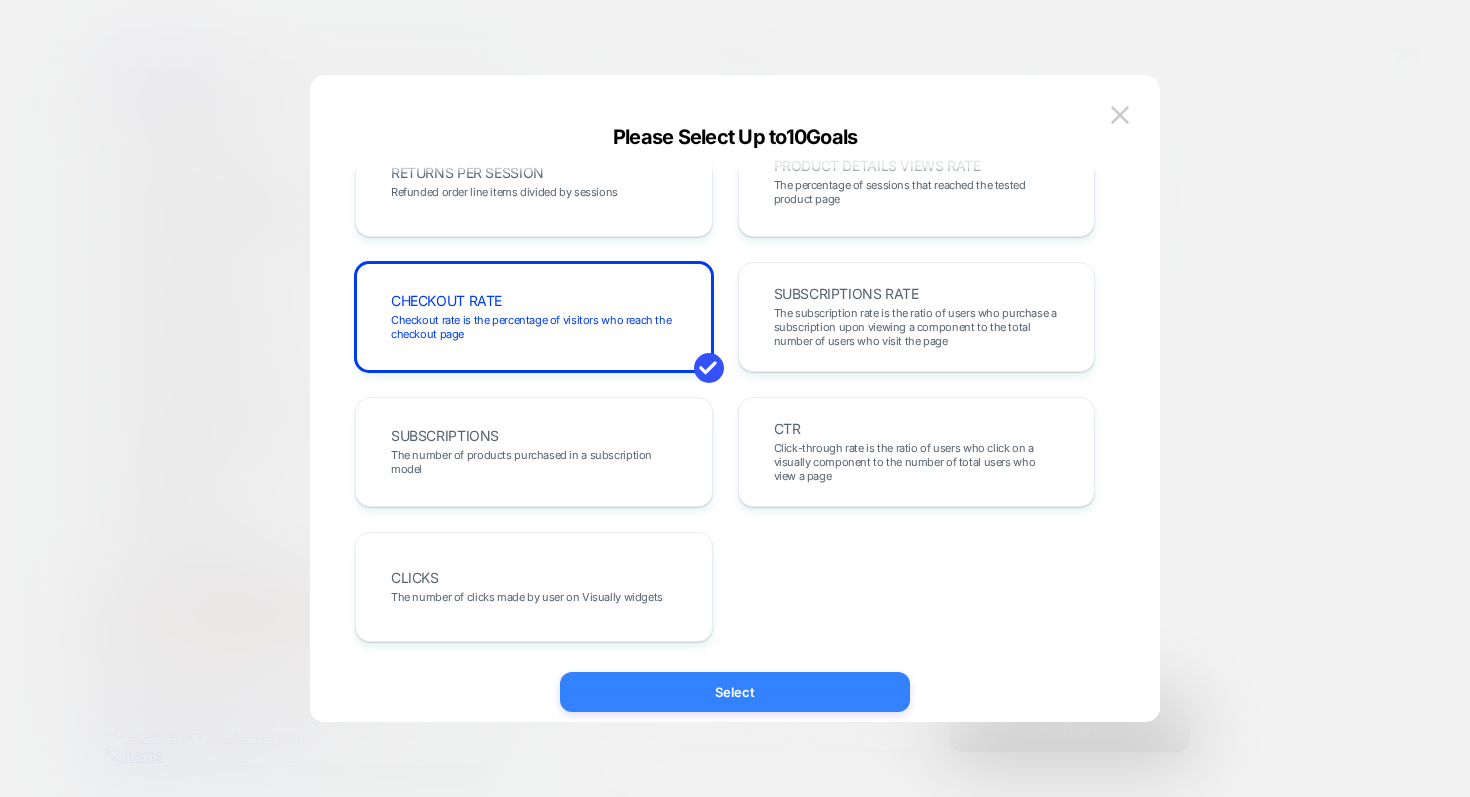 click on "Select" at bounding box center [735, 692] 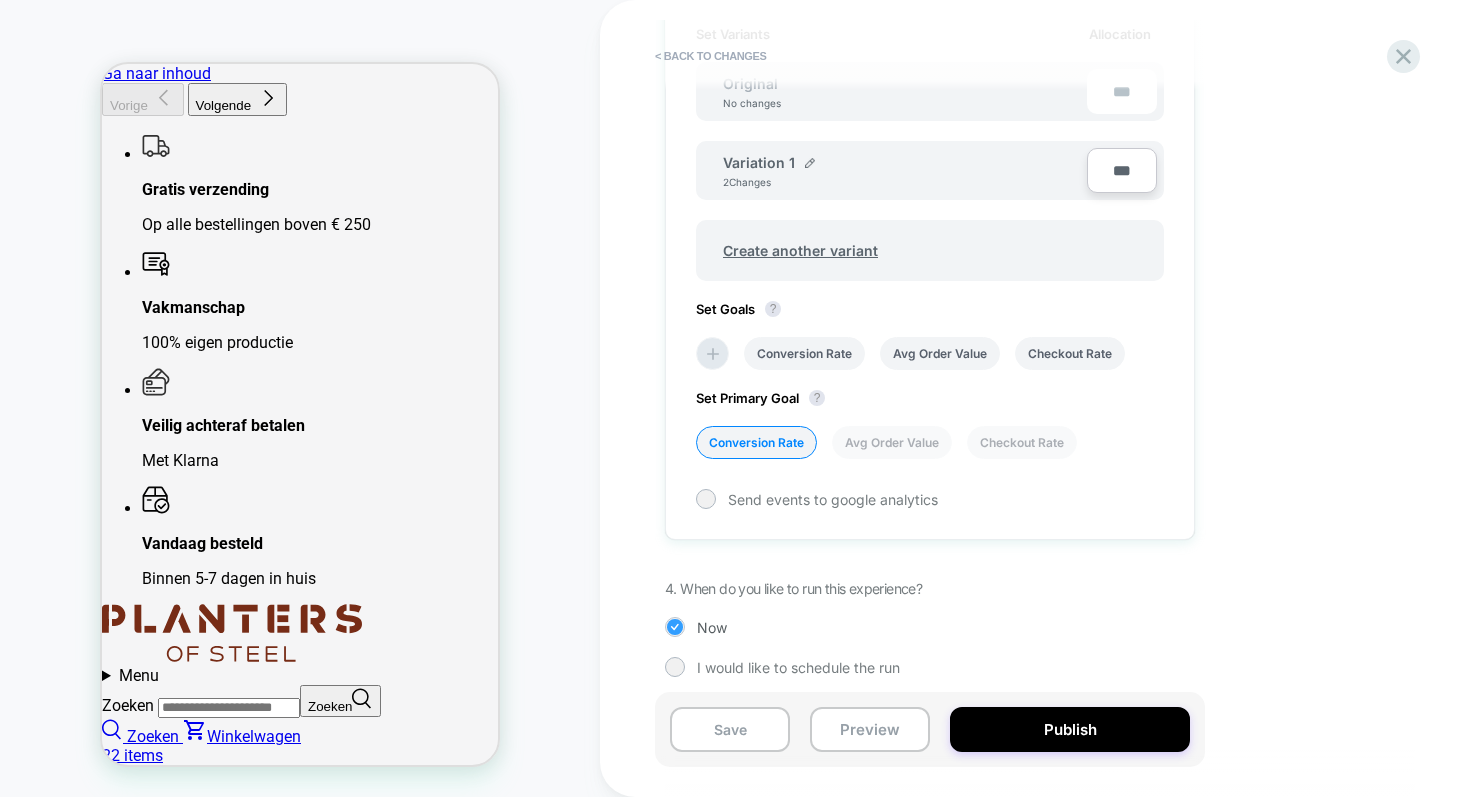 scroll, scrollTop: 674, scrollLeft: 0, axis: vertical 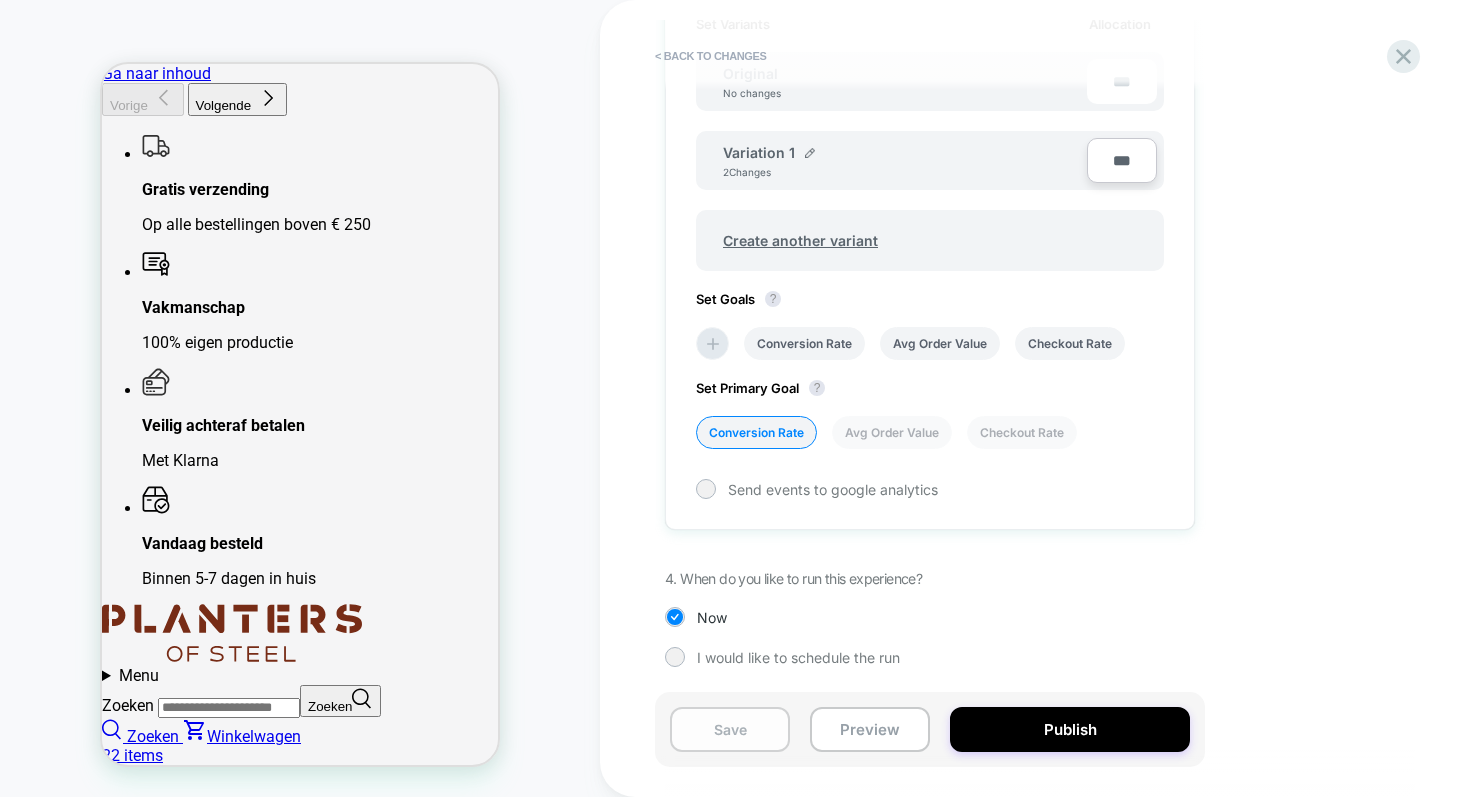 click on "Save" at bounding box center [730, 729] 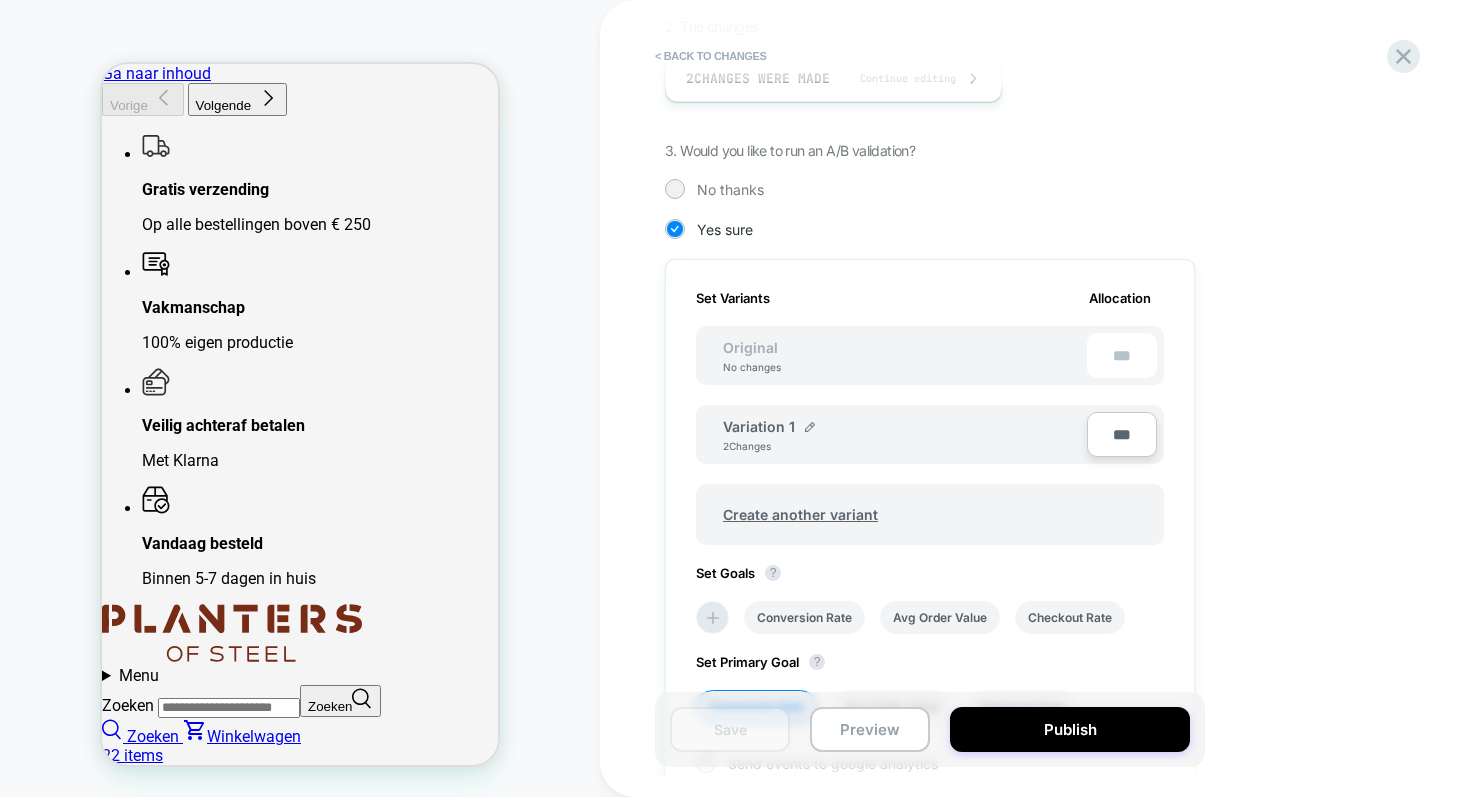 scroll, scrollTop: 385, scrollLeft: 0, axis: vertical 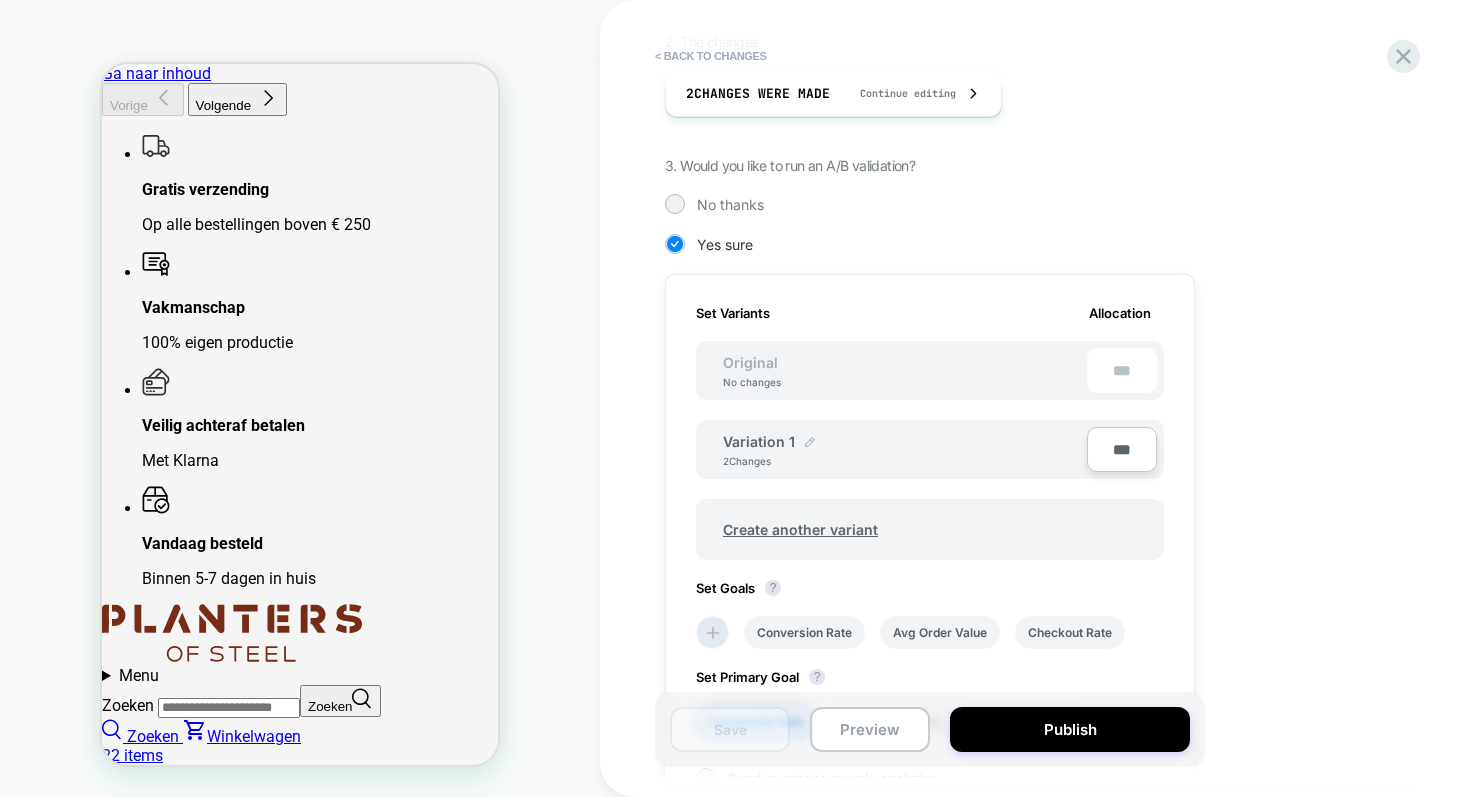 click at bounding box center [810, 442] 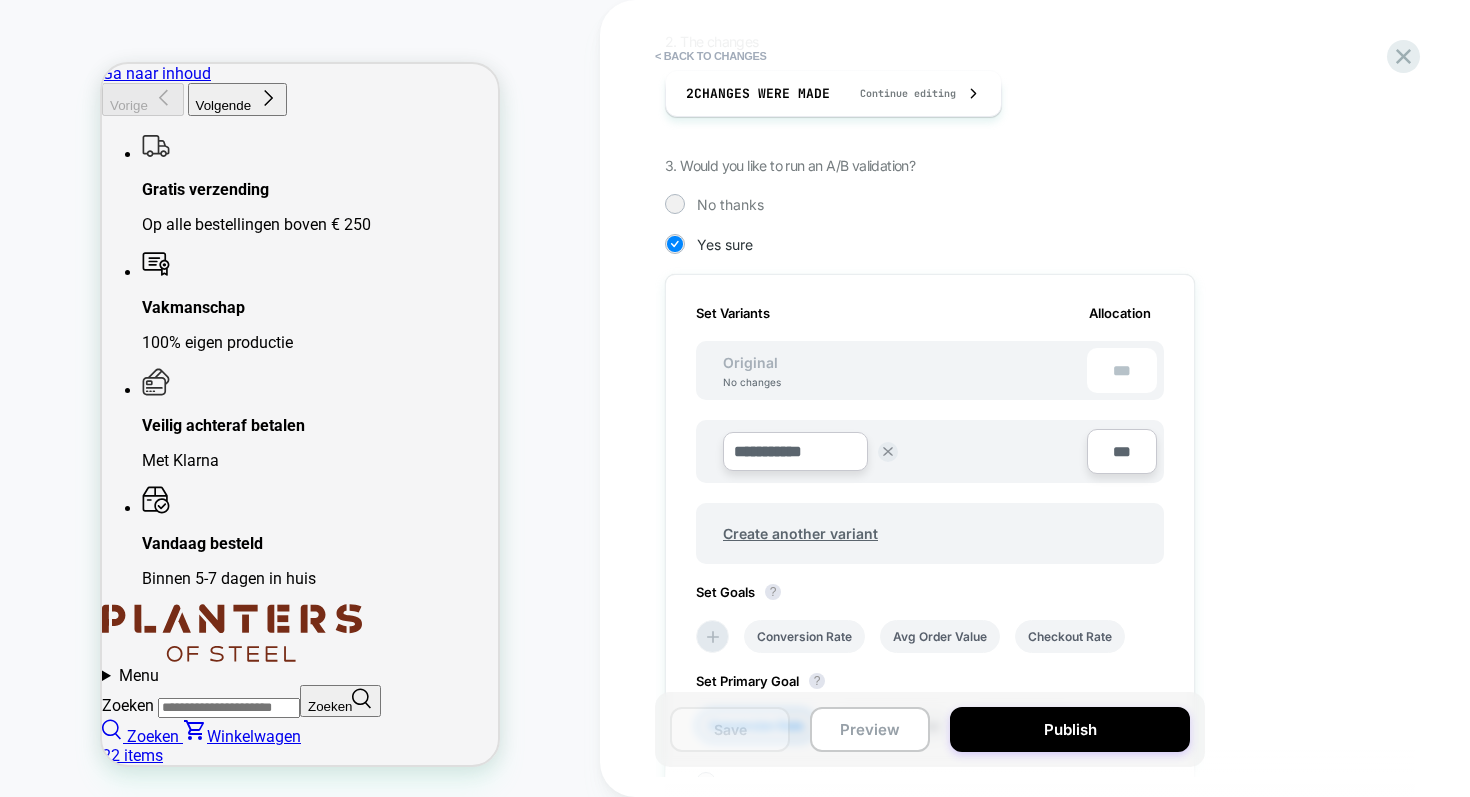 drag, startPoint x: 826, startPoint y: 450, endPoint x: 615, endPoint y: 450, distance: 211 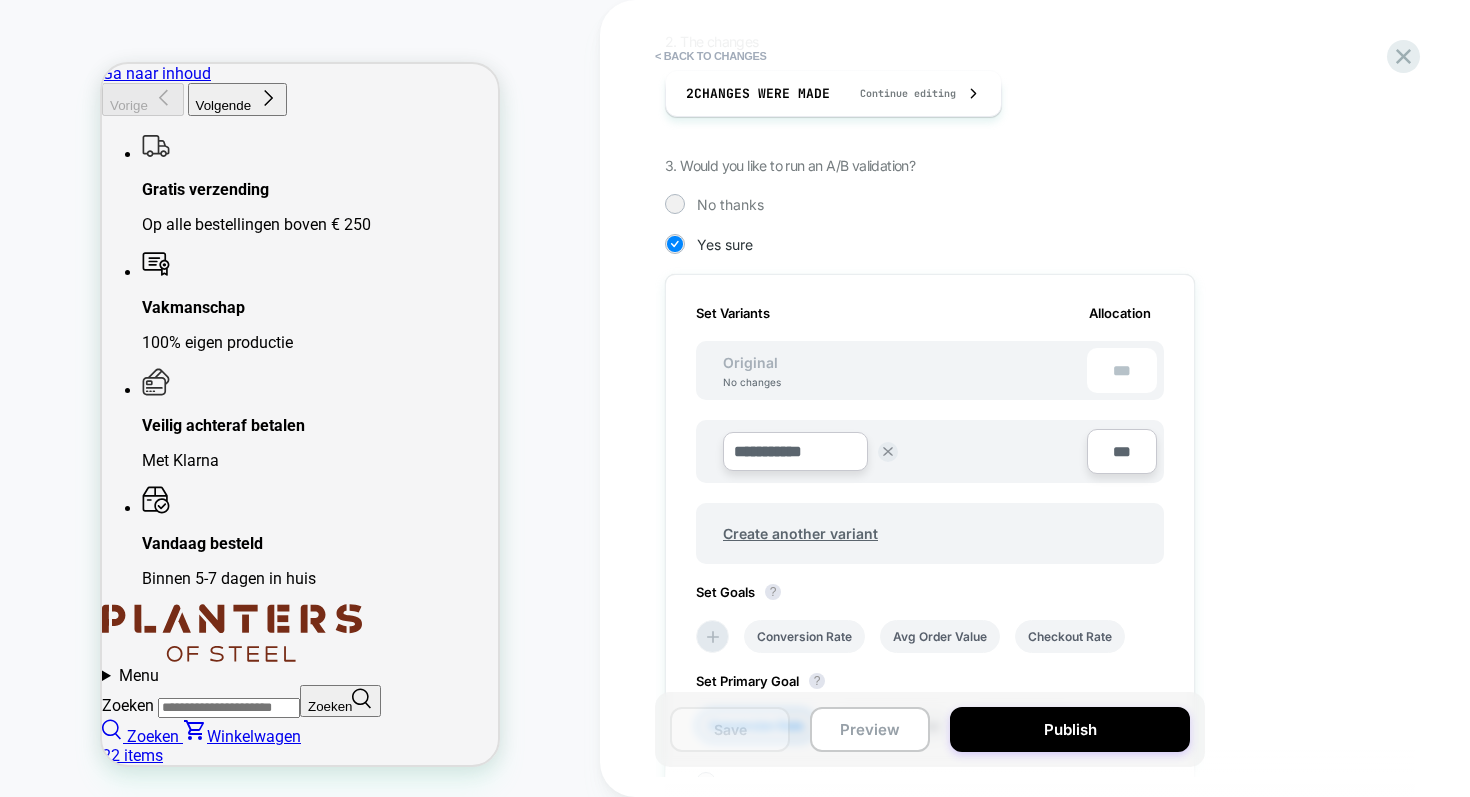 click on "**********" at bounding box center [1040, 398] 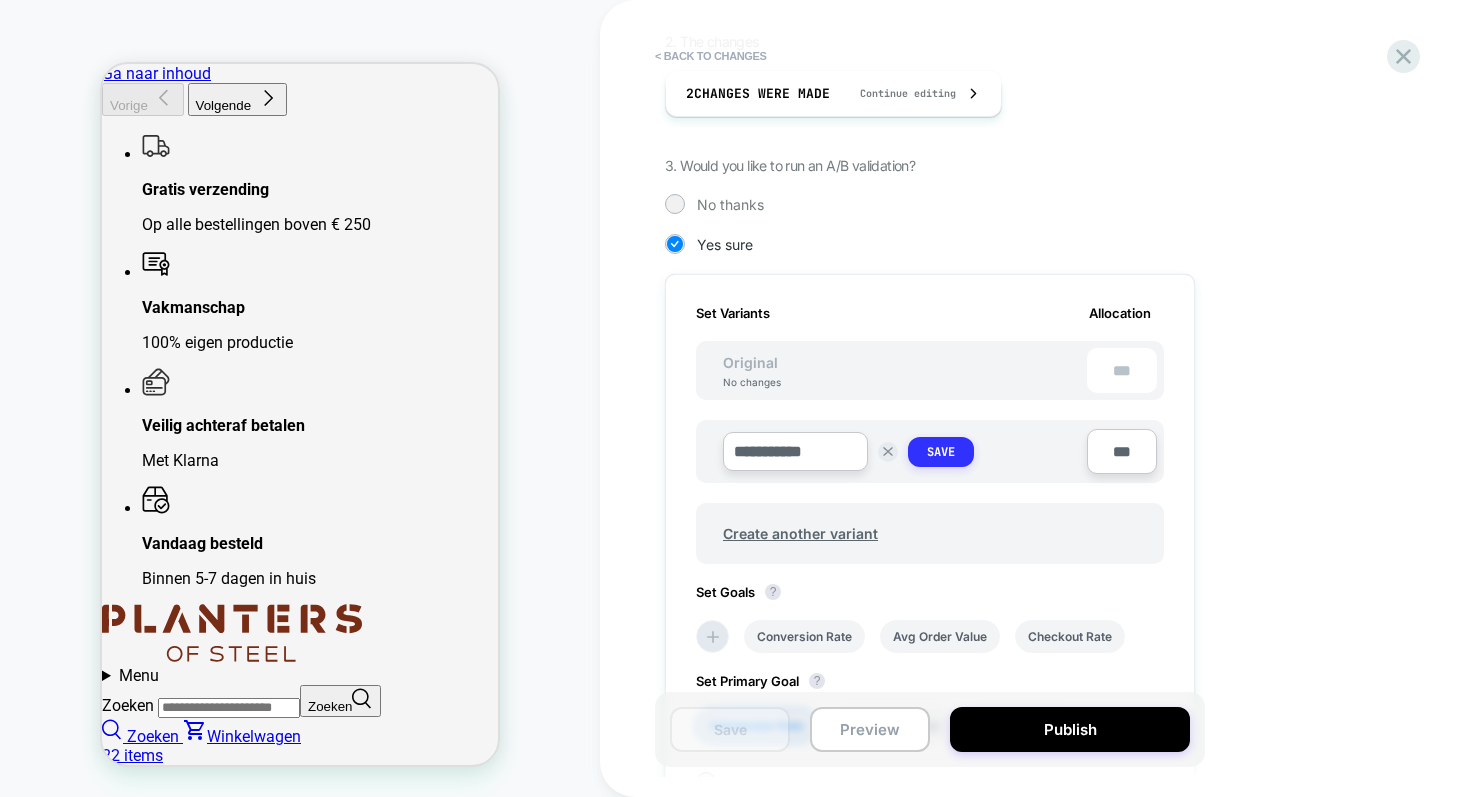 type on "**********" 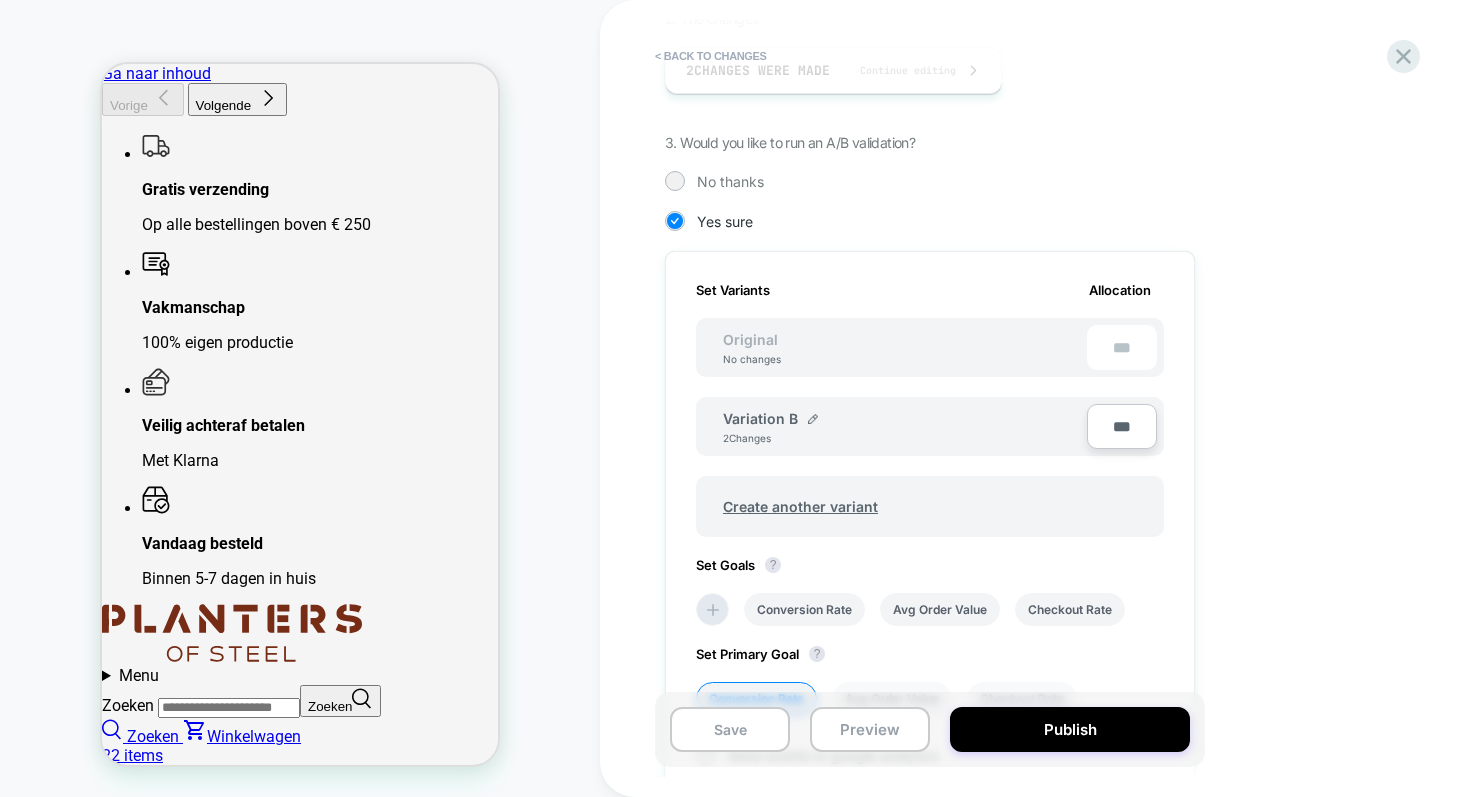 scroll, scrollTop: 674, scrollLeft: 0, axis: vertical 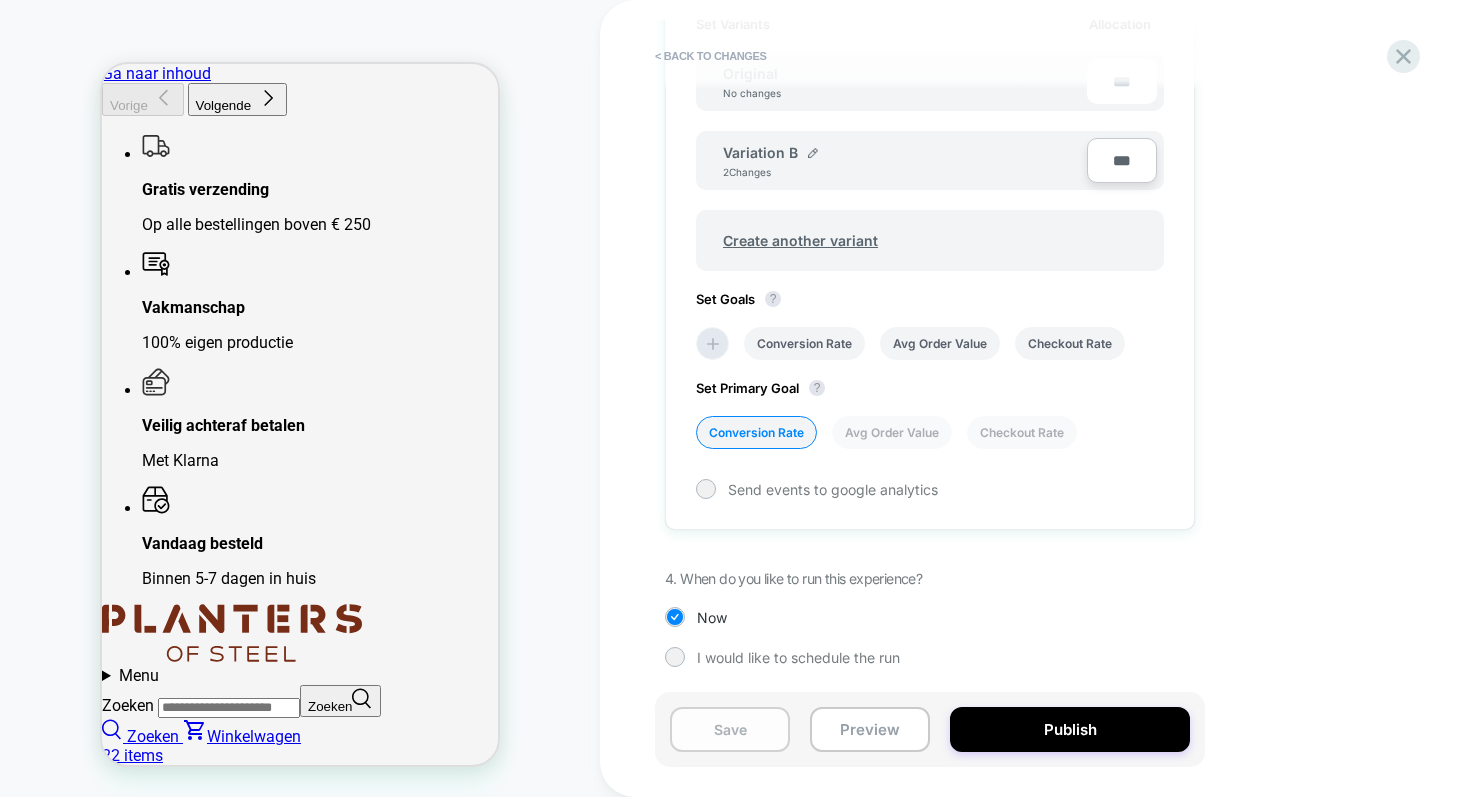 click on "Save" at bounding box center [730, 729] 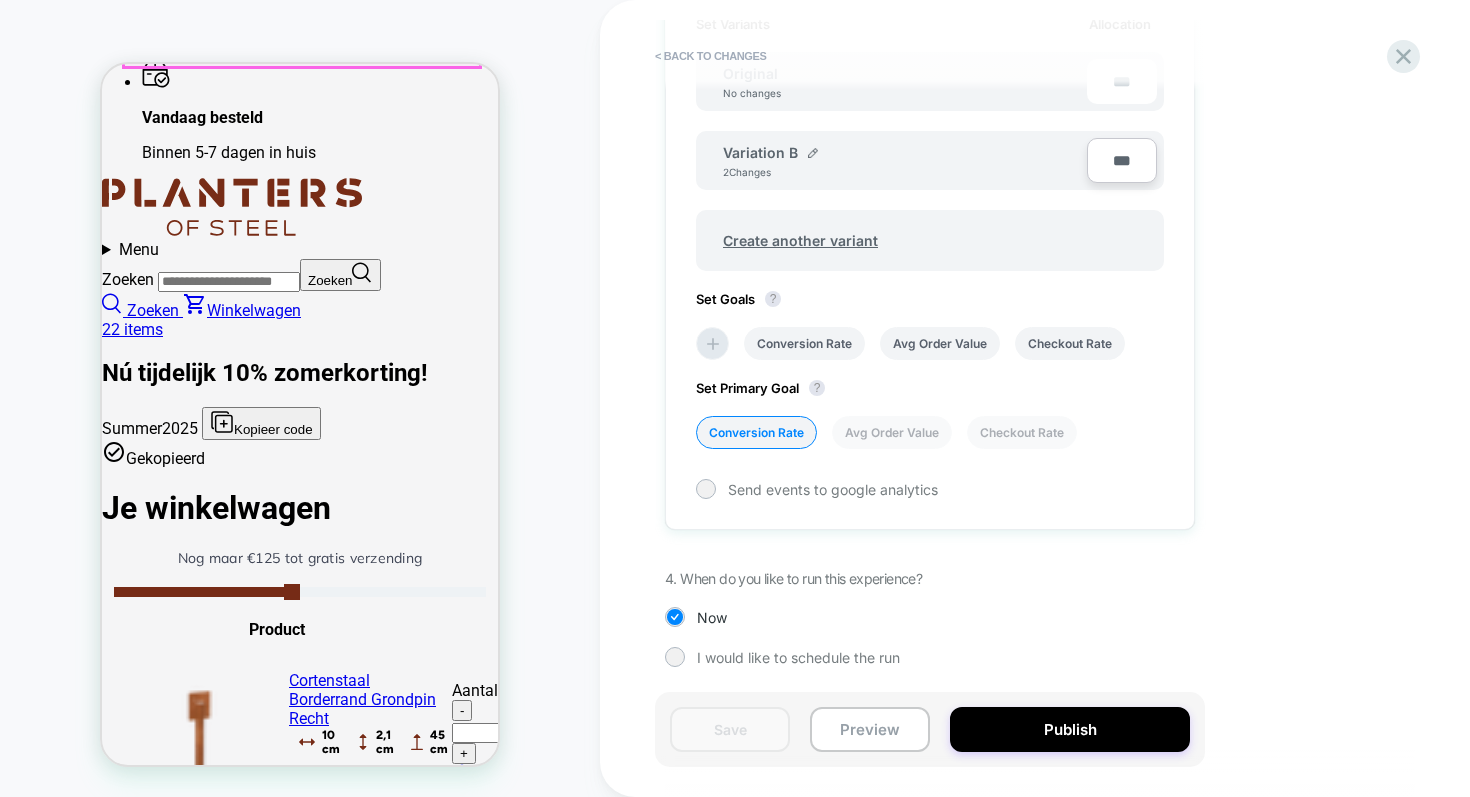 scroll, scrollTop: 0, scrollLeft: 0, axis: both 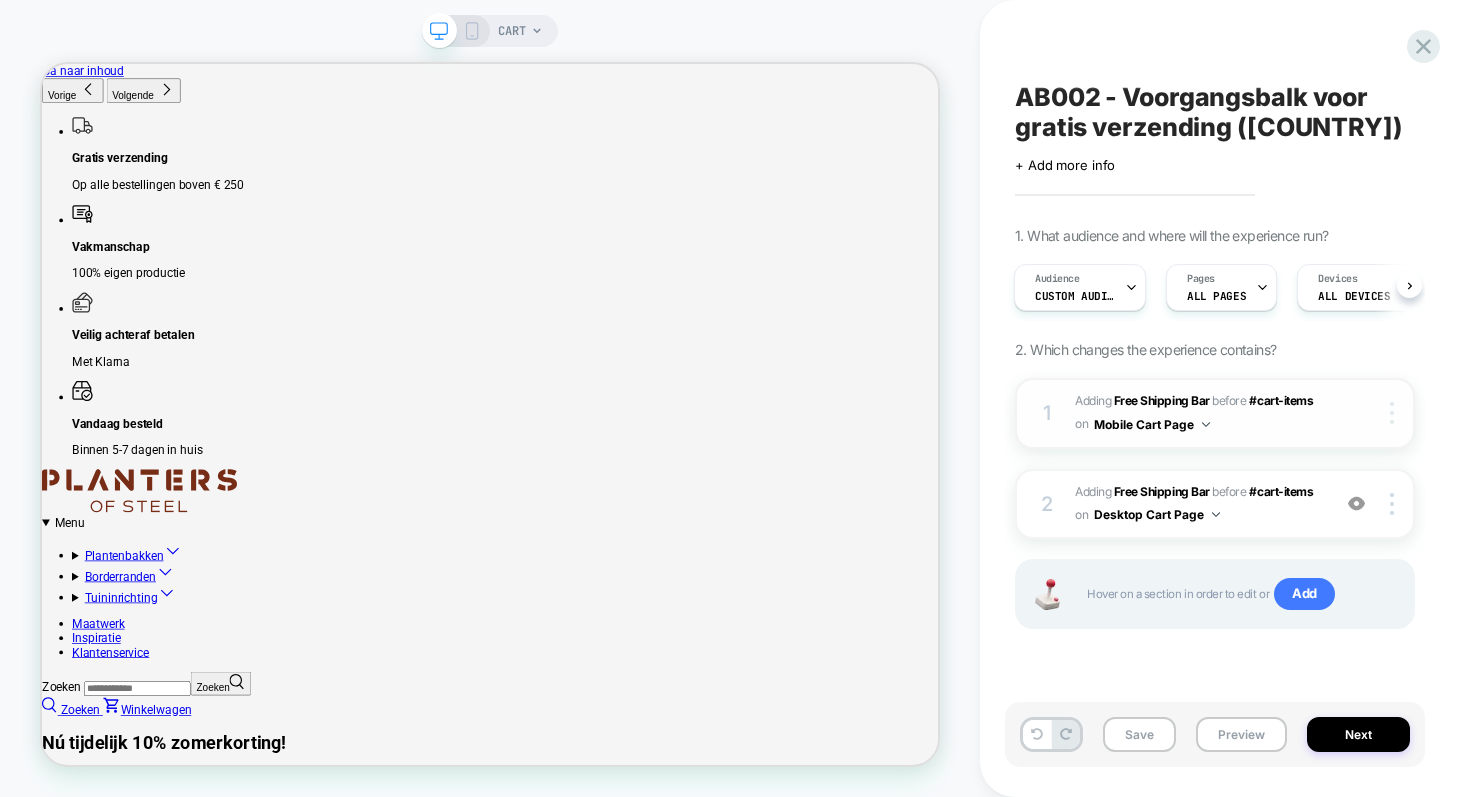 click at bounding box center (1392, 413) 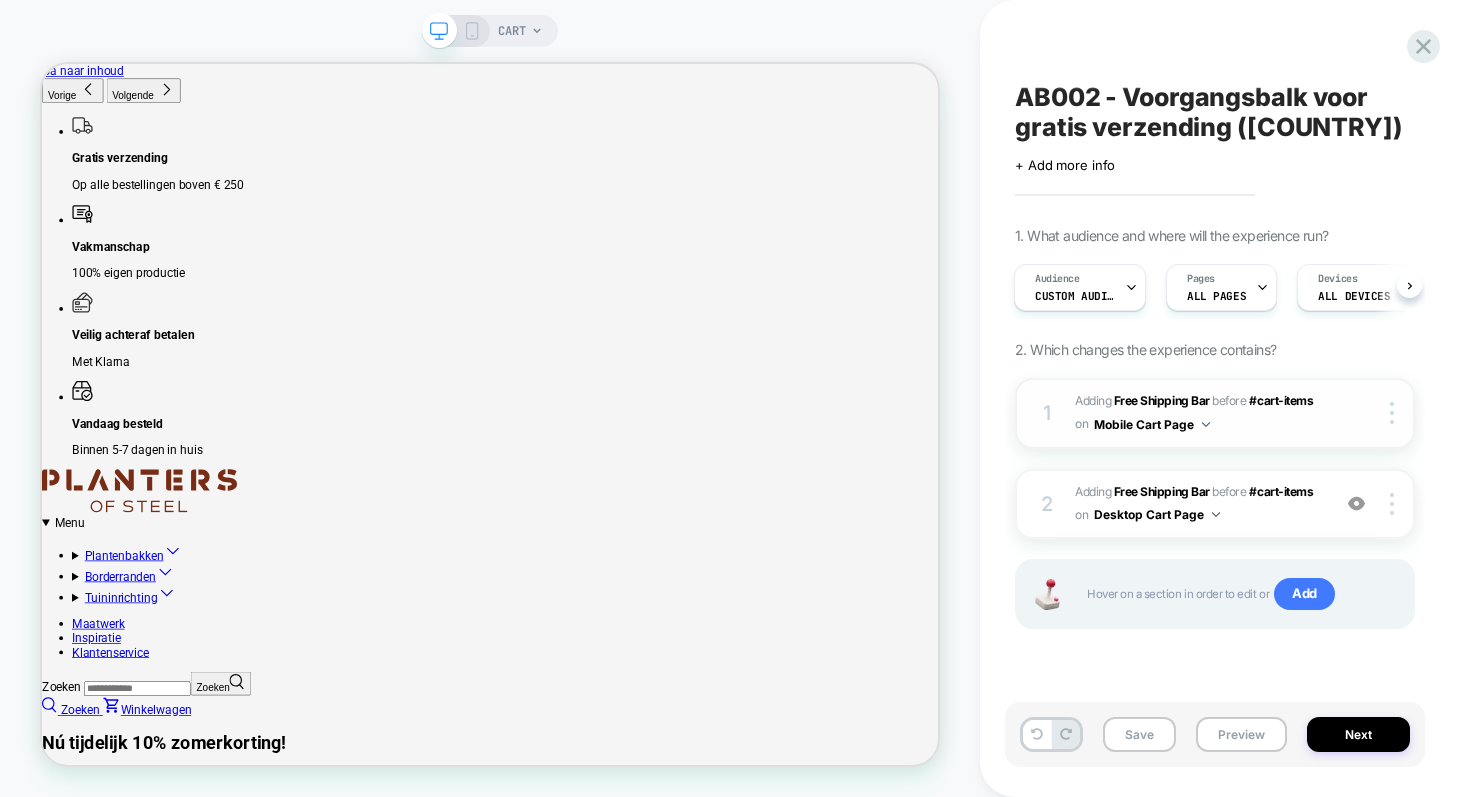 click on "Mobile Cart Page" at bounding box center [1152, 424] 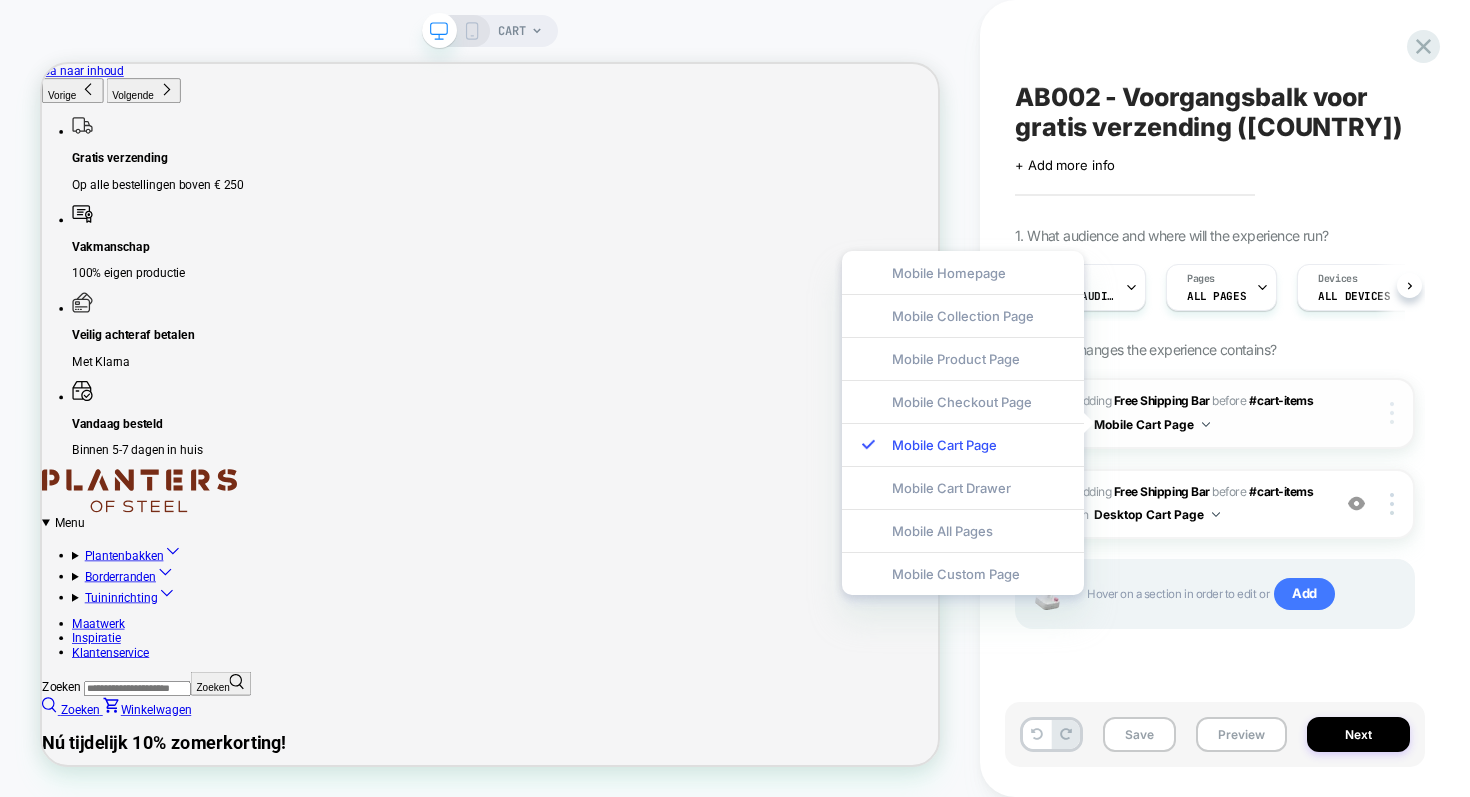 click at bounding box center (1395, 413) 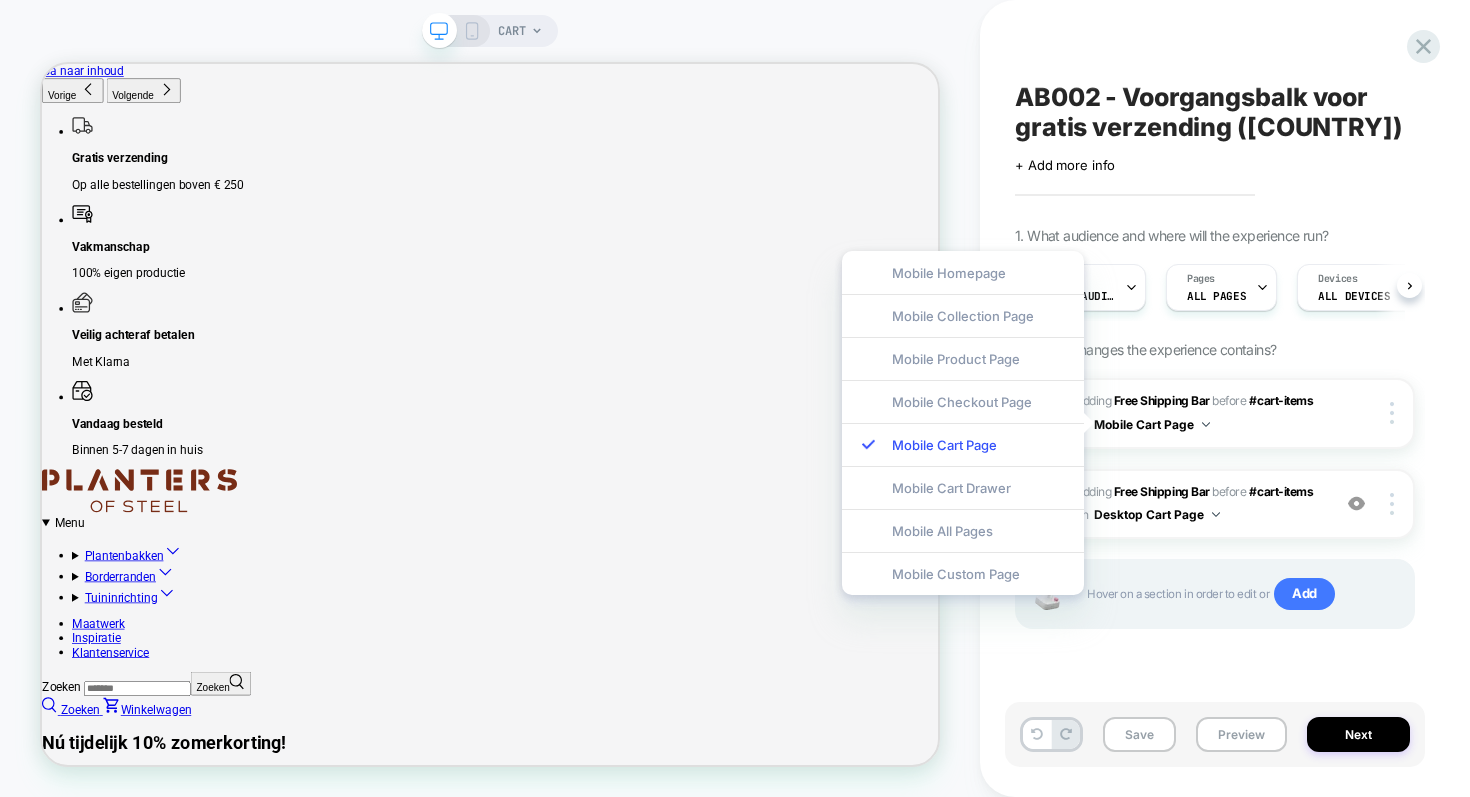 click on "AB002 - Voorgangsbalk voor gratis verzending (DE) Click to edit experience details + Add more info 1. What audience and where will the experience run? Audience Custom Audience Pages ALL PAGES Devices ALL DEVICES Trigger Page Load 2. Which changes the experience contains? 1 #_loomi_addon_1754485484737_dup1754487769 Adding   Free Shipping Bar   BEFORE #cart-items #cart-items   on Mobile Cart Page Copy CSS Selector Copy Widget Id Rename Copy to   Desktop Target   All Devices Delete 2 #_loomi_addon_1754485749049_dup1754487769 Adding   Free Shipping Bar   BEFORE #cart-items #cart-items   on Desktop Cart Page Add Before Add After Duplicate Replace Position Copy CSS Selector Copy Widget Id Rename Copy to   Mobile Target   All Devices Delete Hover on a section in order to edit or  Add" at bounding box center (1215, 398) 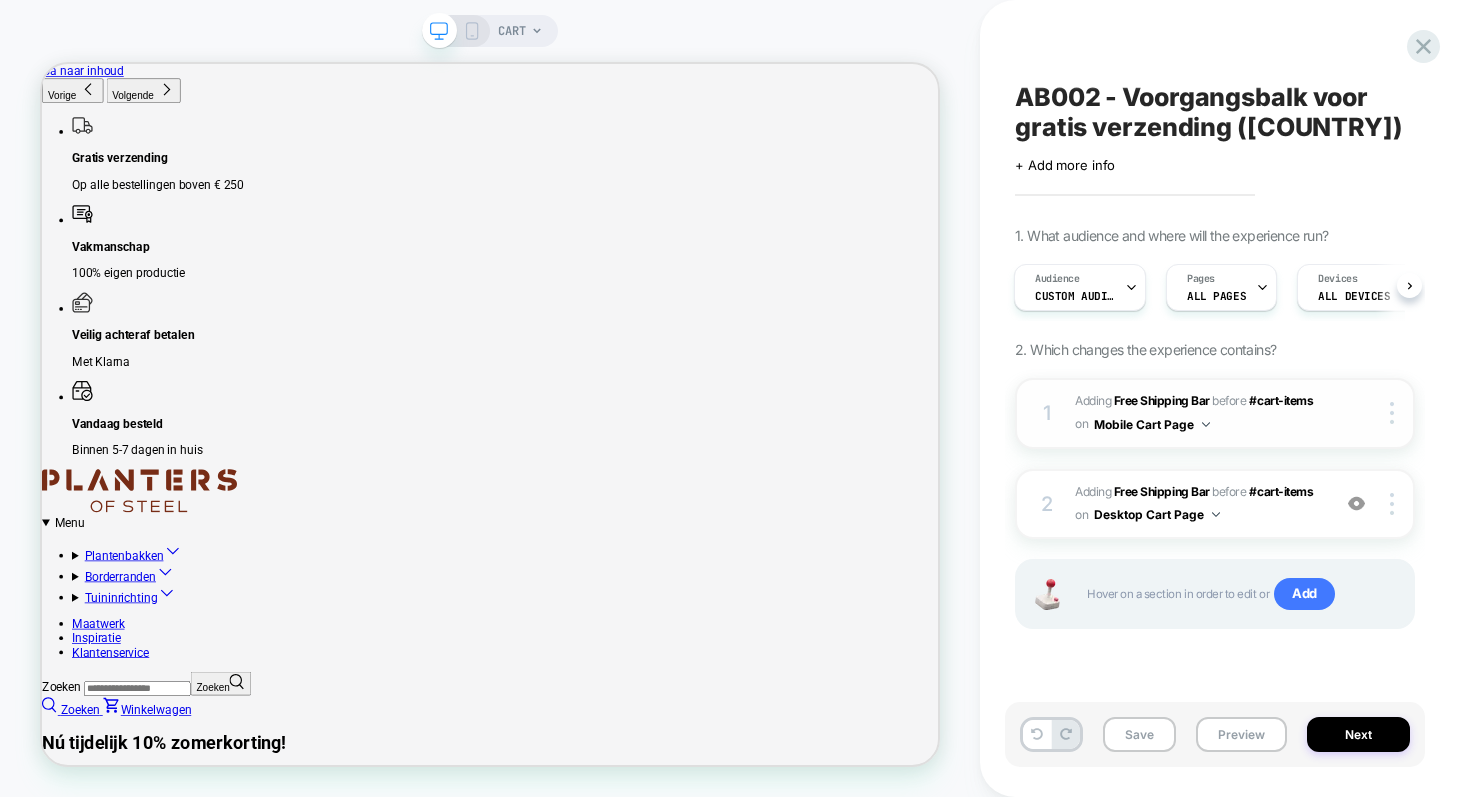 click on "#_loomi_addon_1754485484737_dup1754487769 Adding   Free Shipping Bar   BEFORE #cart-items #cart-items   on Mobile Cart Page" at bounding box center [1197, 413] 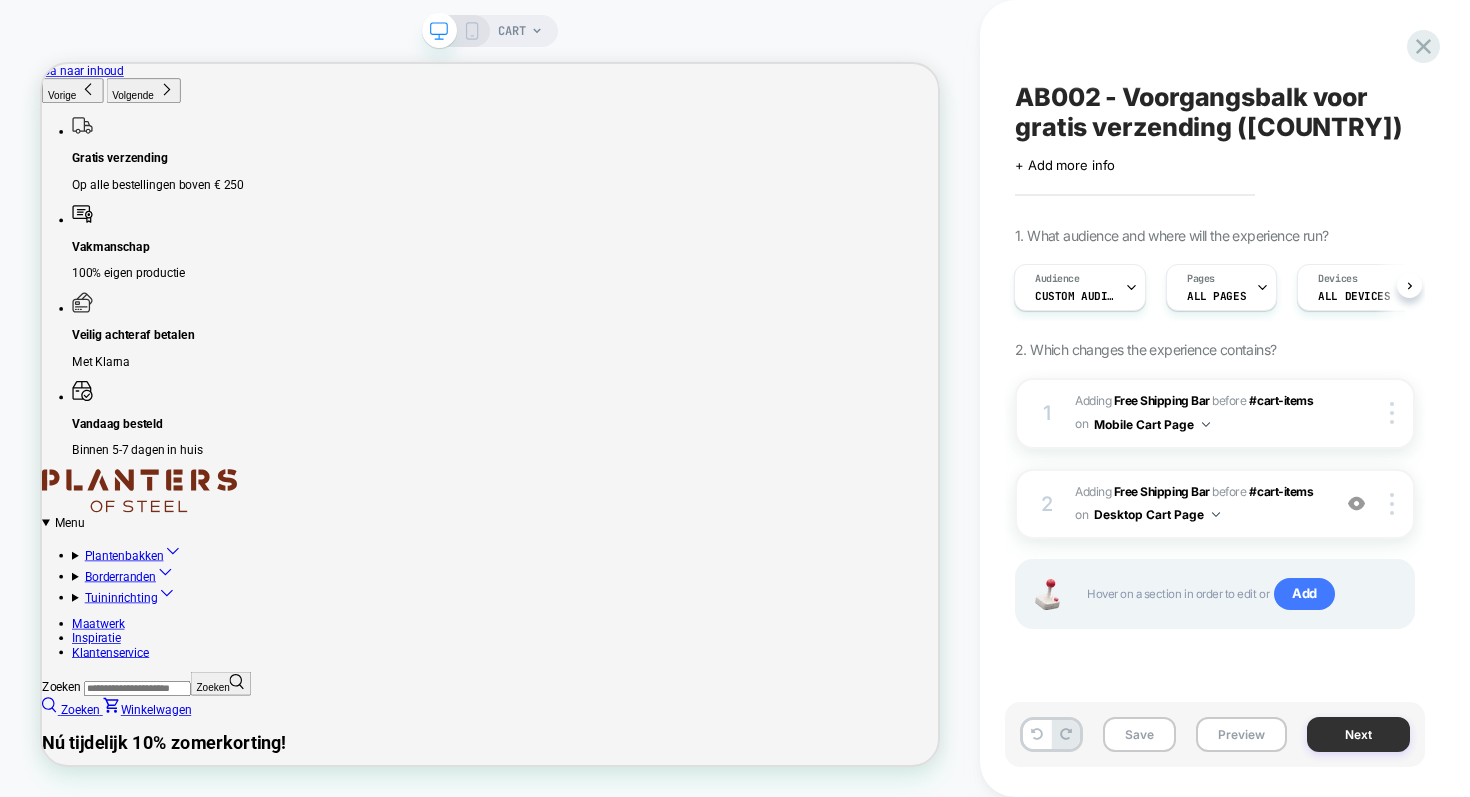 click on "Next" at bounding box center (1358, 734) 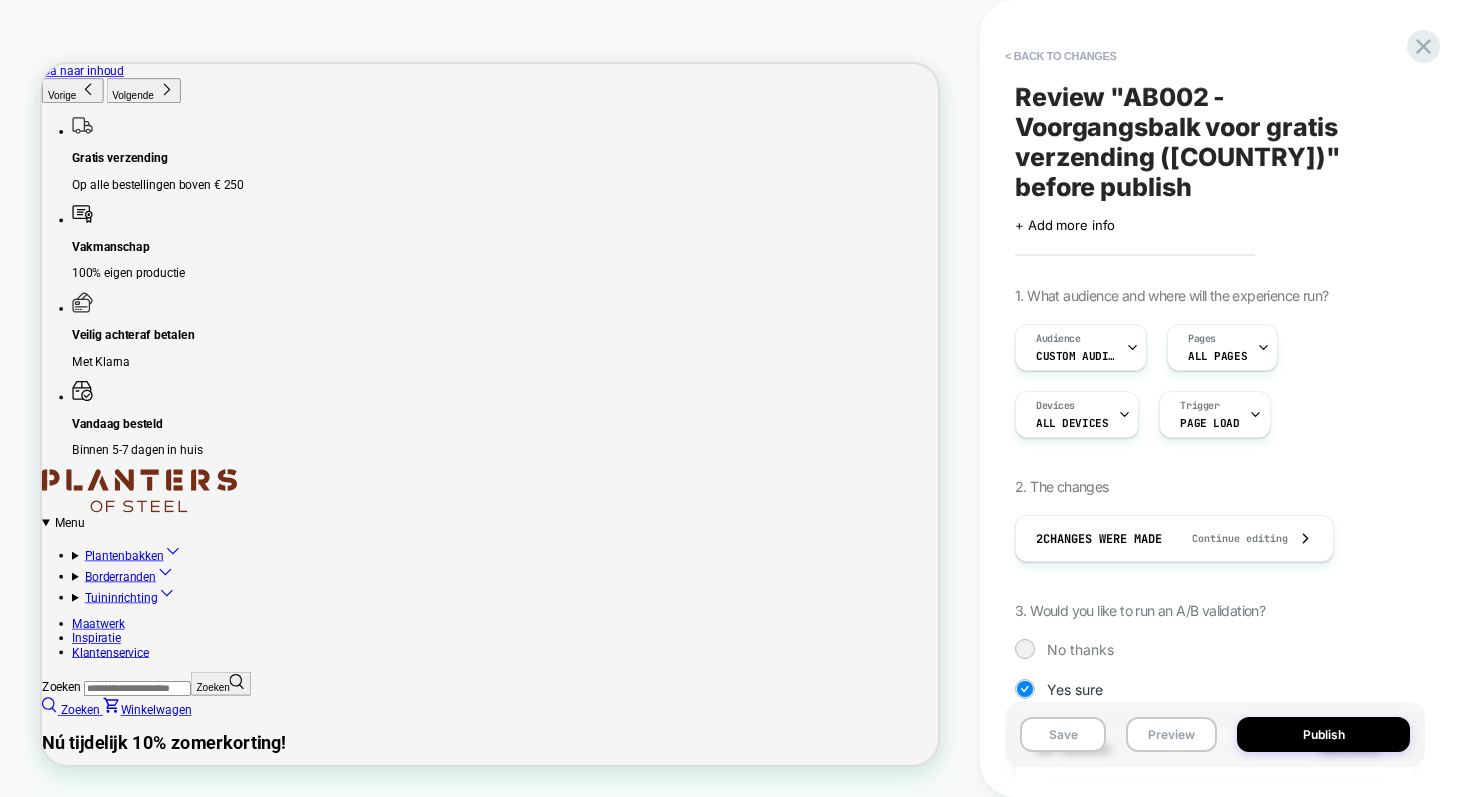 scroll, scrollTop: 0, scrollLeft: 2, axis: horizontal 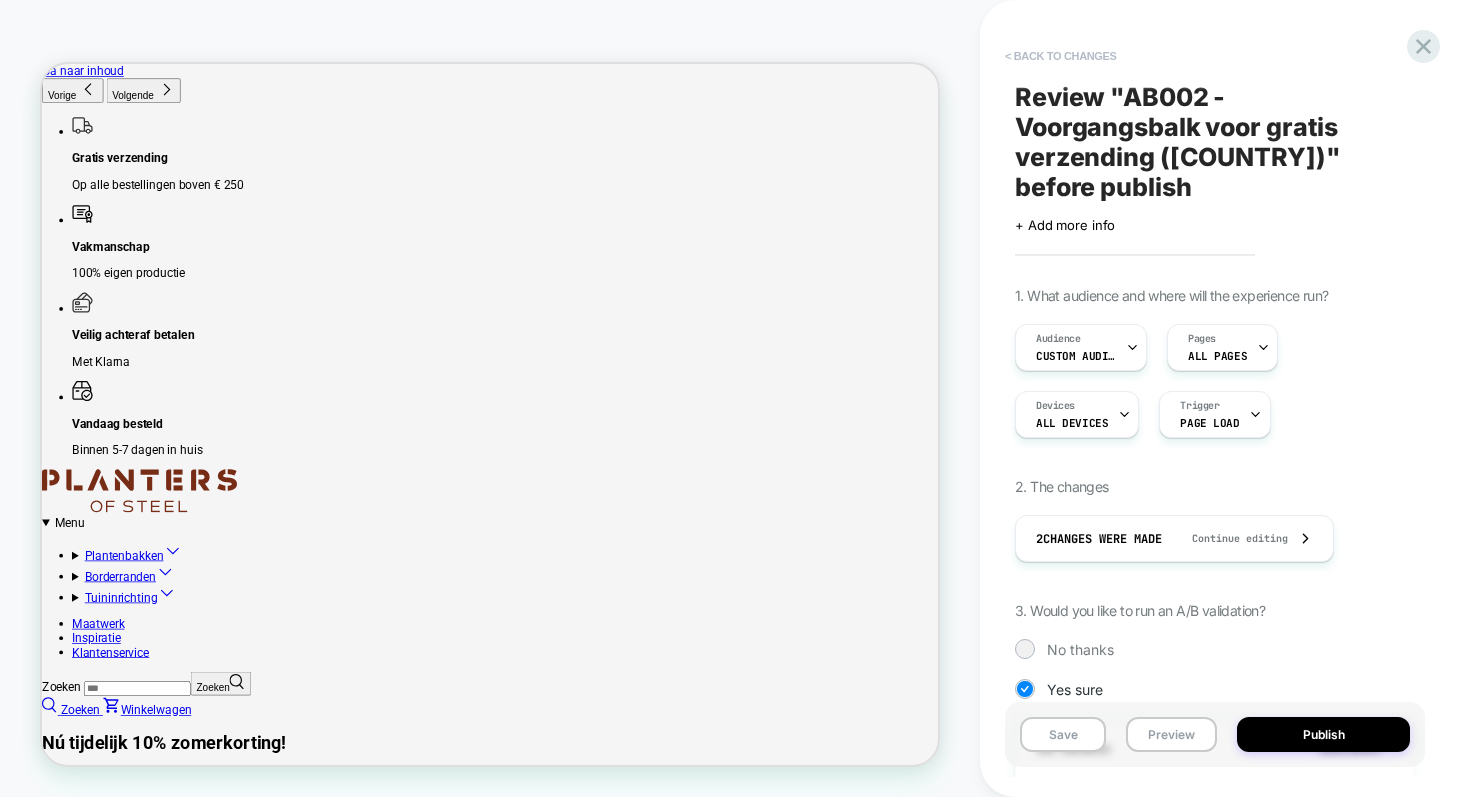 click on "< Back to changes" at bounding box center [1061, 56] 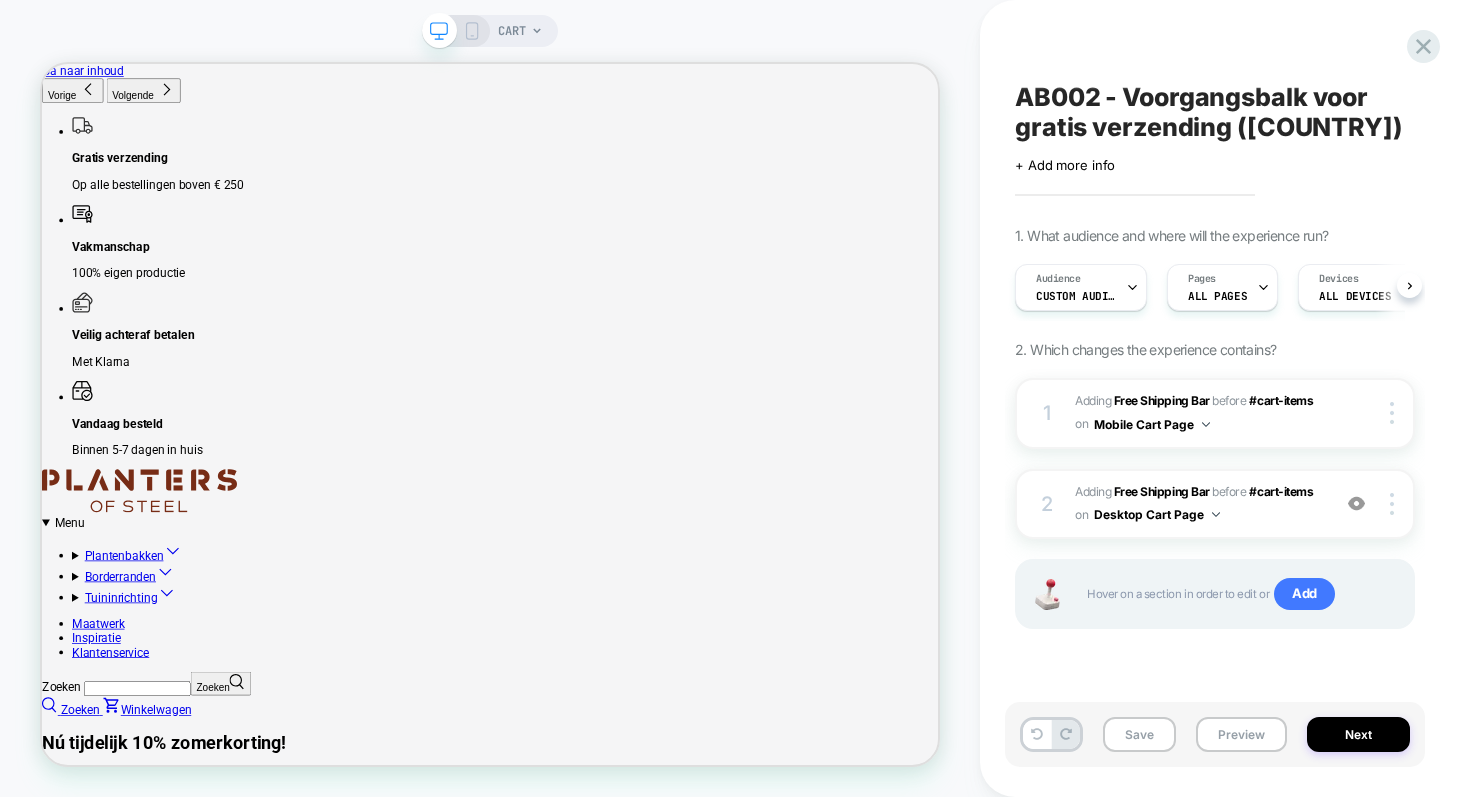 scroll, scrollTop: 0, scrollLeft: 1, axis: horizontal 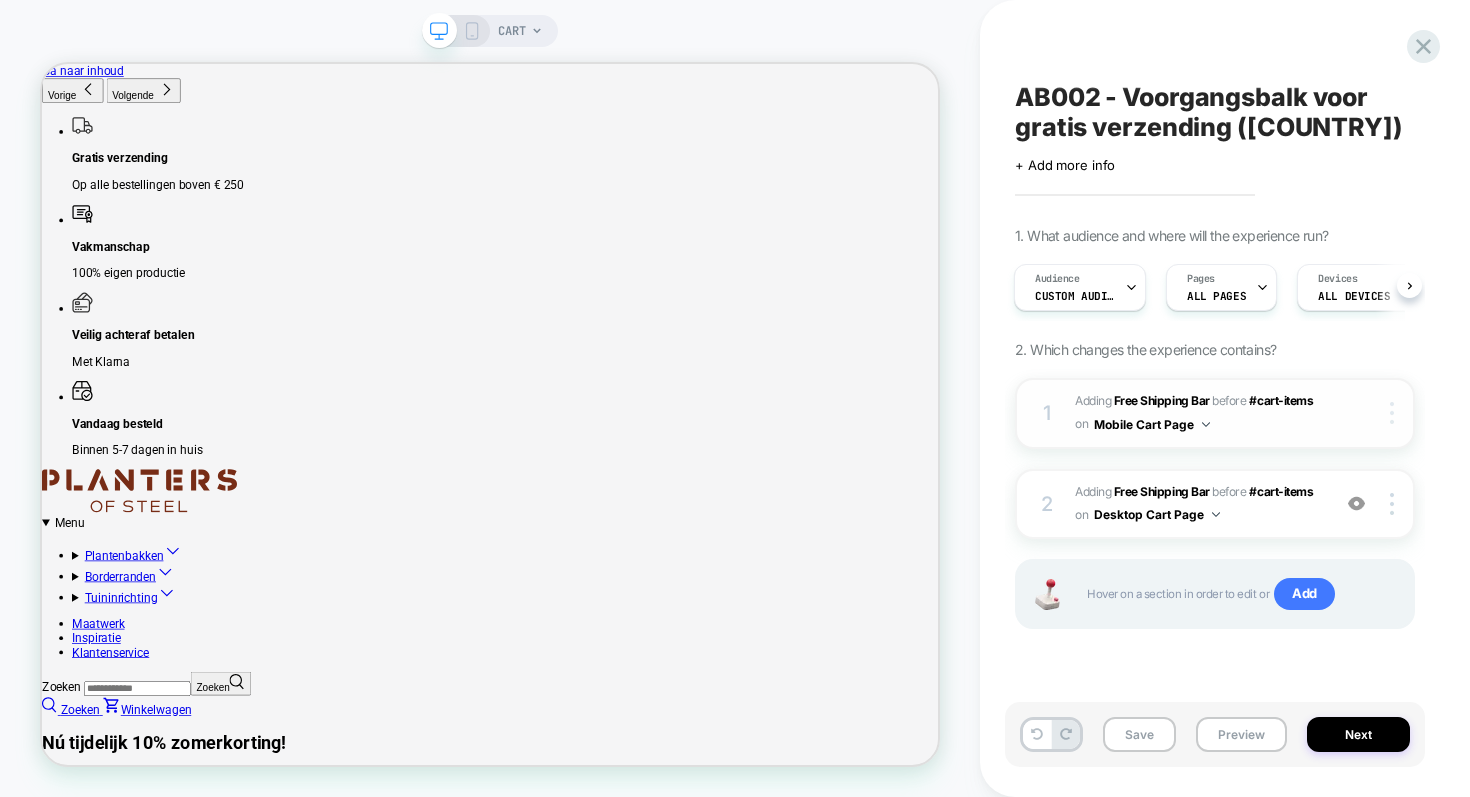 click at bounding box center [1395, 413] 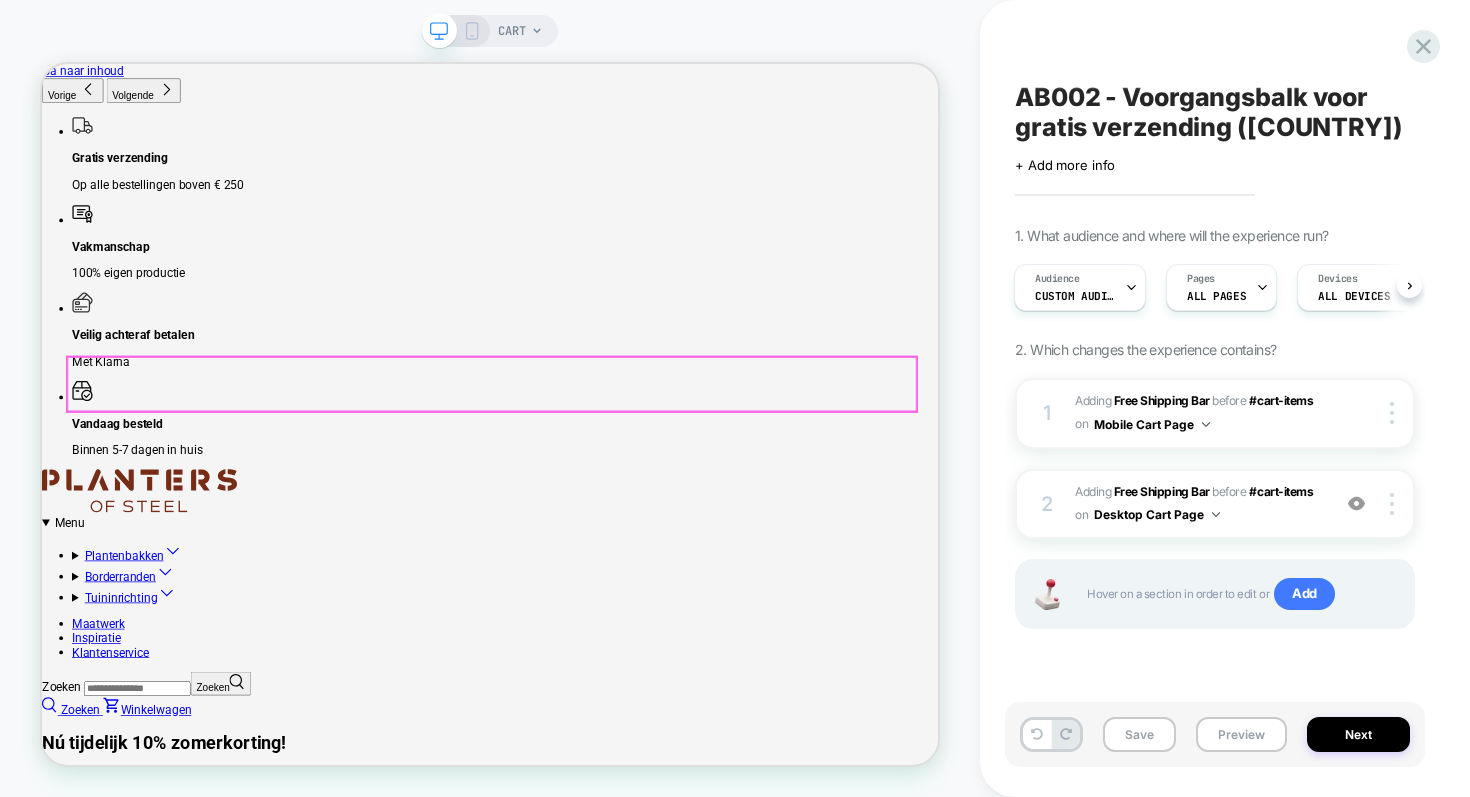 click on "Nog maar €125 verwijderd tot gratis verzending" at bounding box center (639, 1154) 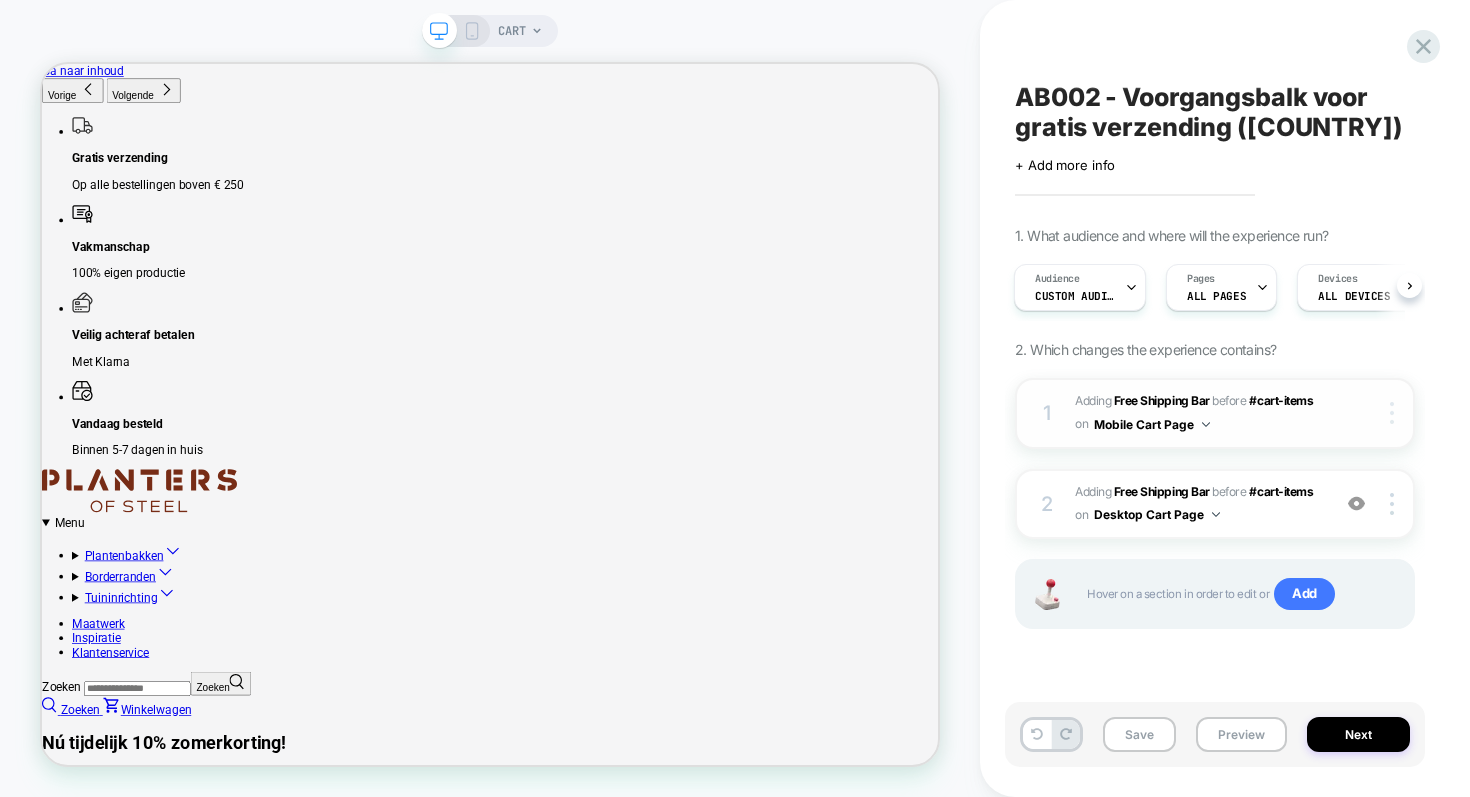 click at bounding box center (1392, 413) 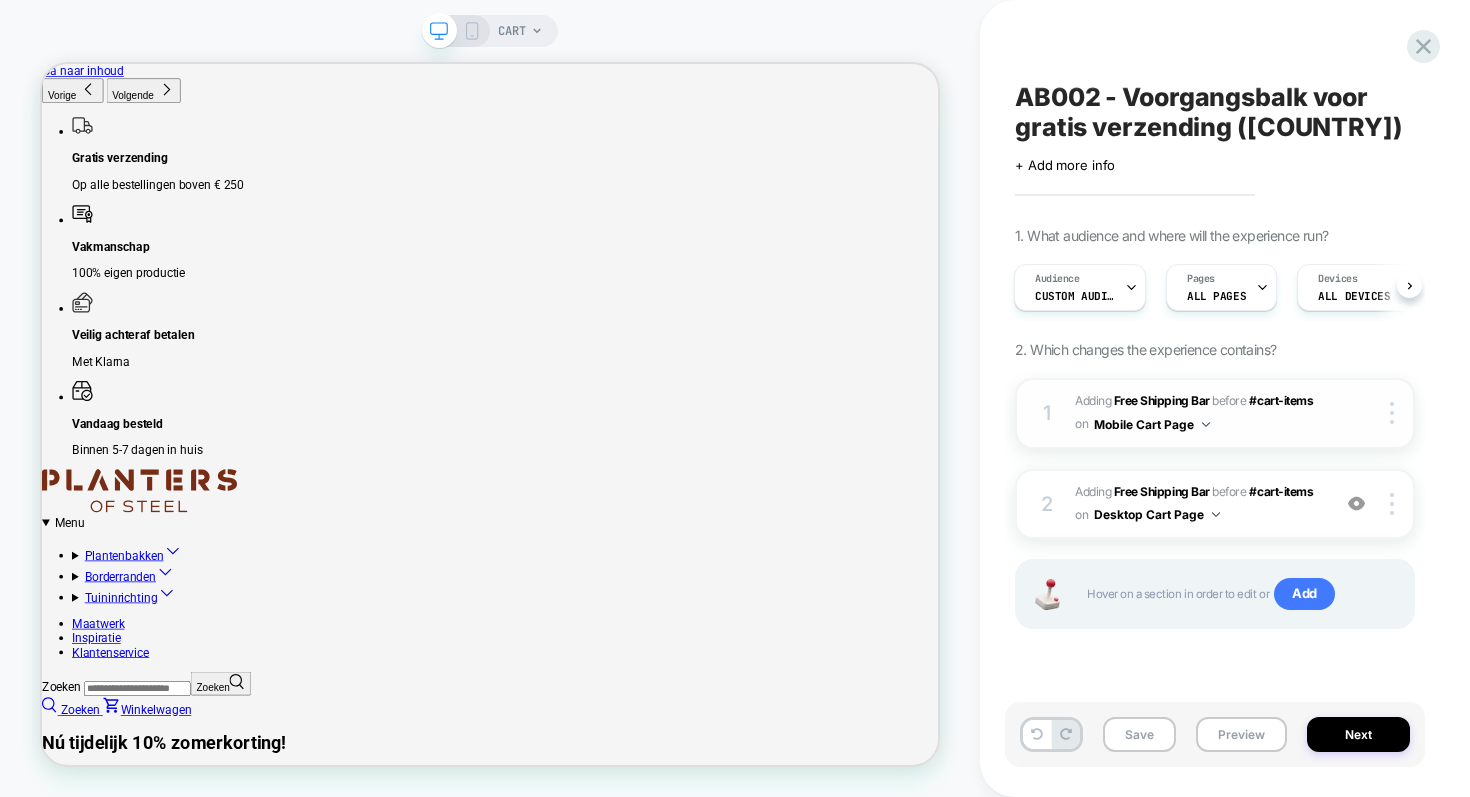 click on "1 #_loomi_addon_1754485484737_dup1754487769 Adding   Free Shipping Bar   BEFORE #cart-items #cart-items   on Mobile Cart Page Copy CSS Selector Copy Widget Id Rename Copy to   Desktop Target   All Devices Delete" at bounding box center (1215, 413) 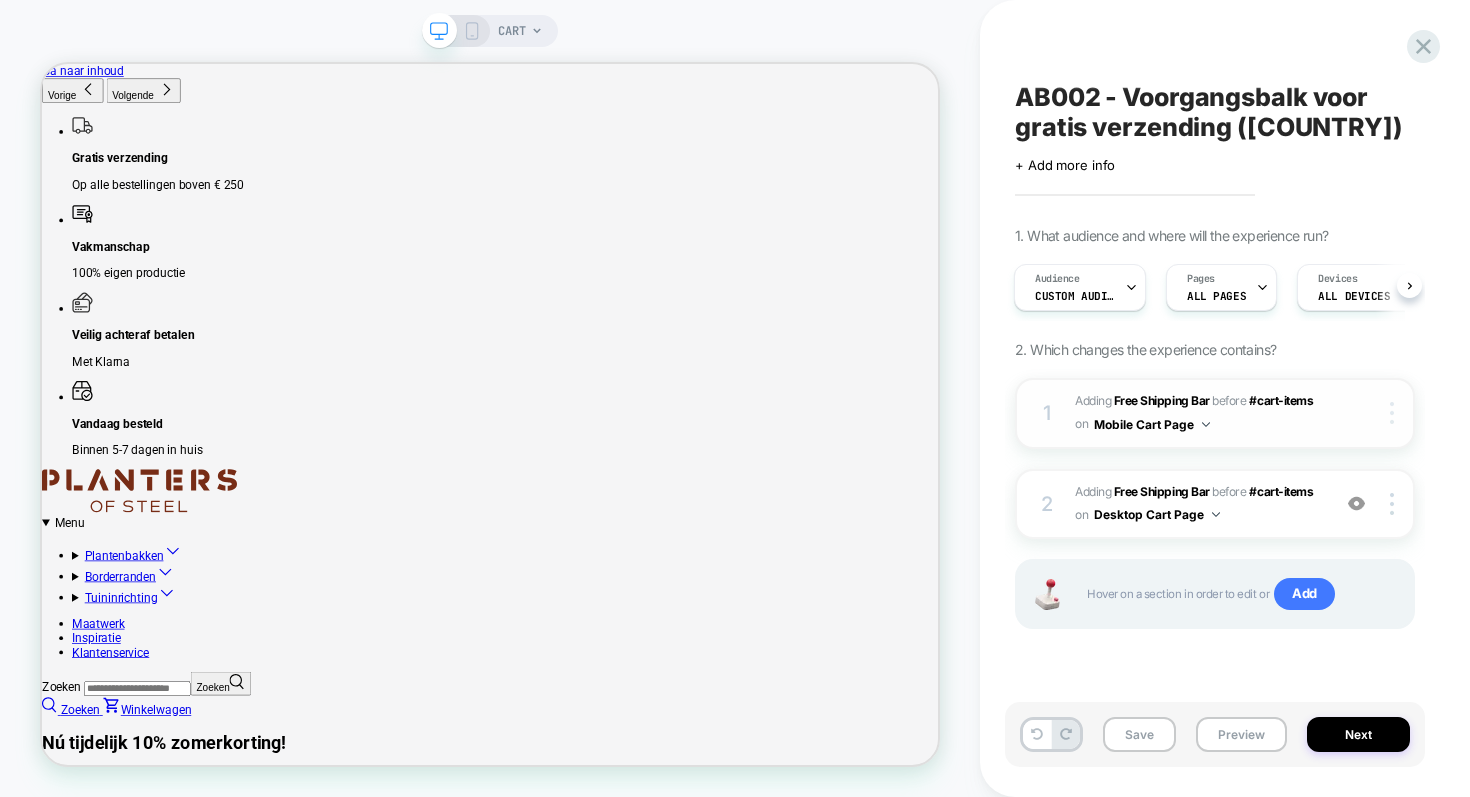 click at bounding box center (1395, 413) 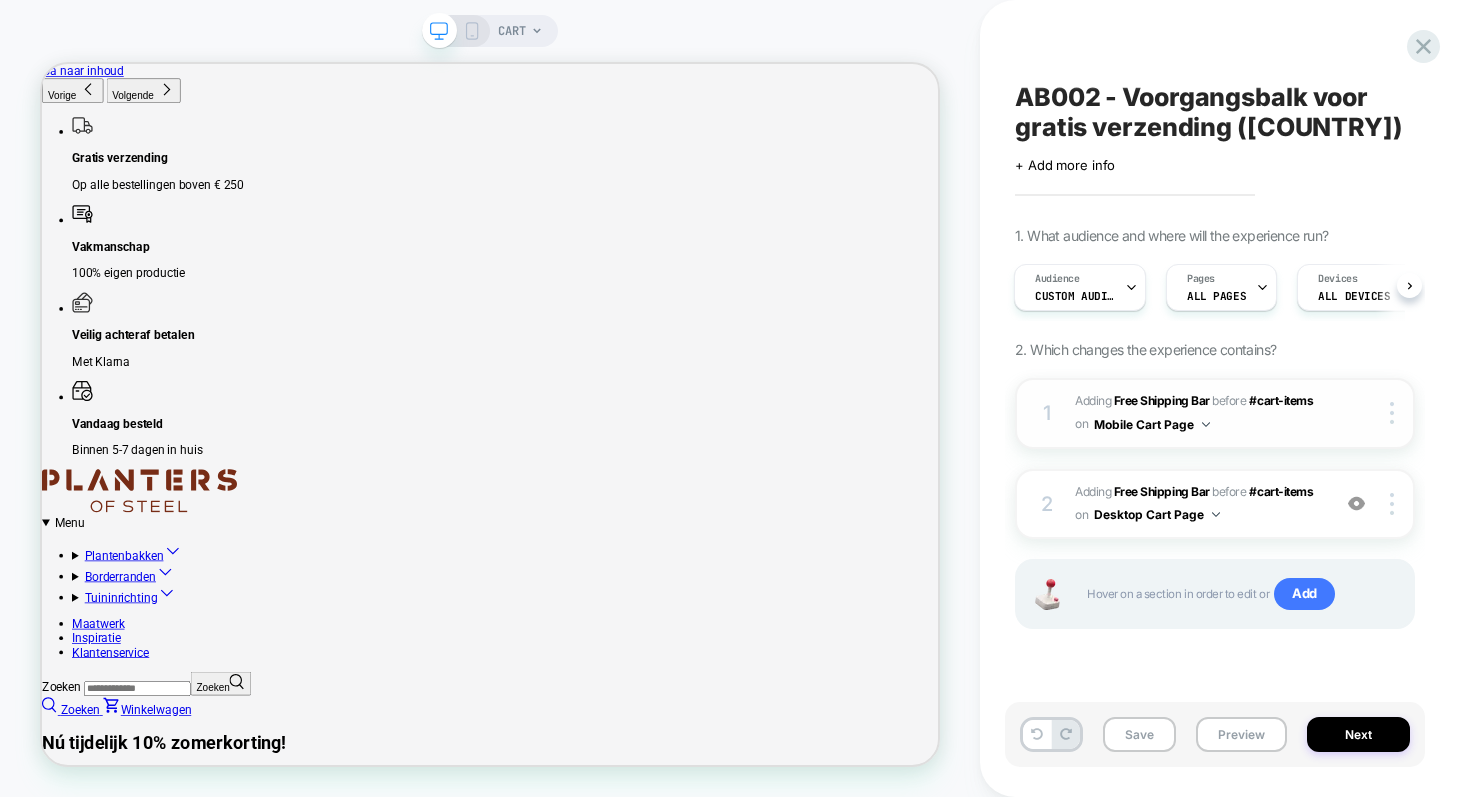 click on "1 #_loomi_addon_1754485484737_dup1754487769 Adding   Free Shipping Bar   BEFORE #cart-items #cart-items   on Mobile Cart Page Copy CSS Selector Copy Widget Id Rename Copy to   Desktop Target   All Devices Delete" at bounding box center [1215, 413] 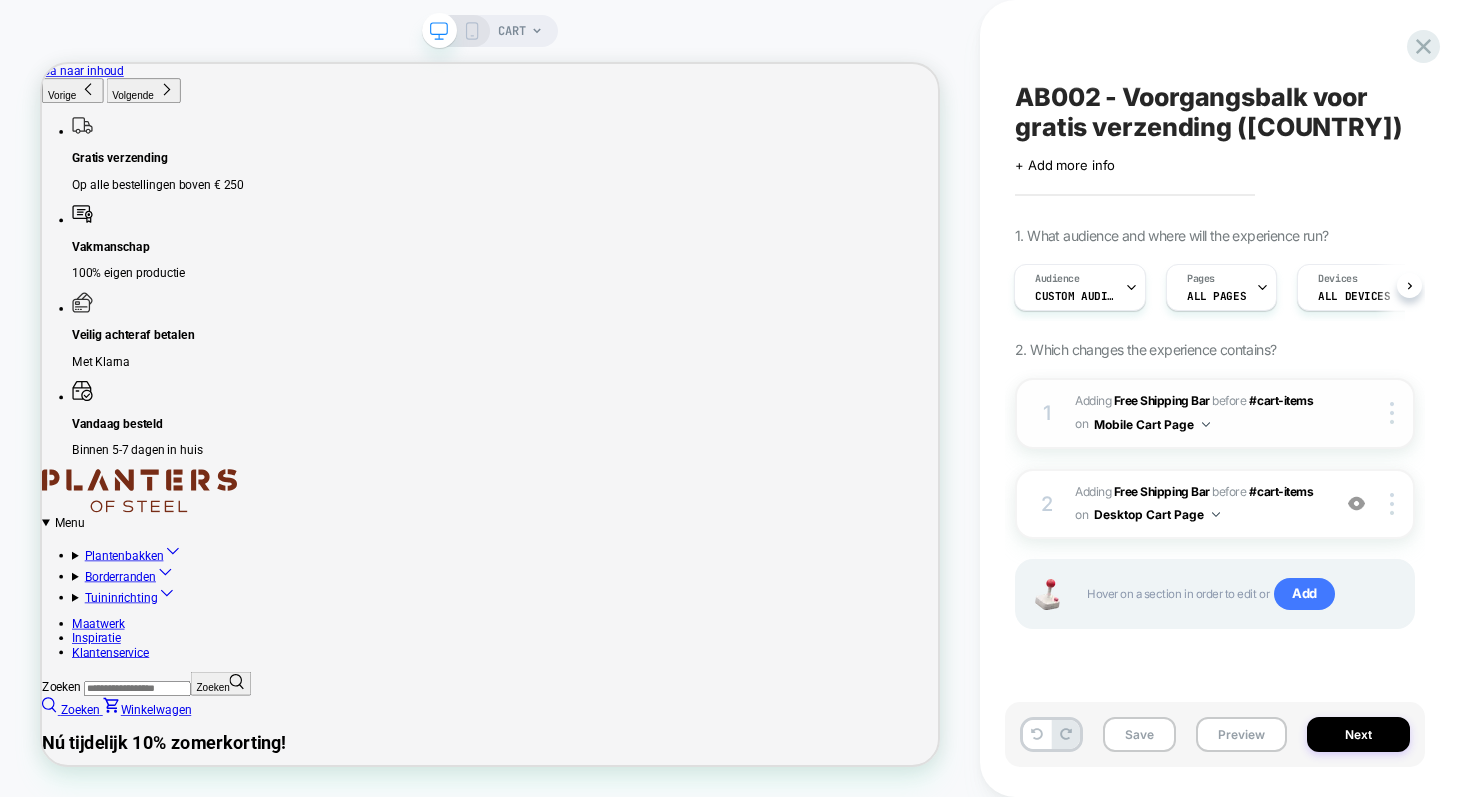 click on "1" at bounding box center (1047, 413) 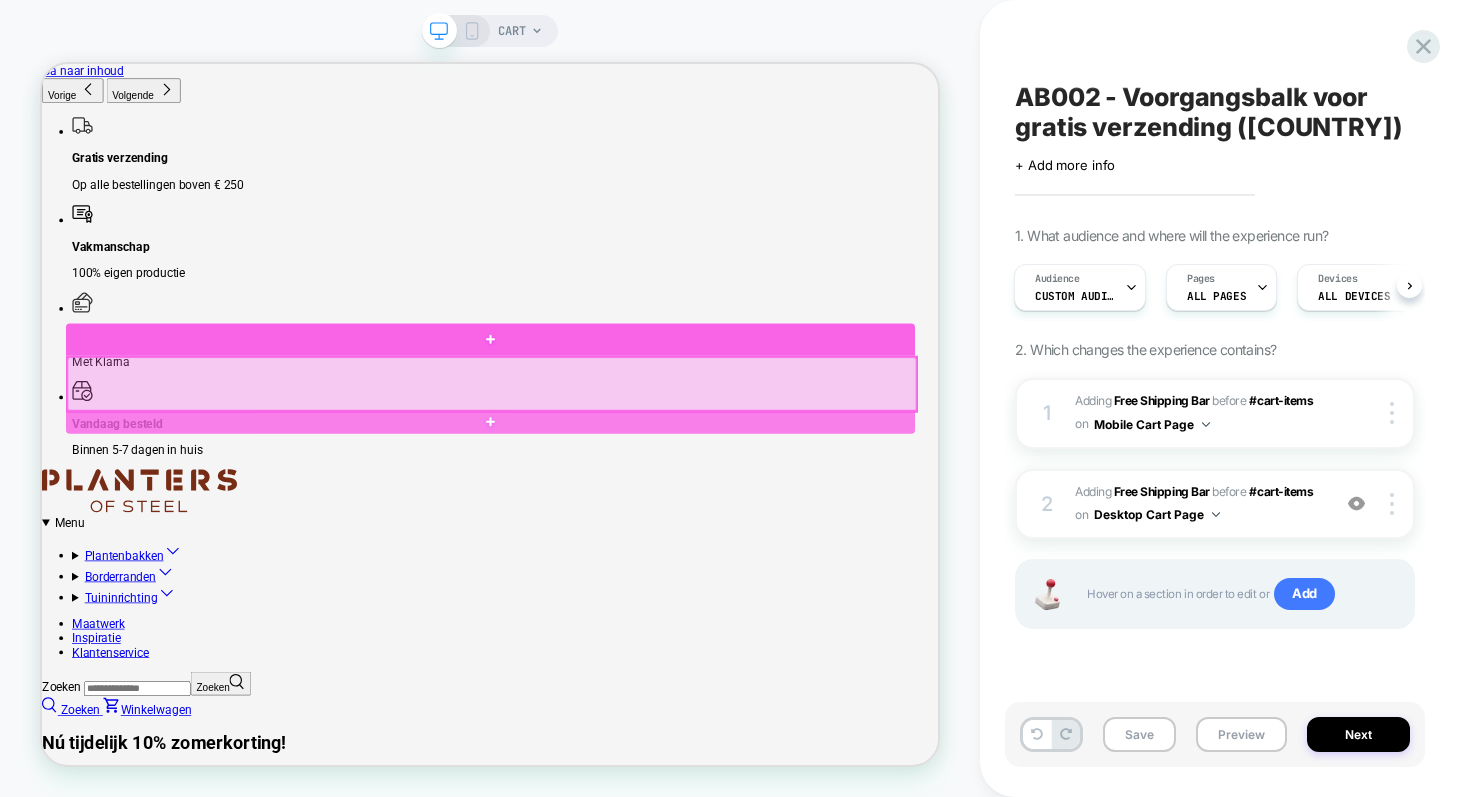 click at bounding box center (642, 490) 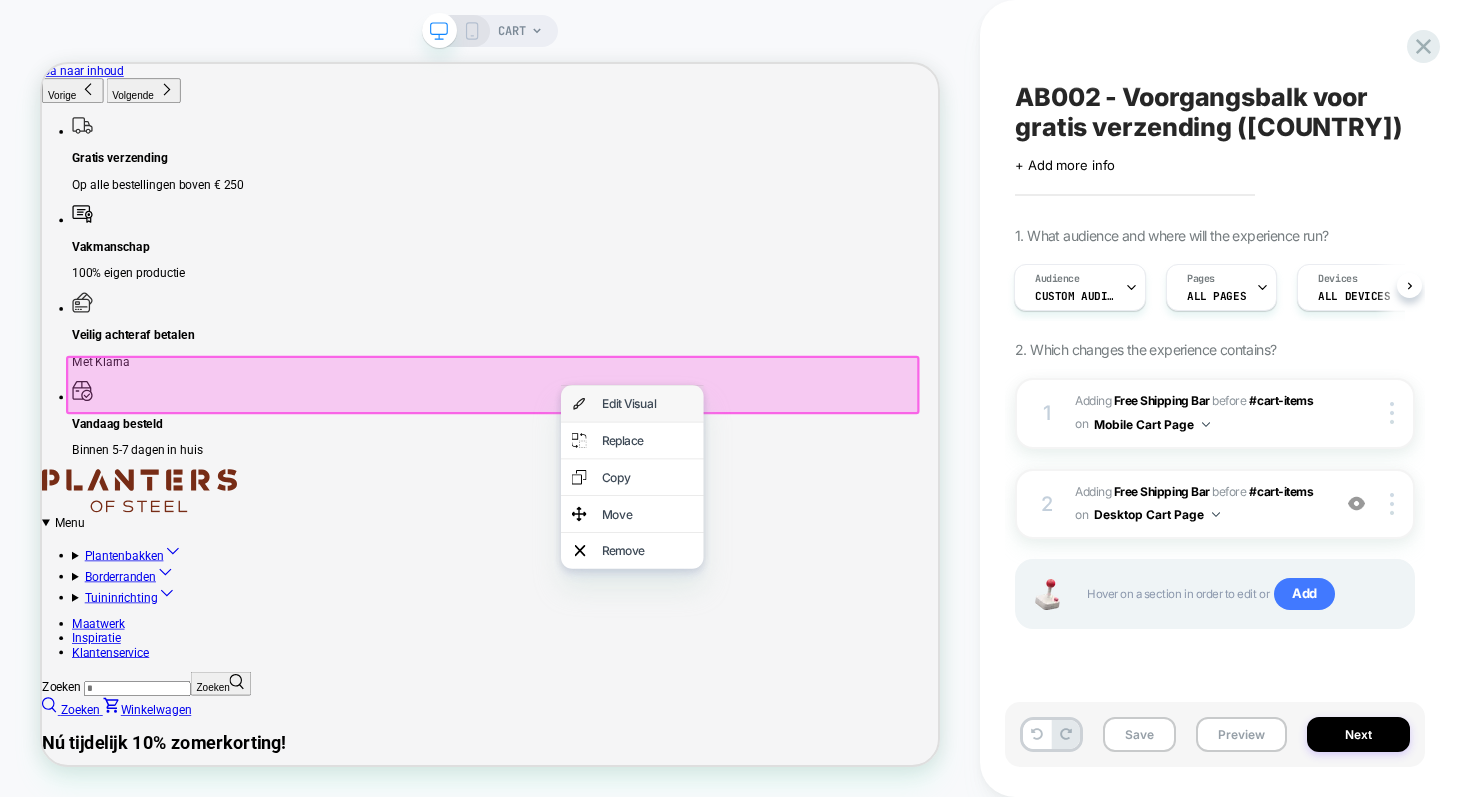 click on "Edit Visual" at bounding box center [849, 517] 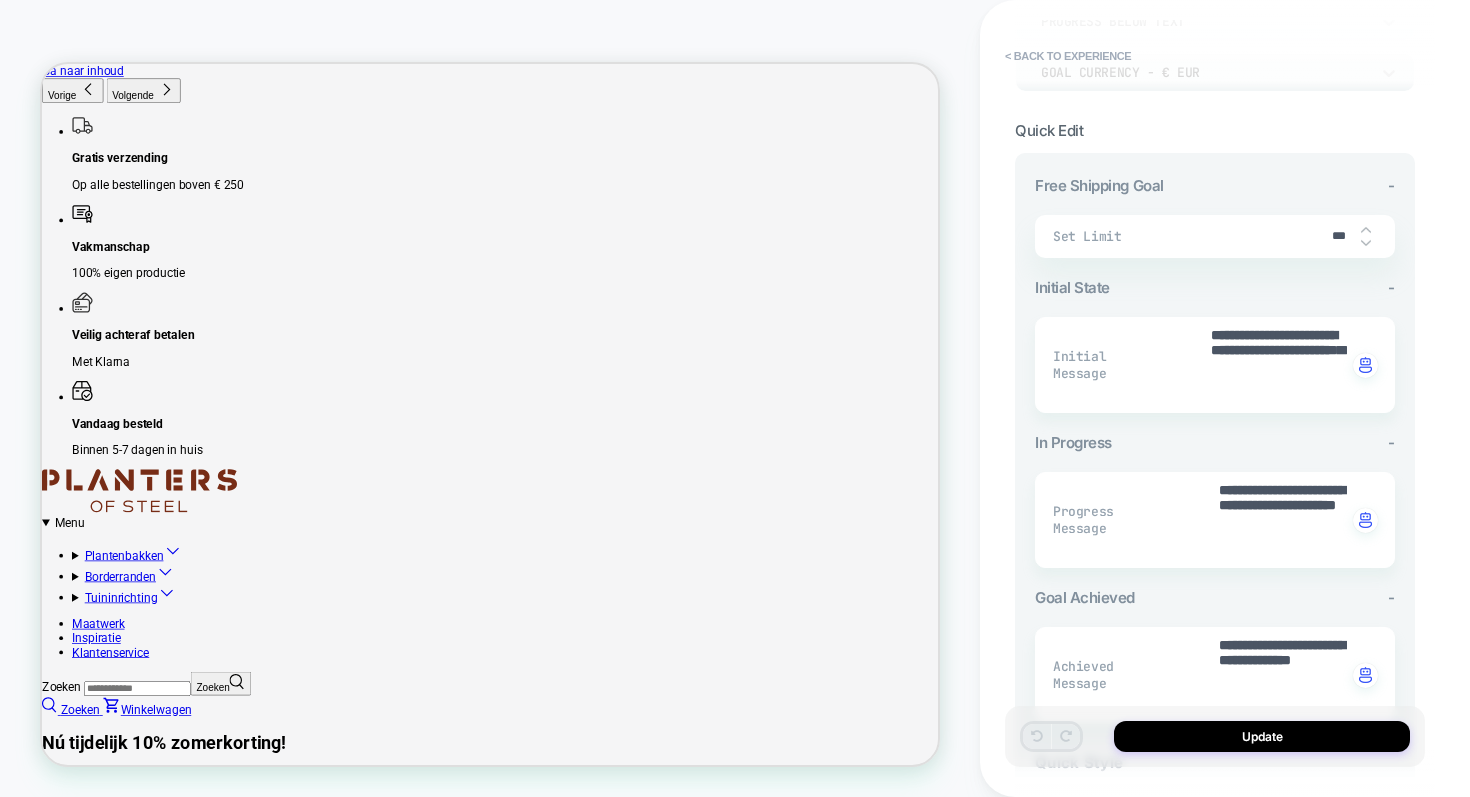 scroll, scrollTop: 222, scrollLeft: 0, axis: vertical 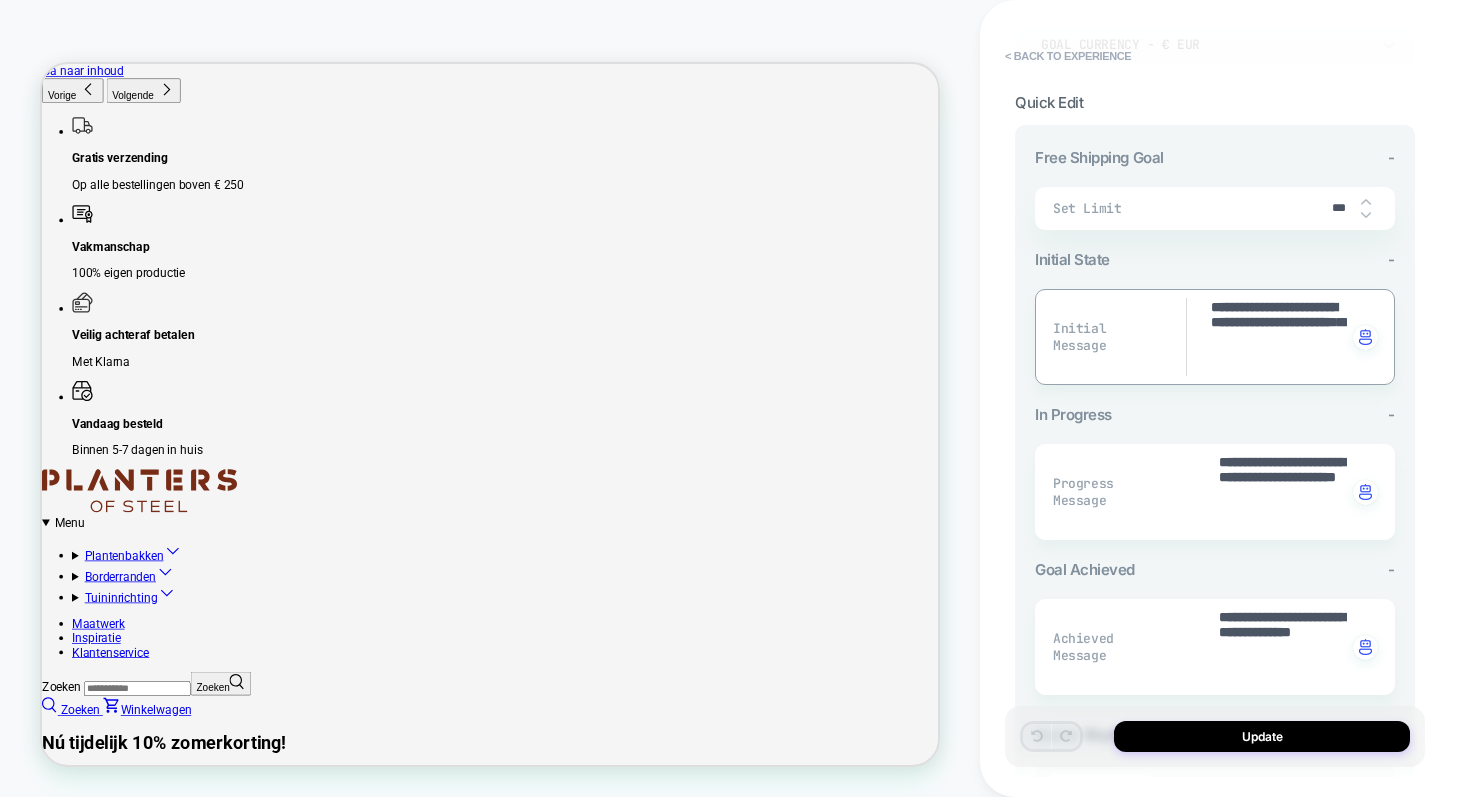 drag, startPoint x: 1278, startPoint y: 361, endPoint x: 1195, endPoint y: 273, distance: 120.966934 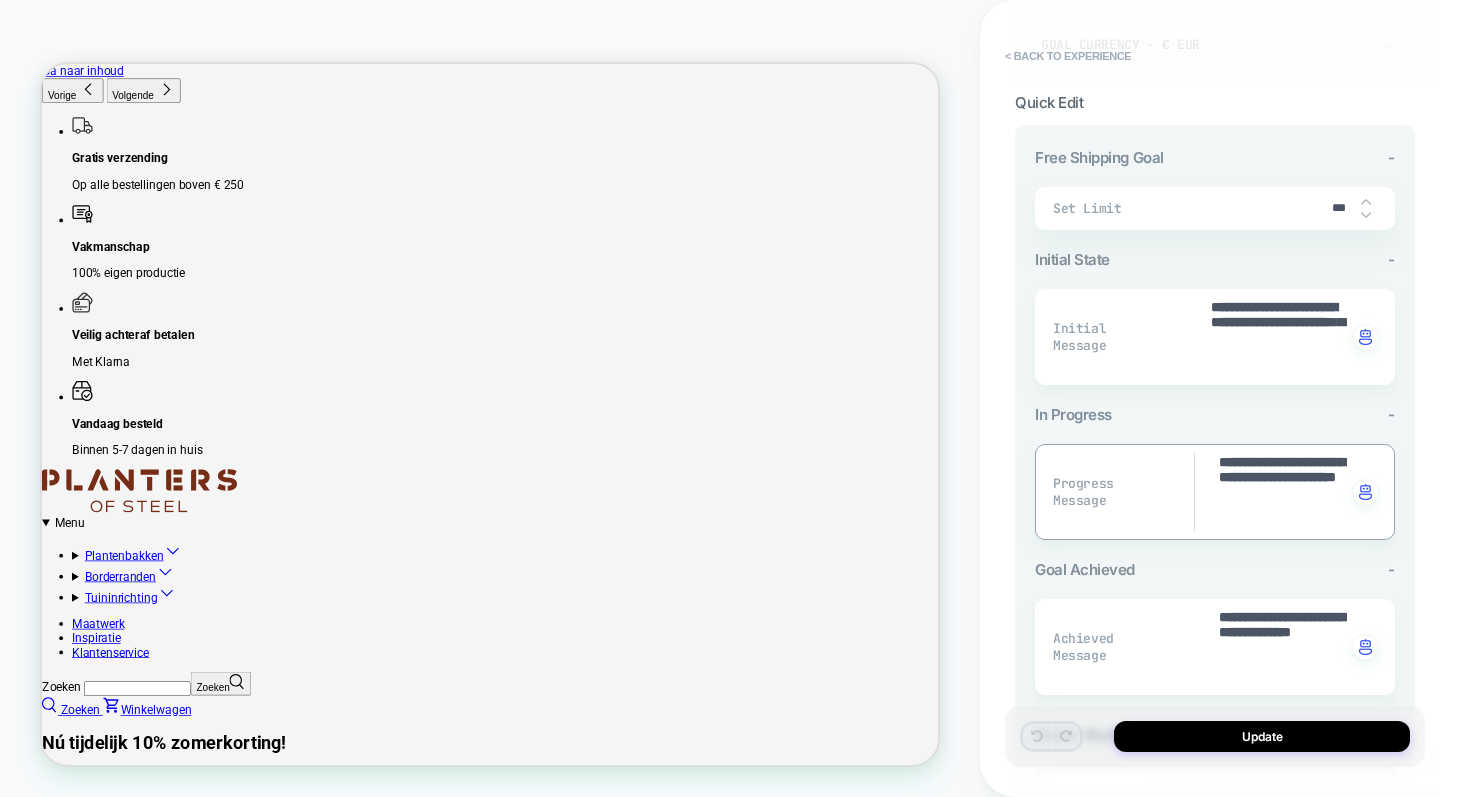 drag, startPoint x: 1309, startPoint y: 523, endPoint x: 1186, endPoint y: 440, distance: 148.38463 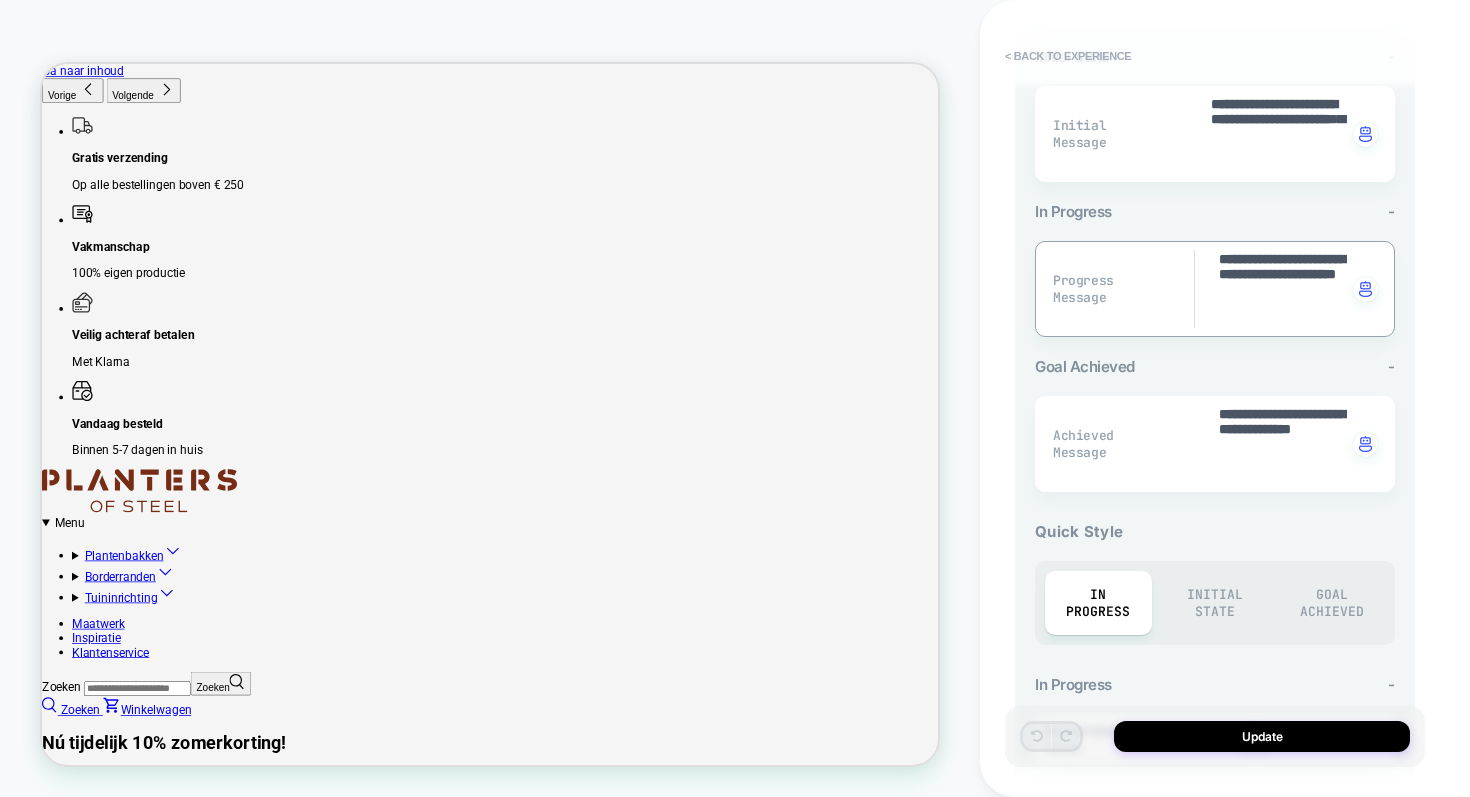 scroll, scrollTop: 453, scrollLeft: 0, axis: vertical 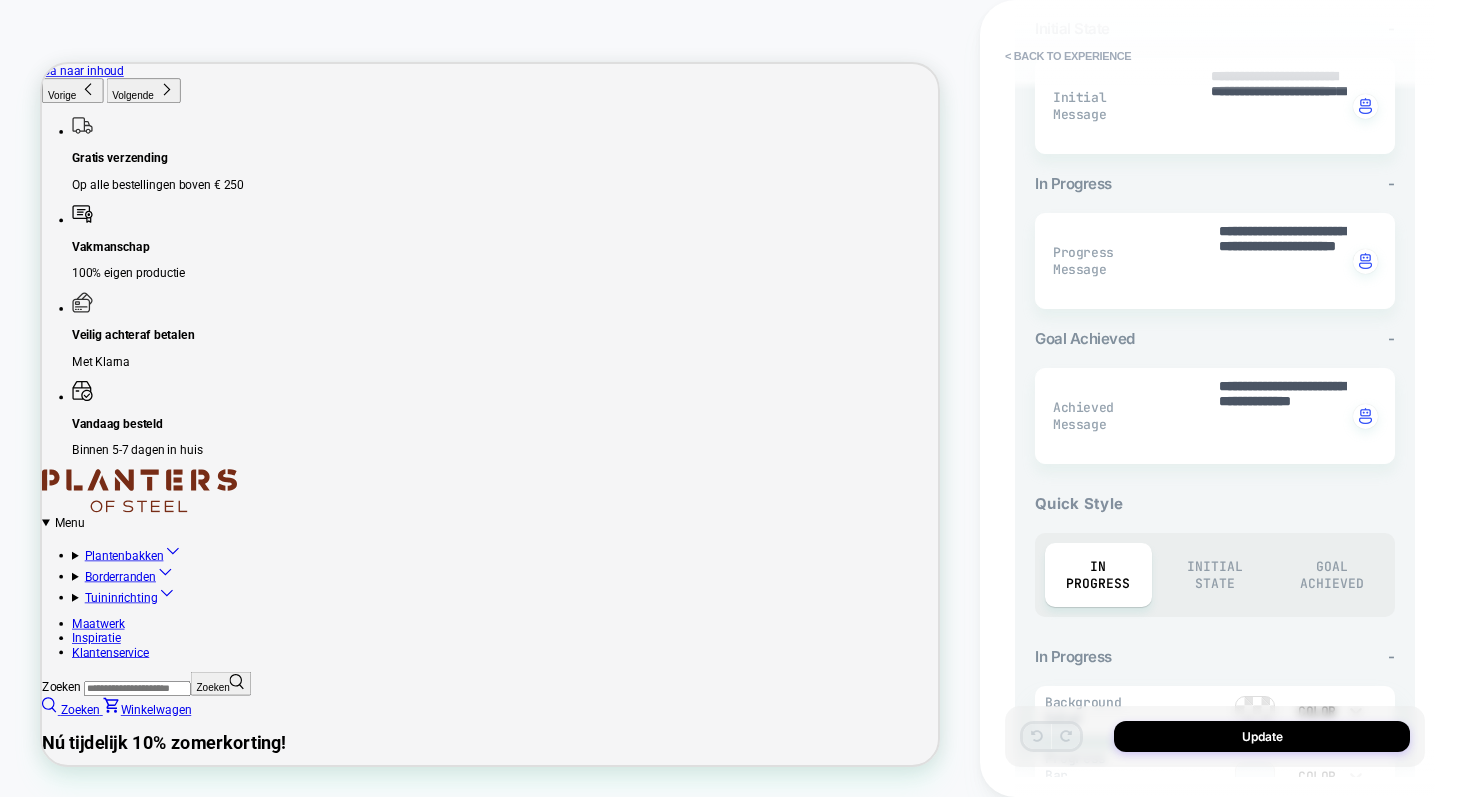 drag, startPoint x: 1287, startPoint y: 449, endPoint x: 1194, endPoint y: 329, distance: 151.81897 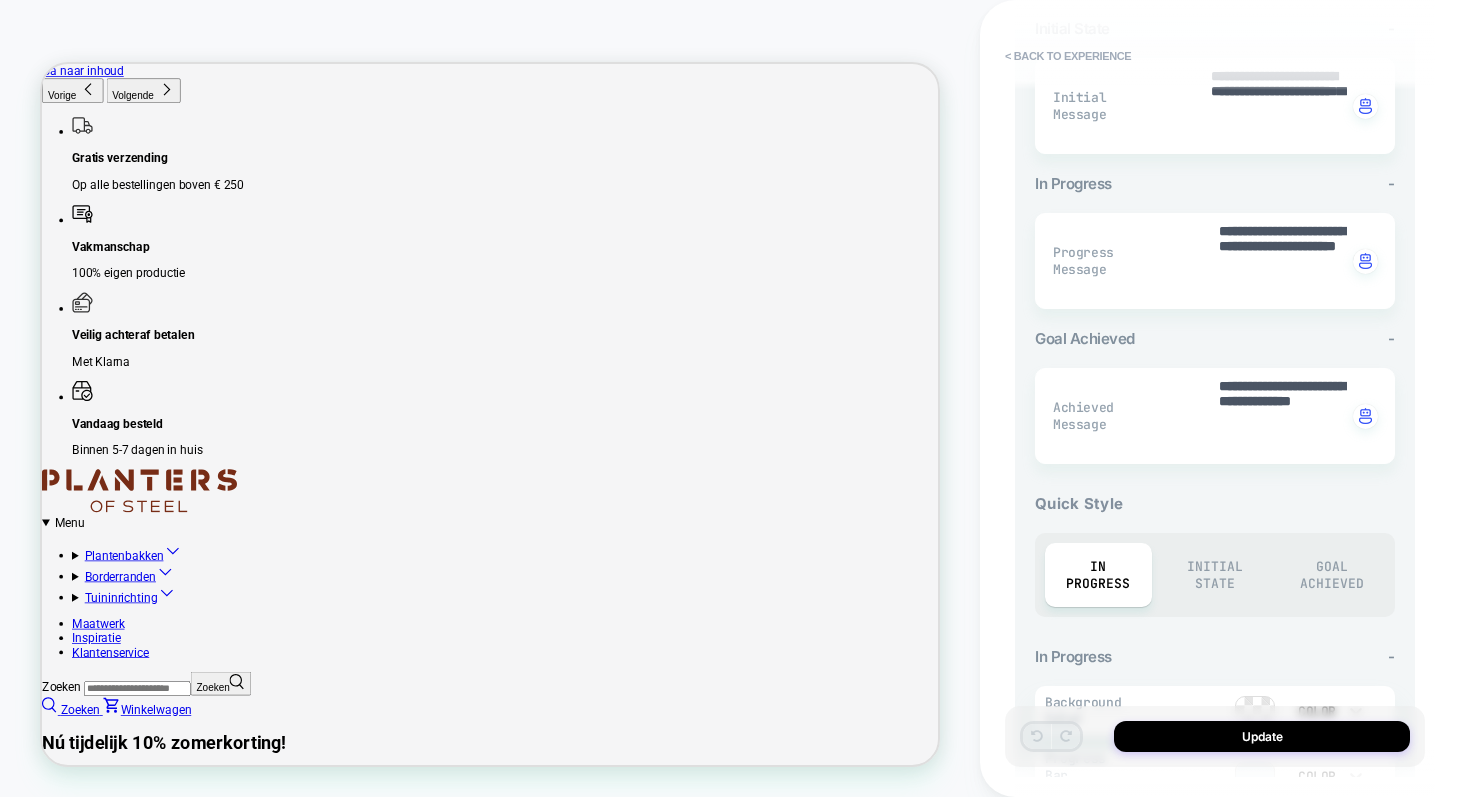 click on "**********" at bounding box center (1215, 396) 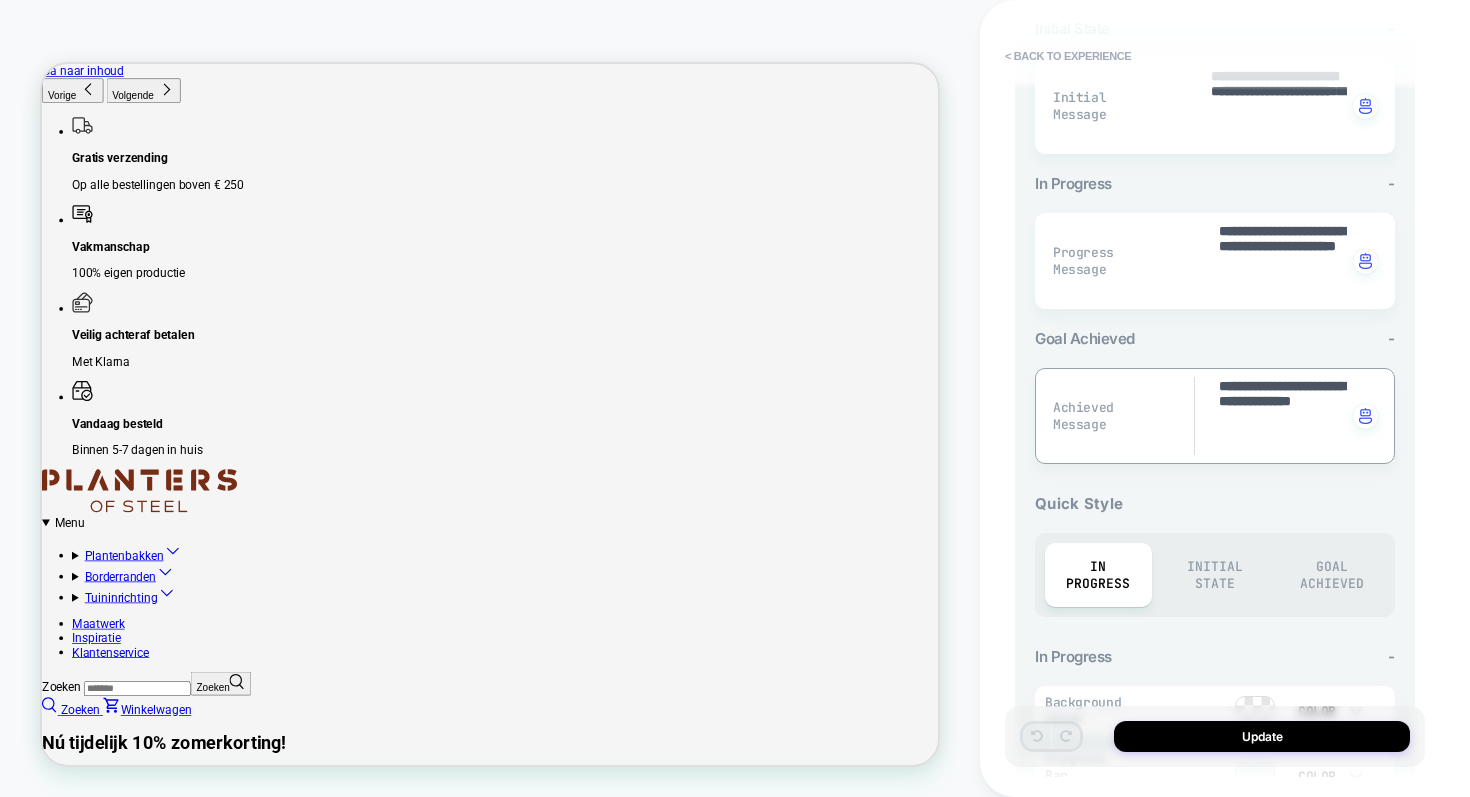 drag, startPoint x: 1292, startPoint y: 436, endPoint x: 1174, endPoint y: 338, distance: 153.3884 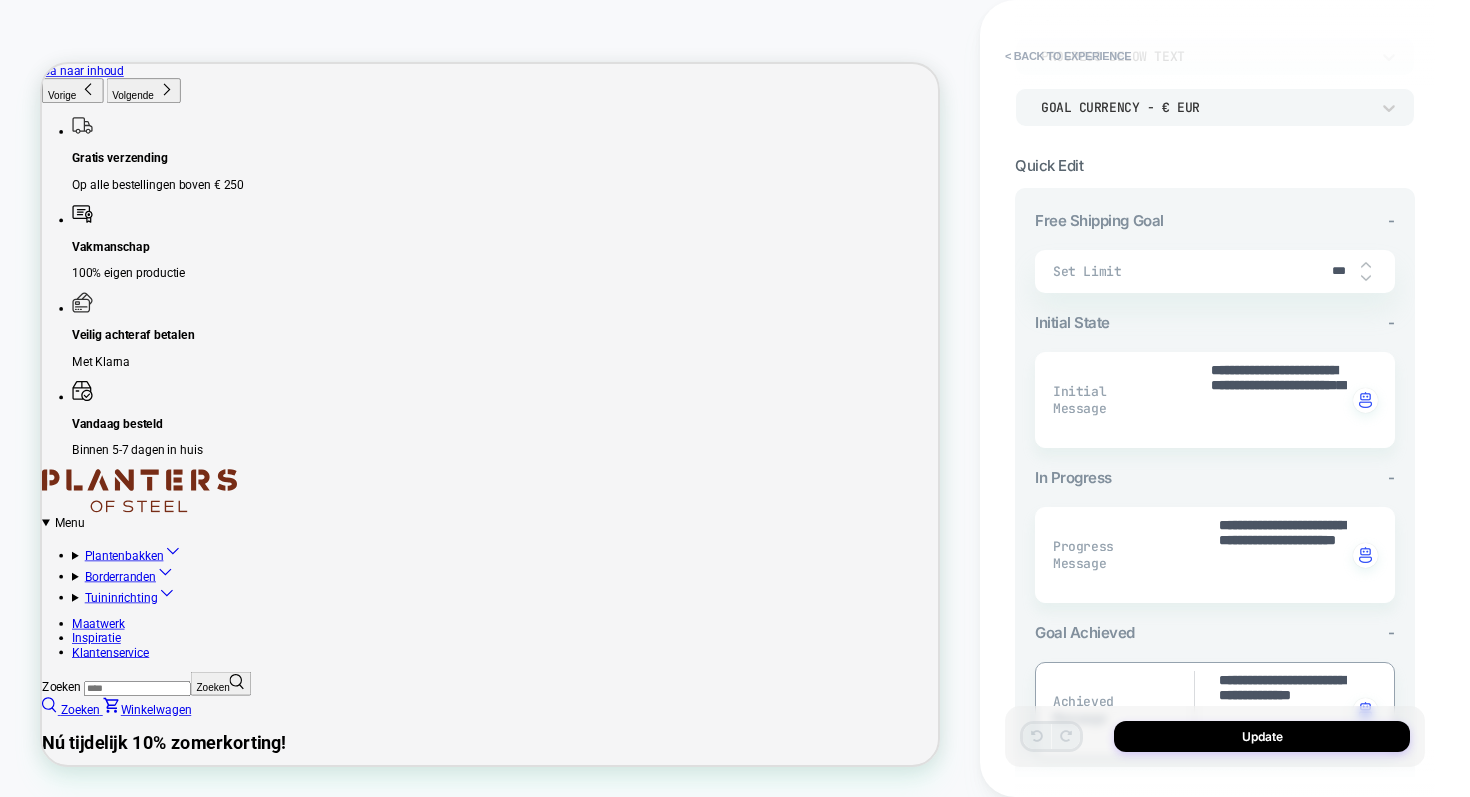 scroll, scrollTop: 146, scrollLeft: 0, axis: vertical 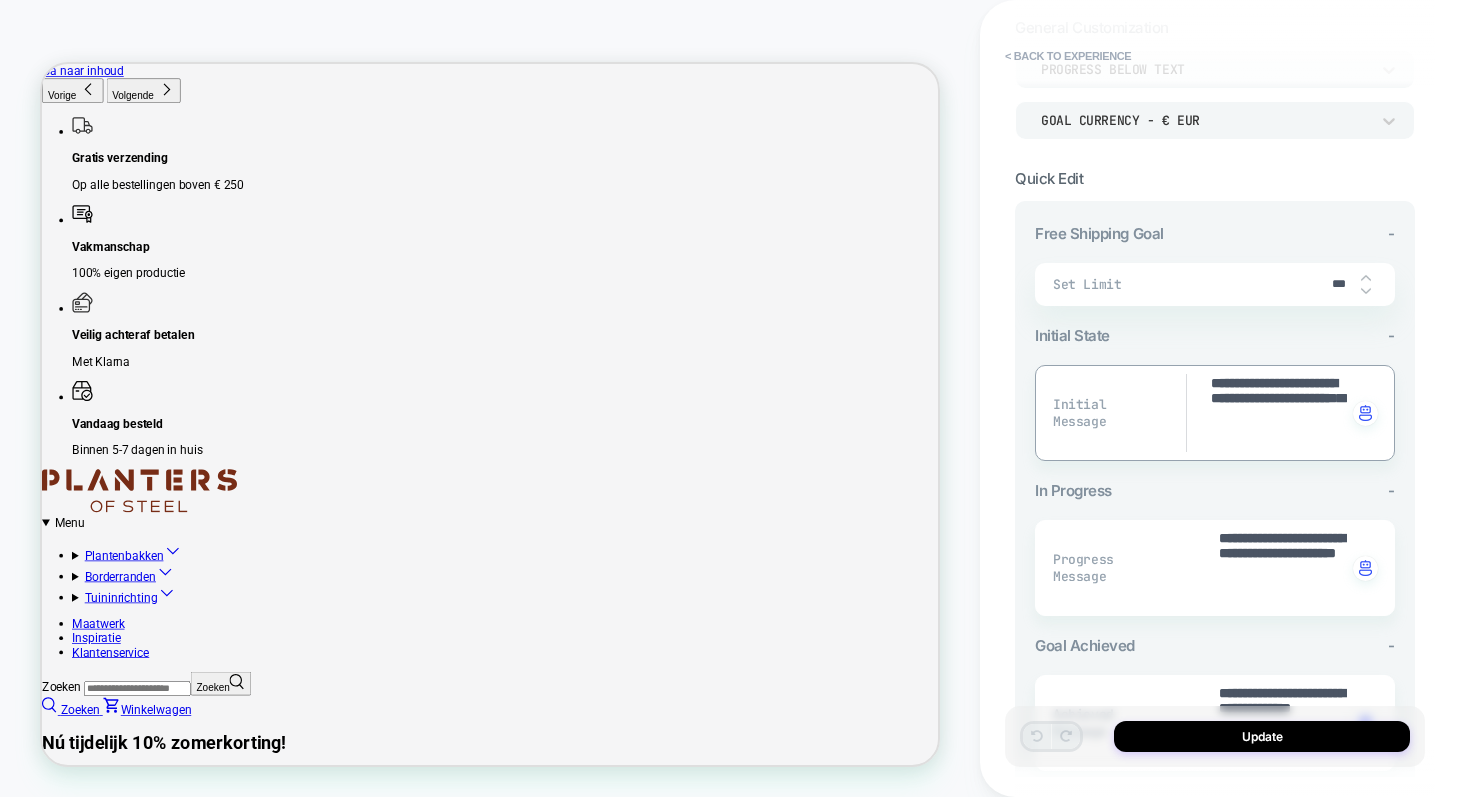 drag, startPoint x: 1278, startPoint y: 437, endPoint x: 1180, endPoint y: 359, distance: 125.25175 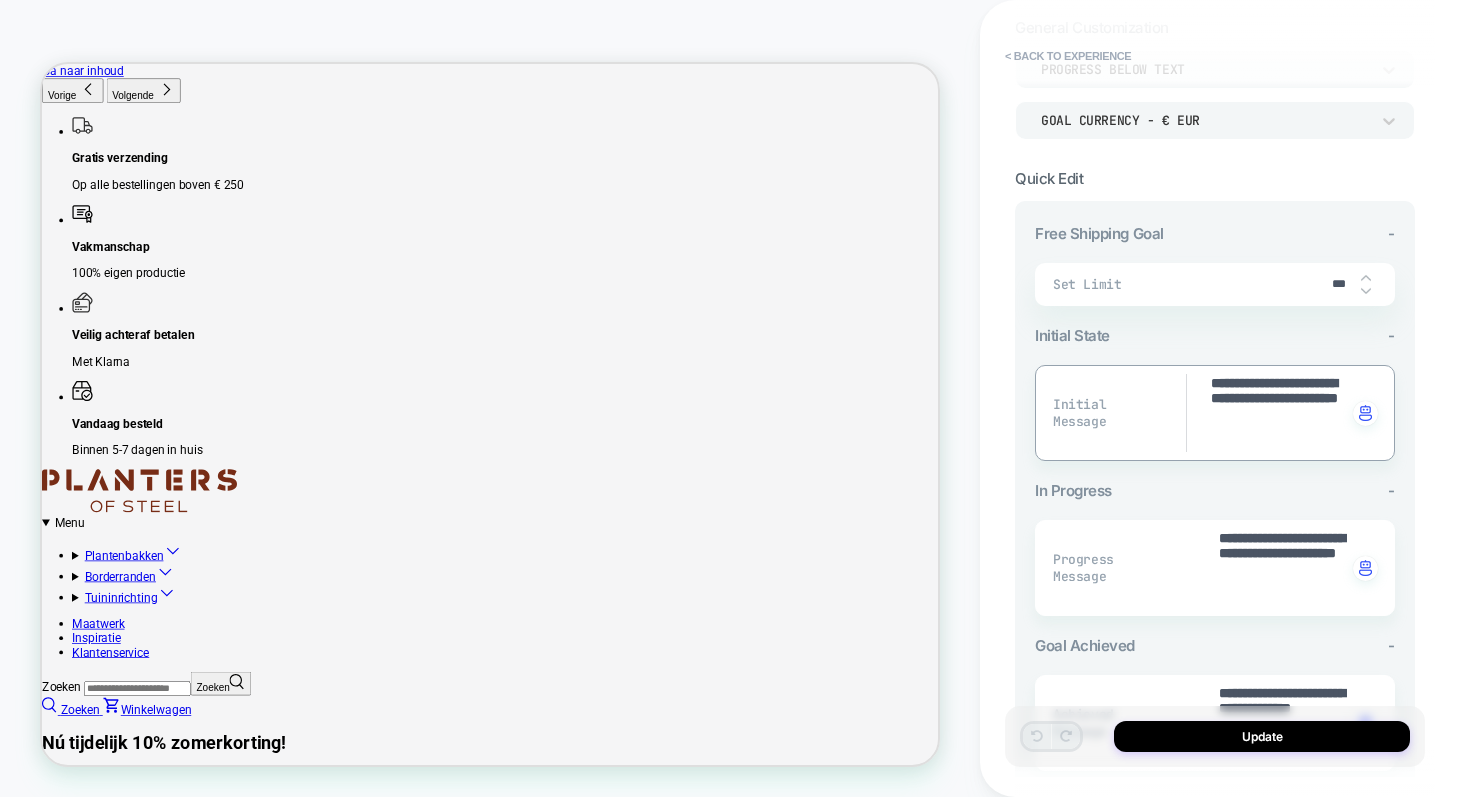type on "*" 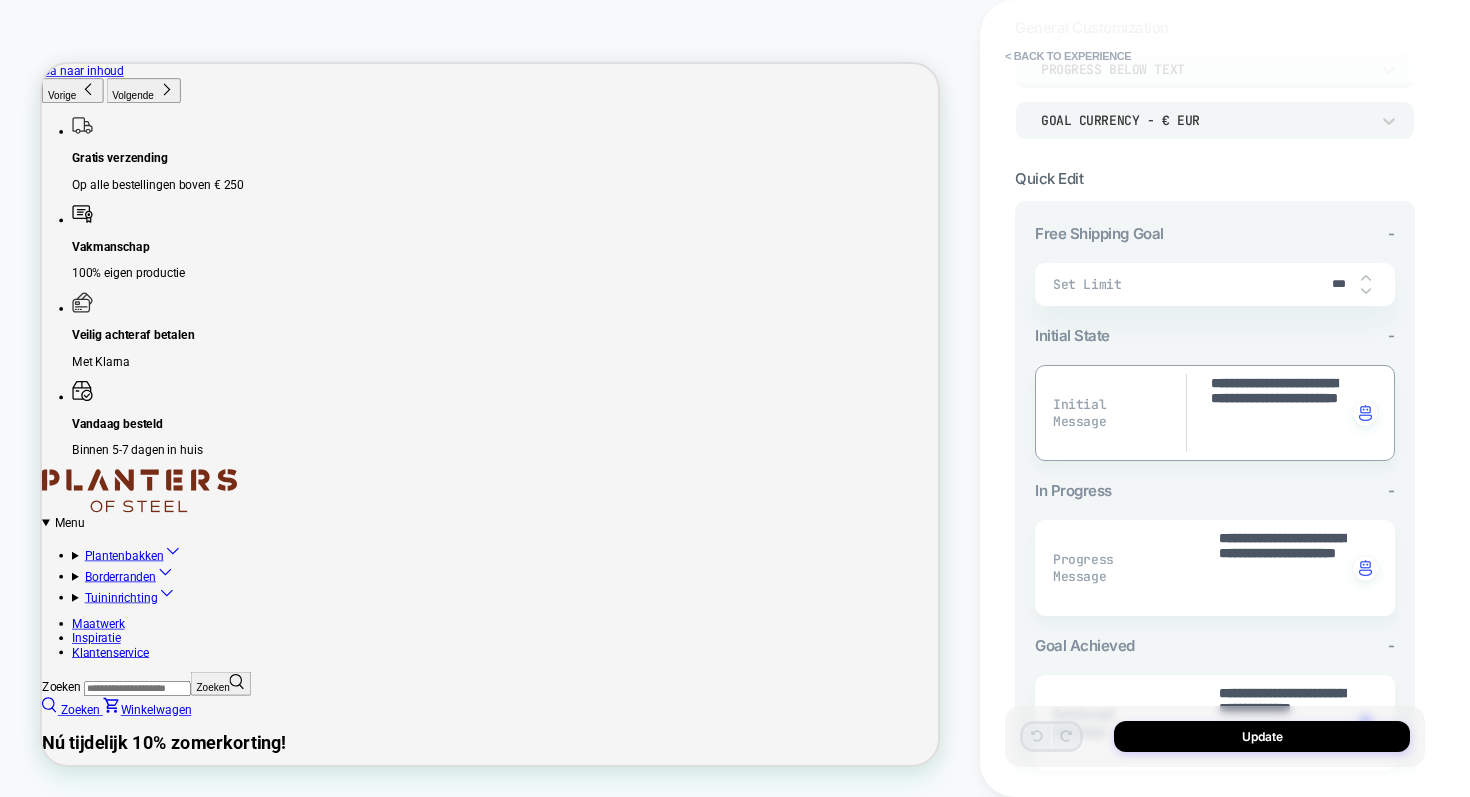 type on "**********" 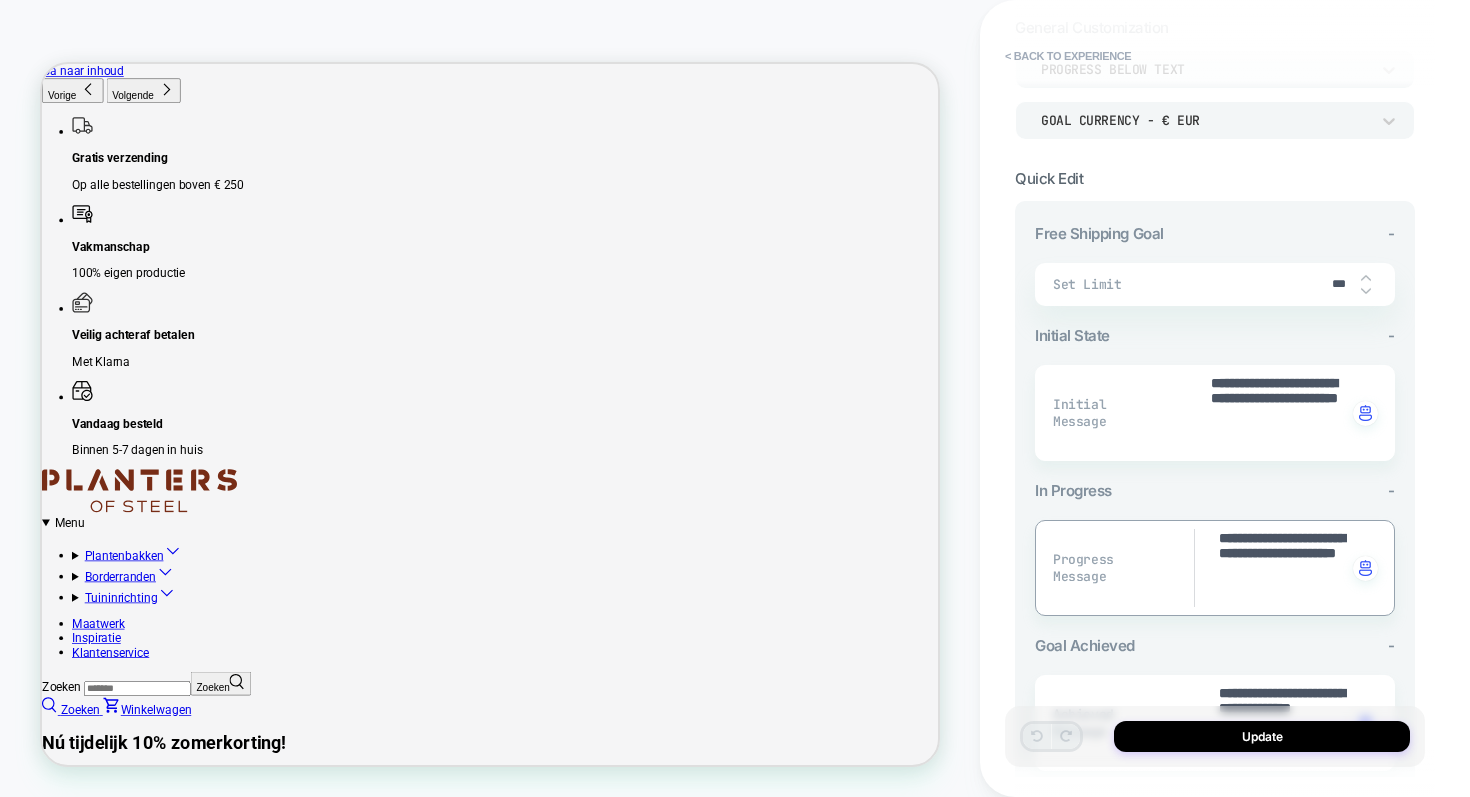 drag, startPoint x: 1319, startPoint y: 590, endPoint x: 1161, endPoint y: 478, distance: 193.66982 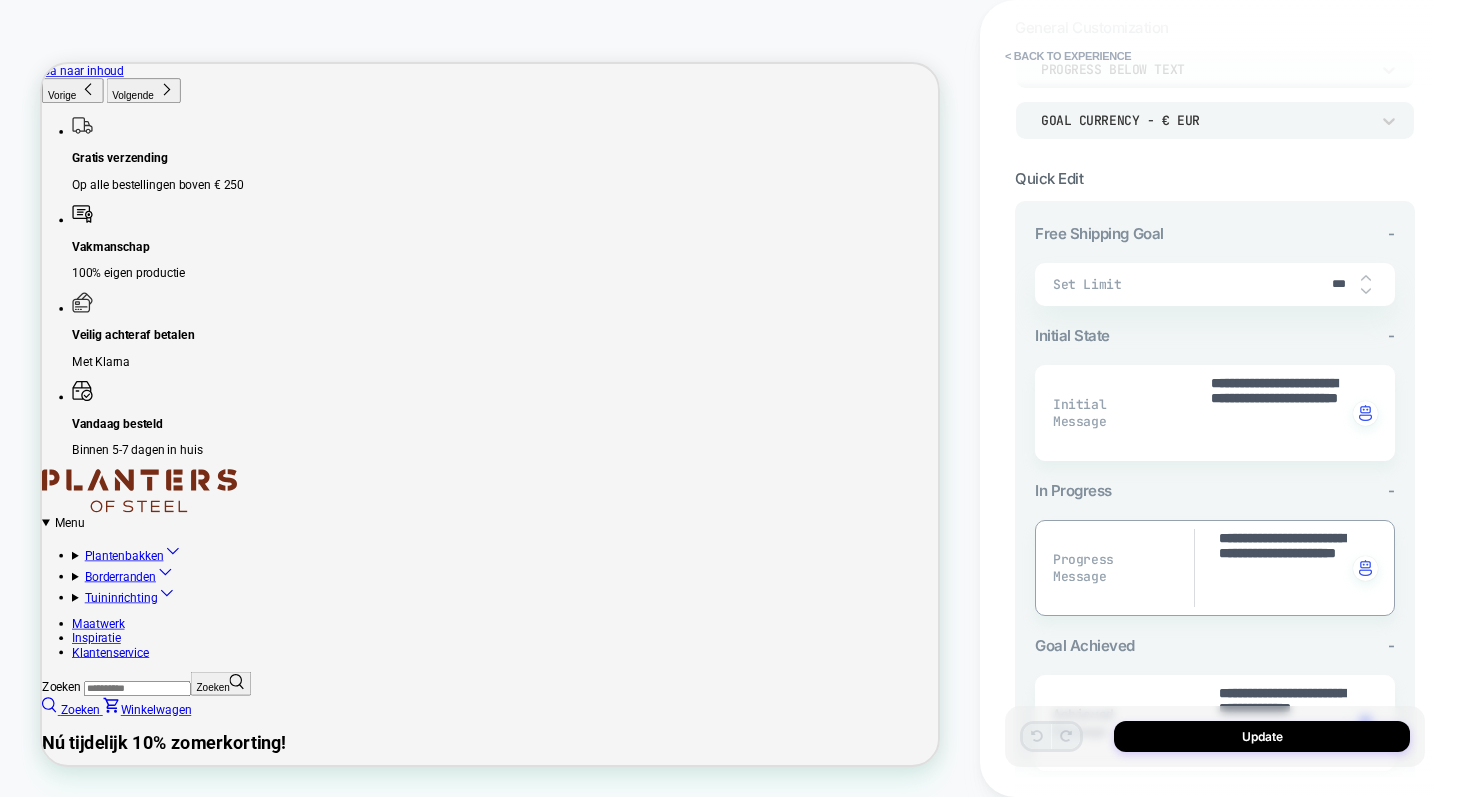 paste 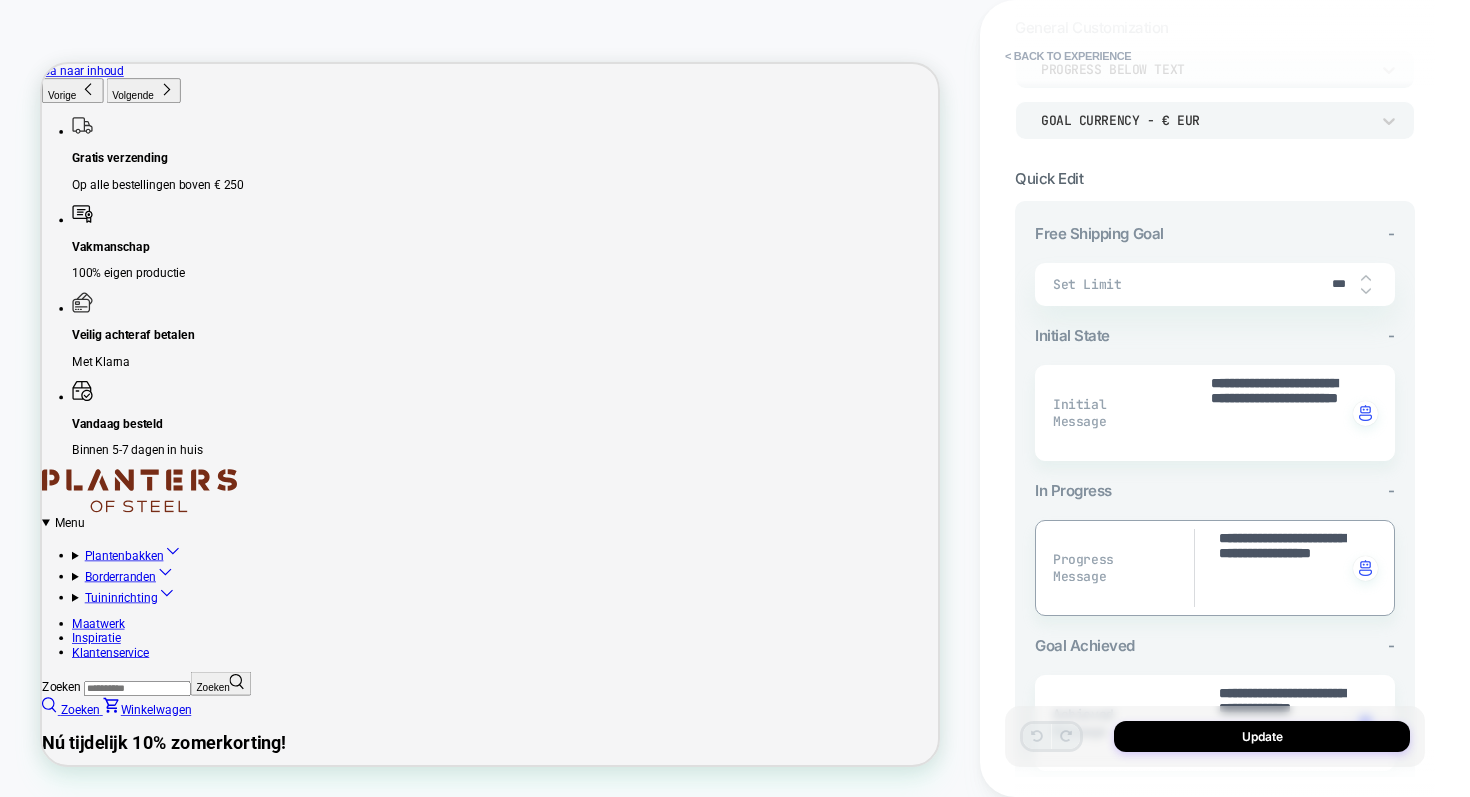 type on "*" 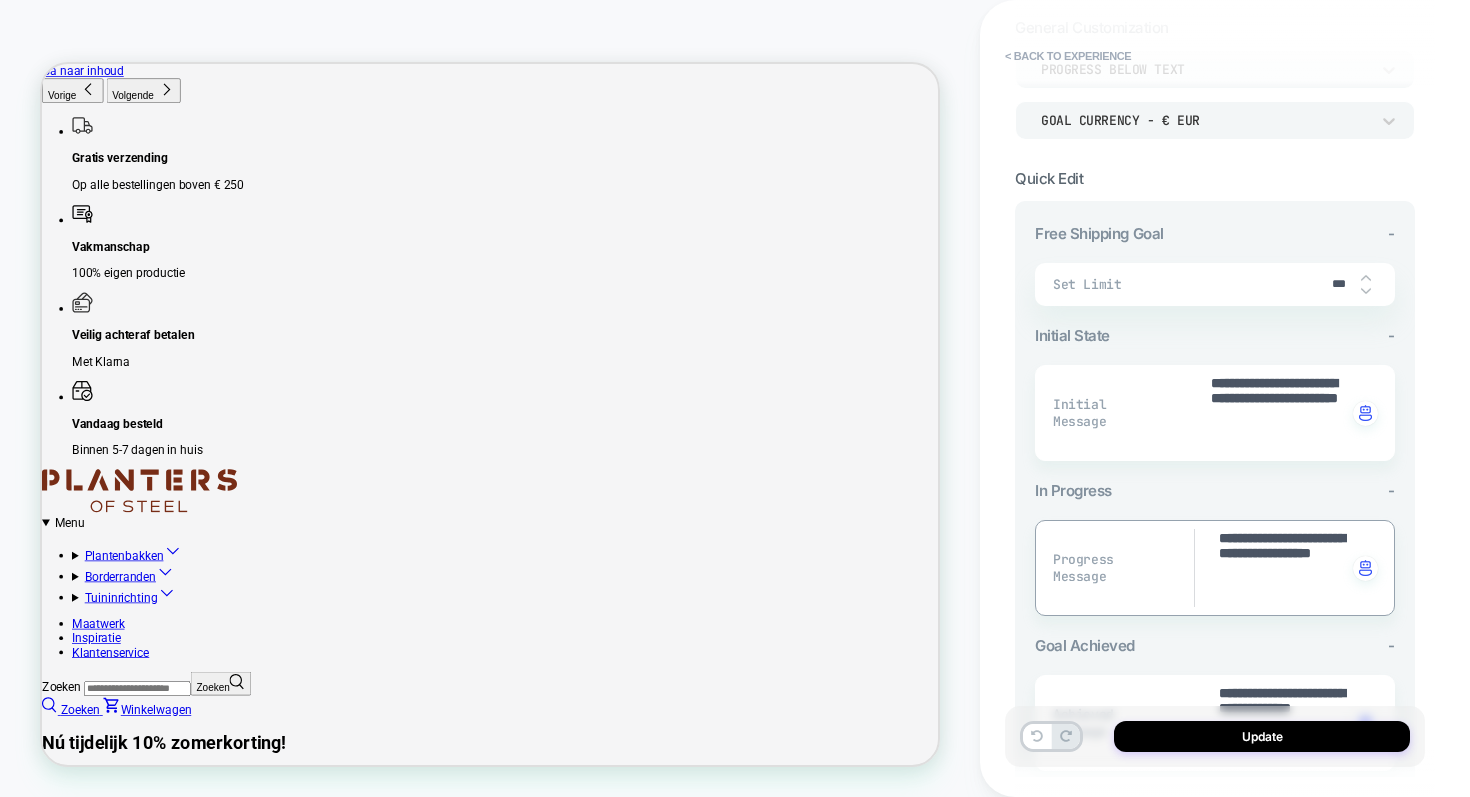type on "**********" 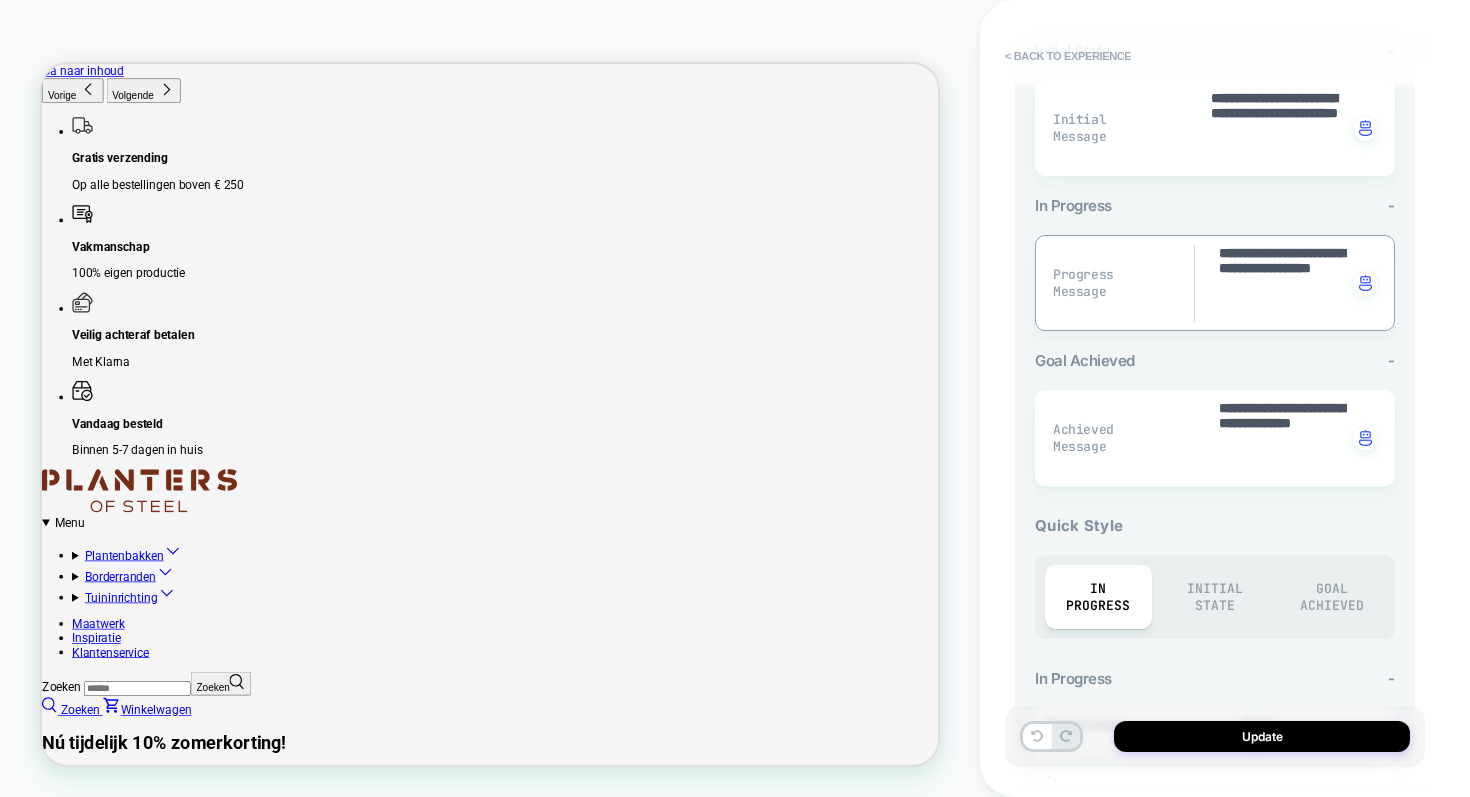 scroll, scrollTop: 498, scrollLeft: 0, axis: vertical 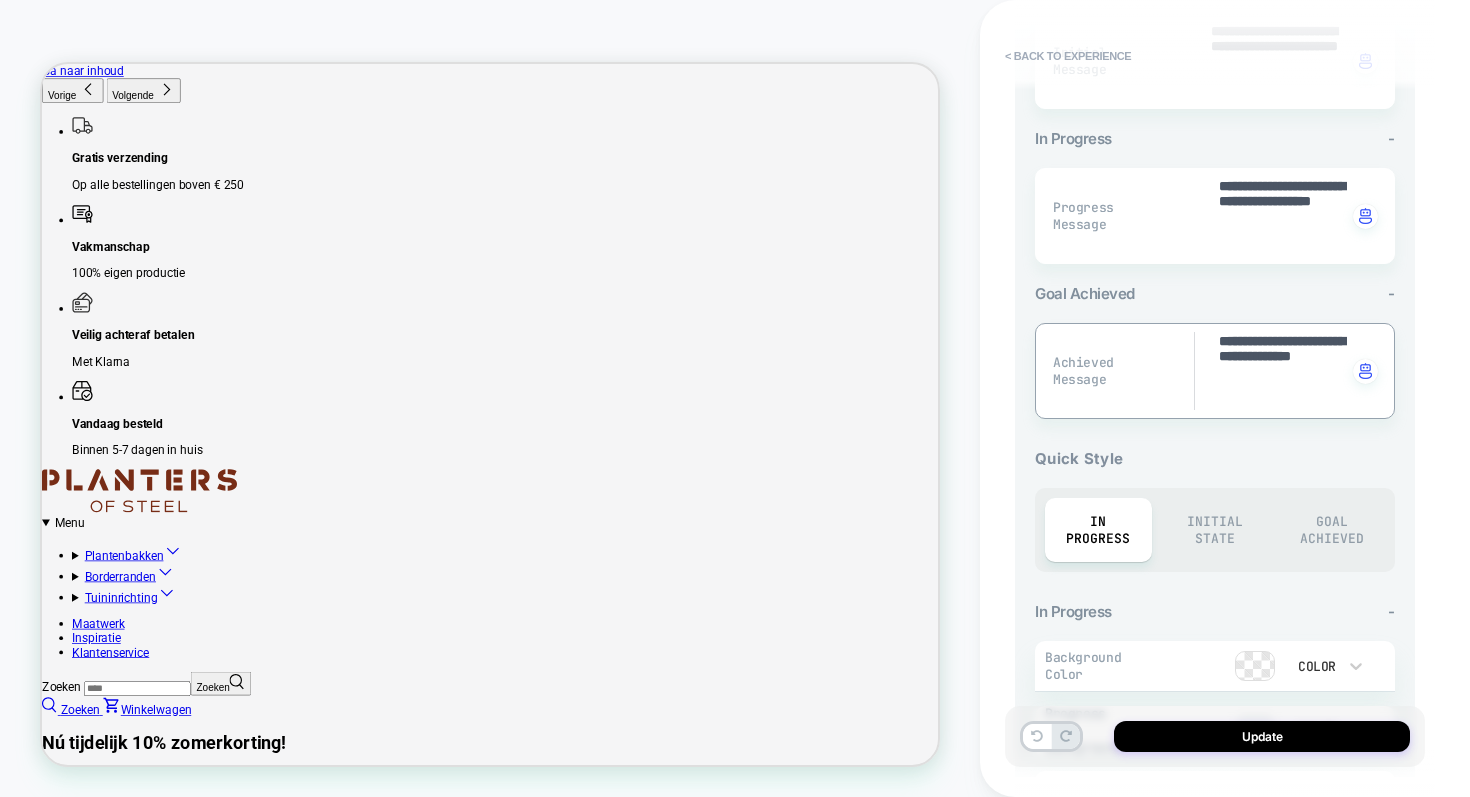 drag, startPoint x: 1276, startPoint y: 394, endPoint x: 1200, endPoint y: 302, distance: 119.331474 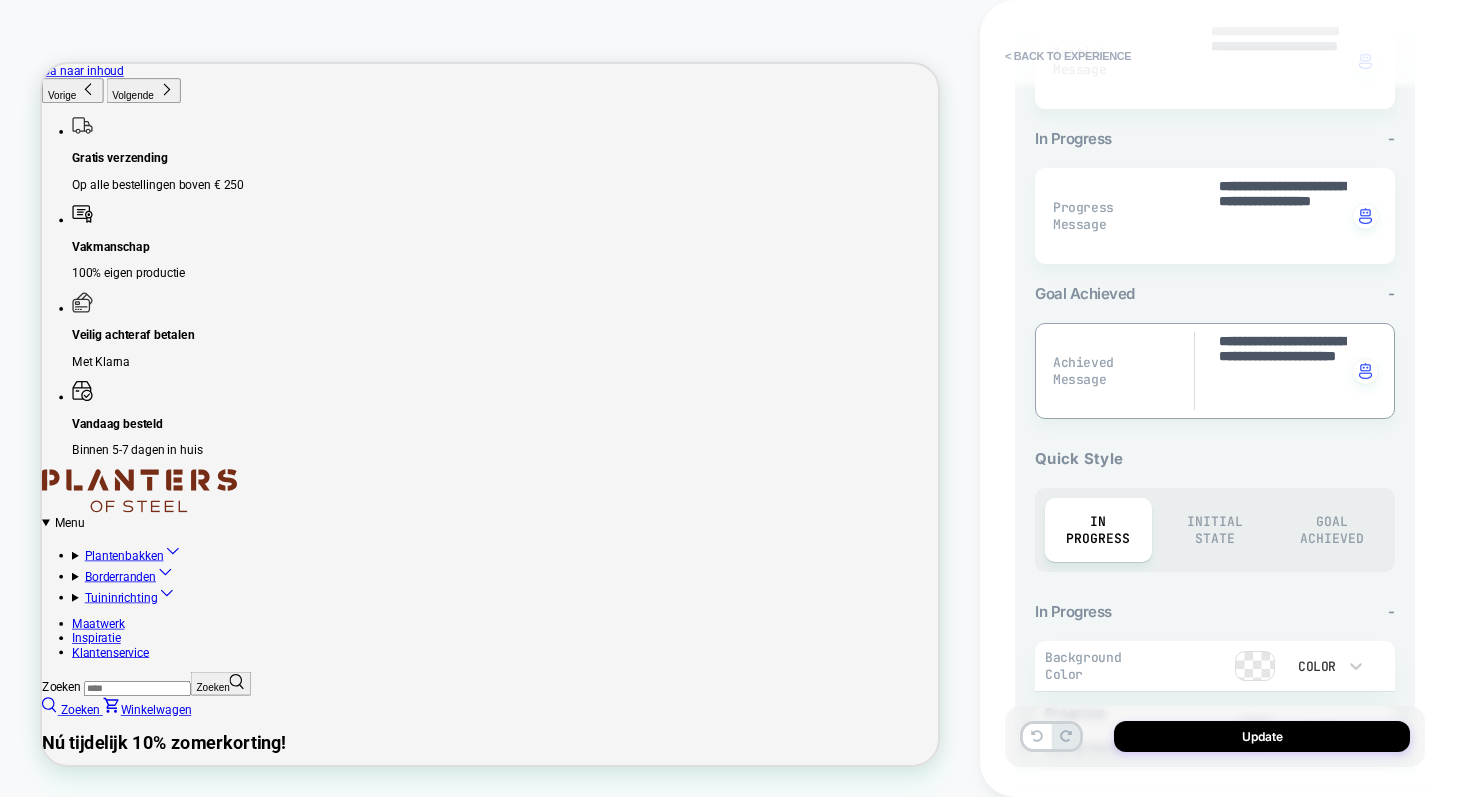 type on "*" 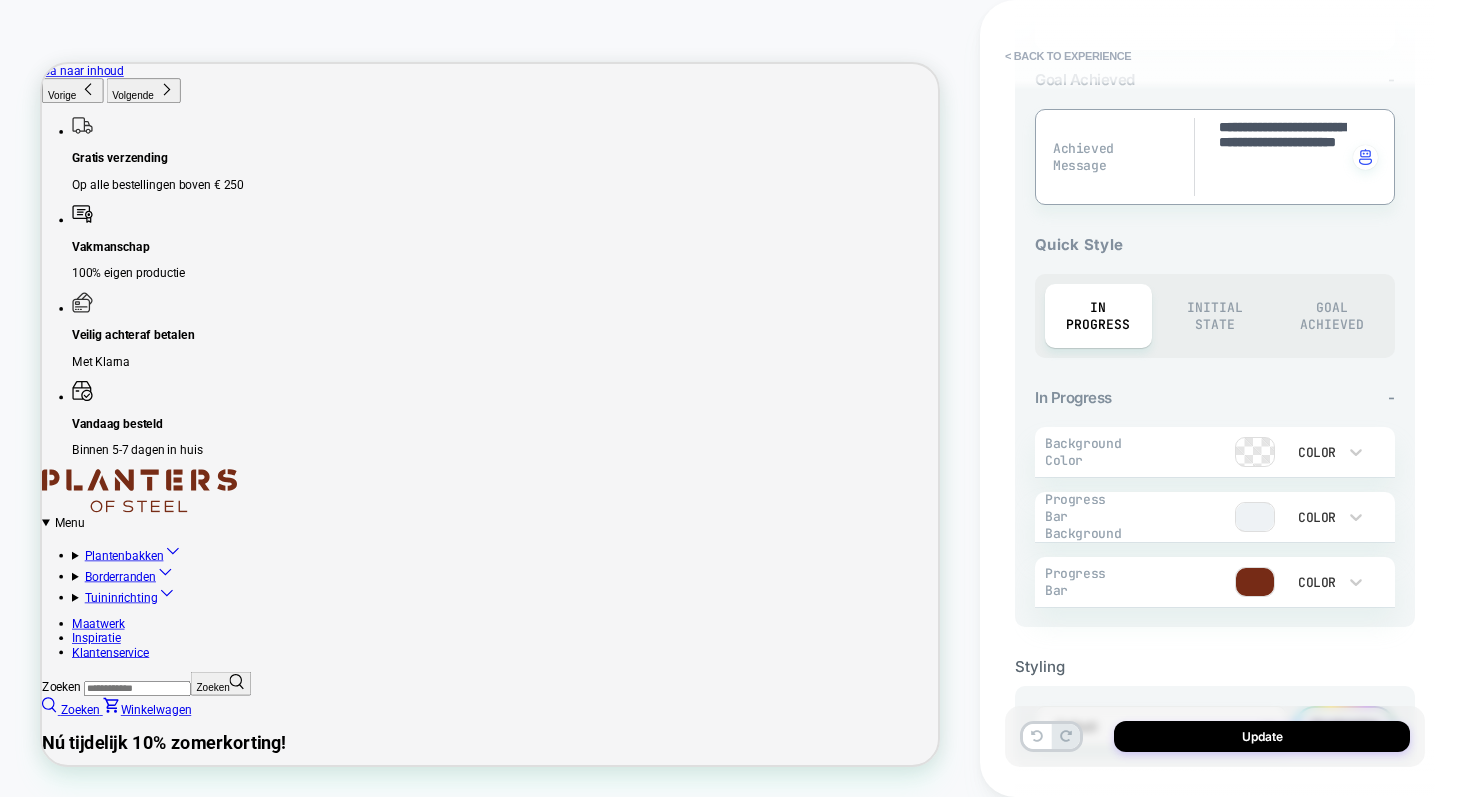 scroll, scrollTop: 752, scrollLeft: 0, axis: vertical 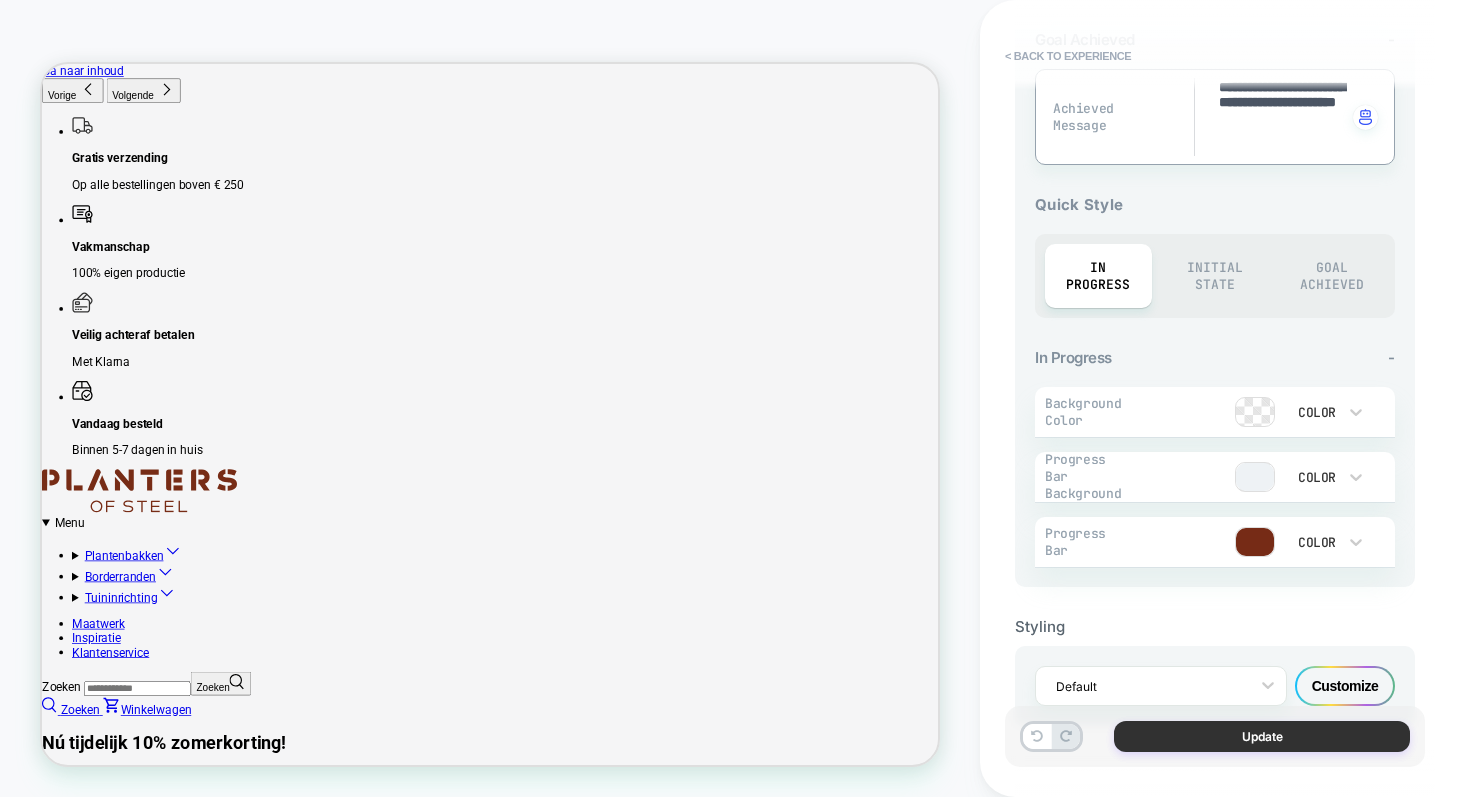 type on "**********" 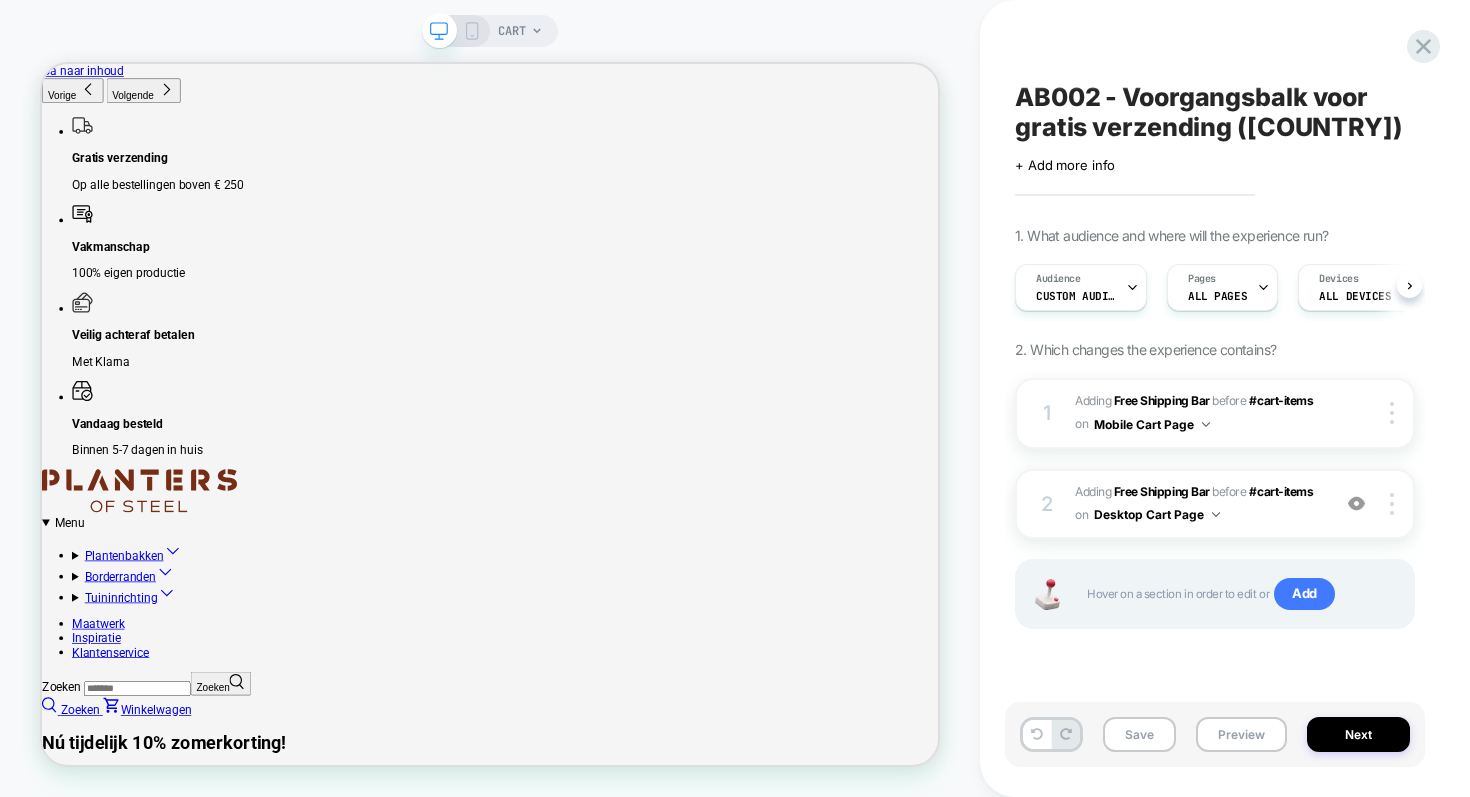 scroll, scrollTop: 0, scrollLeft: 1, axis: horizontal 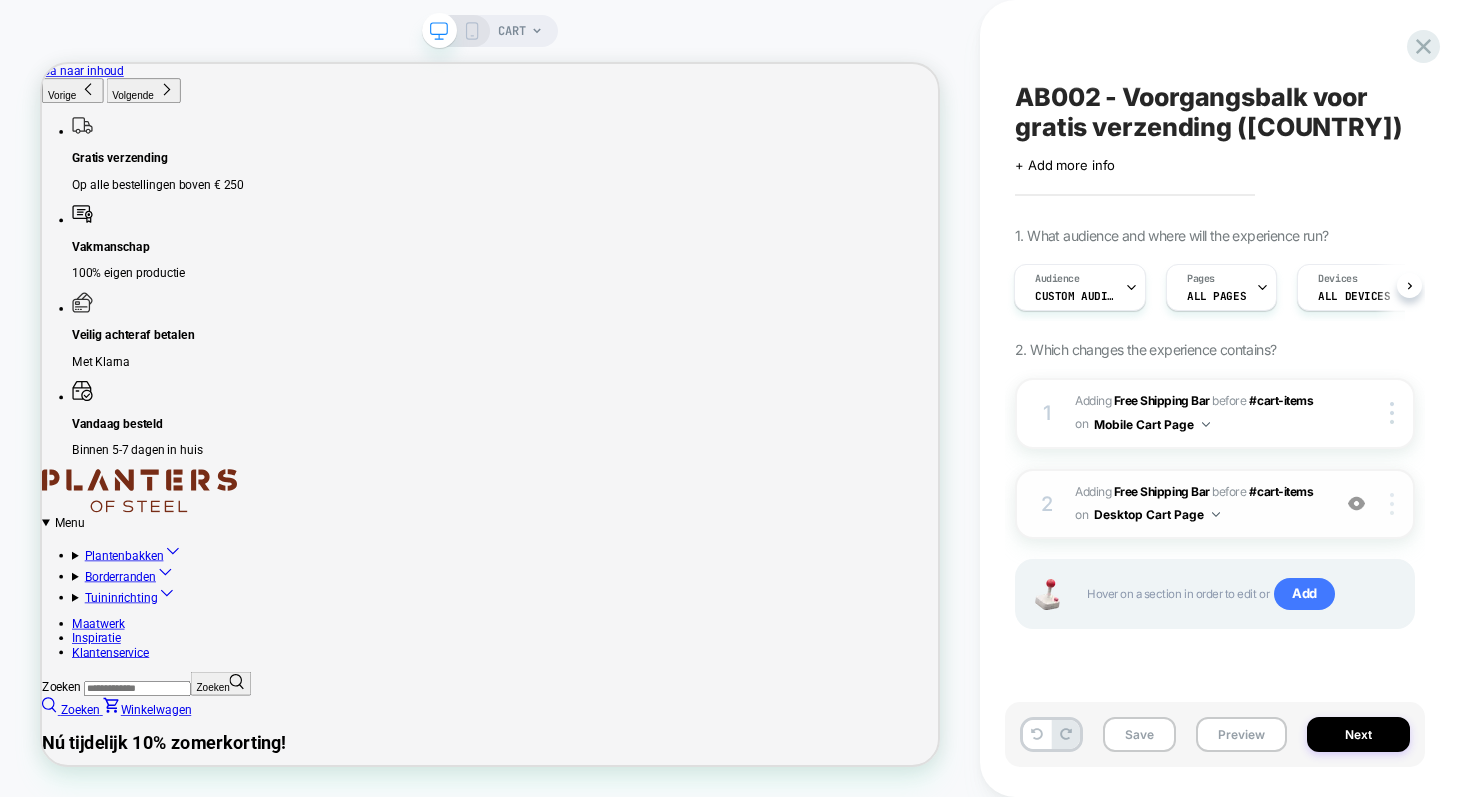 click at bounding box center [1395, 504] 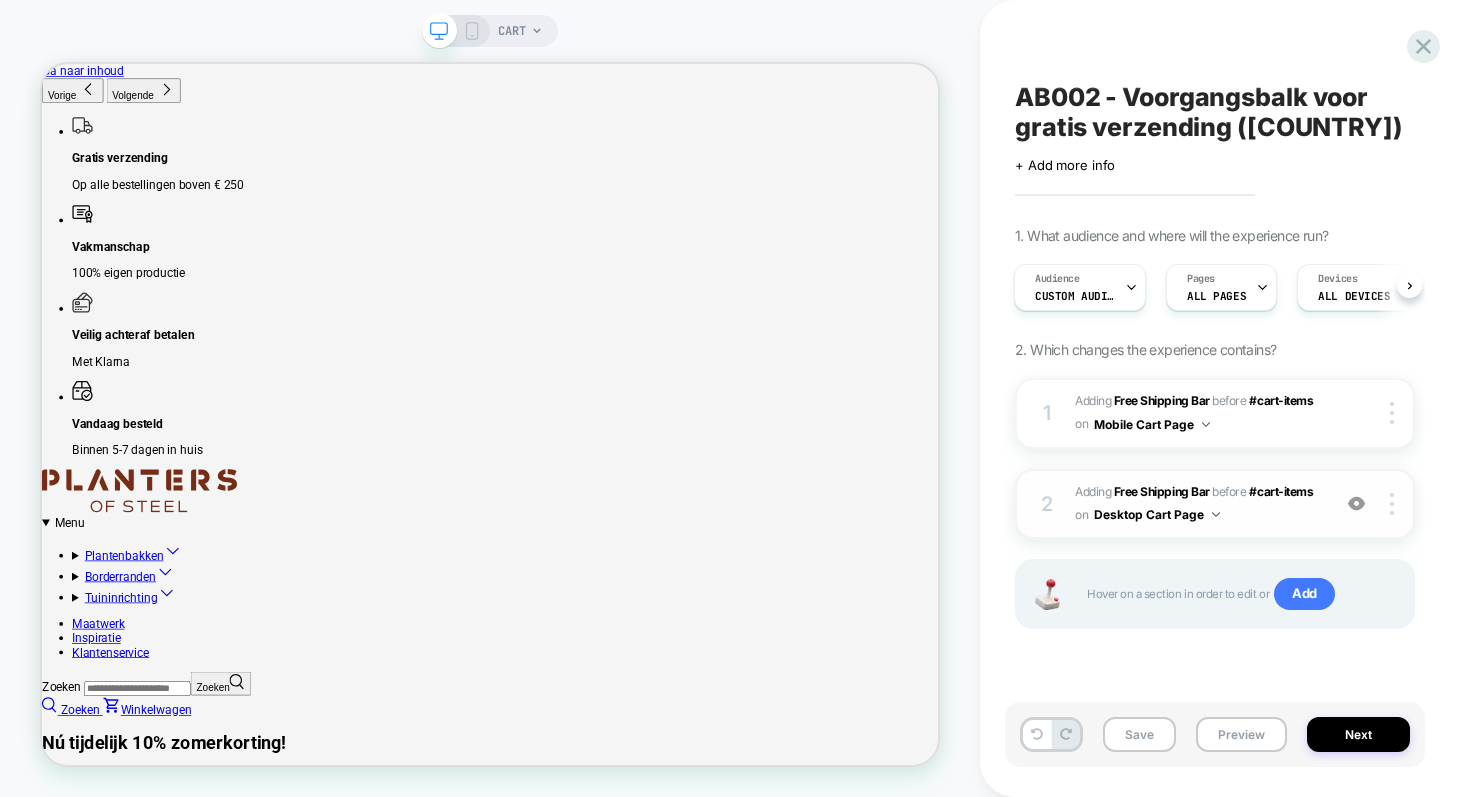 click on "2 #_loomi_addon_1754485749049_dup1754487769 Adding   Free Shipping Bar   BEFORE #cart-items #cart-items   on Desktop Cart Page Add Before Add After Duplicate Replace Position Copy CSS Selector Copy Widget Id Rename Copy to   Mobile Target   All Devices Delete" at bounding box center [1215, 504] 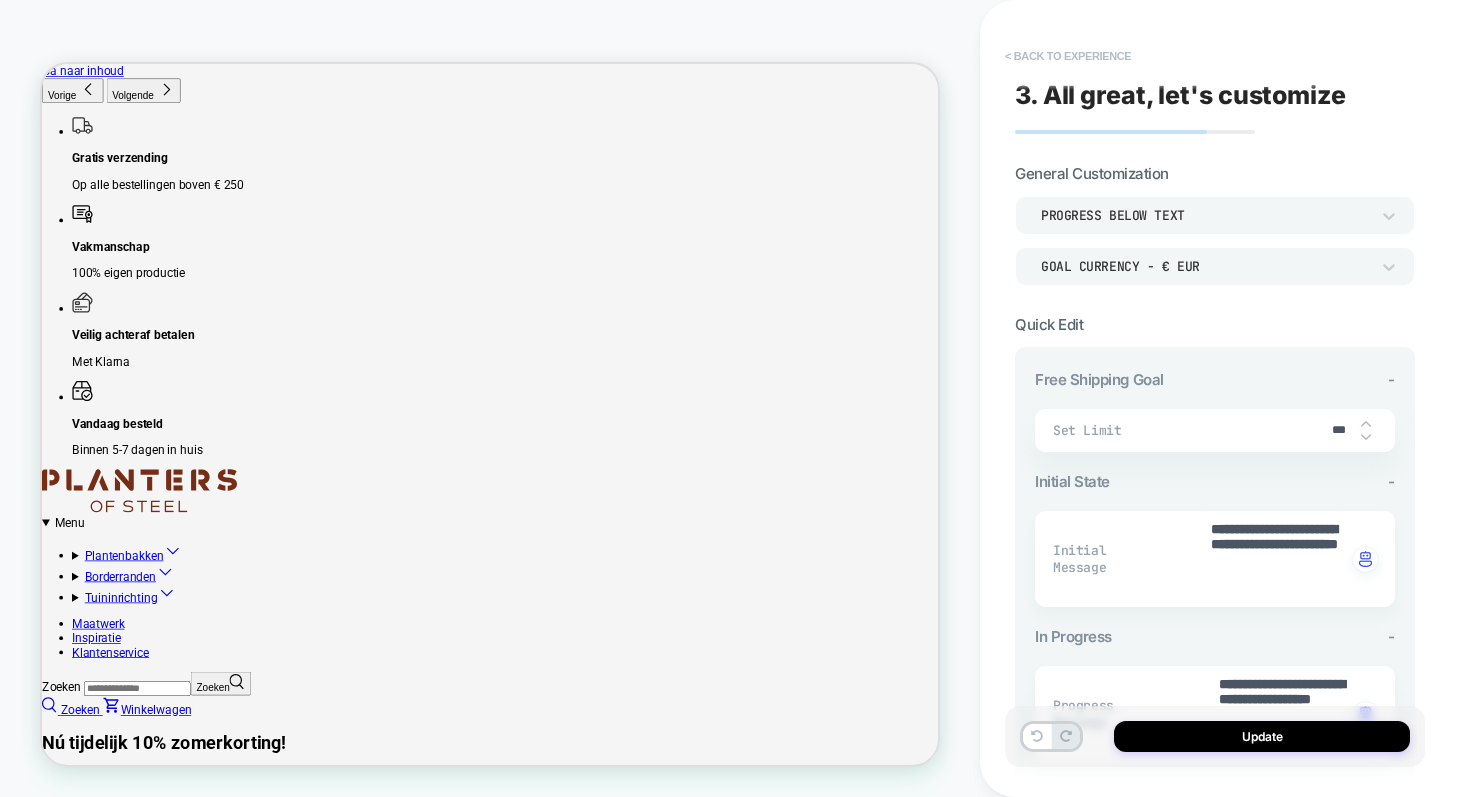 click on "< Back to experience" at bounding box center (1068, 56) 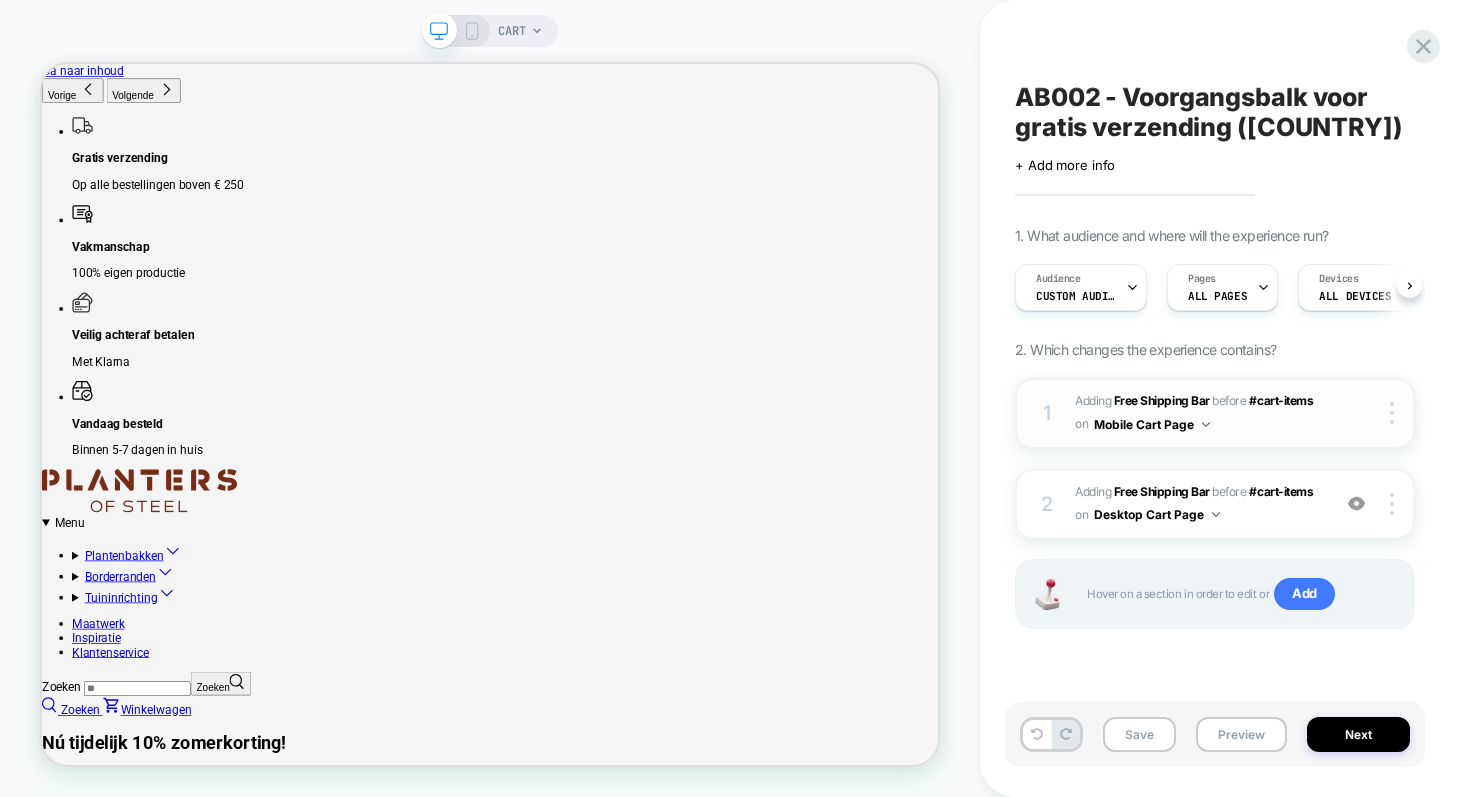 scroll, scrollTop: 0, scrollLeft: 1, axis: horizontal 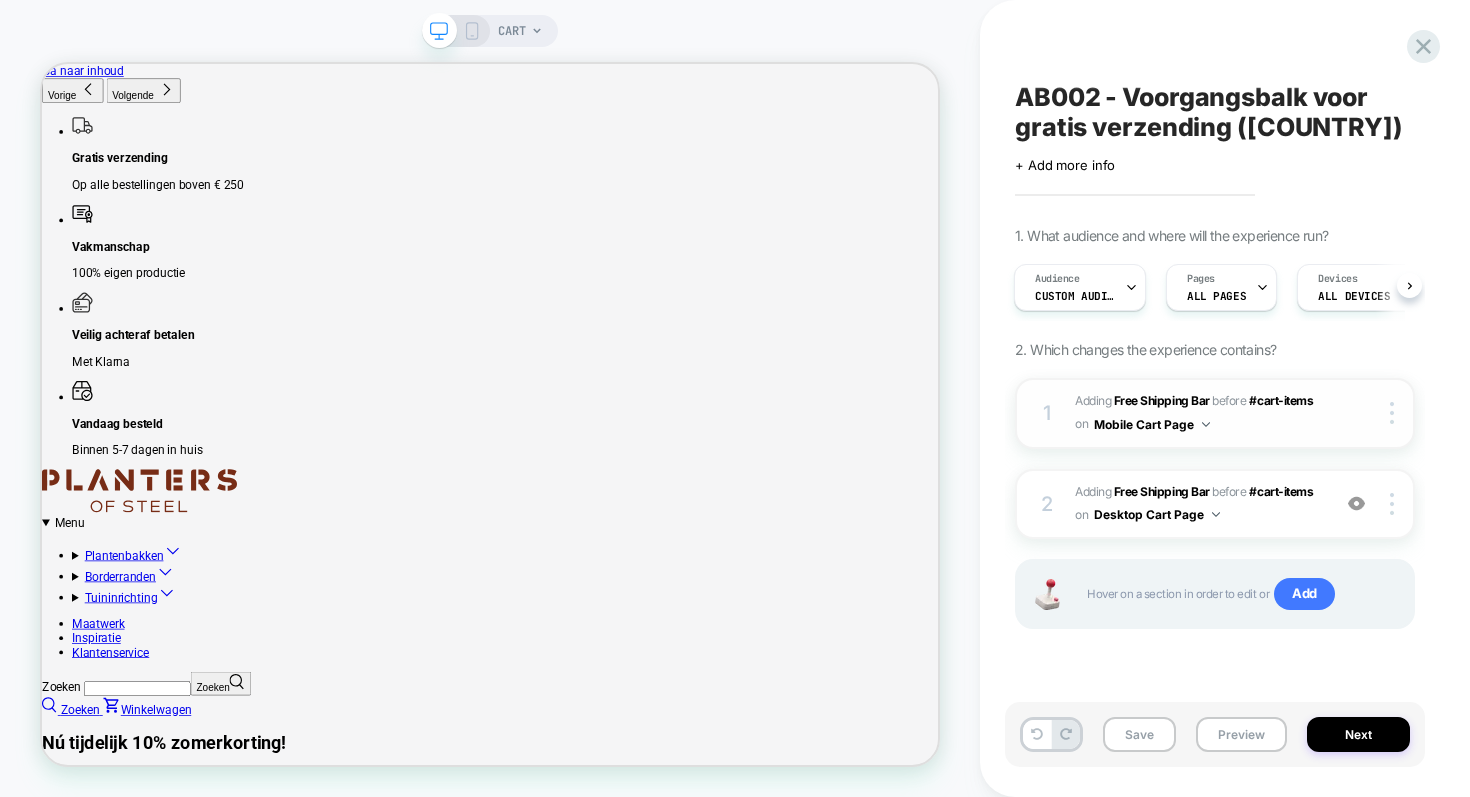 click on "1" at bounding box center (1047, 413) 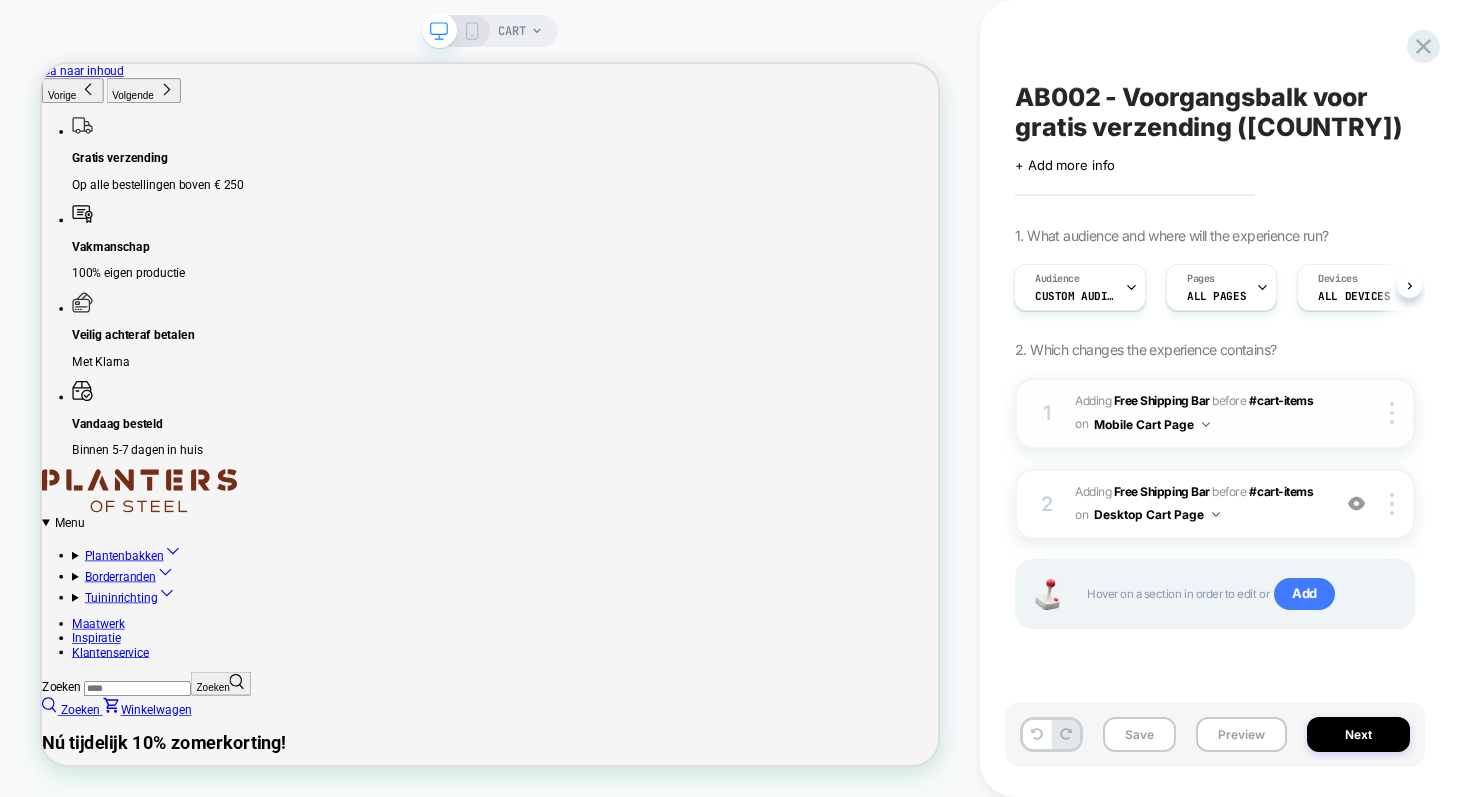 click on "1 #_loomi_addon_1754485484737_dup1754487769 Adding   Free Shipping Bar   BEFORE #cart-items #cart-items   on Mobile Cart Page Copy CSS Selector Copy Widget Id Rename Copy to   Desktop Target   All Devices Delete" at bounding box center (1215, 413) 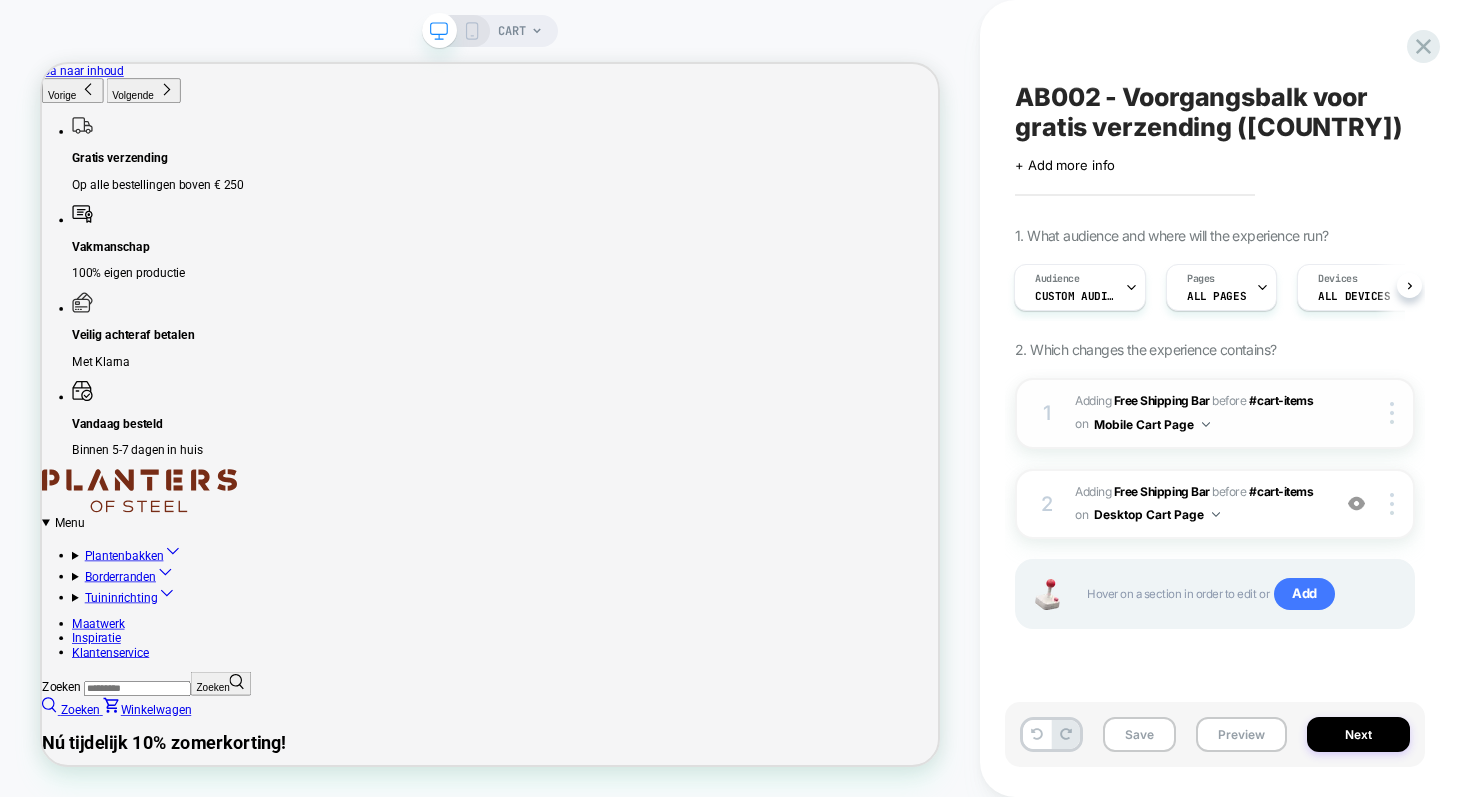 click on "#_loomi_addon_1754485484737_dup1754487769 Adding   Free Shipping Bar   BEFORE #cart-items #cart-items   on Mobile Cart Page" at bounding box center [1197, 413] 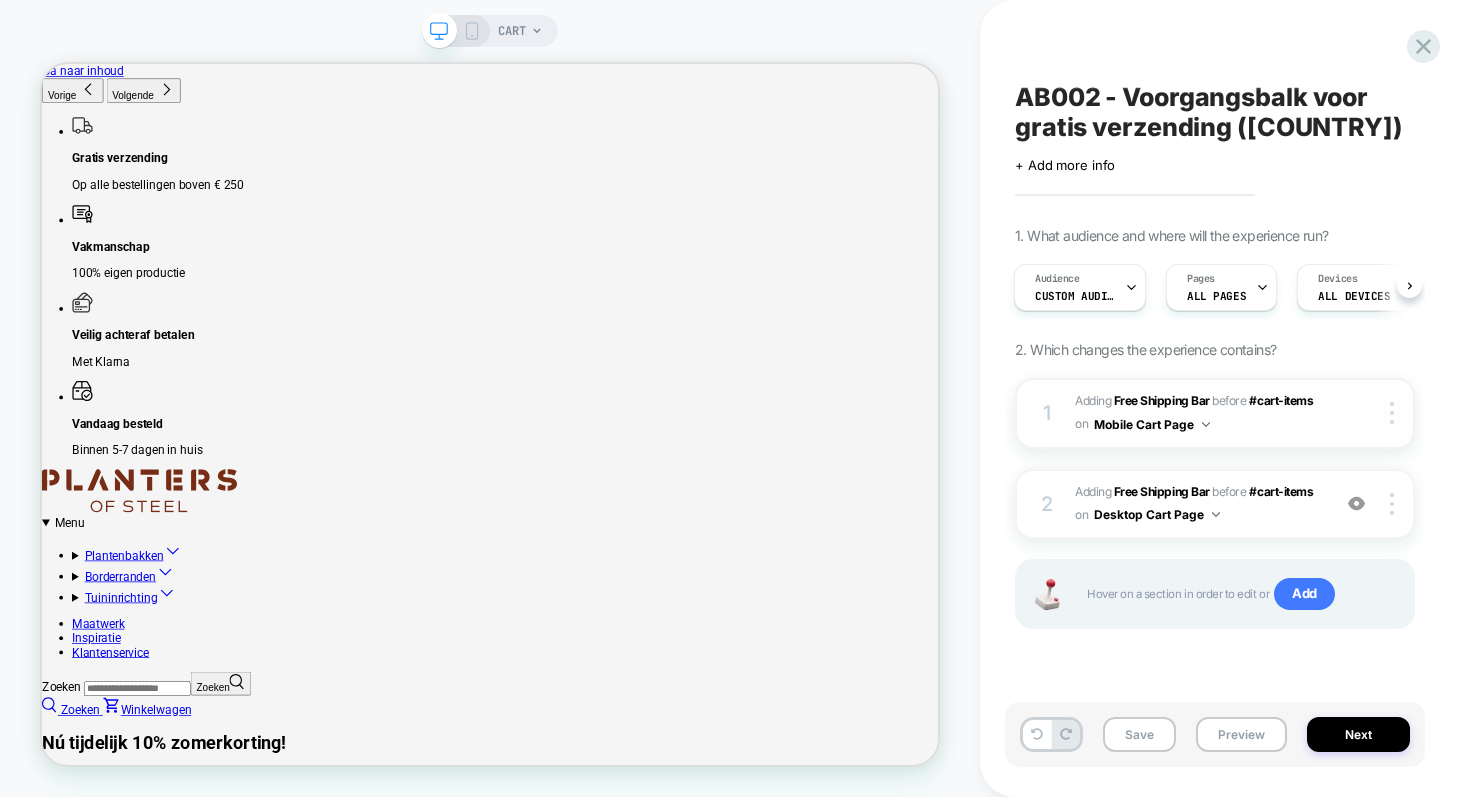 click on "#_loomi_addon_1754485484737_dup1754487769 Adding   Free Shipping Bar   BEFORE #cart-items #cart-items   on Mobile Cart Page" at bounding box center (1197, 413) 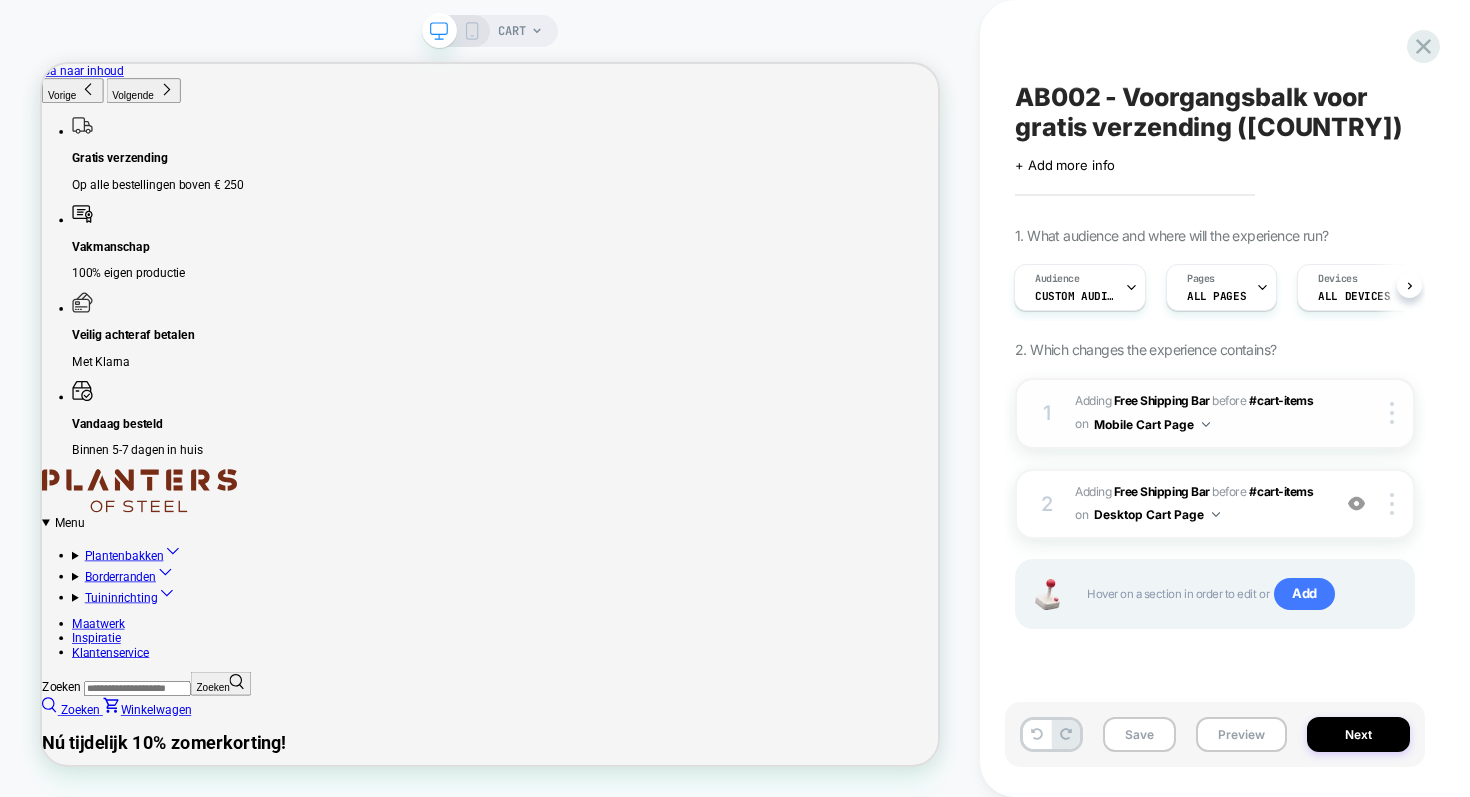 click on "#_loomi_addon_1754485484737_dup1754487769 Adding   Free Shipping Bar   BEFORE #cart-items #cart-items   on Mobile Cart Page" at bounding box center (1197, 413) 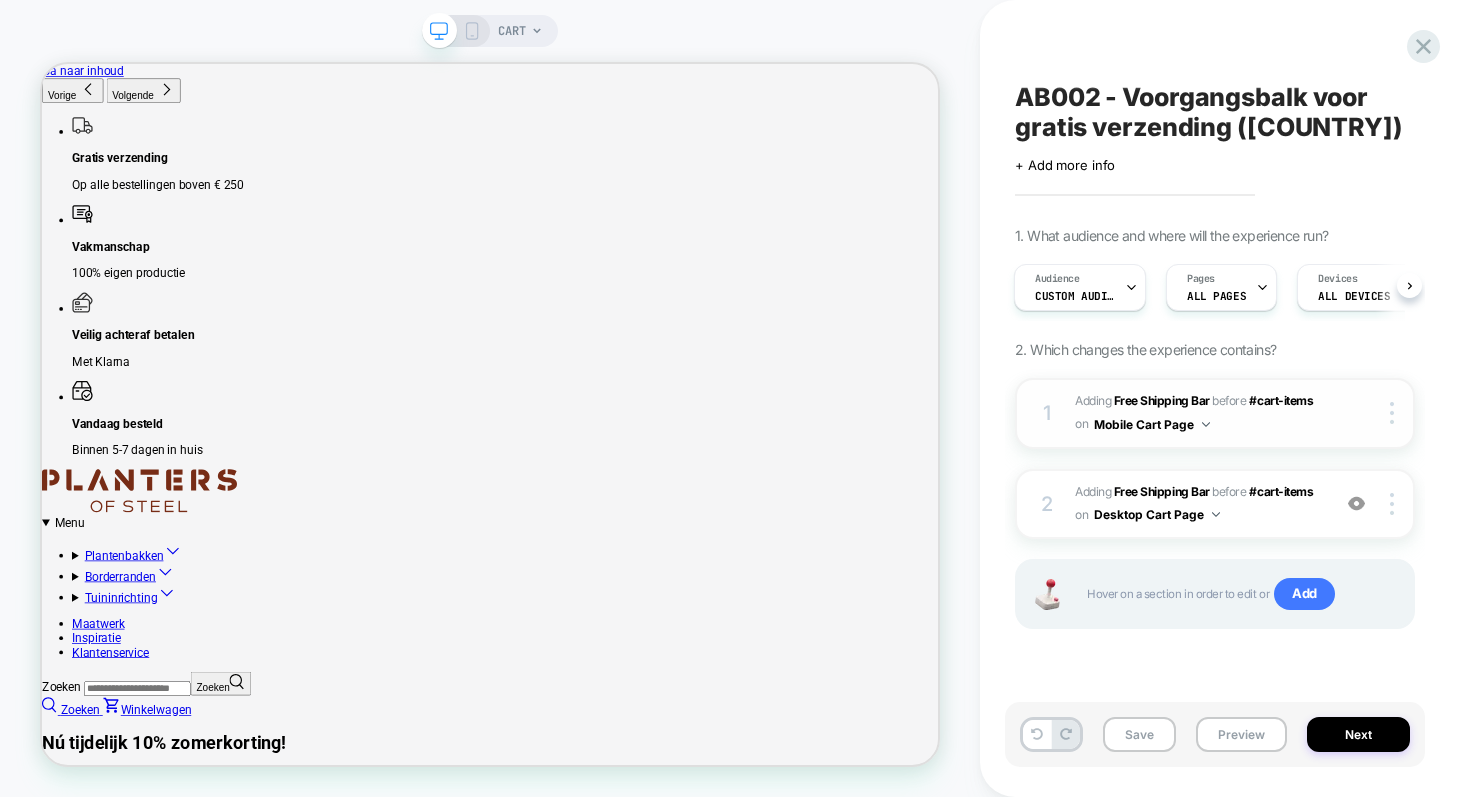 click on "Mobile Cart Page" at bounding box center [1152, 424] 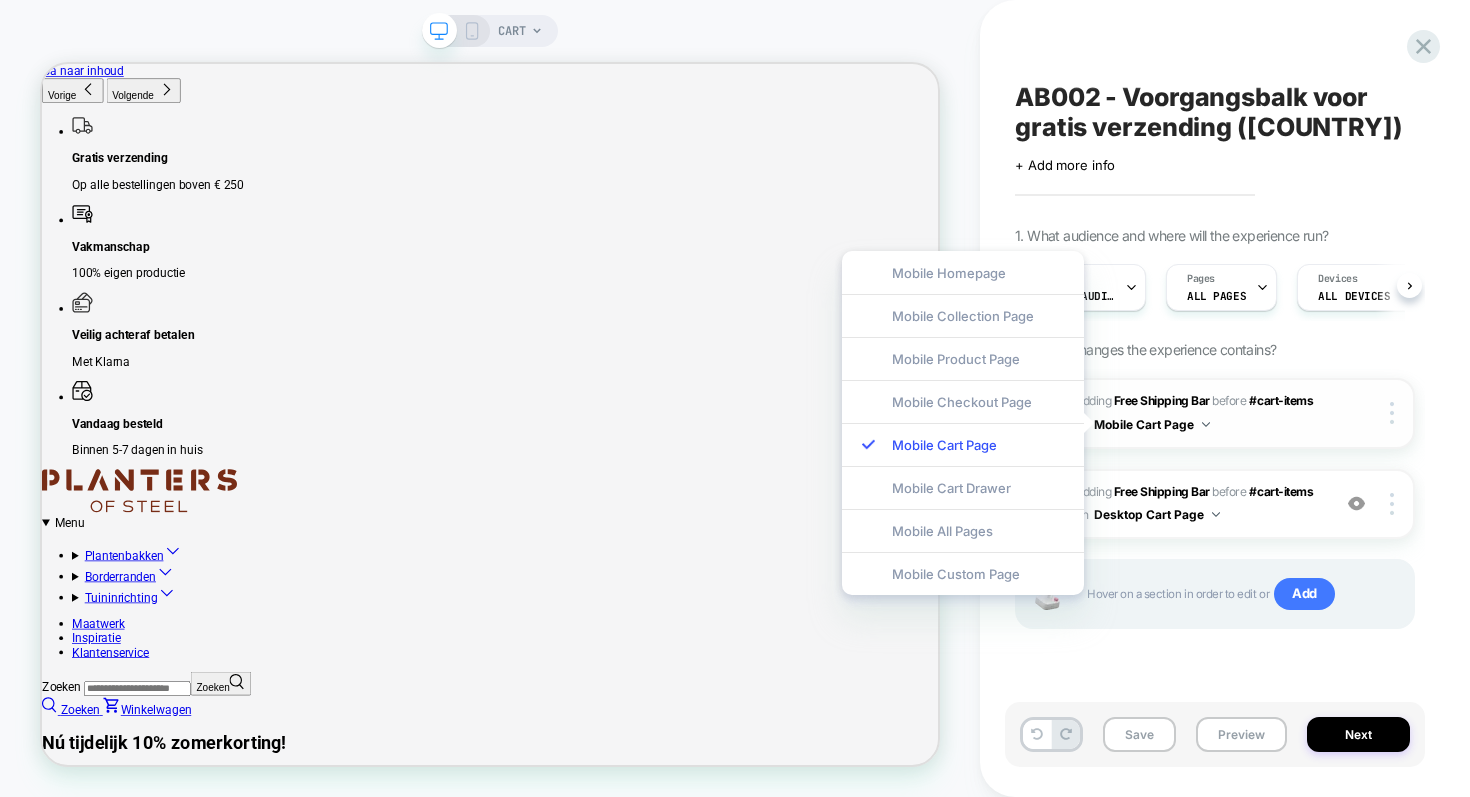 click on "#_loomi_addon_1754485484737_dup1754487769 Adding   Free Shipping Bar   BEFORE #cart-items #cart-items   on Mobile Cart Page" at bounding box center [1197, 413] 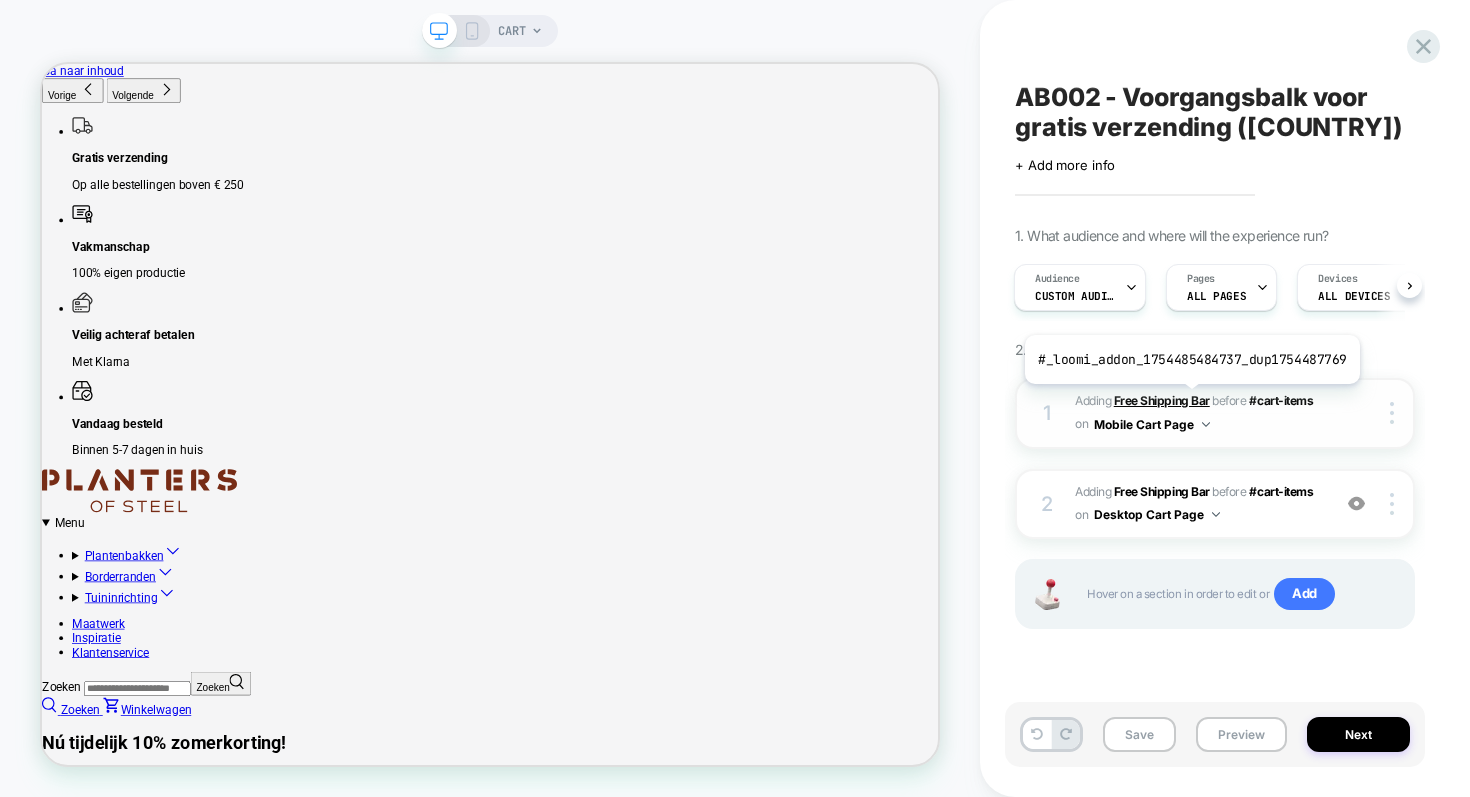 click on "Free Shipping Bar" at bounding box center [1162, 400] 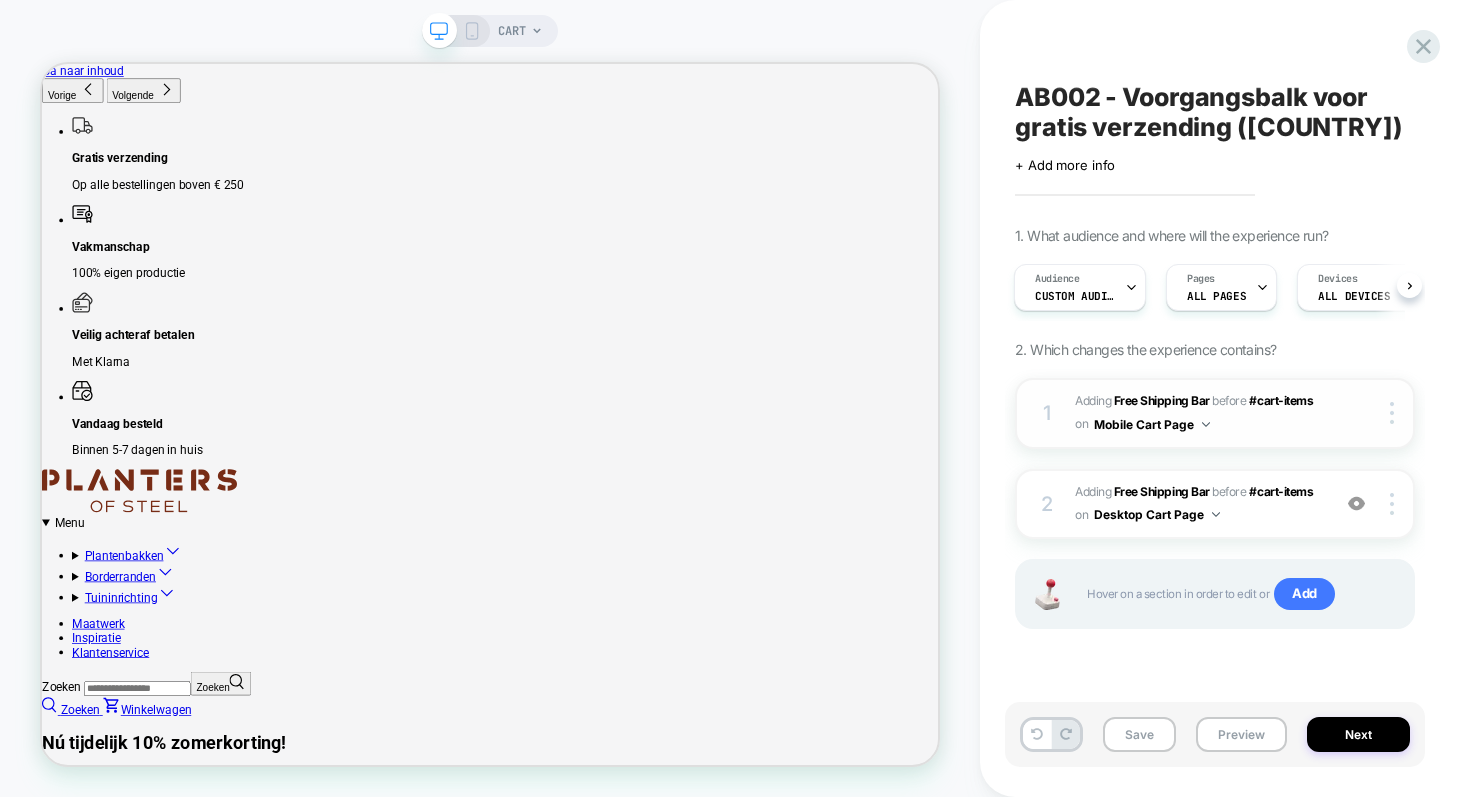 click on "#_loomi_addon_1754485484737_dup1754487769 Adding   Free Shipping Bar   BEFORE #cart-items #cart-items   on Mobile Cart Page" at bounding box center [1197, 413] 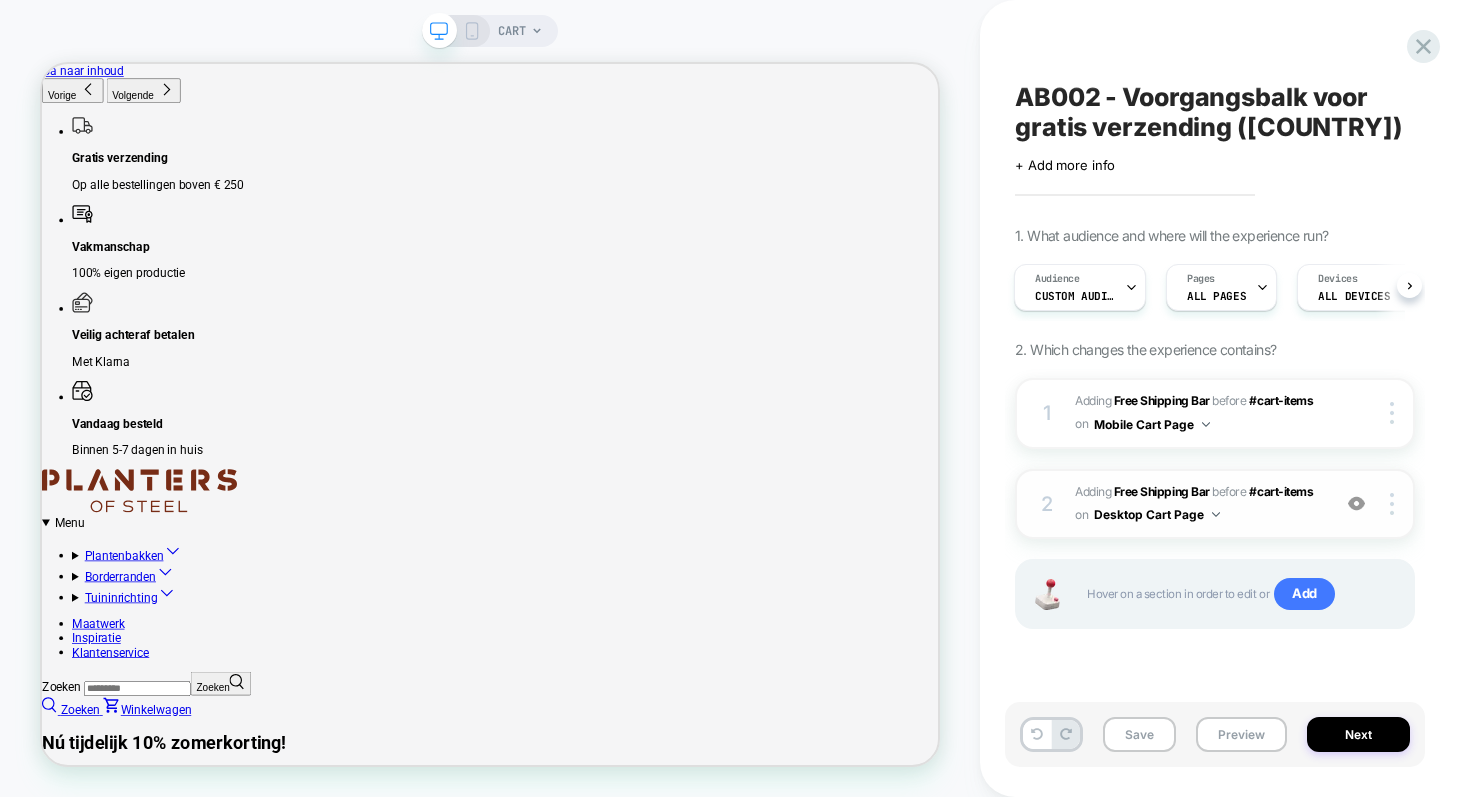 click on "2 #_loomi_addon_1754485749049_dup1754487769 Adding   Free Shipping Bar   BEFORE #cart-items #cart-items   on Desktop Cart Page Add Before Add After Duplicate Replace Position Copy CSS Selector Copy Widget Id Rename Copy to   Mobile Target   All Devices Delete" at bounding box center (1215, 504) 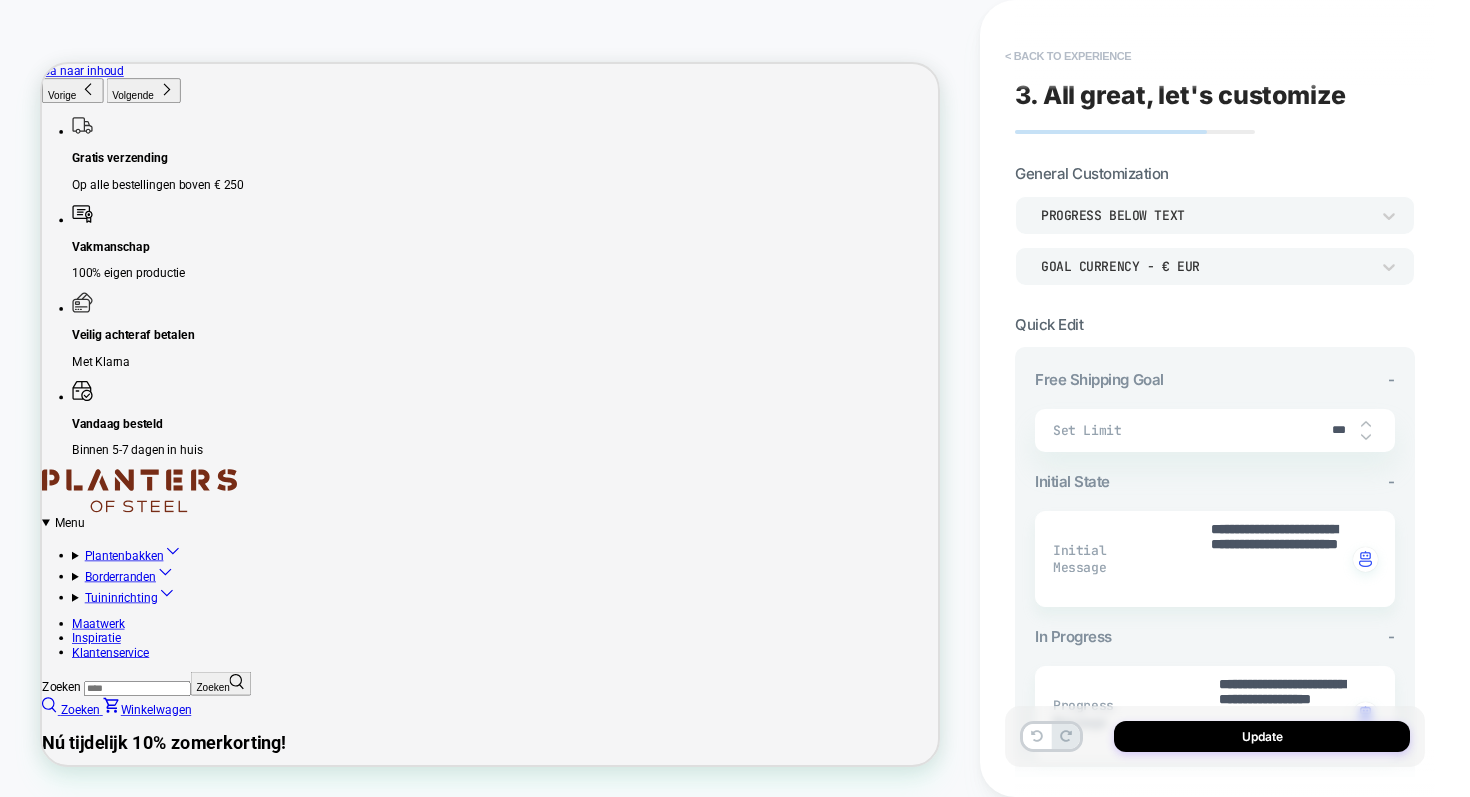 click on "< Back to experience" at bounding box center [1068, 56] 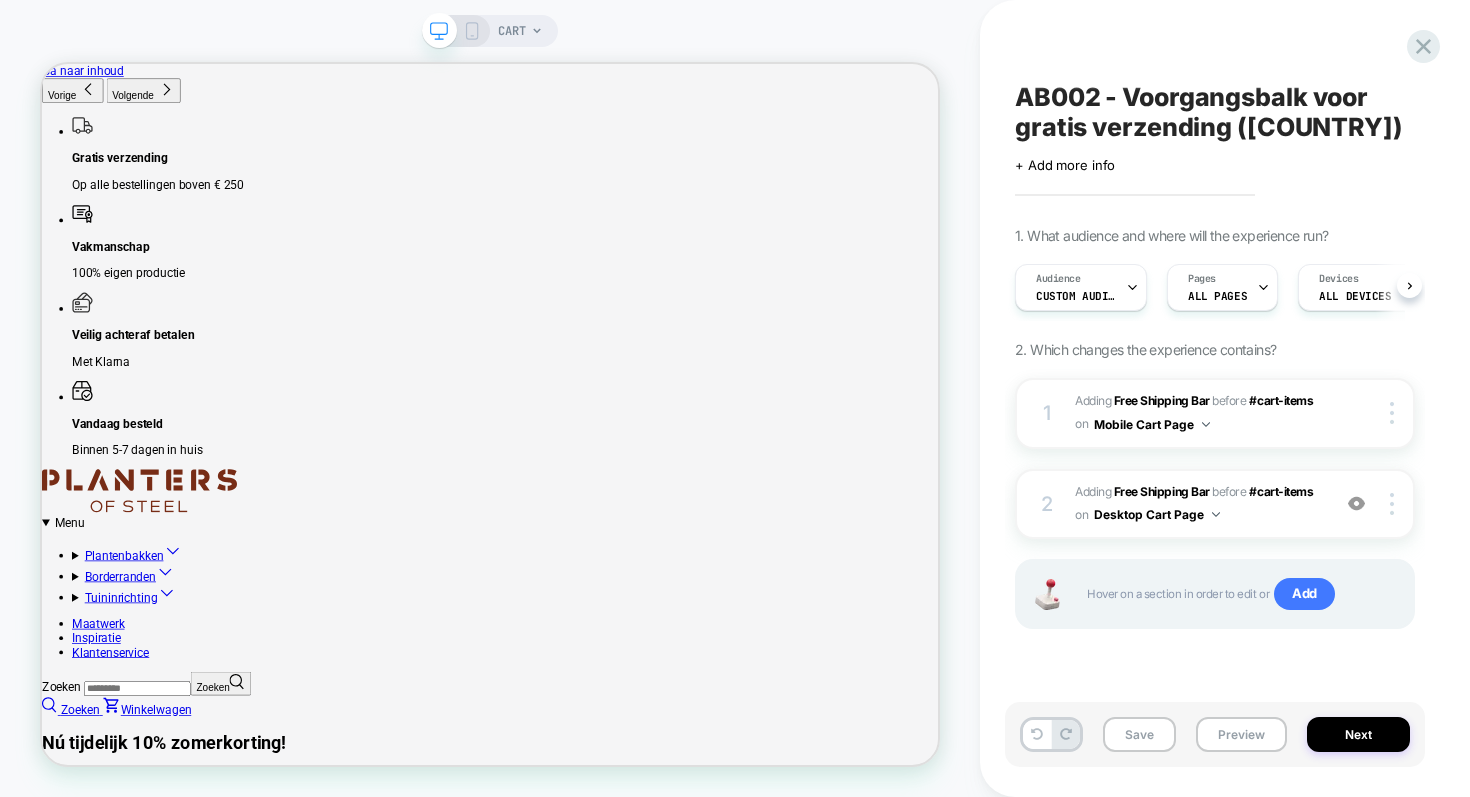 scroll, scrollTop: 0, scrollLeft: 1, axis: horizontal 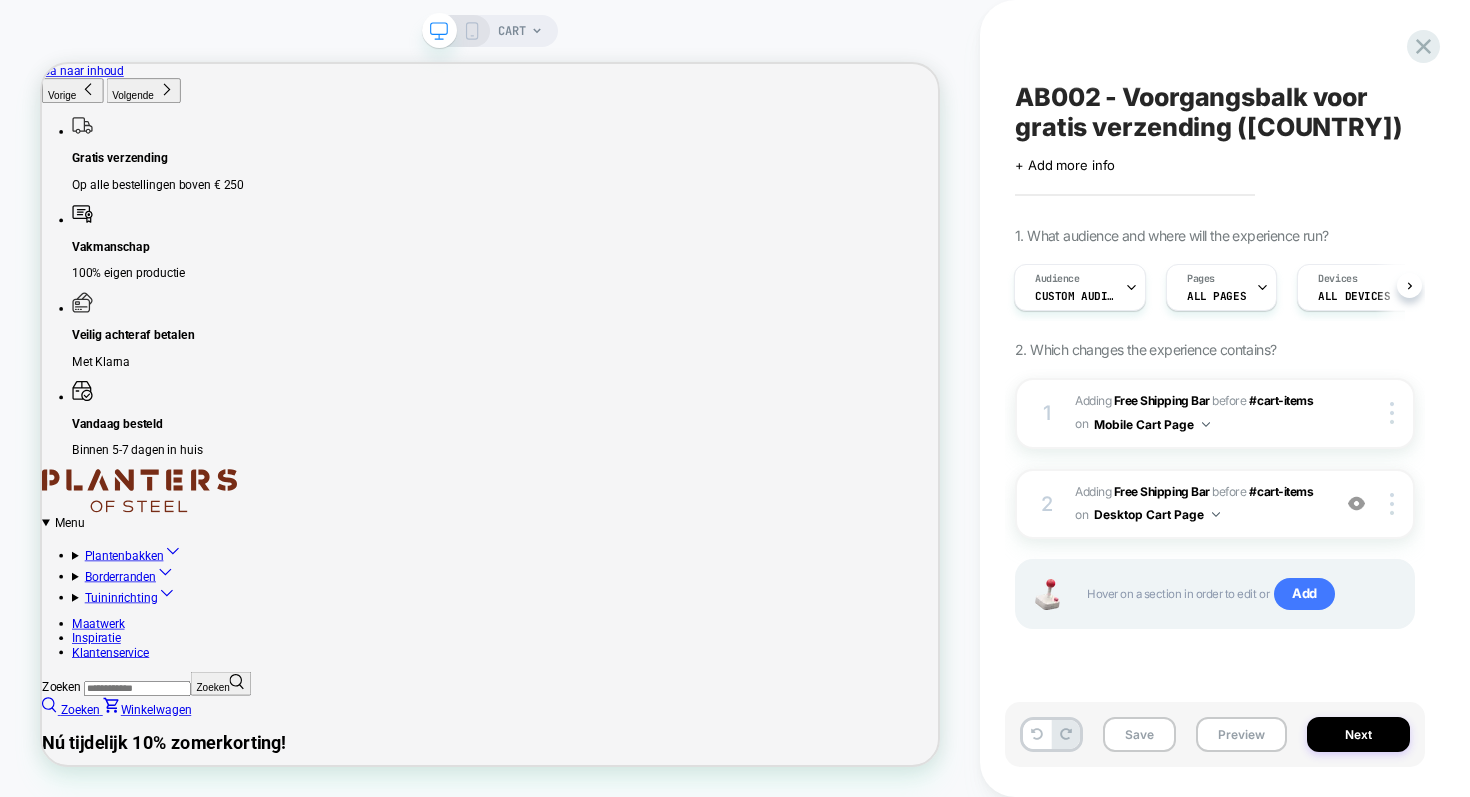click 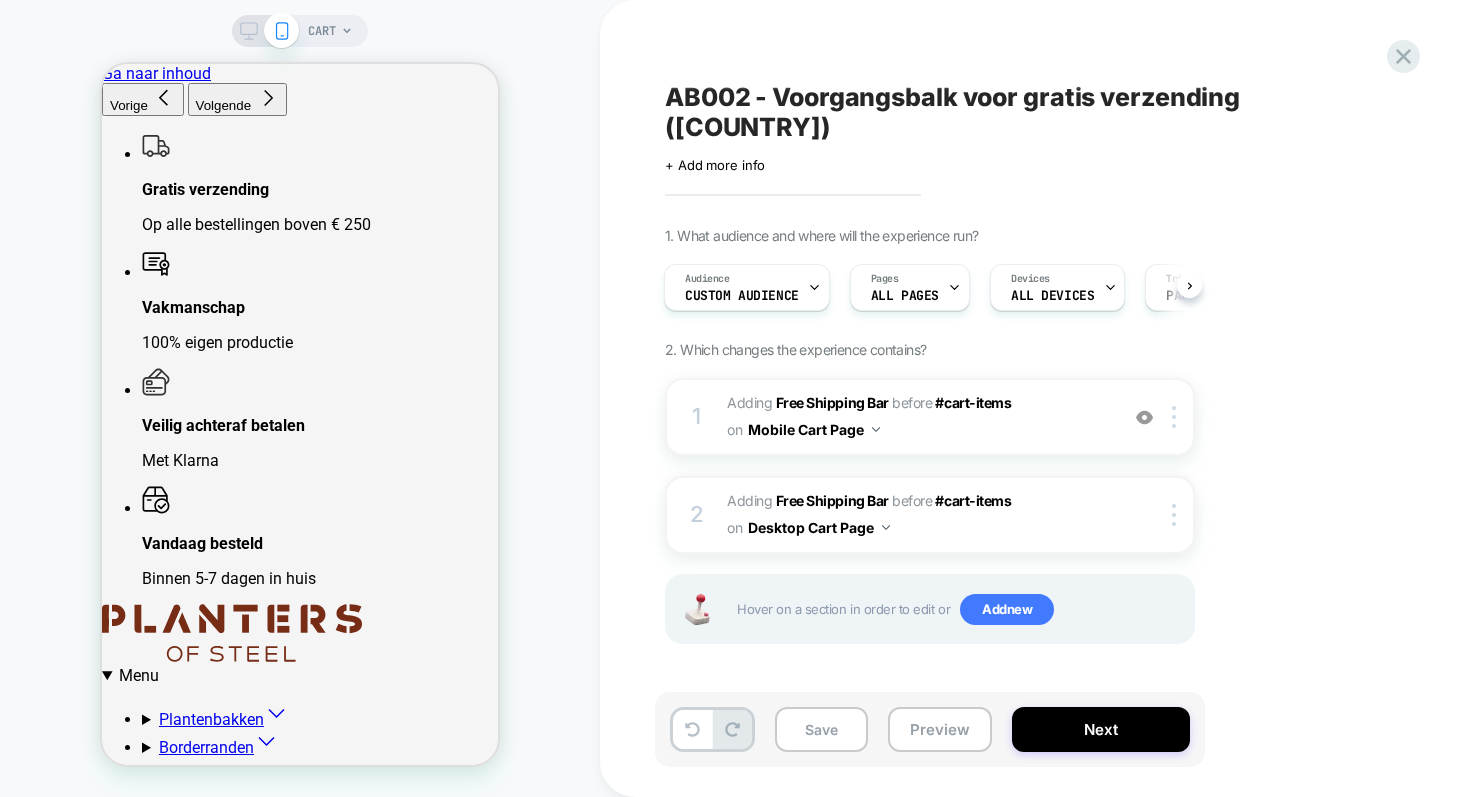 scroll, scrollTop: 0, scrollLeft: 0, axis: both 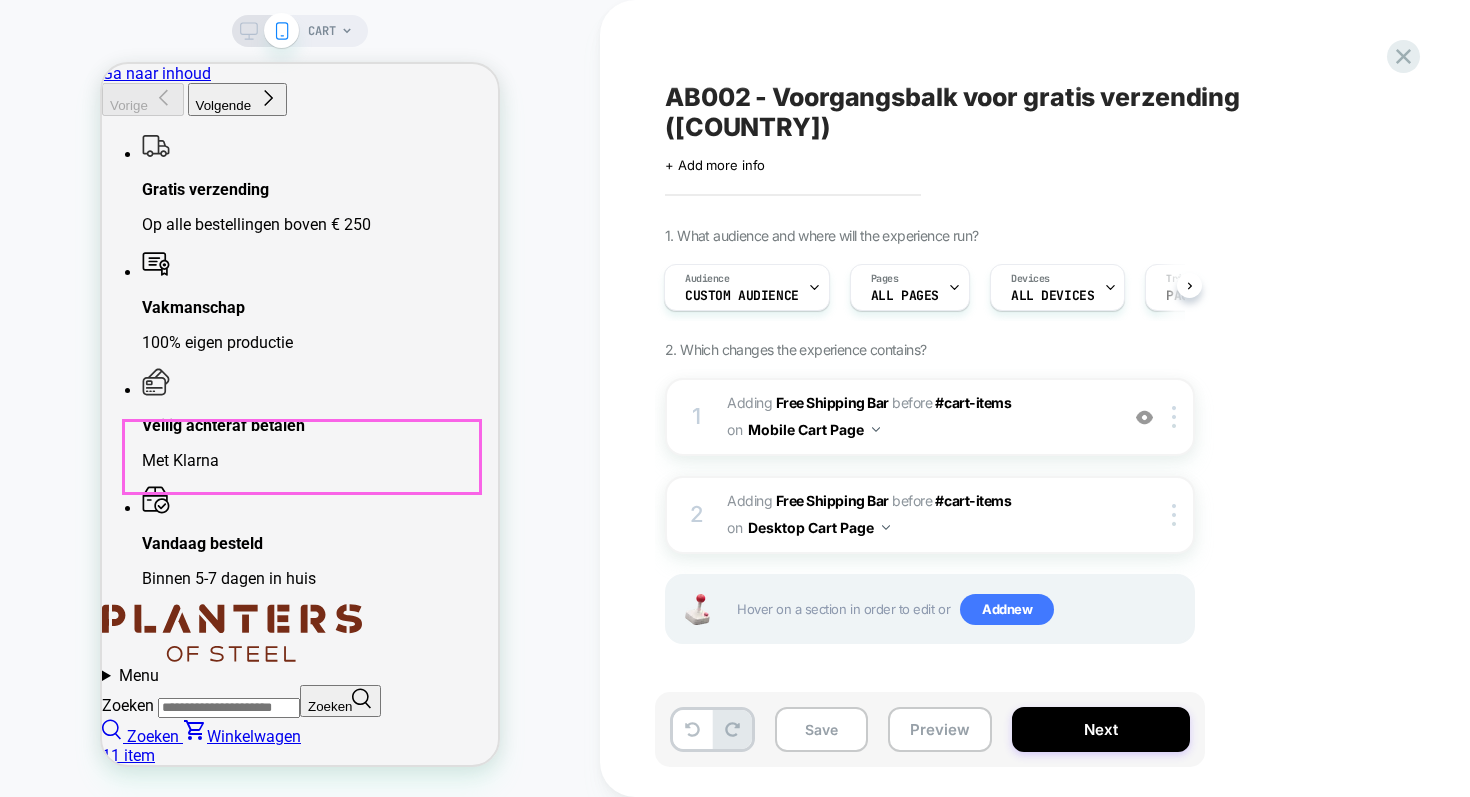 click on "Nog maar €125 tot gratis verzending" at bounding box center (300, 984) 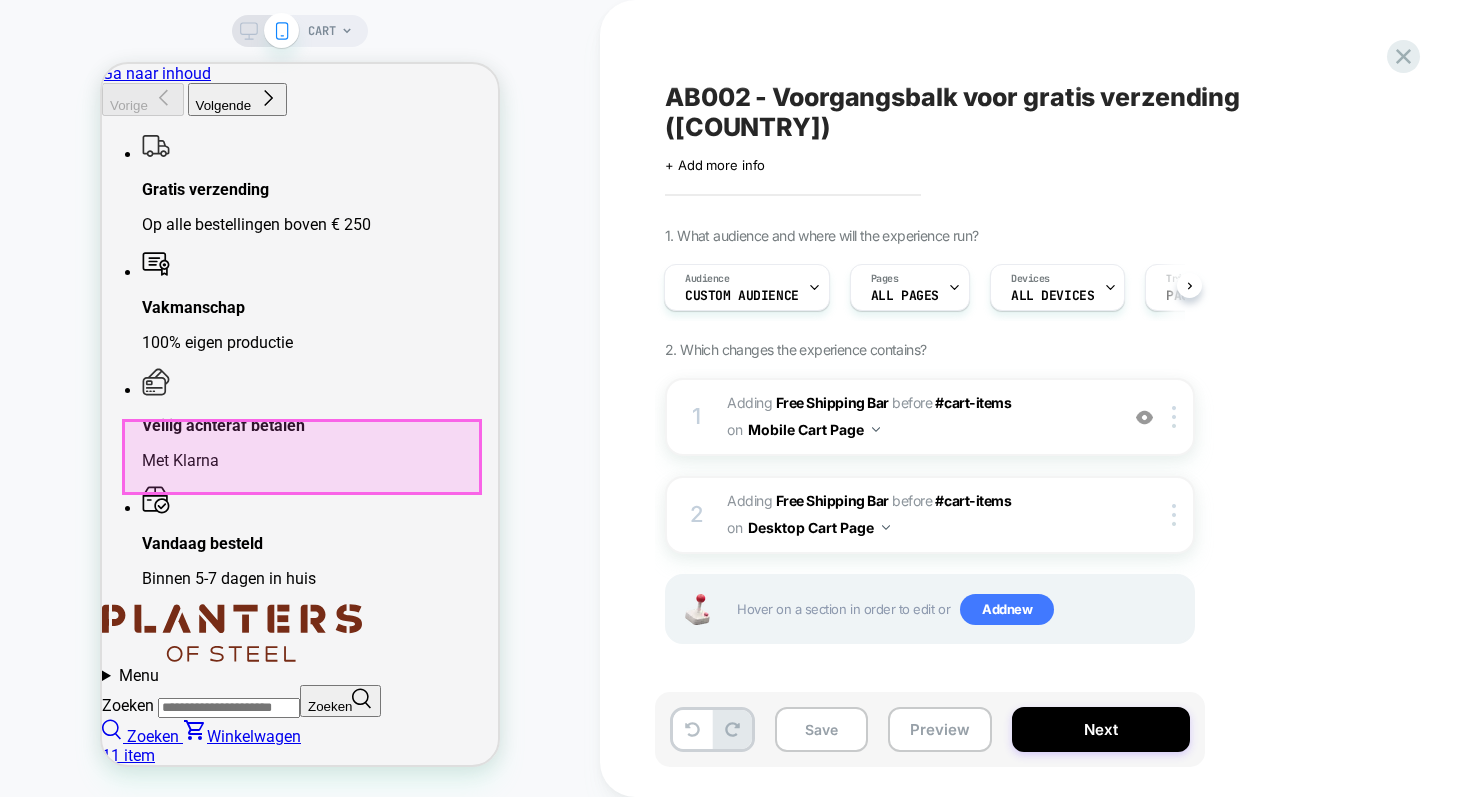 click at bounding box center (300, 1018) 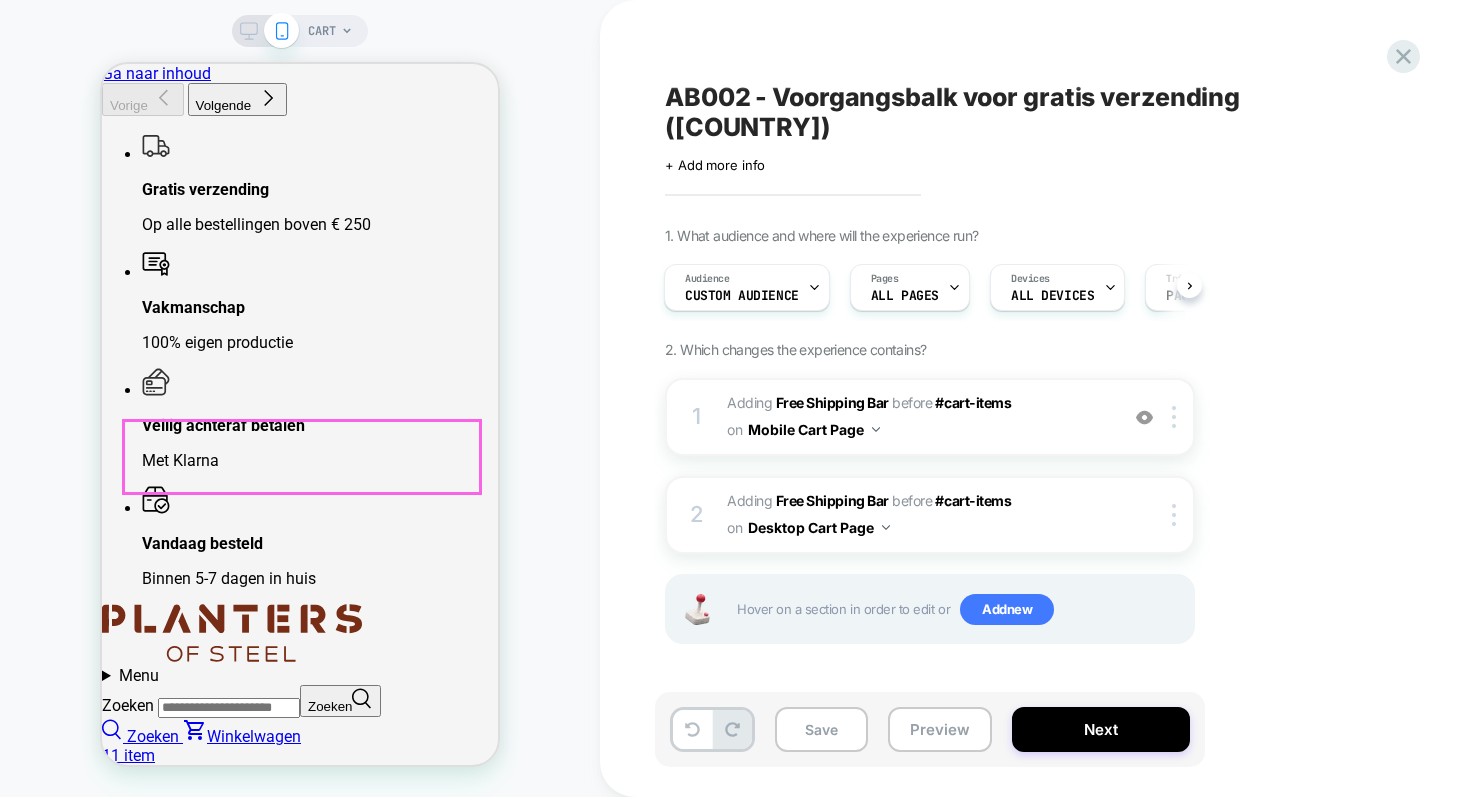 click on "Nog maar €125 tot gratis verzending" at bounding box center [300, 1009] 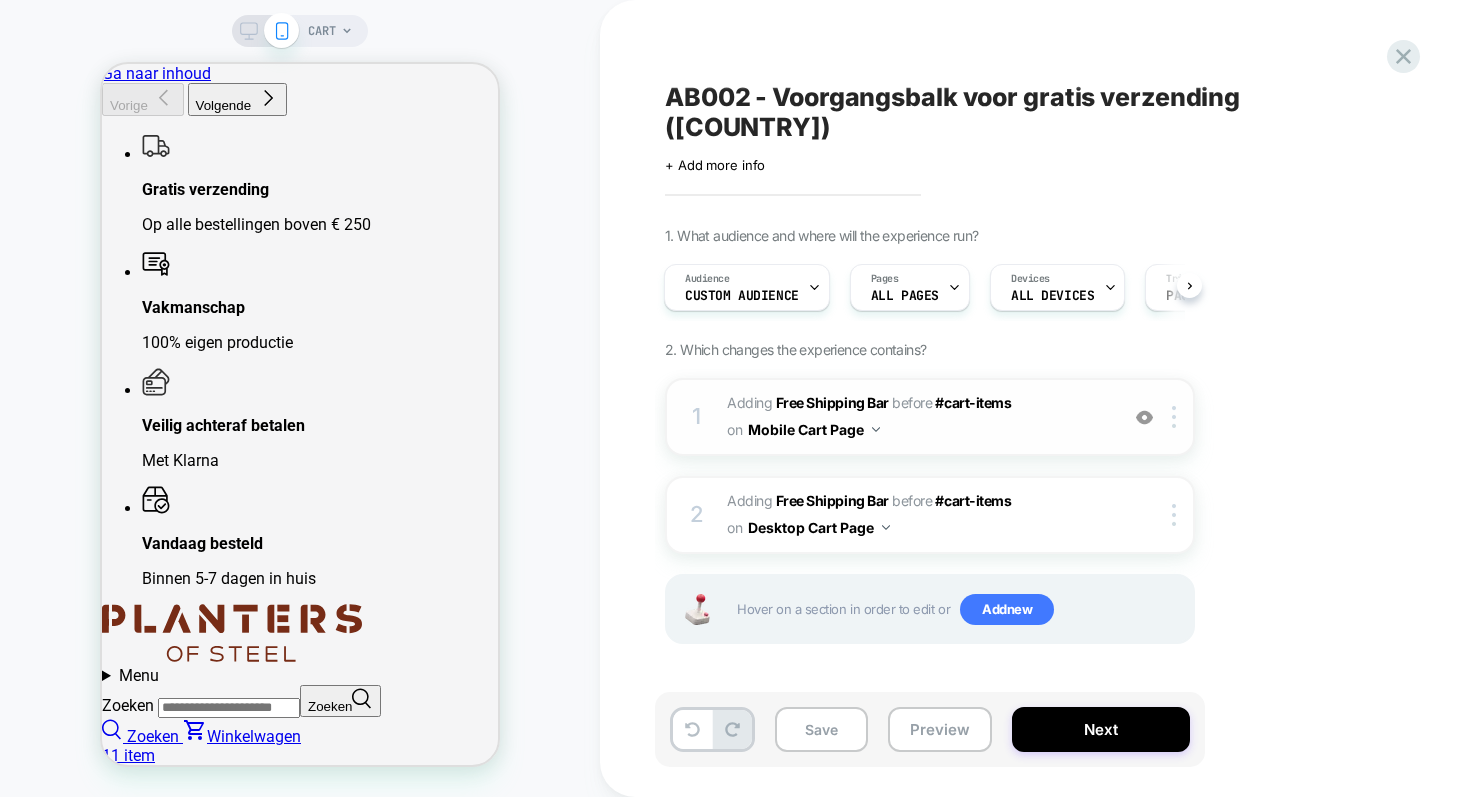 click on "#_loomi_addon_1754485484737_dup1754487769 Adding   Free Shipping Bar   BEFORE #cart-items #cart-items   on Mobile Cart Page" at bounding box center [917, 417] 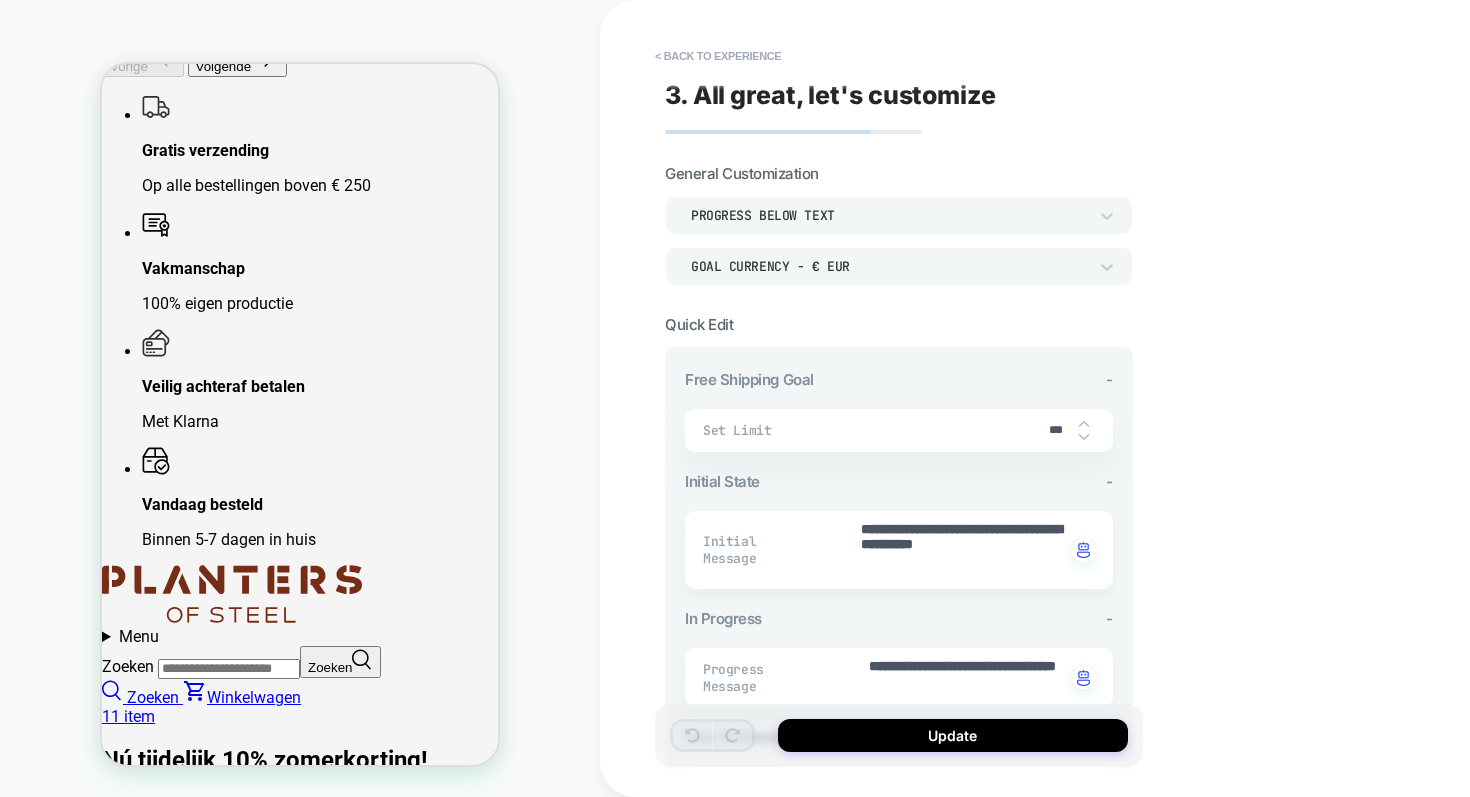 scroll, scrollTop: 40, scrollLeft: 0, axis: vertical 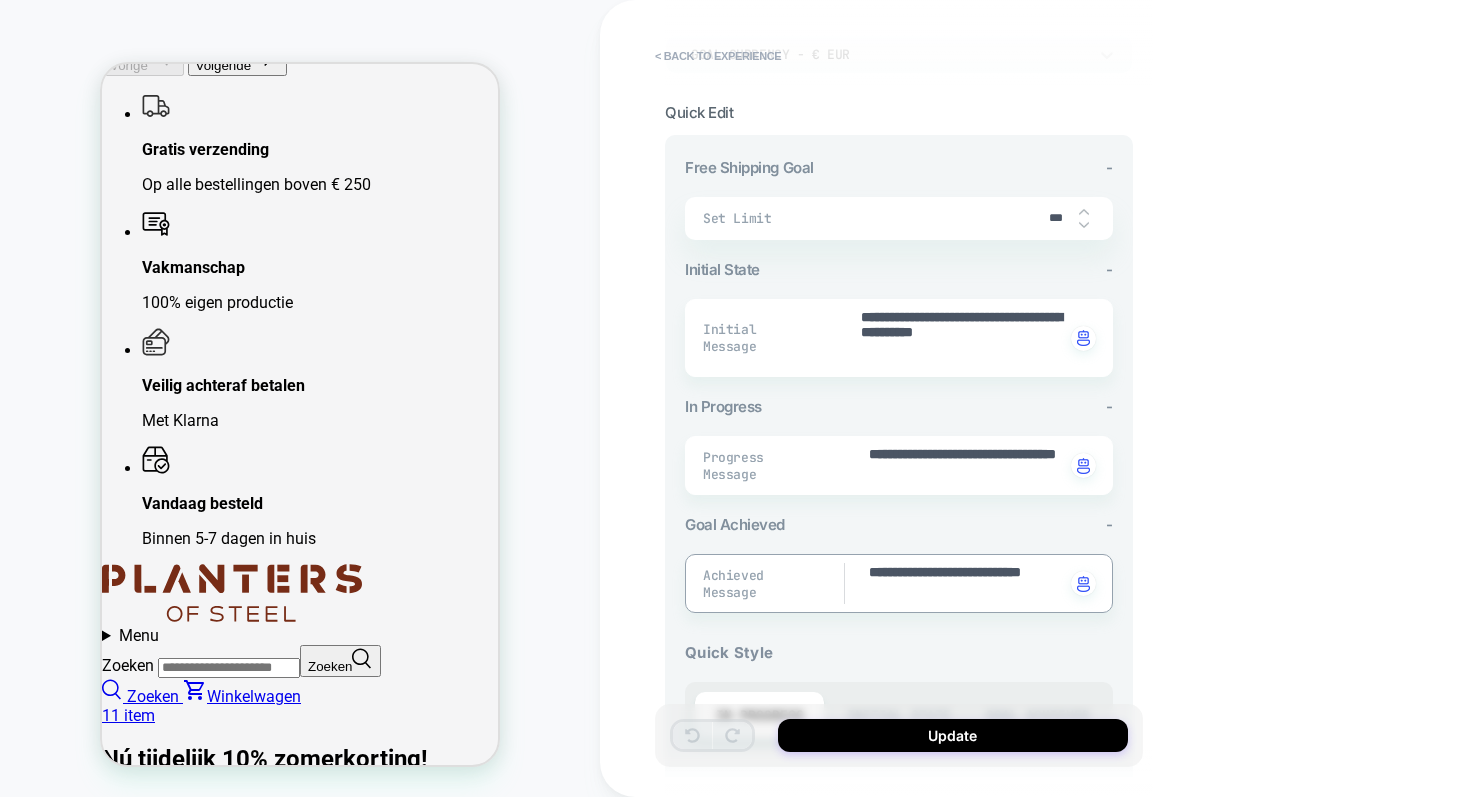 drag, startPoint x: 980, startPoint y: 588, endPoint x: 839, endPoint y: 540, distance: 148.9463 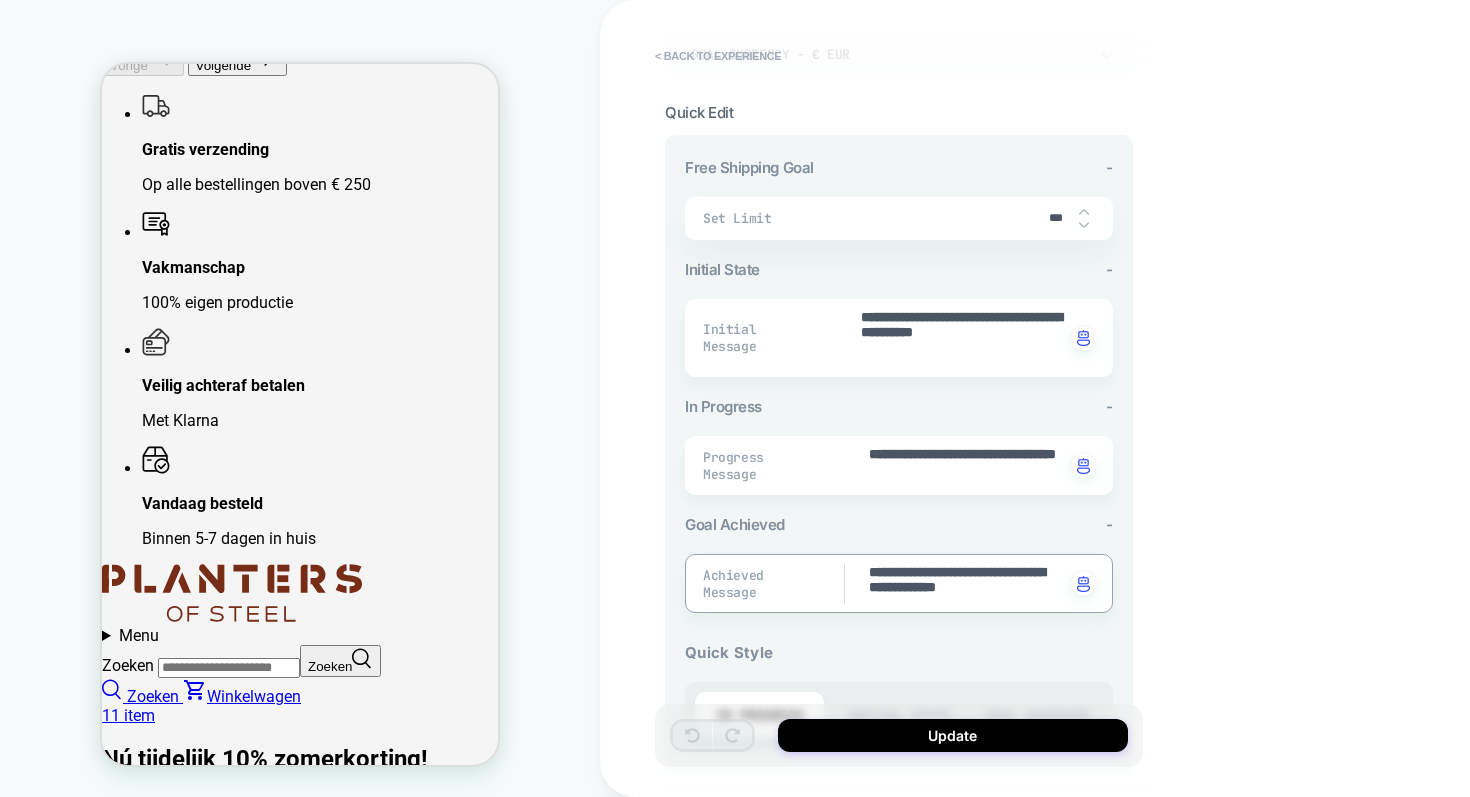 type on "*" 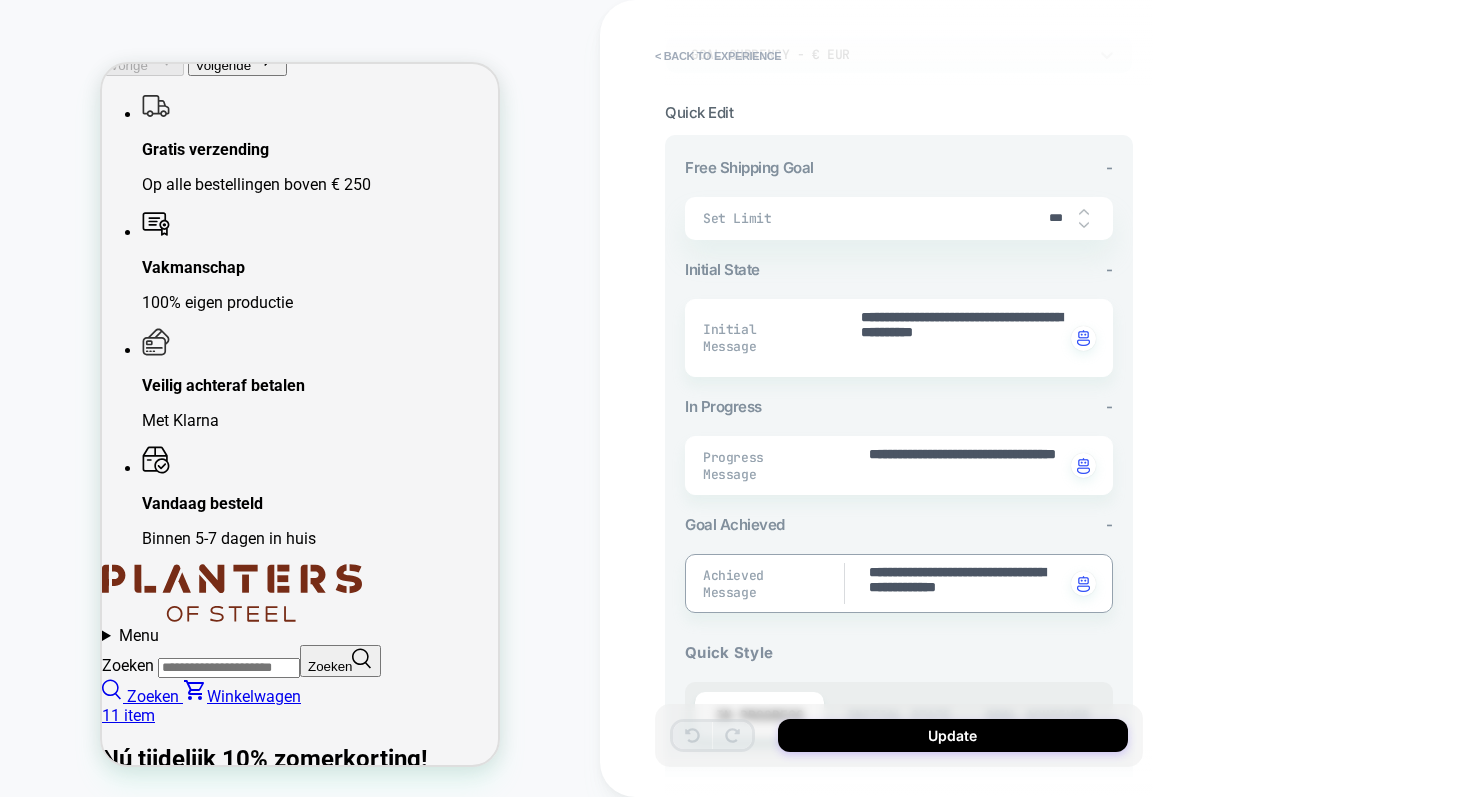 type on "**********" 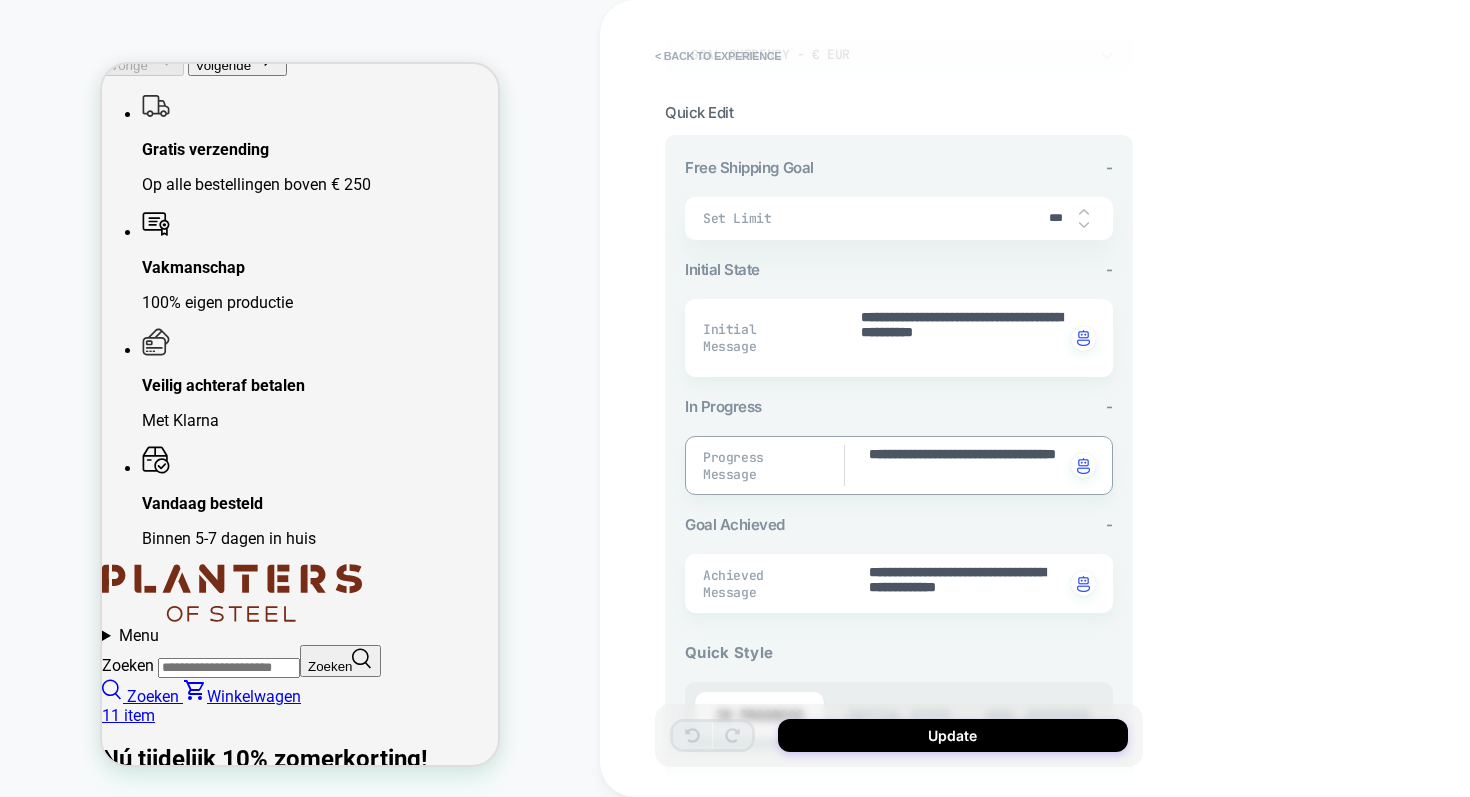 drag, startPoint x: 1013, startPoint y: 471, endPoint x: 790, endPoint y: 423, distance: 228.10744 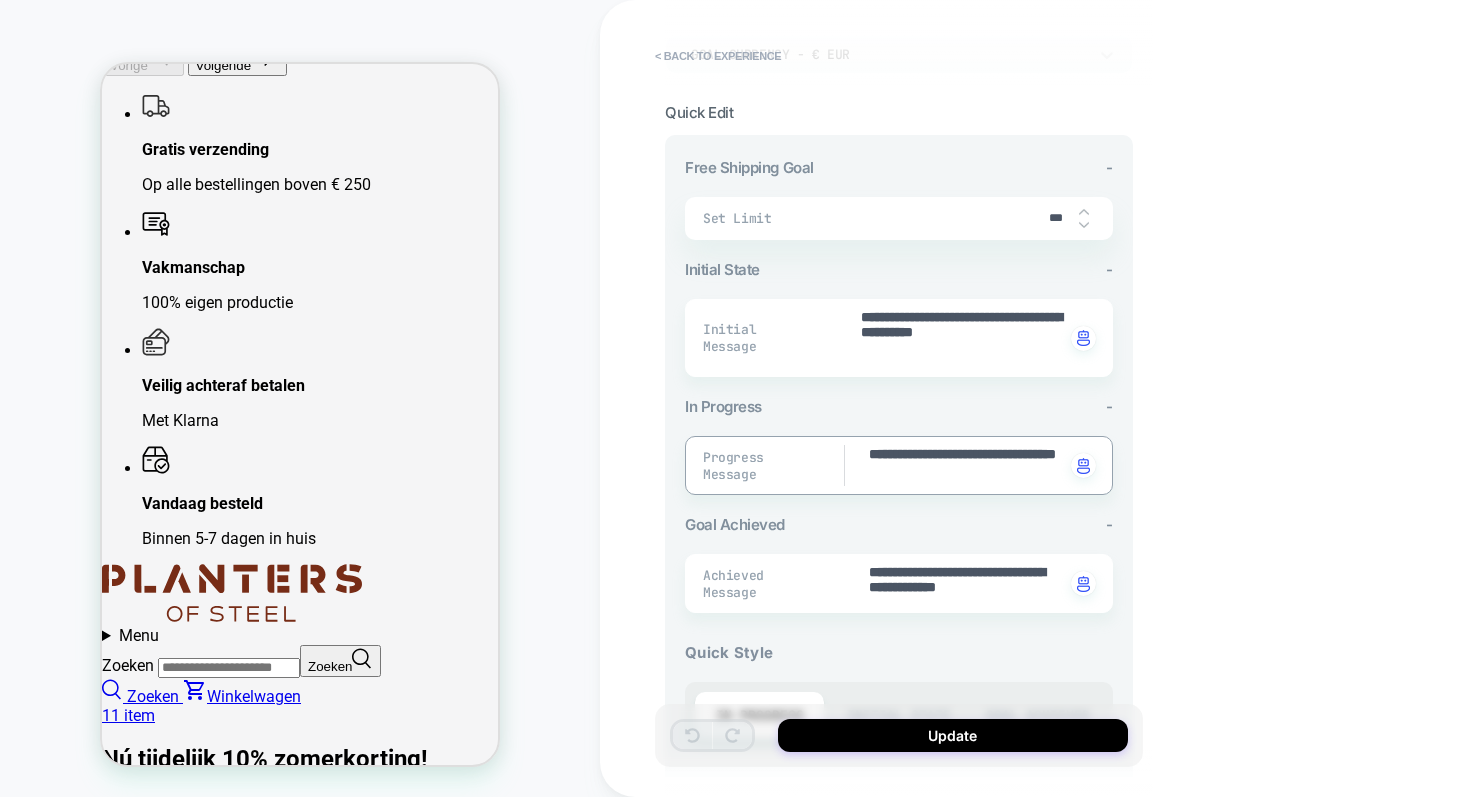 paste on "******" 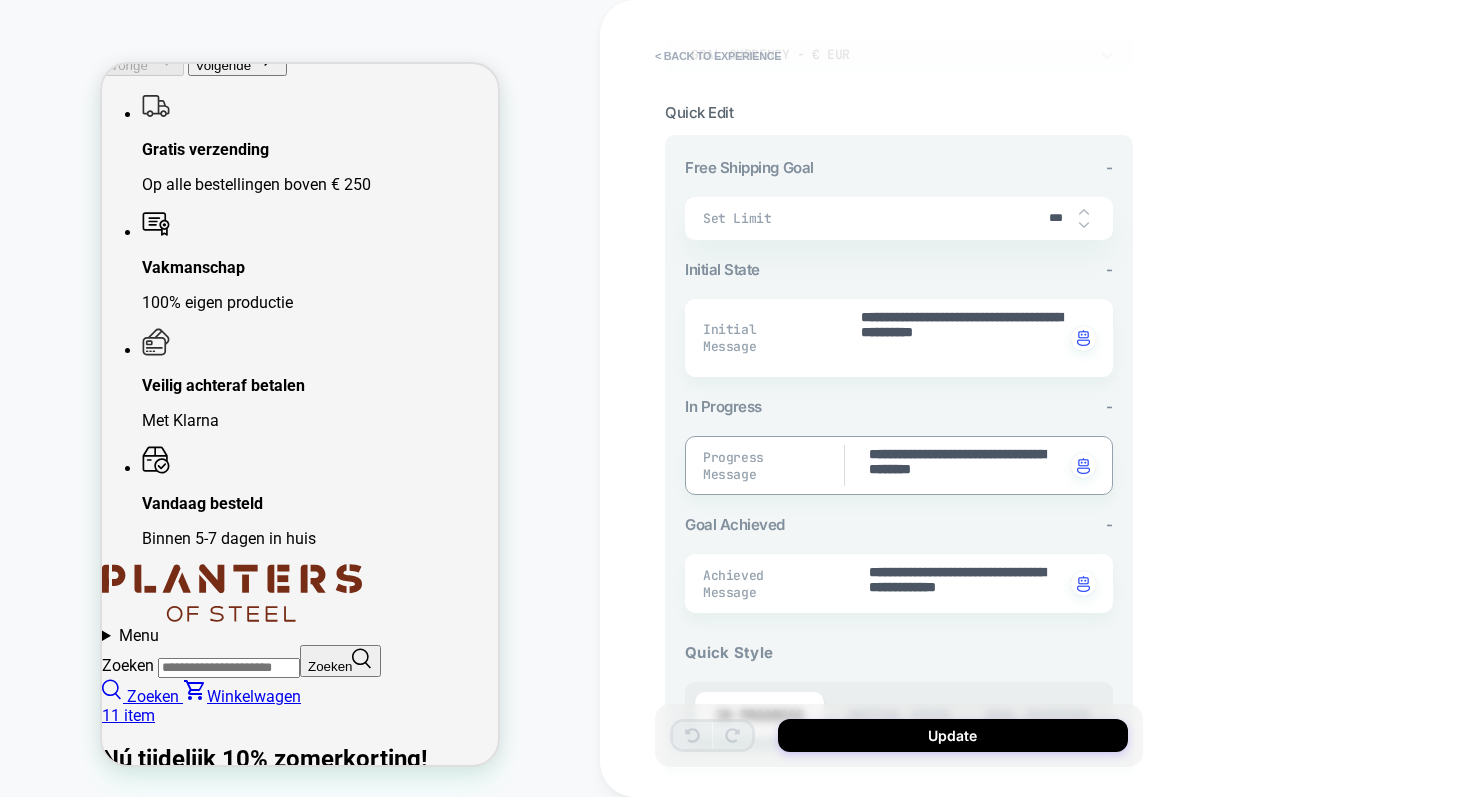 type on "*" 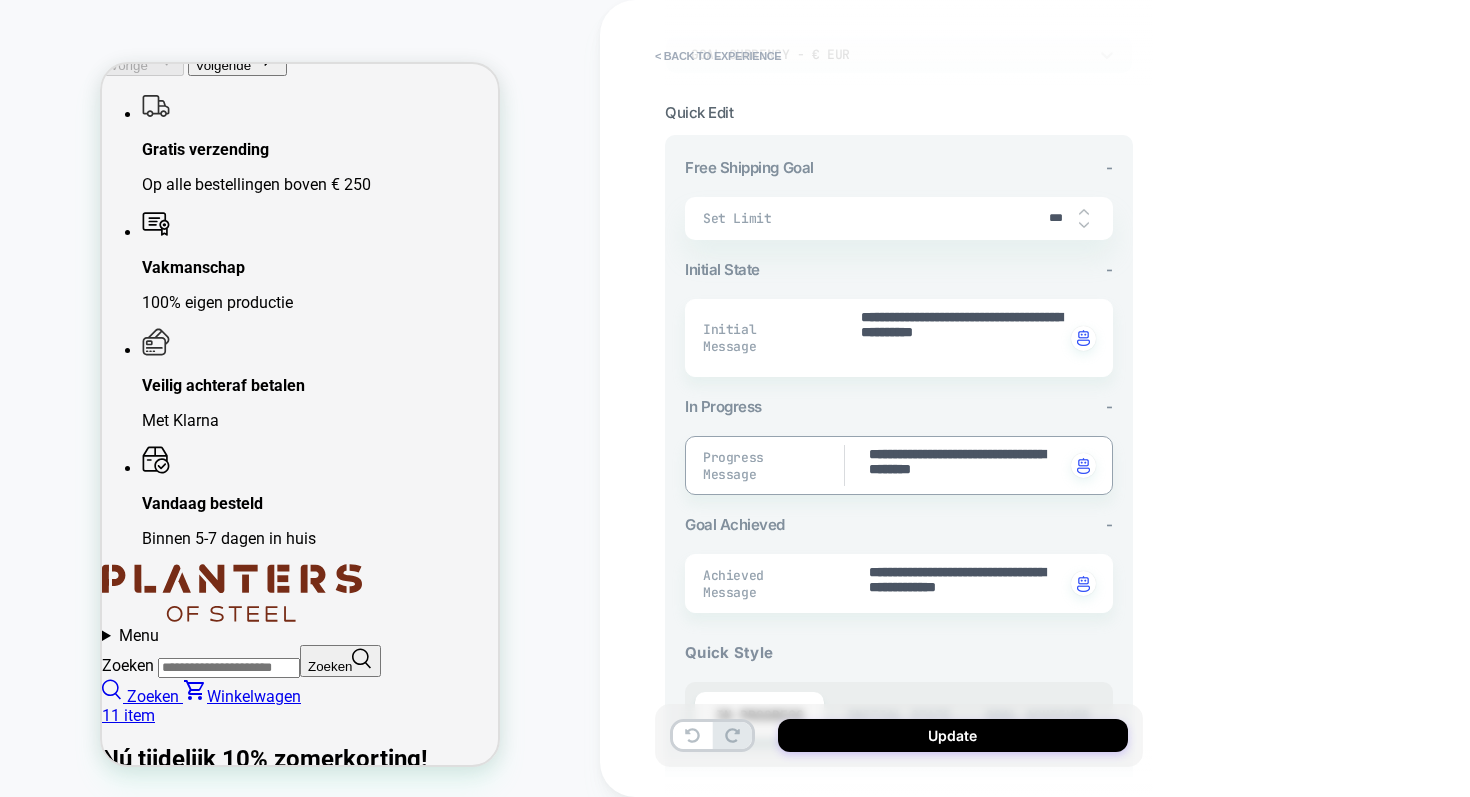 type on "**********" 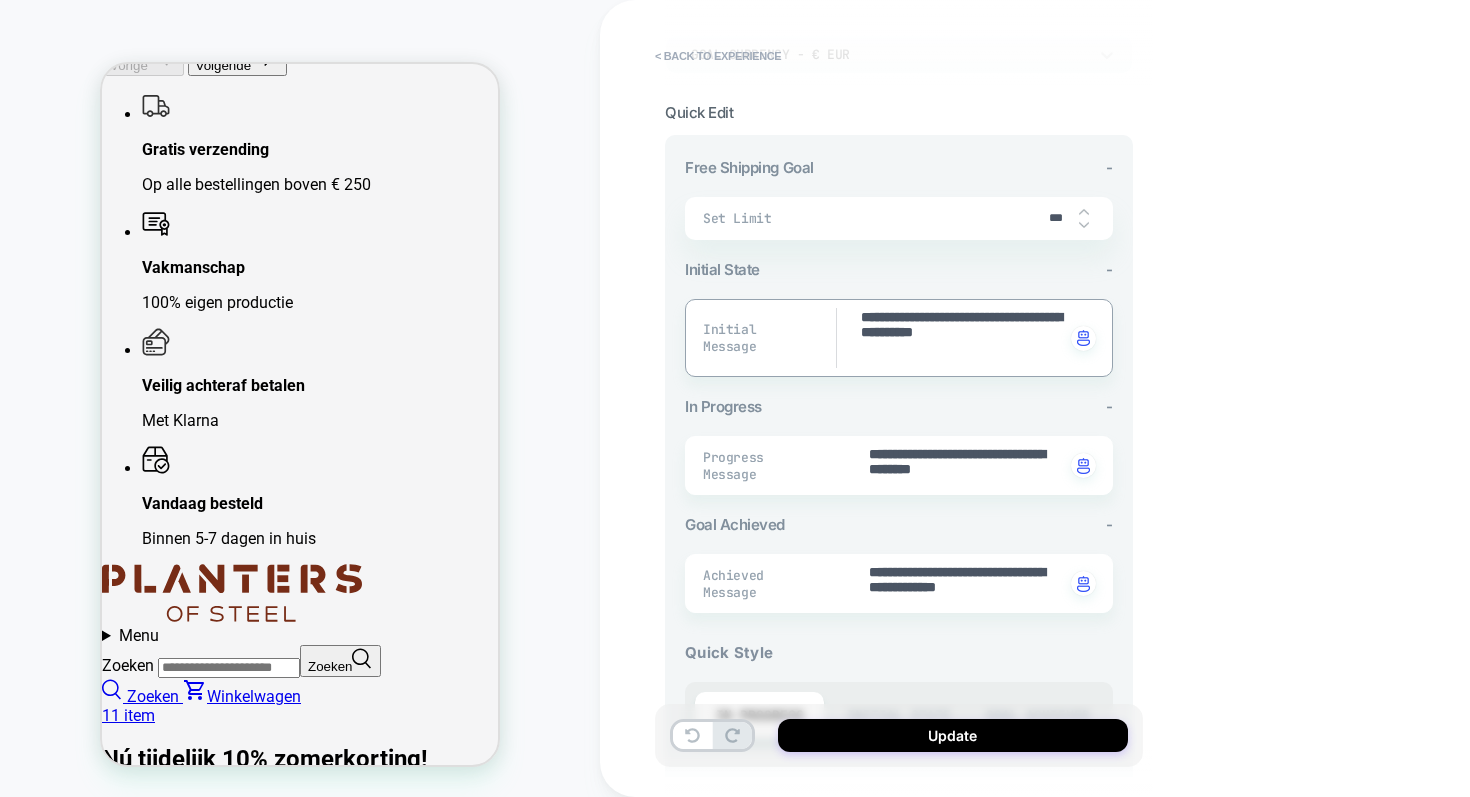 drag, startPoint x: 1037, startPoint y: 333, endPoint x: 794, endPoint y: 295, distance: 245.95325 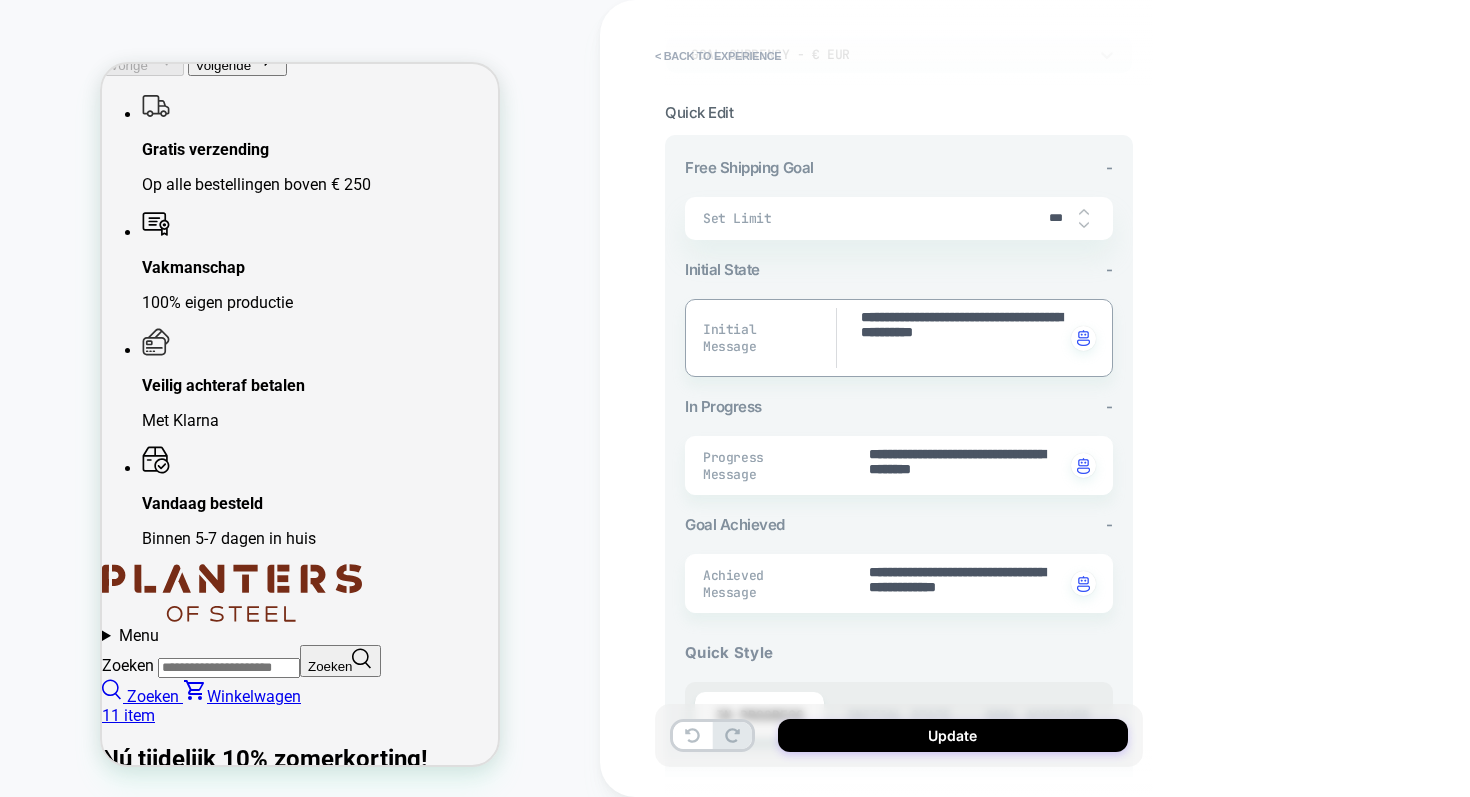 paste 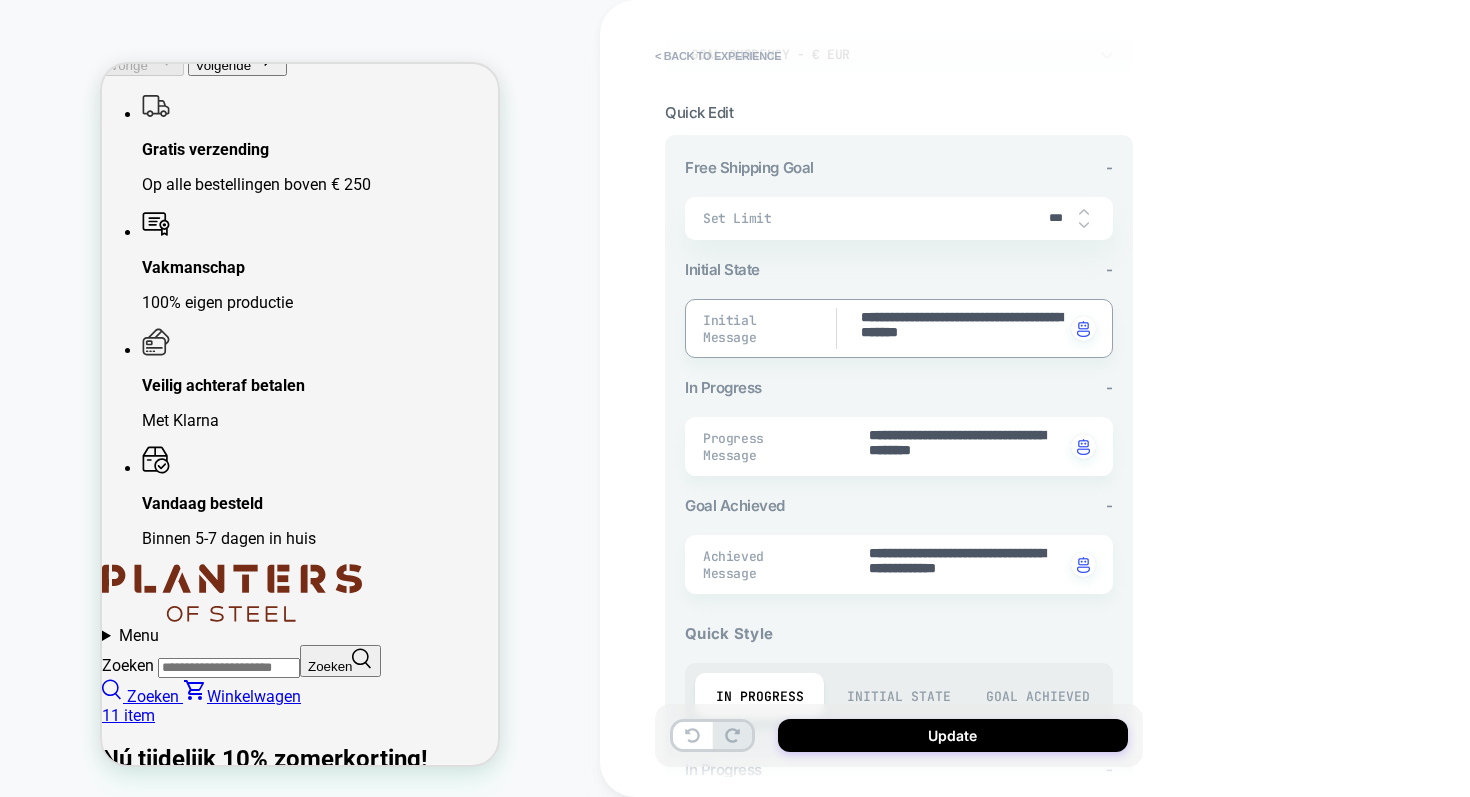 type on "*" 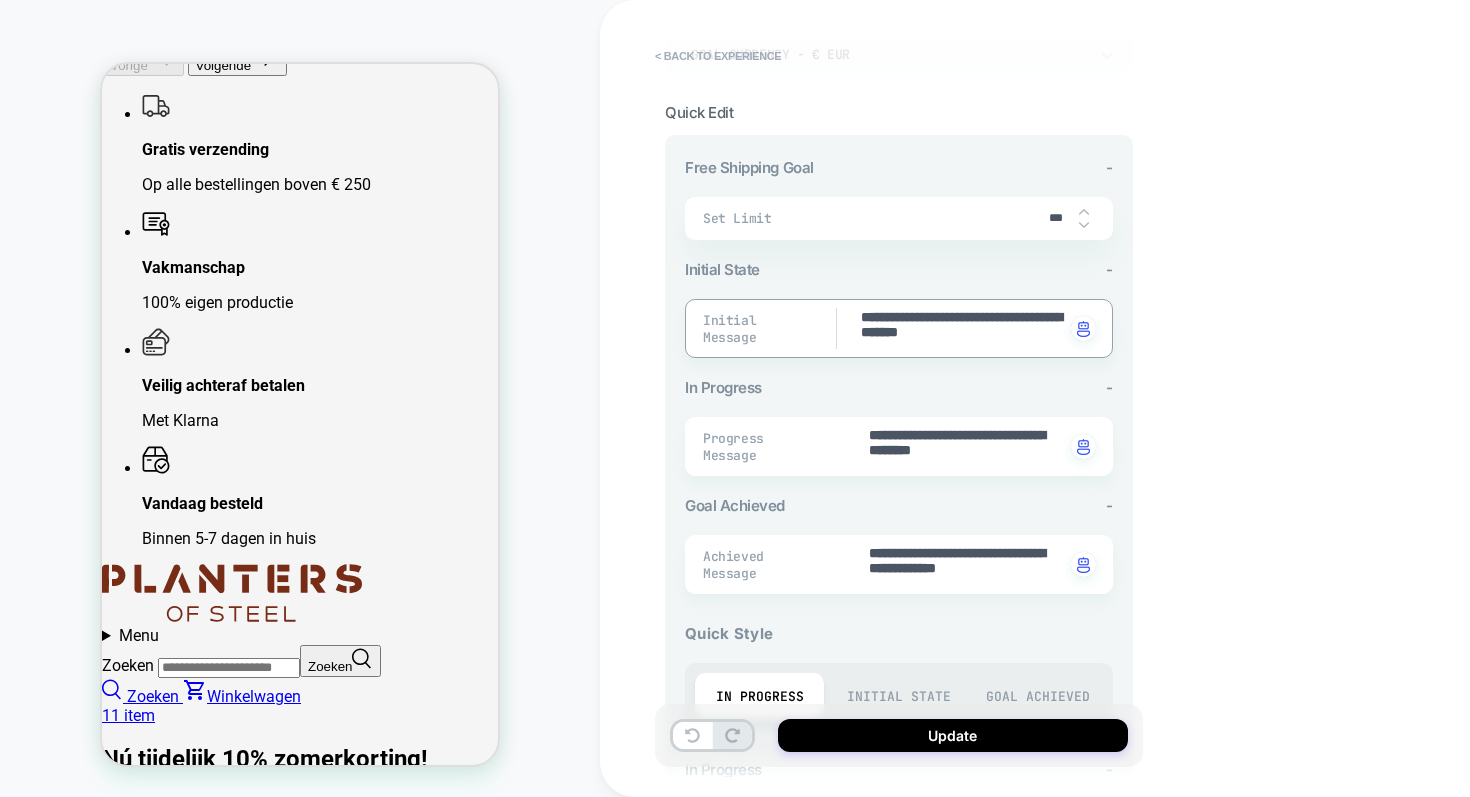 type on "**********" 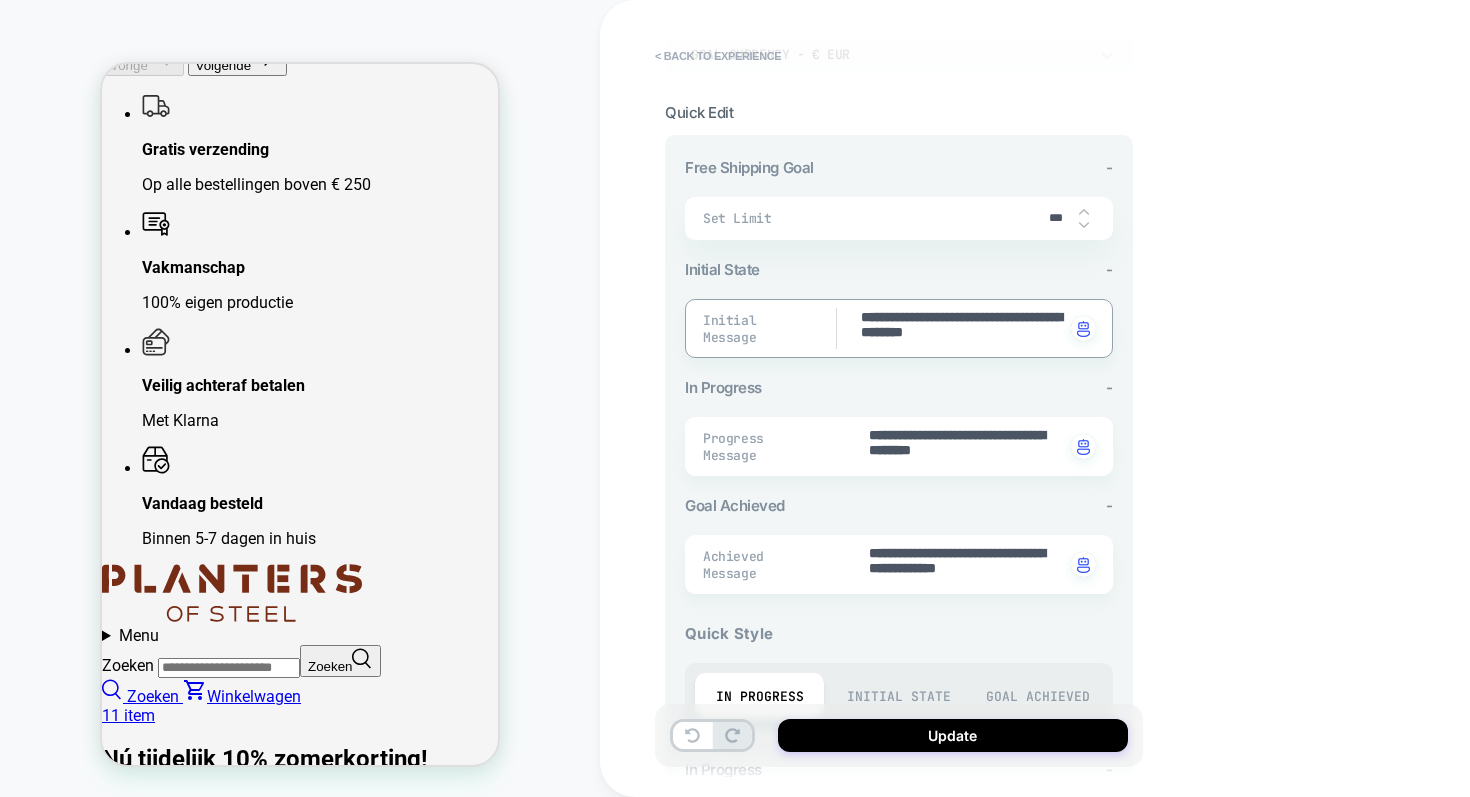 type on "*" 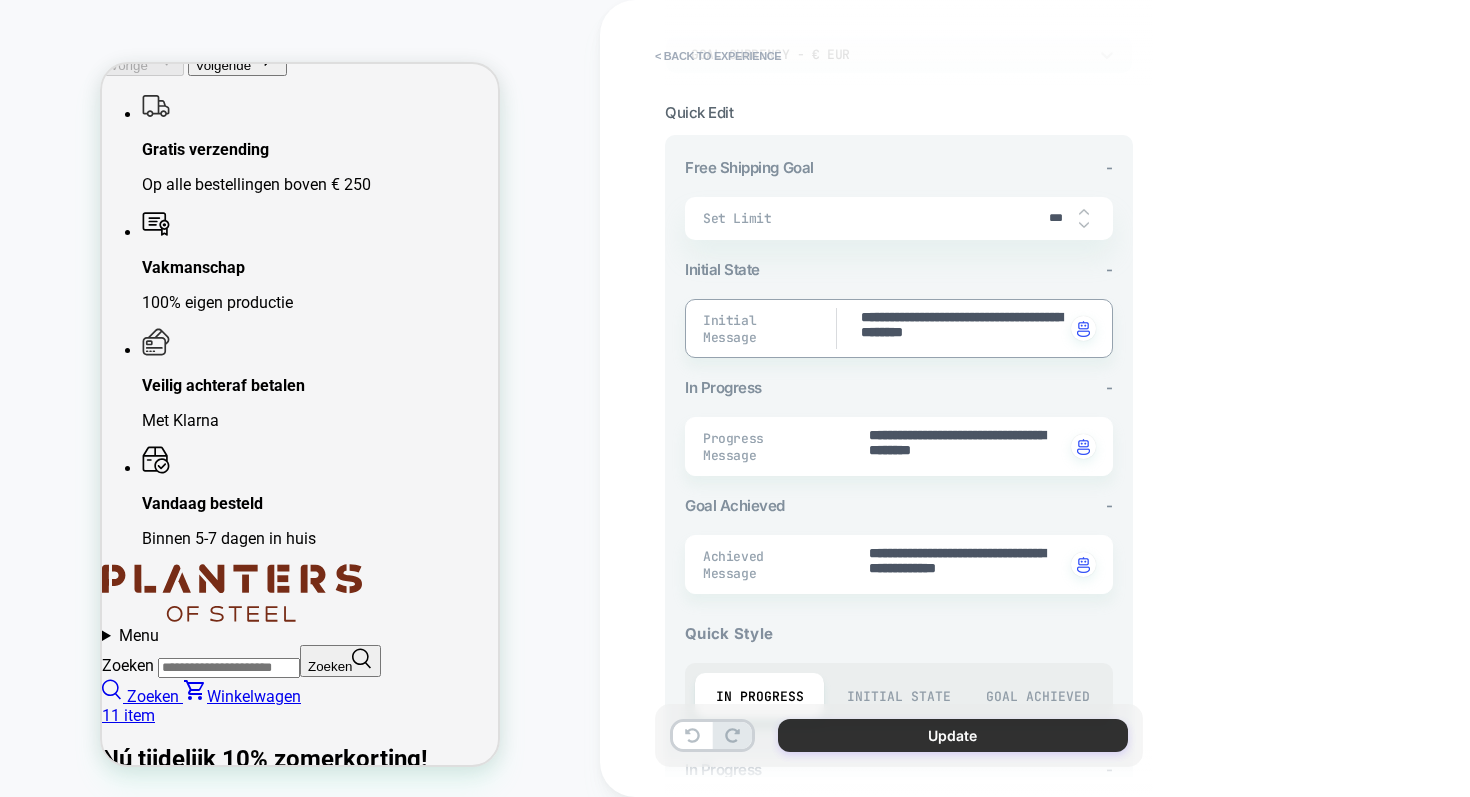 type on "**********" 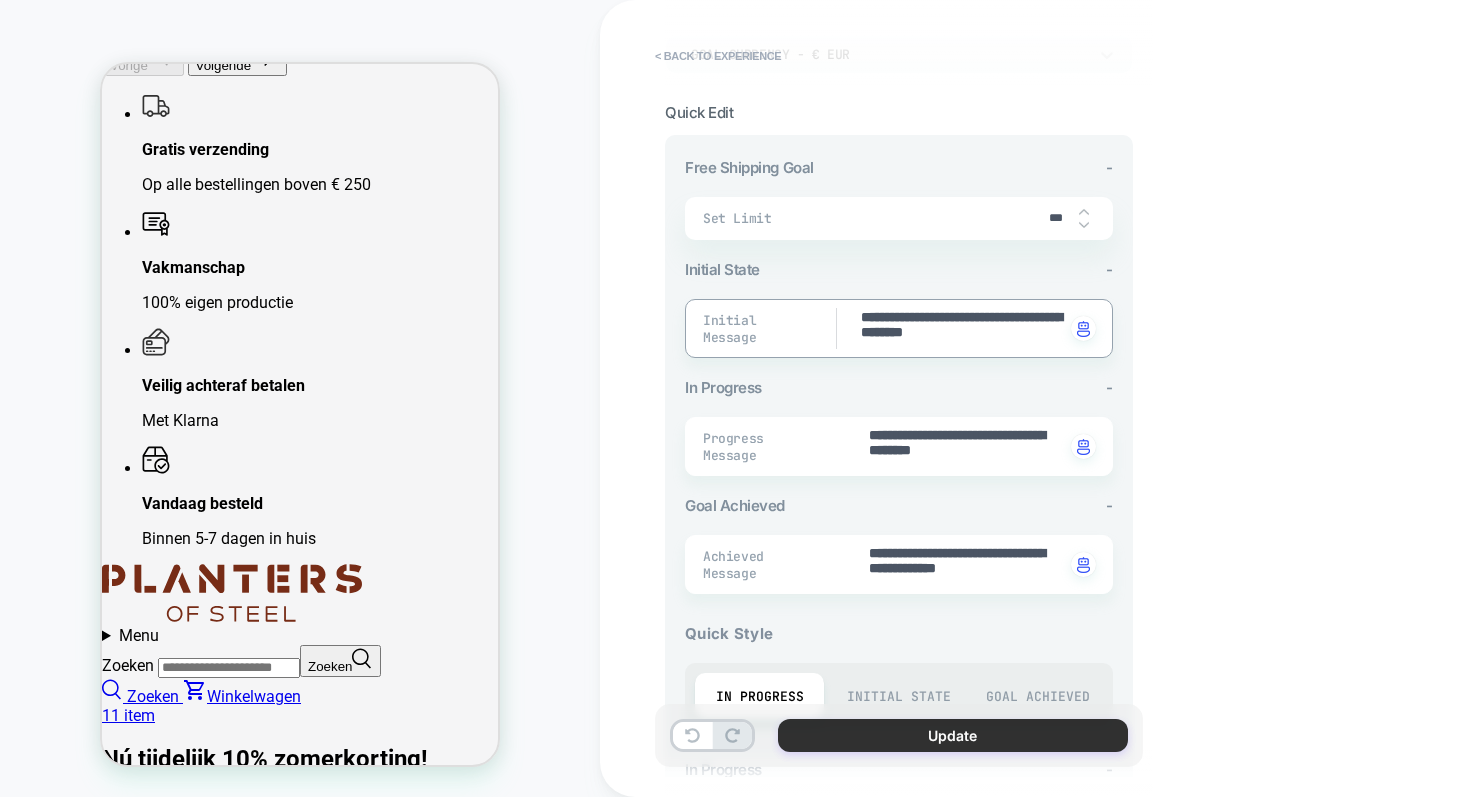 click on "Update" at bounding box center [953, 735] 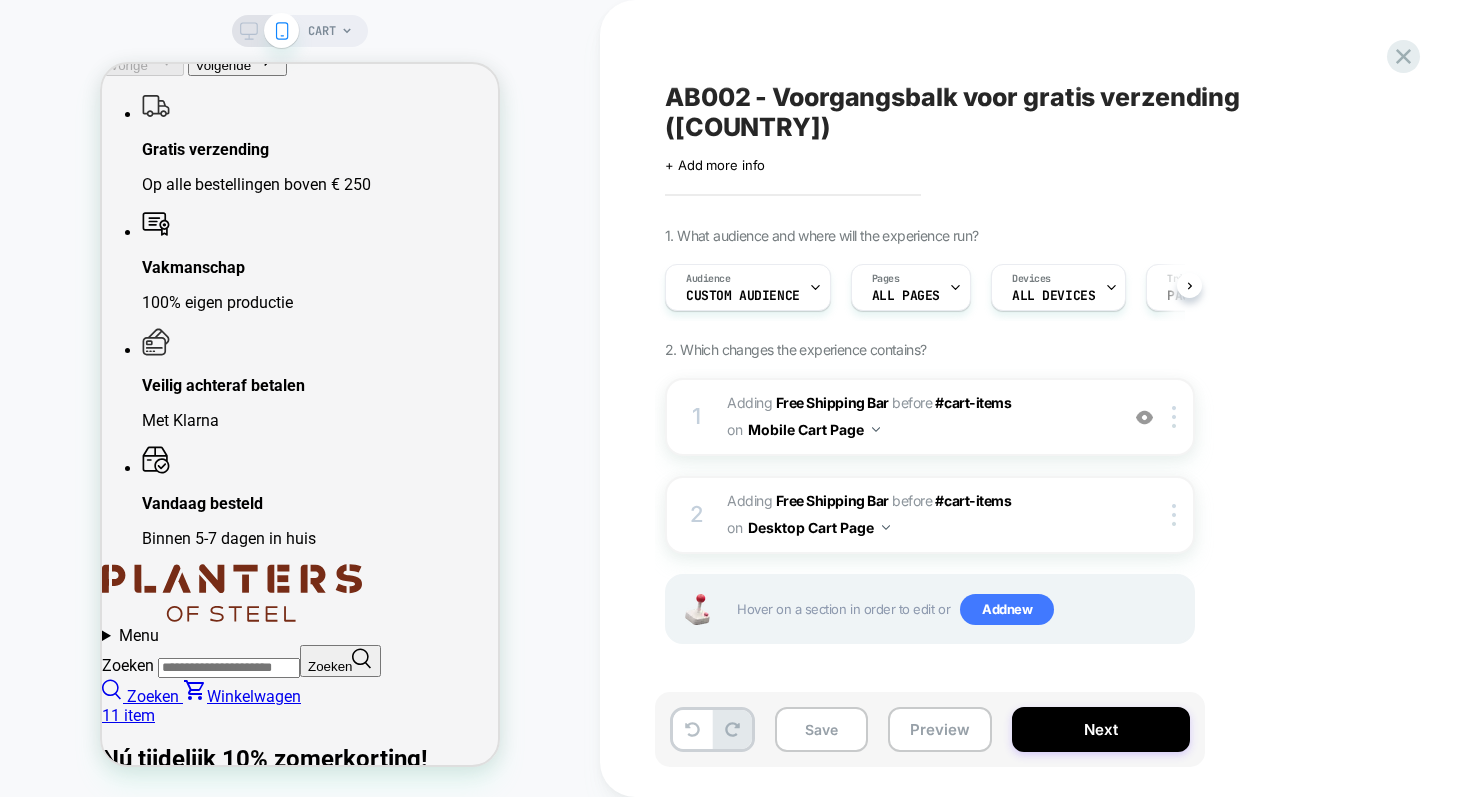 scroll, scrollTop: 0, scrollLeft: 1, axis: horizontal 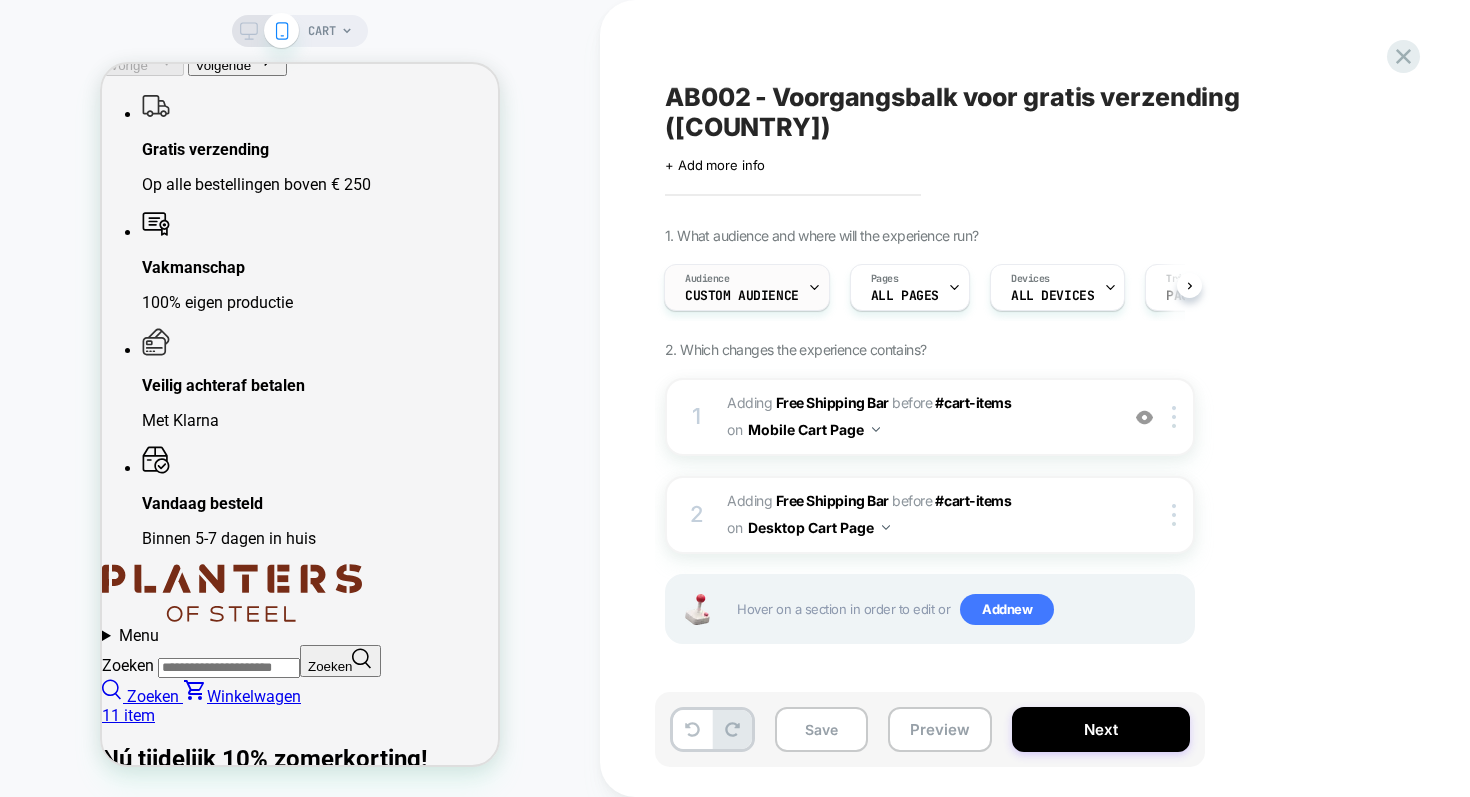click at bounding box center [814, 287] 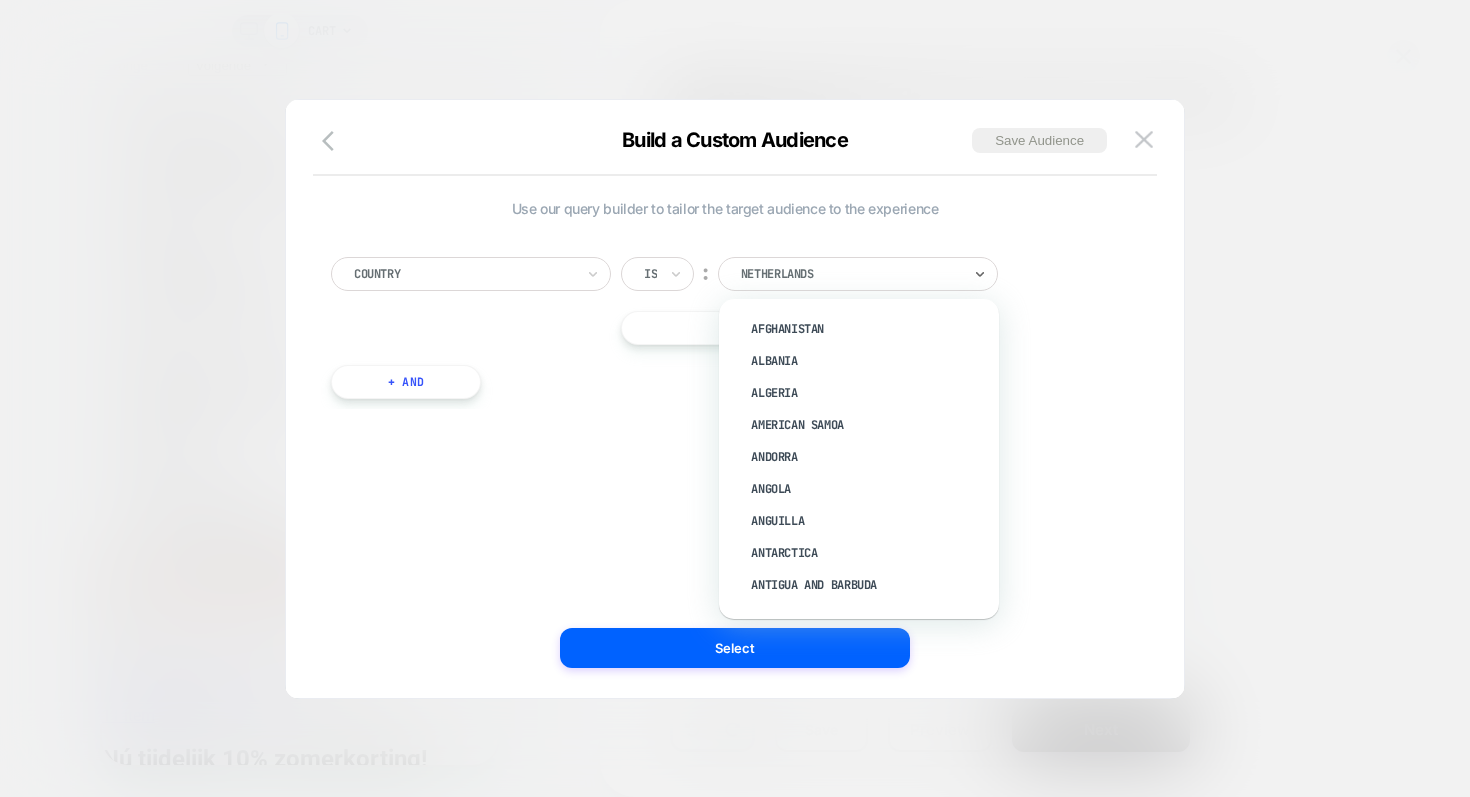 click at bounding box center (851, 274) 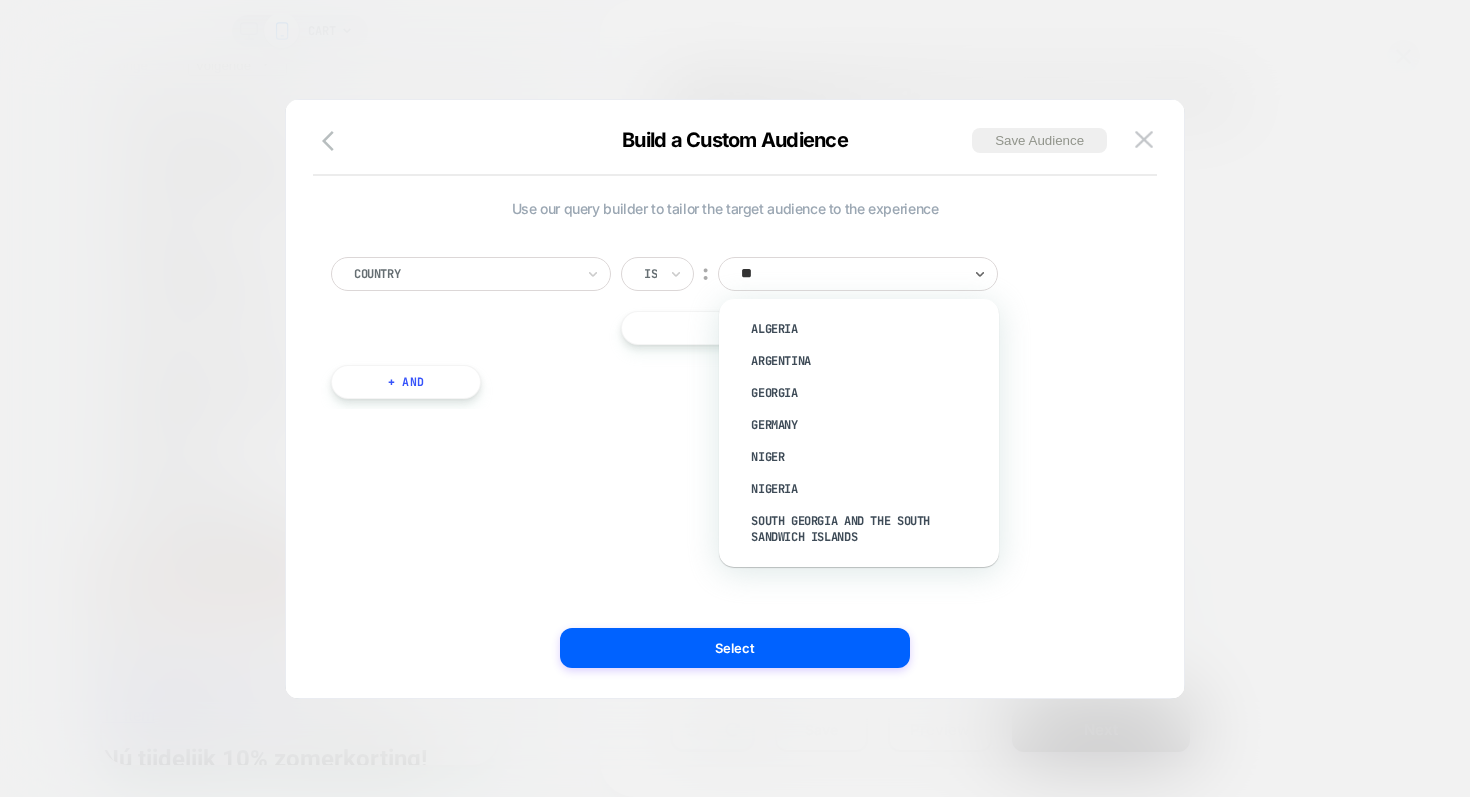 type on "***" 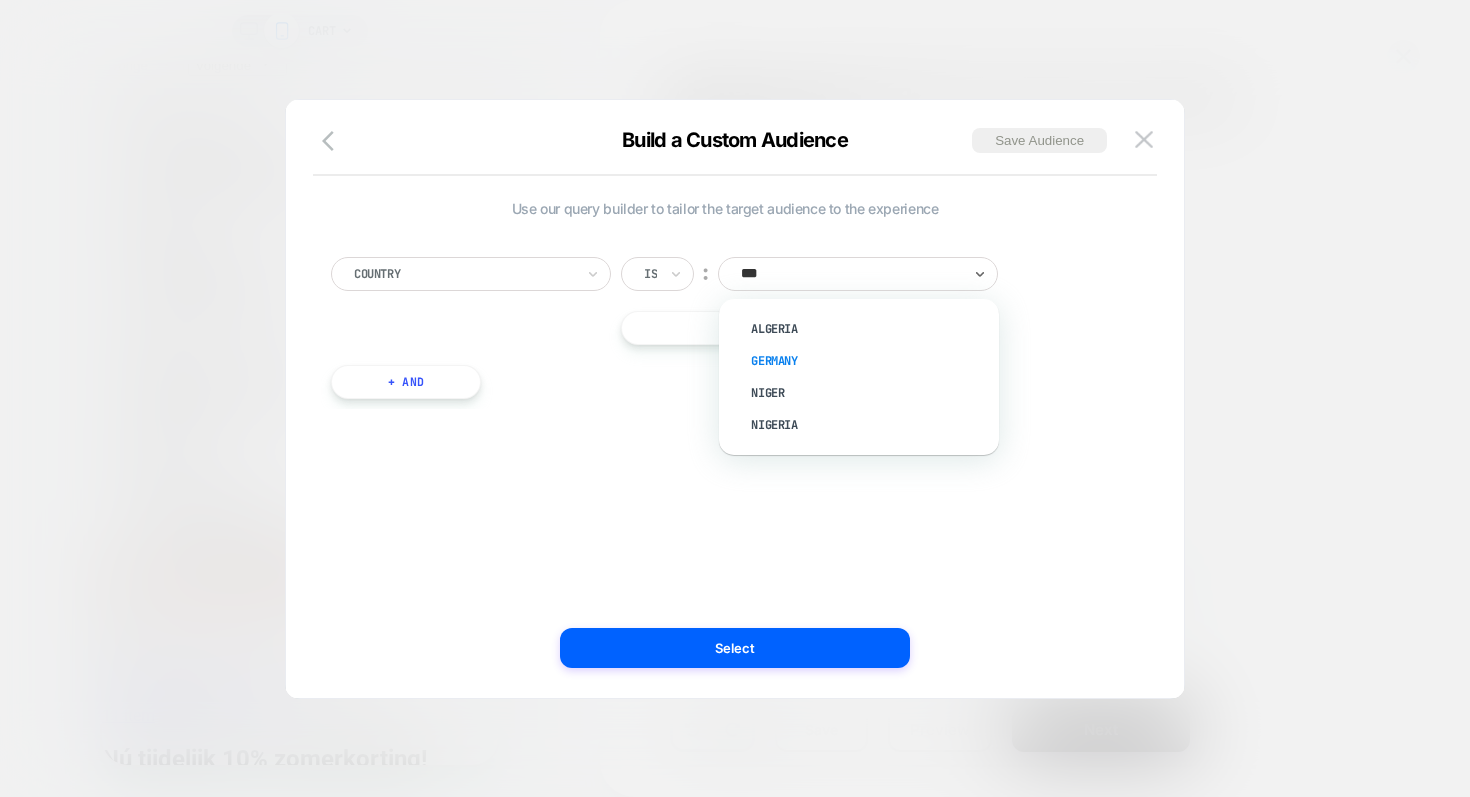 click on "Germany" at bounding box center (869, 361) 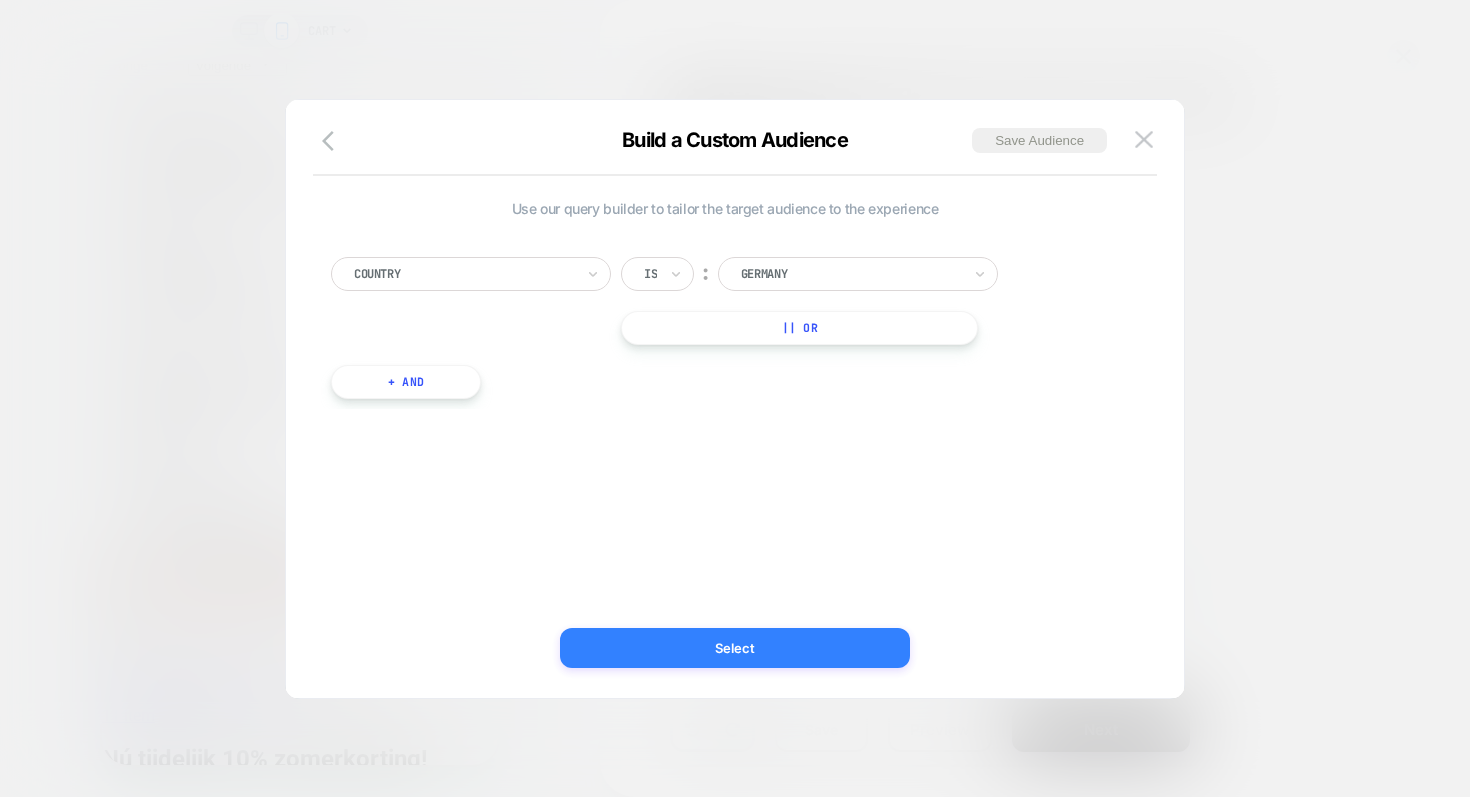 click on "Select" at bounding box center [735, 648] 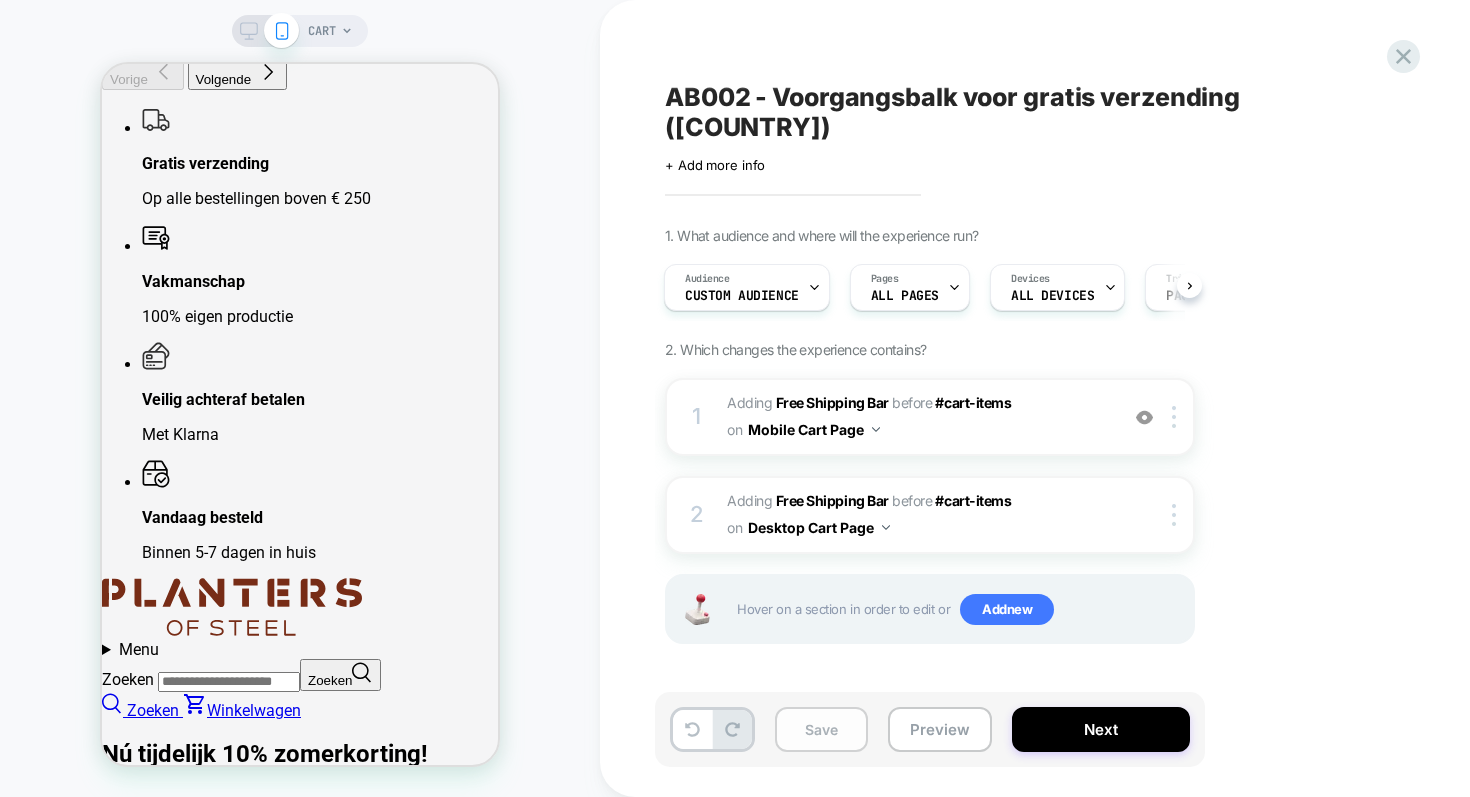 scroll, scrollTop: 40, scrollLeft: 0, axis: vertical 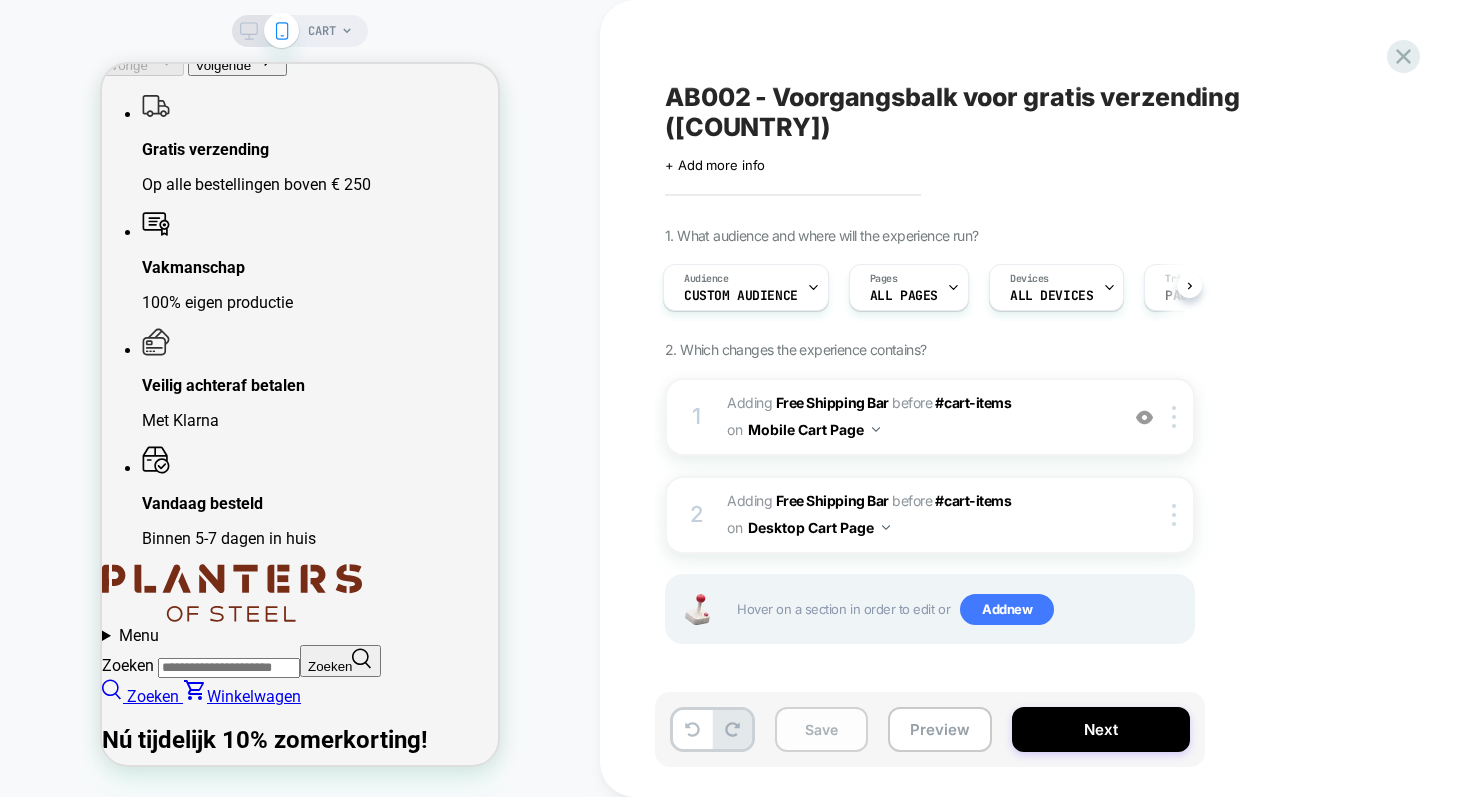 click on "Save" at bounding box center (821, 729) 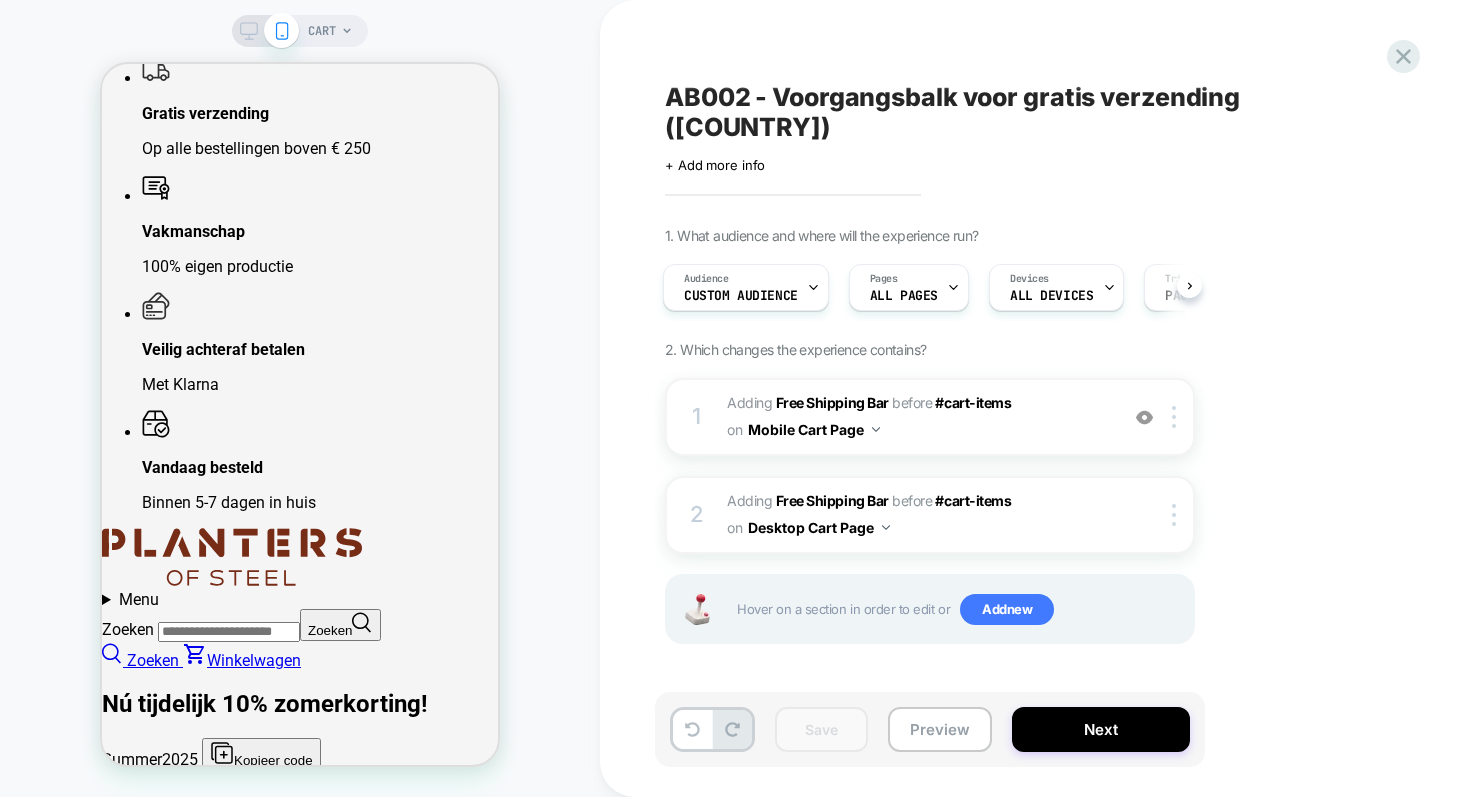 scroll, scrollTop: 0, scrollLeft: 0, axis: both 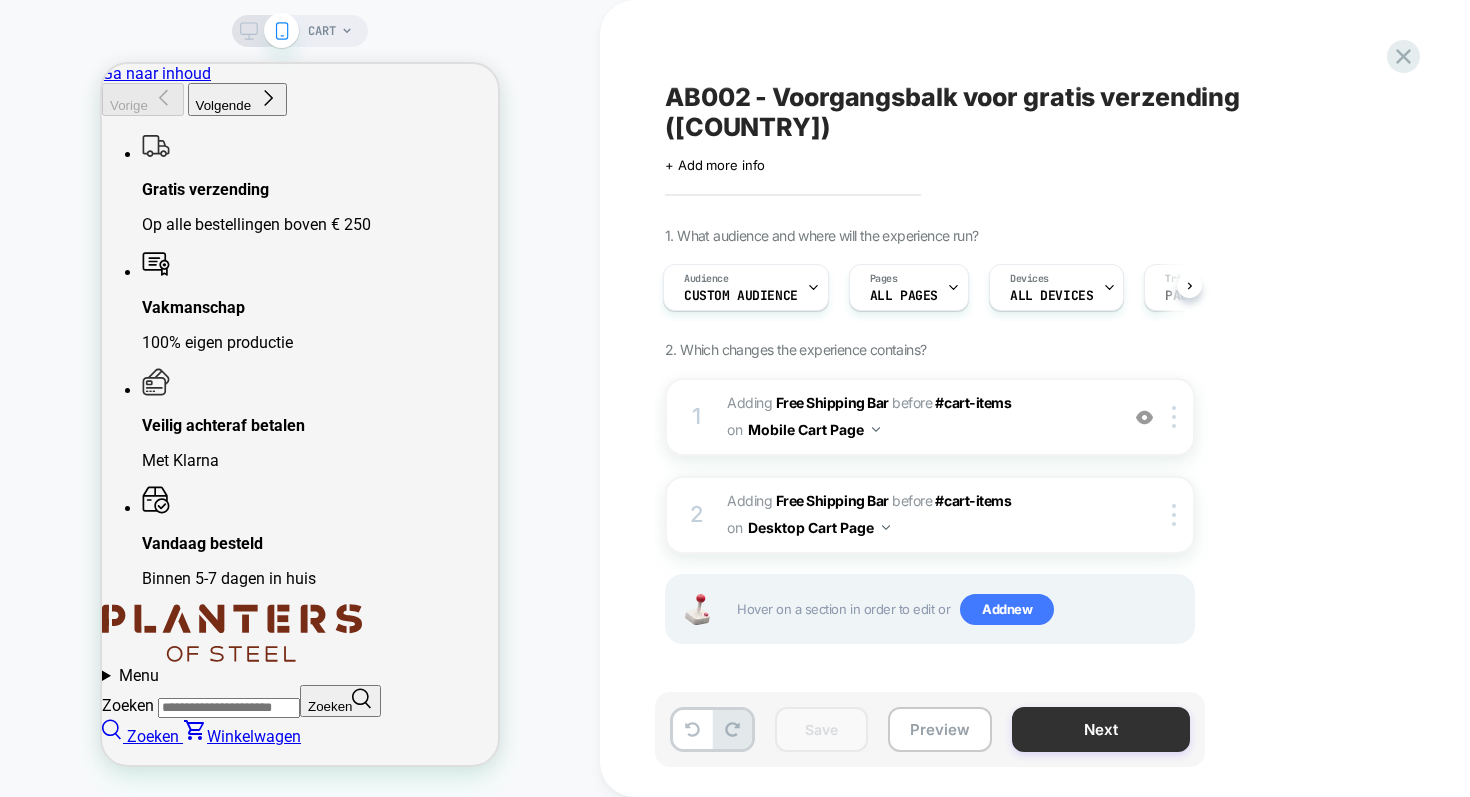 click on "Next" at bounding box center [1101, 729] 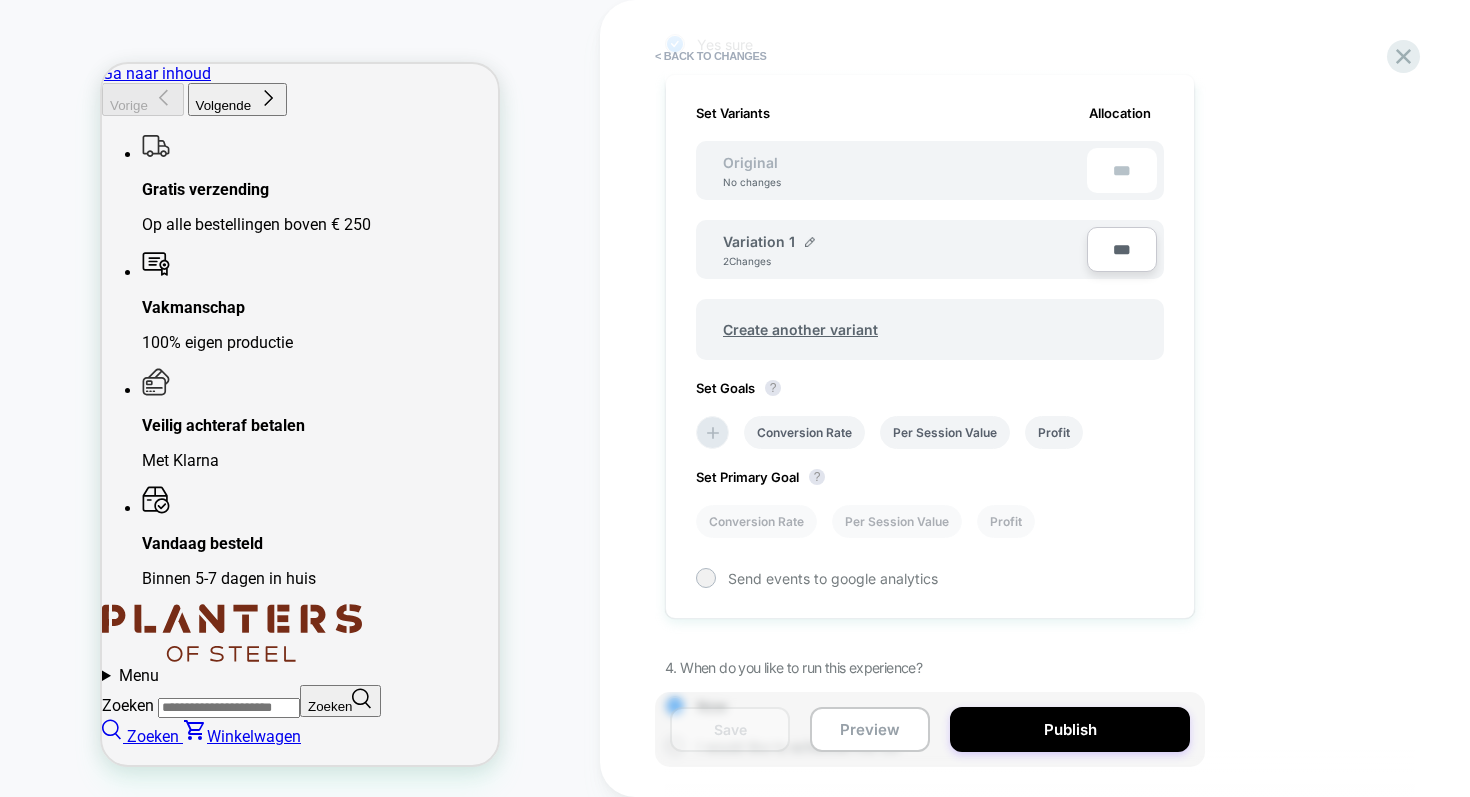scroll, scrollTop: 588, scrollLeft: 0, axis: vertical 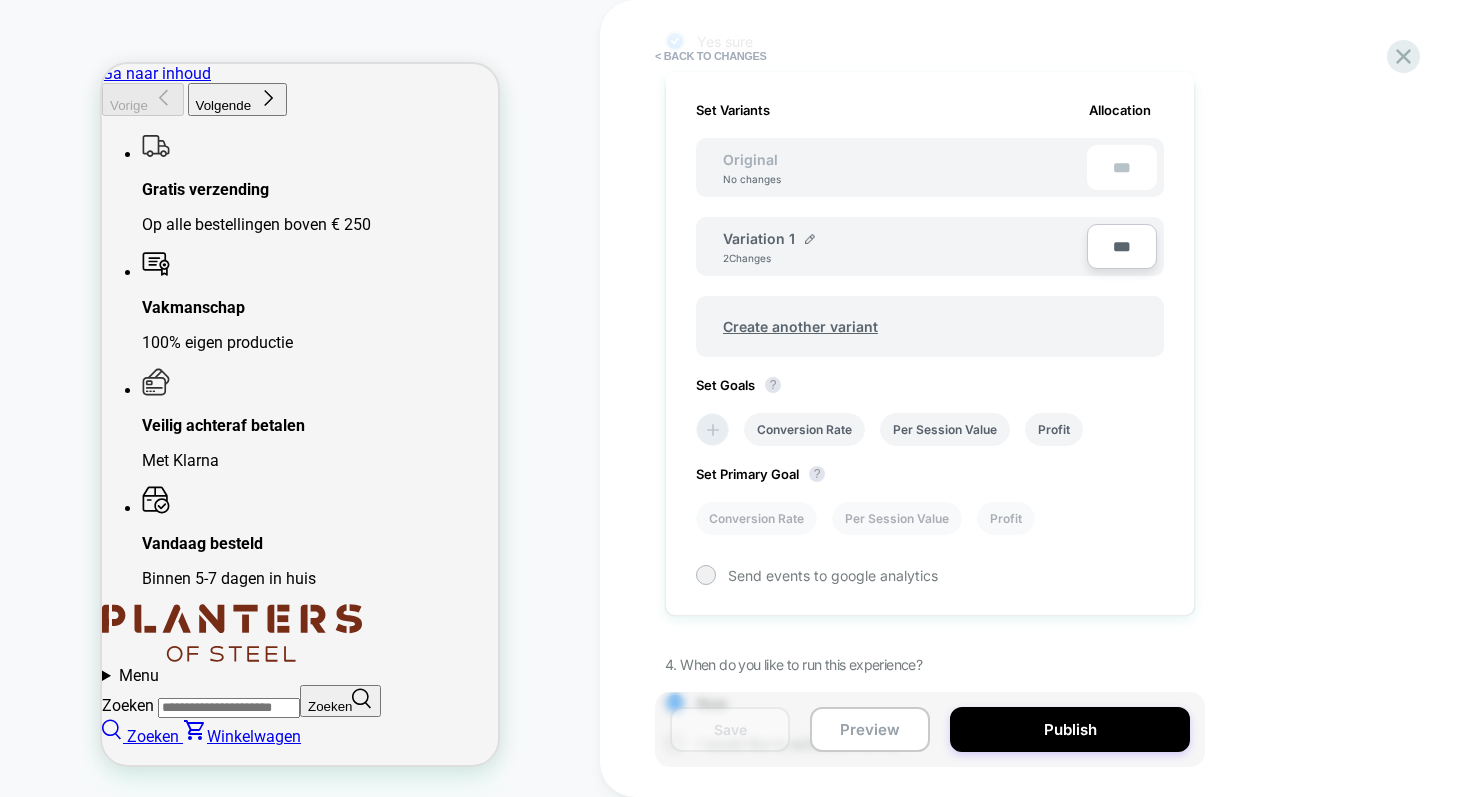 click 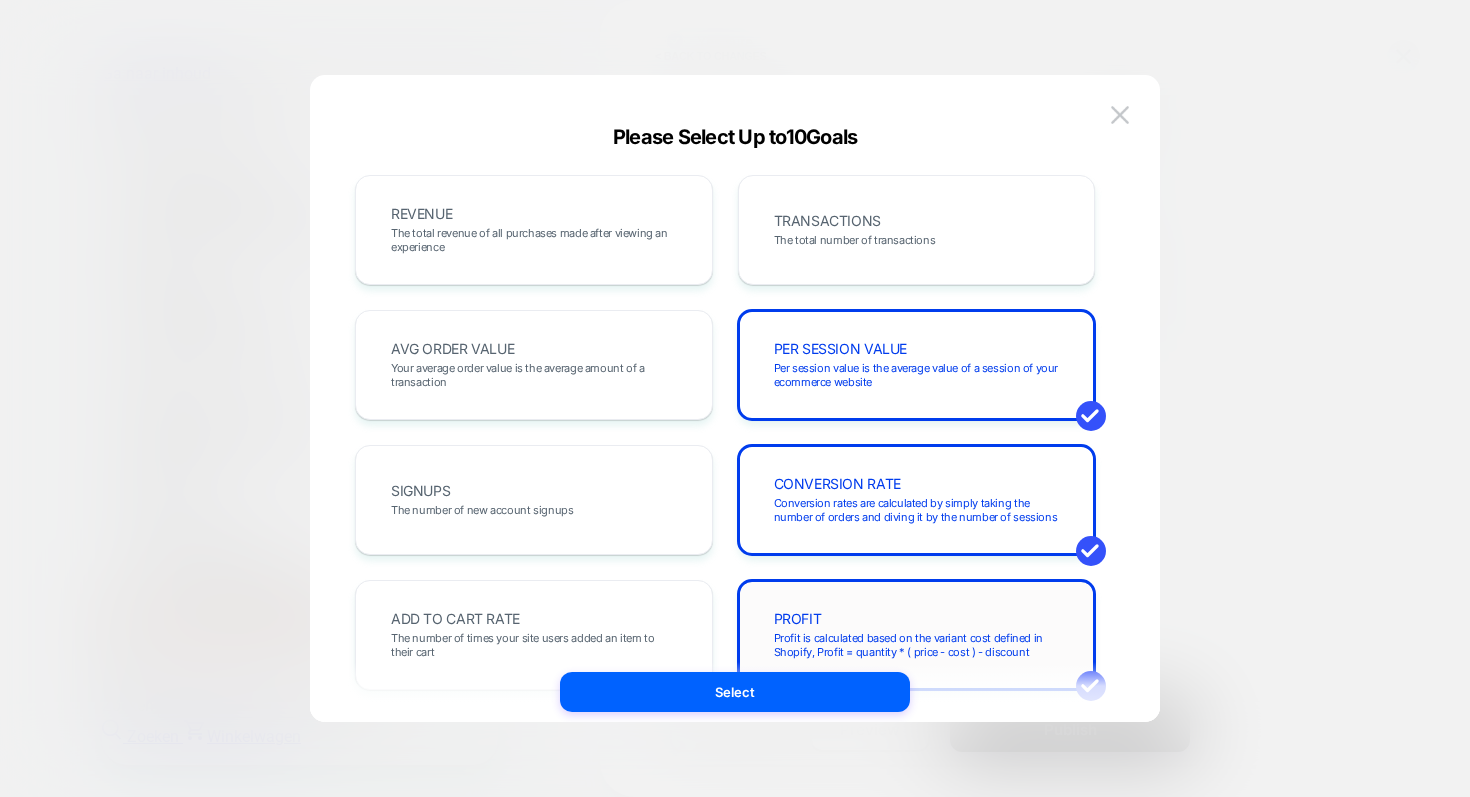 click on "PROFIT Profit is calculated based on the variant cost defined in Shopify, Profit = quantity * ( price - cost ) - discount" at bounding box center [917, 635] 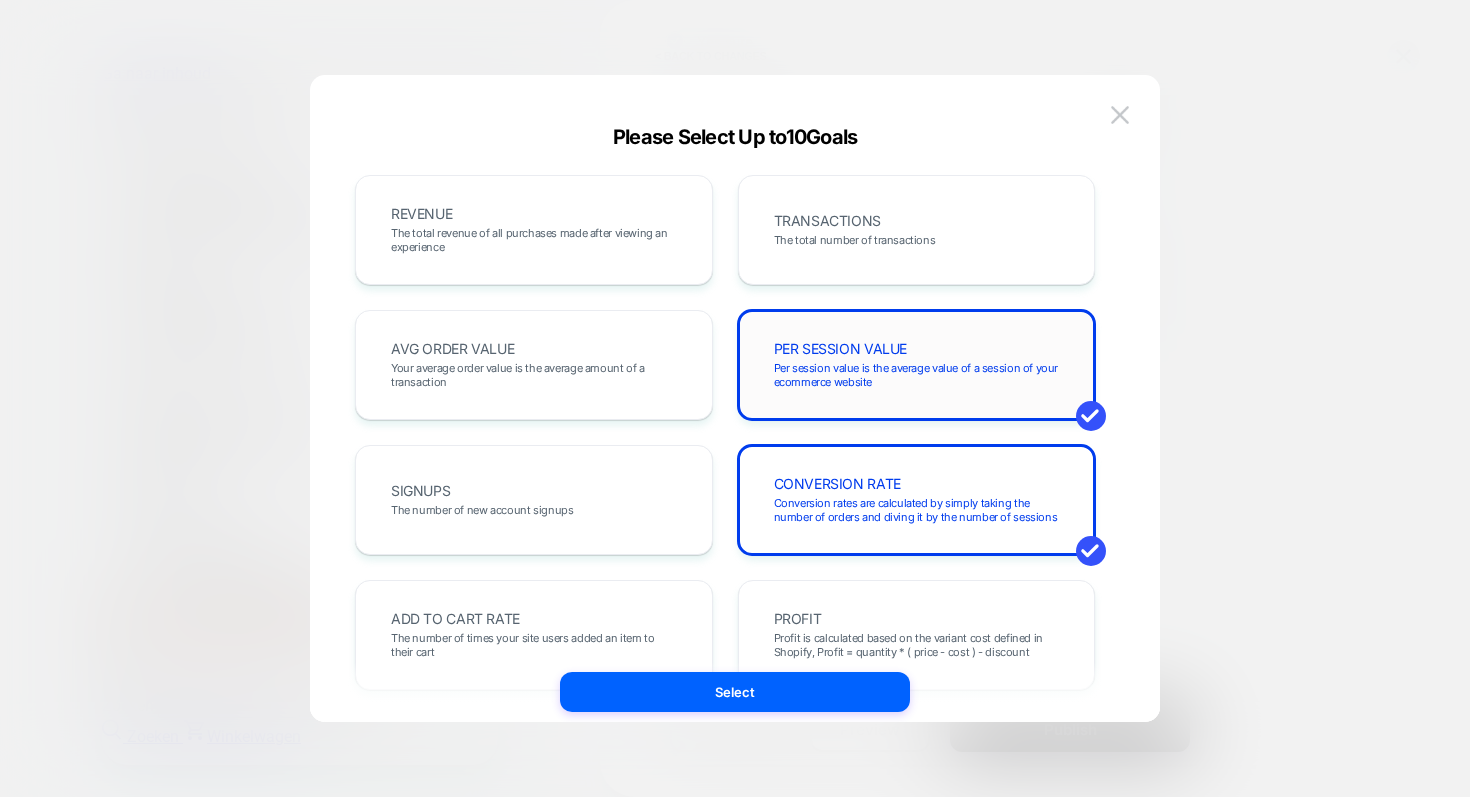 click on "PER SESSION VALUE" at bounding box center [841, 349] 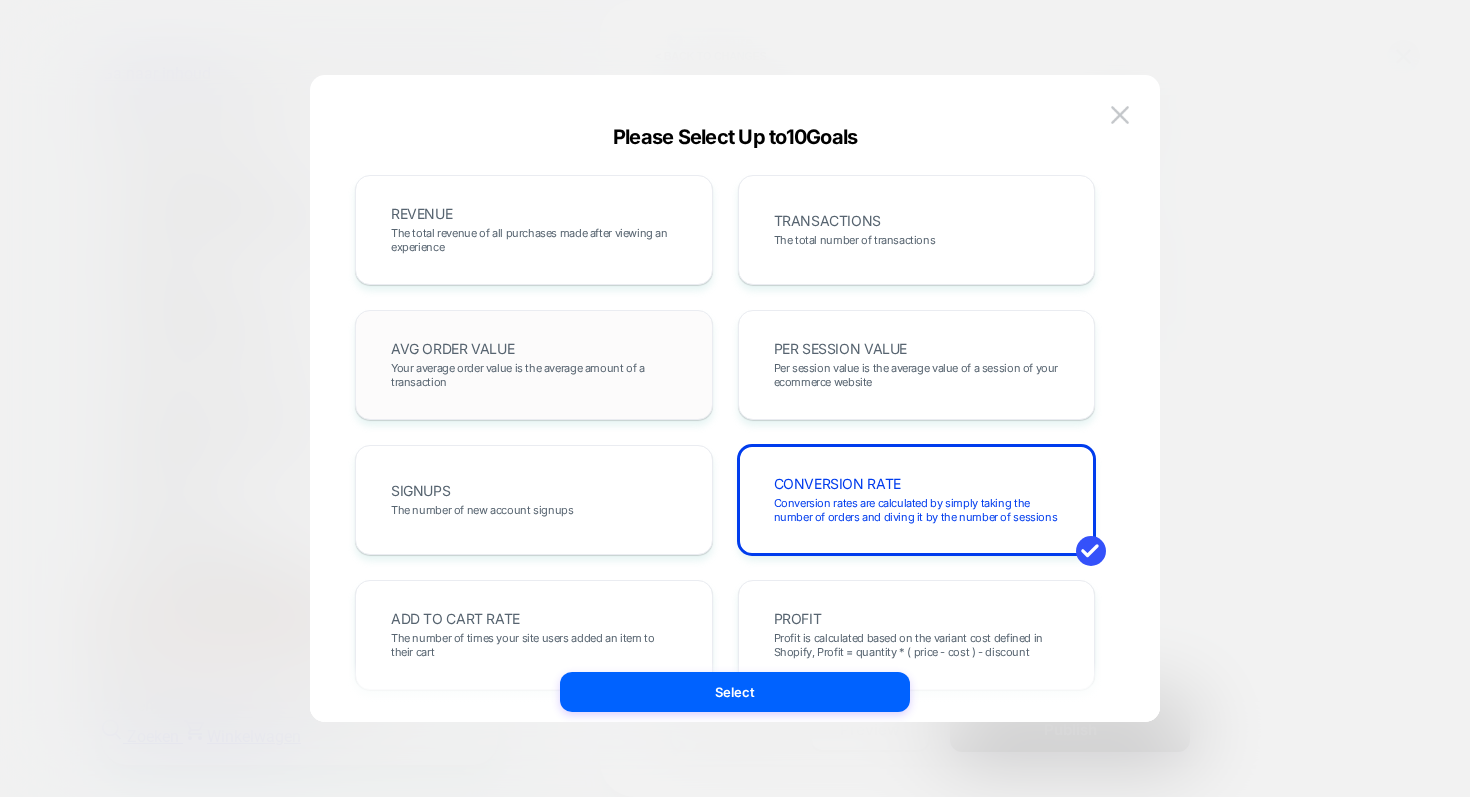 click on "AVG ORDER VALUE Your average order value is the average amount of a transaction" at bounding box center [534, 365] 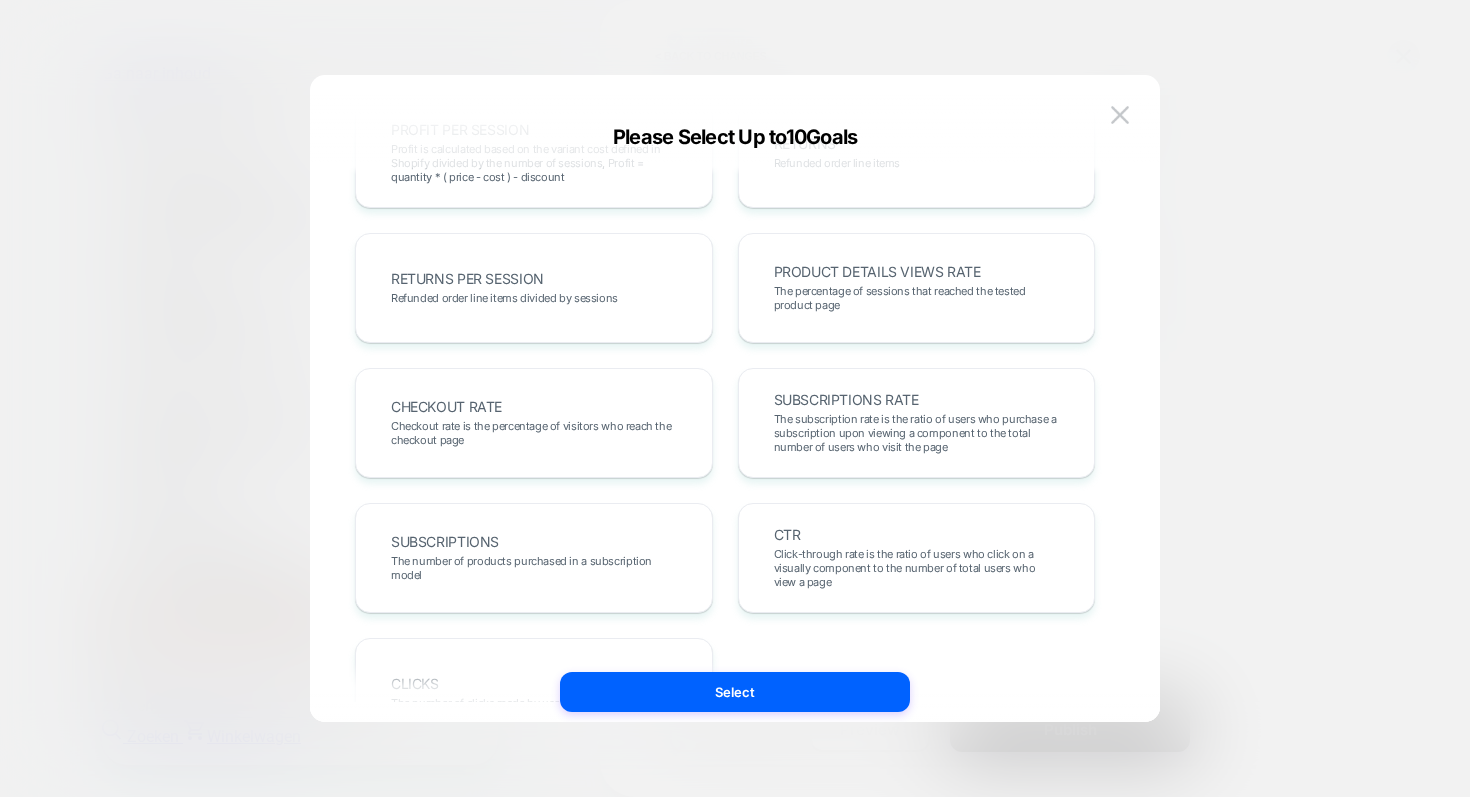 scroll, scrollTop: 723, scrollLeft: 0, axis: vertical 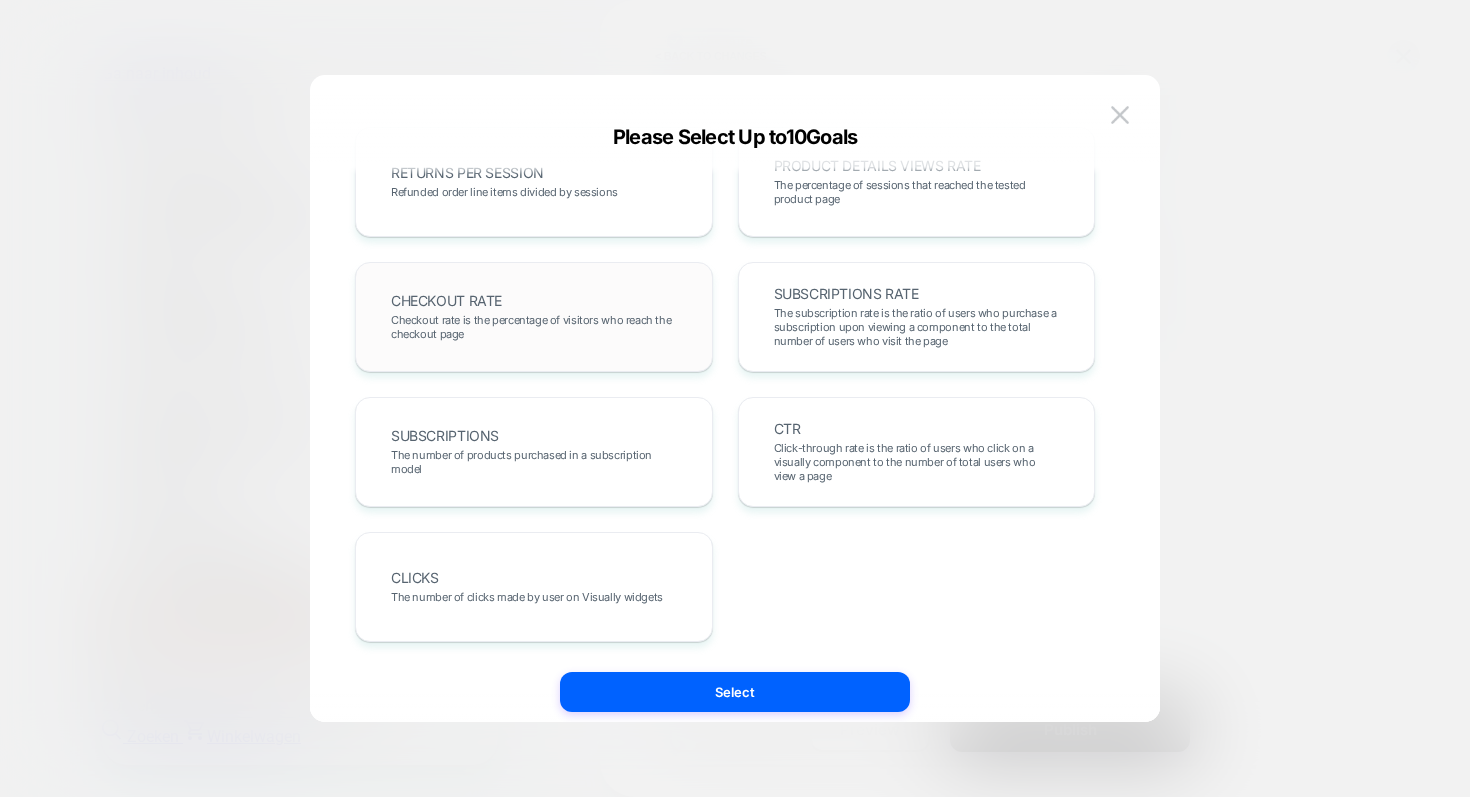 click on "Checkout rate is the percentage of visitors who reach the checkout page" at bounding box center (534, 327) 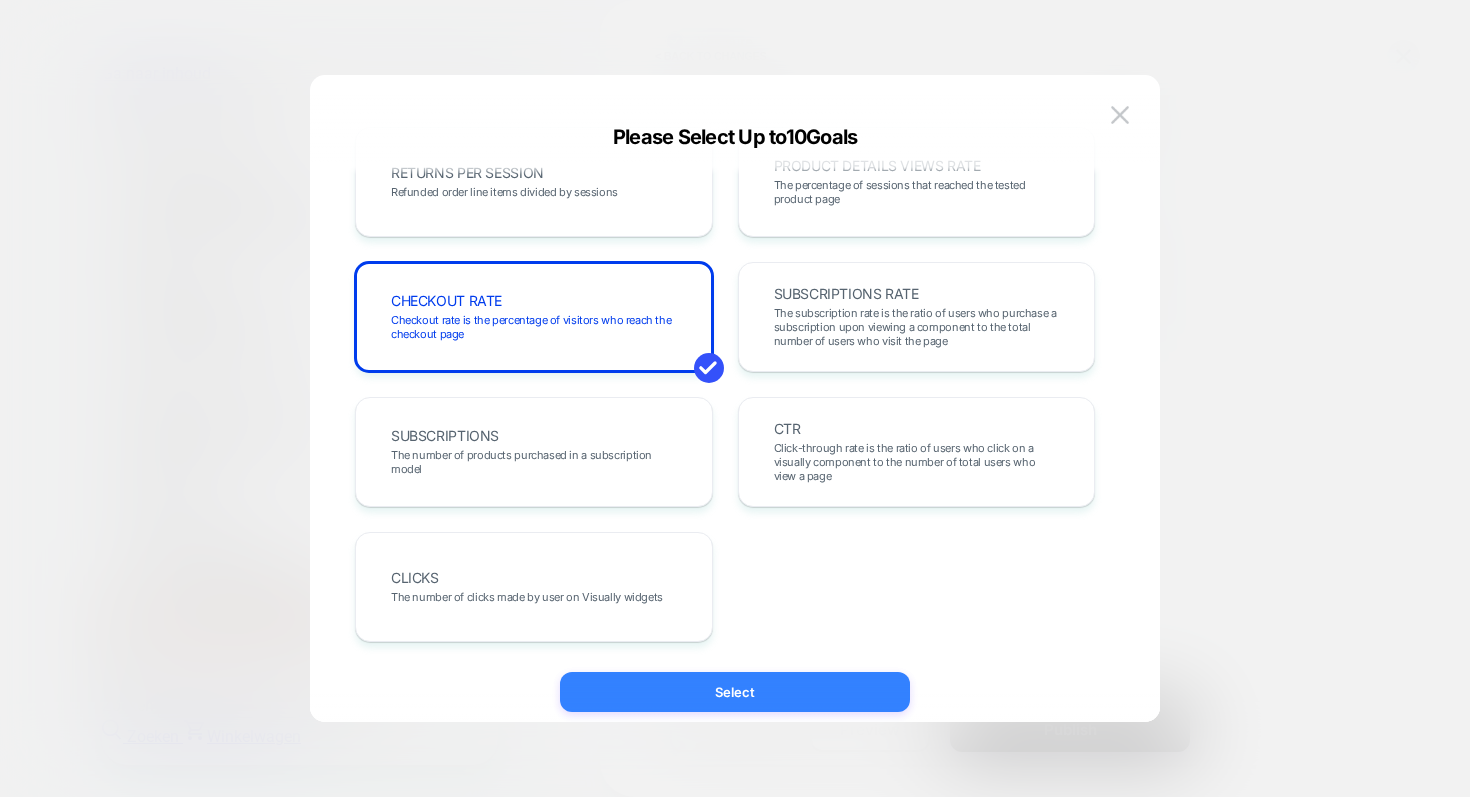 click on "Select" at bounding box center [735, 692] 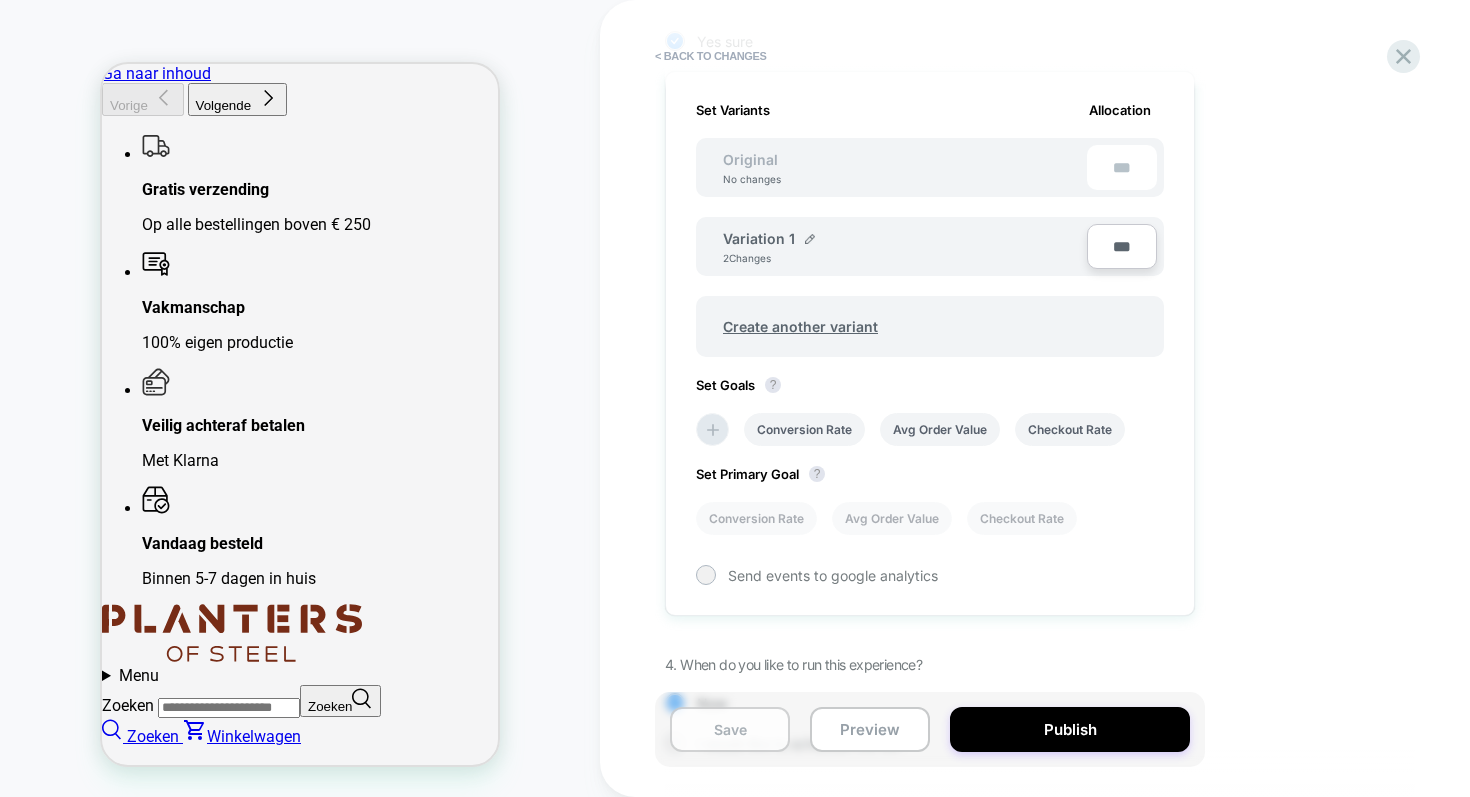 click on "Save" at bounding box center (730, 729) 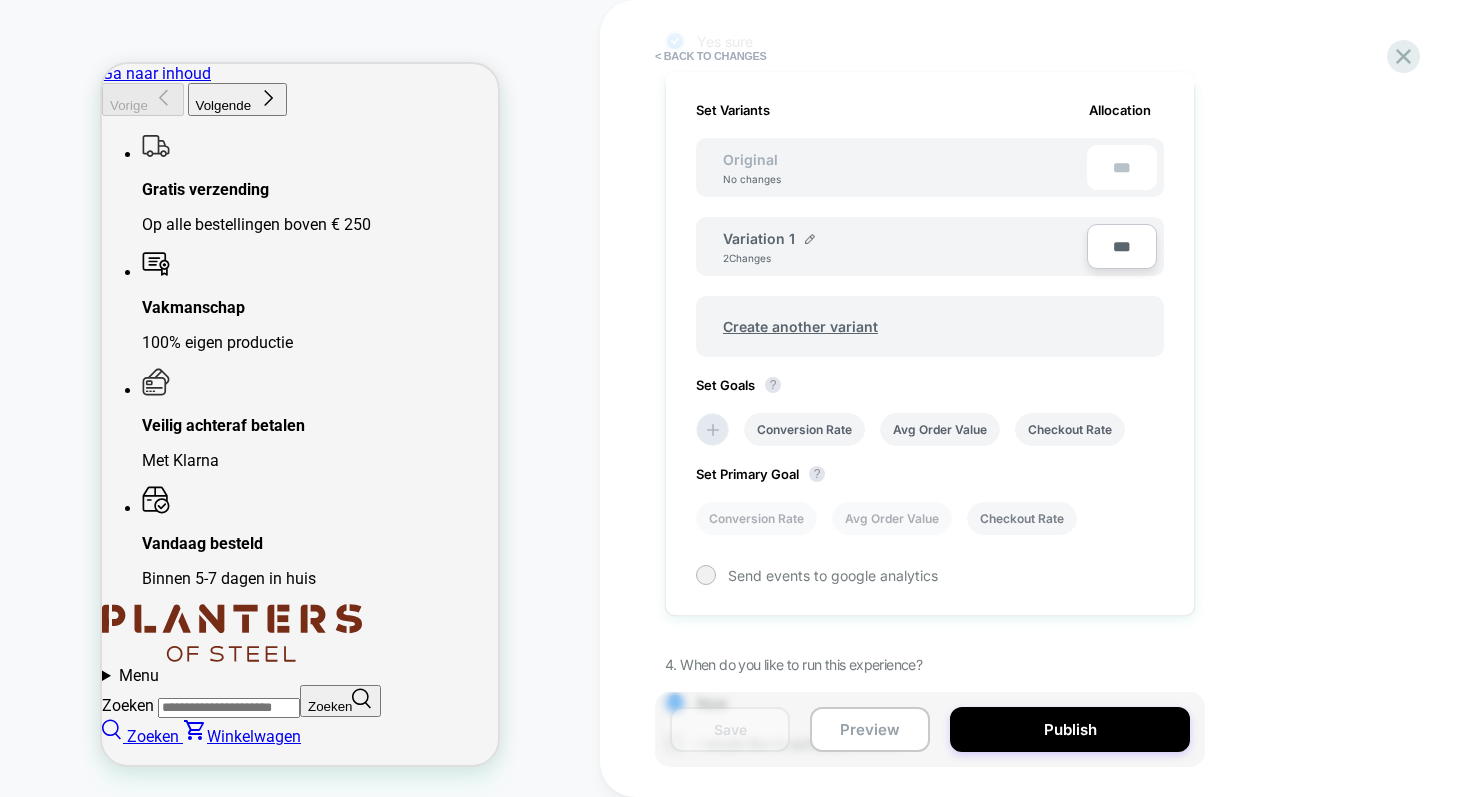 scroll, scrollTop: 674, scrollLeft: 0, axis: vertical 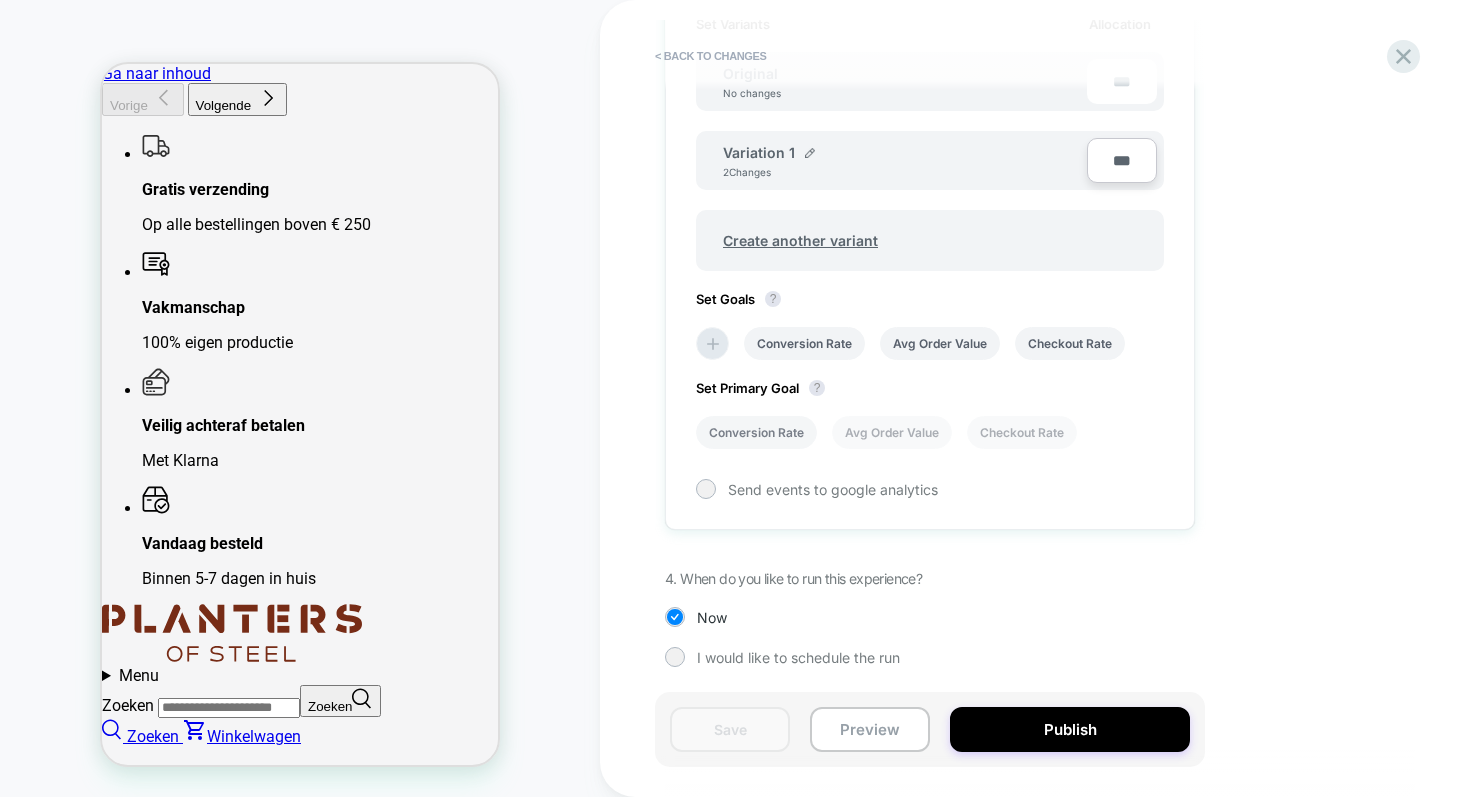 click on "Conversion Rate" at bounding box center [756, 432] 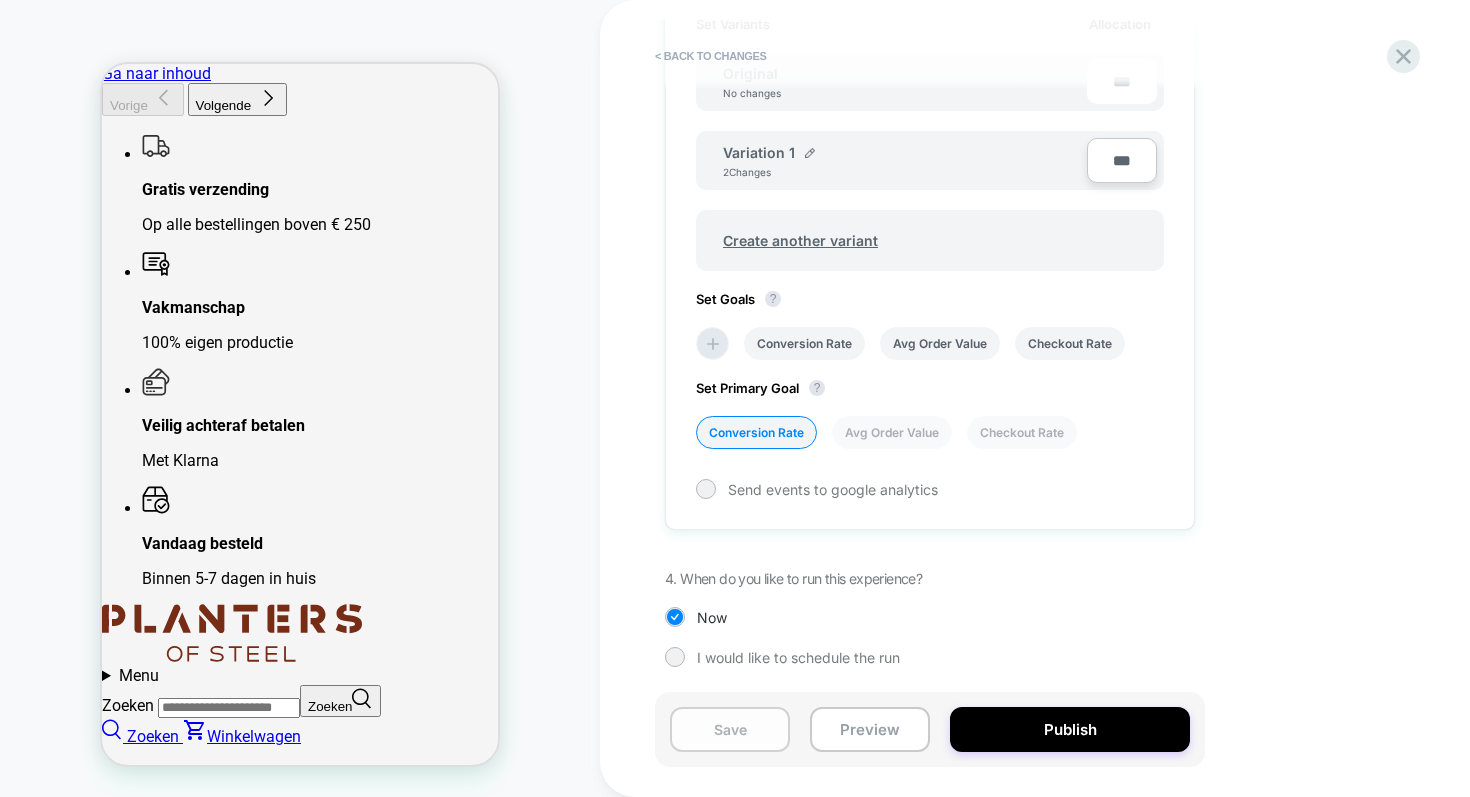 click on "Save" at bounding box center (730, 729) 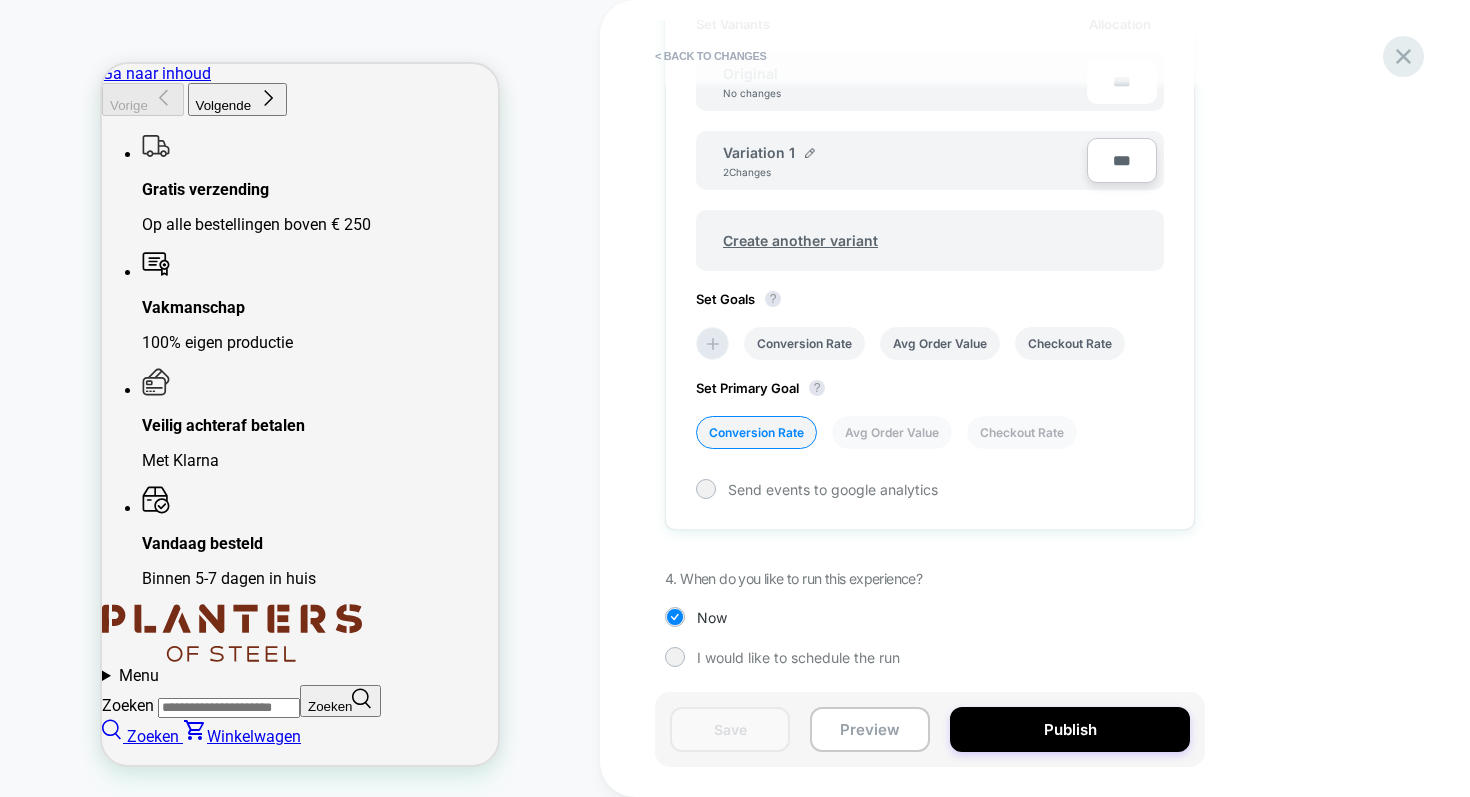 click 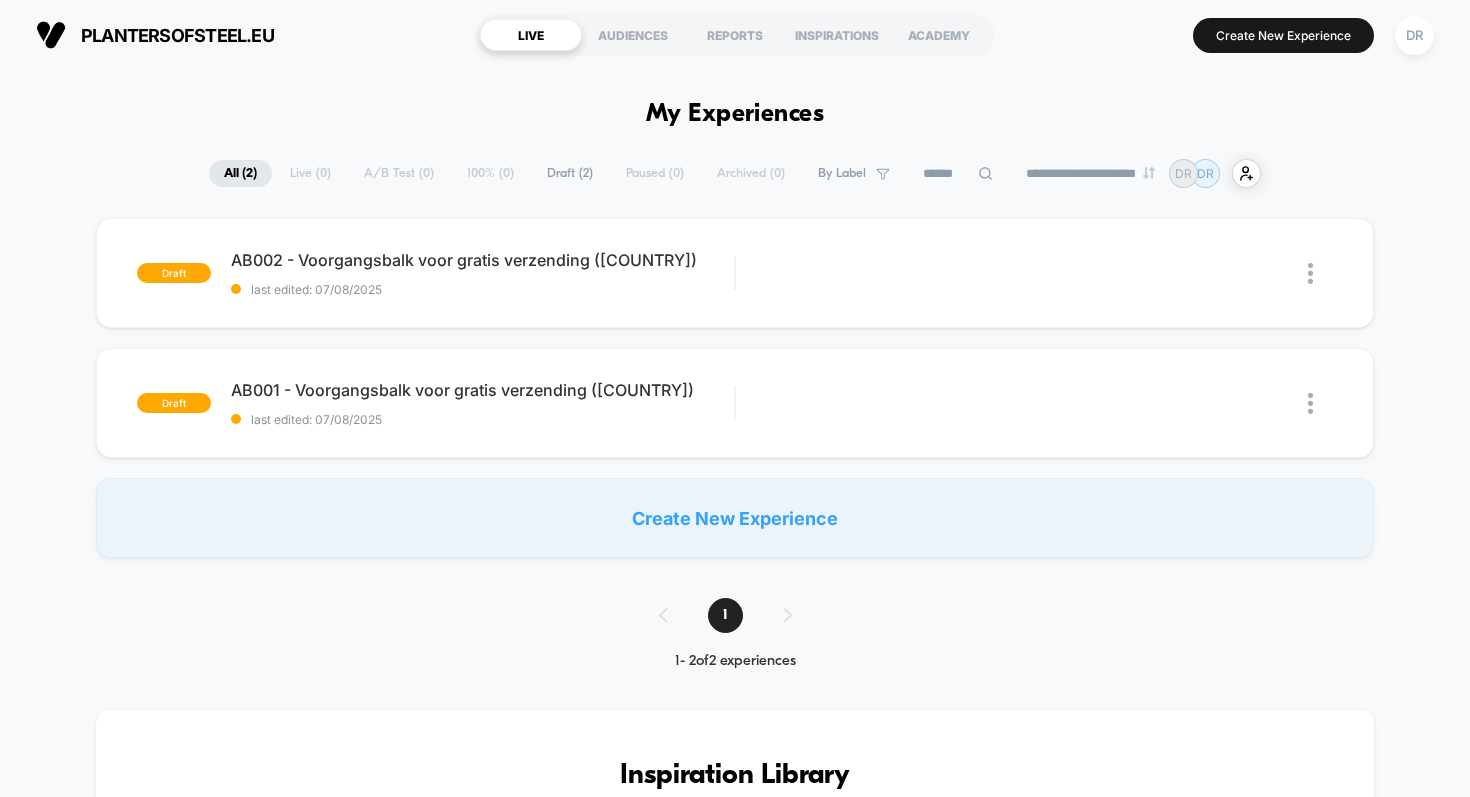 scroll, scrollTop: 0, scrollLeft: 0, axis: both 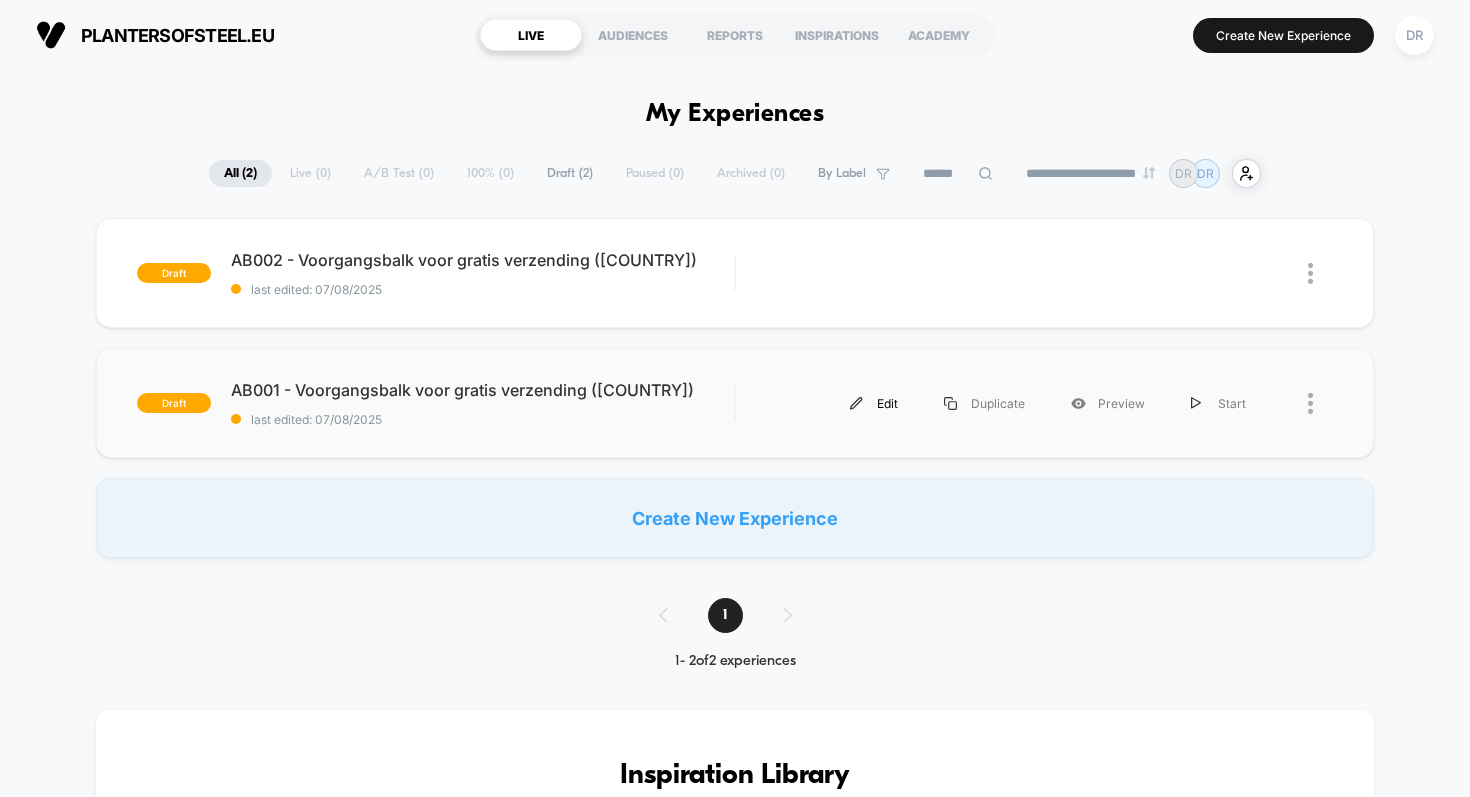 click on "Edit" at bounding box center [874, 403] 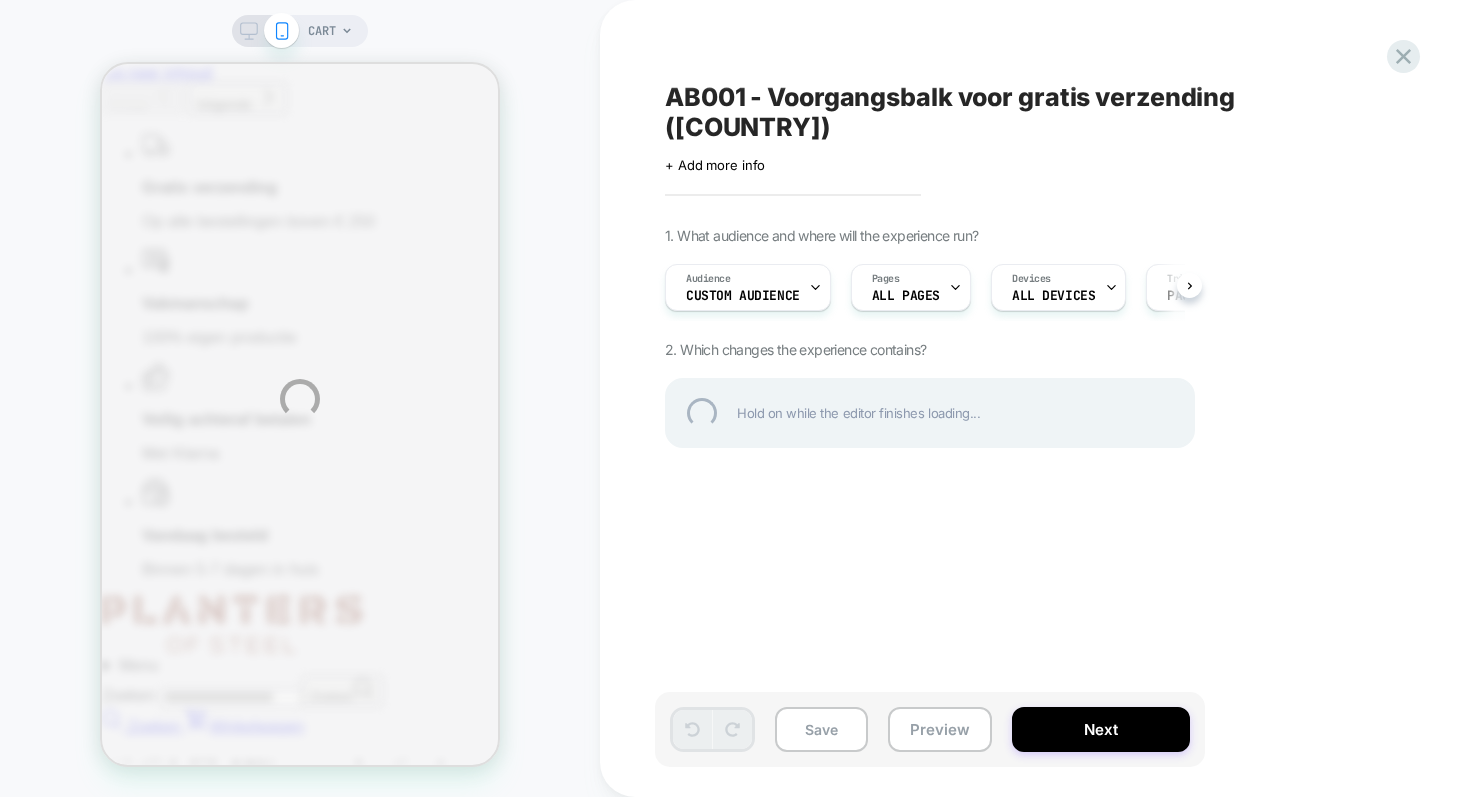scroll, scrollTop: 0, scrollLeft: 0, axis: both 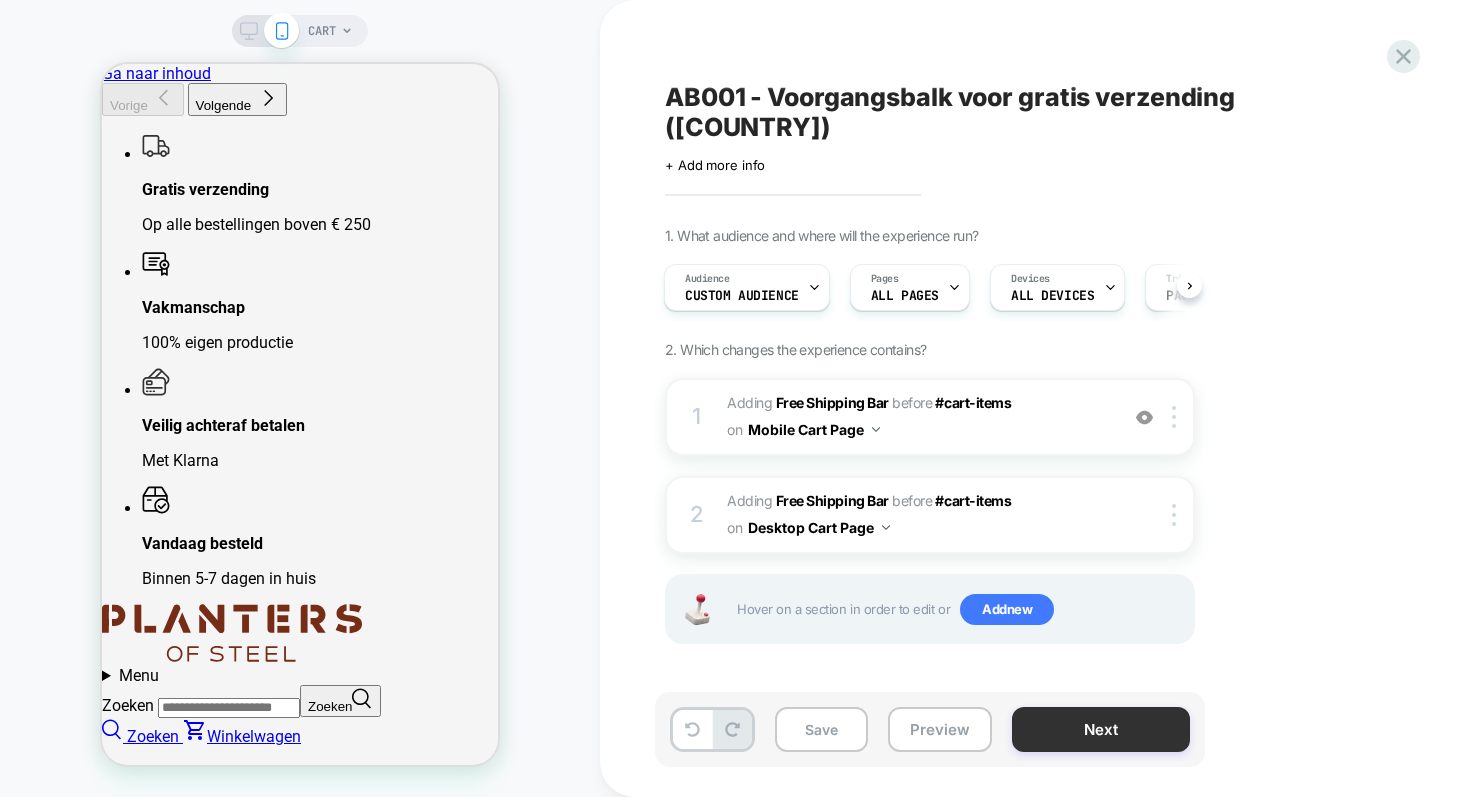 click on "Next" at bounding box center [1101, 729] 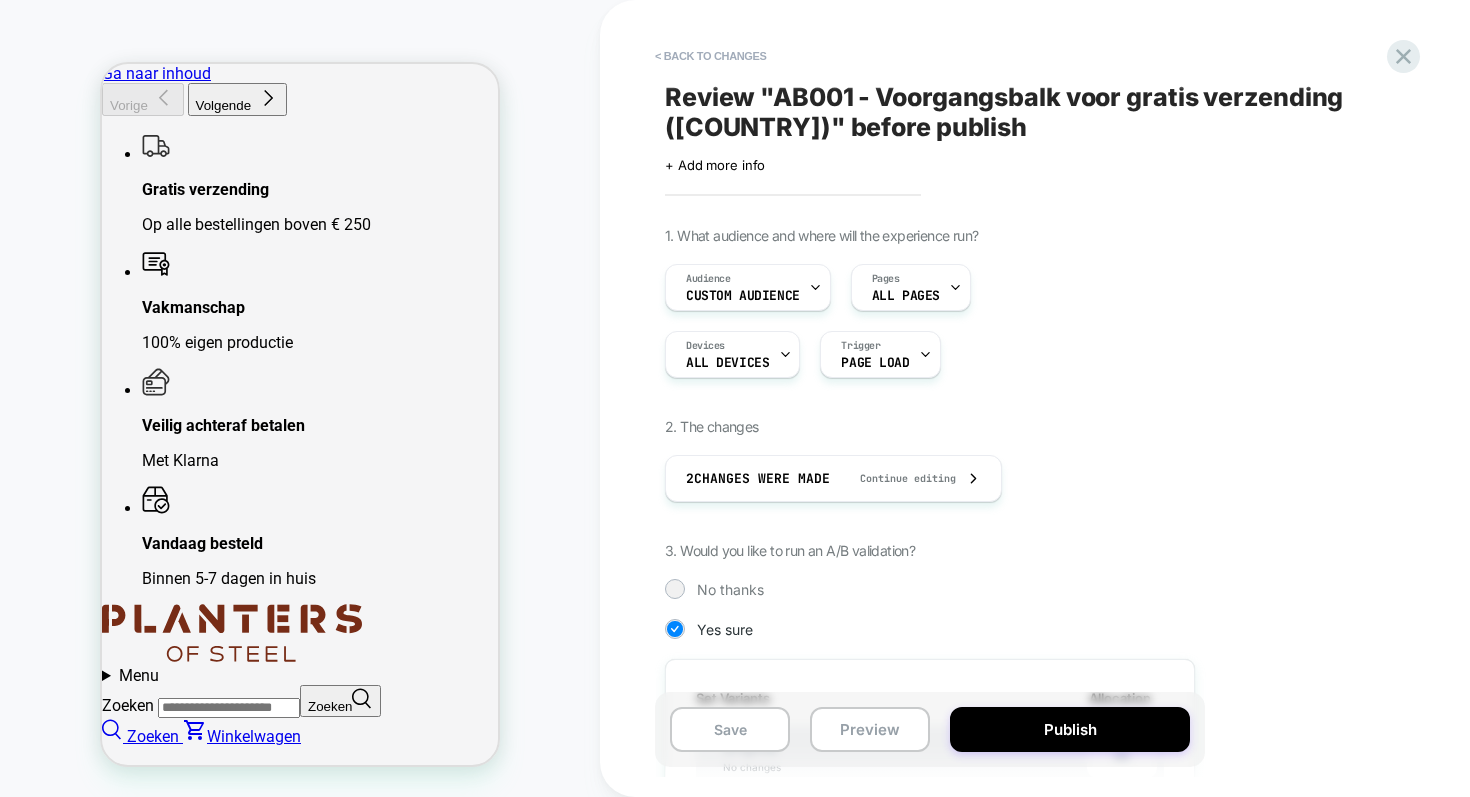 scroll, scrollTop: 0, scrollLeft: 2, axis: horizontal 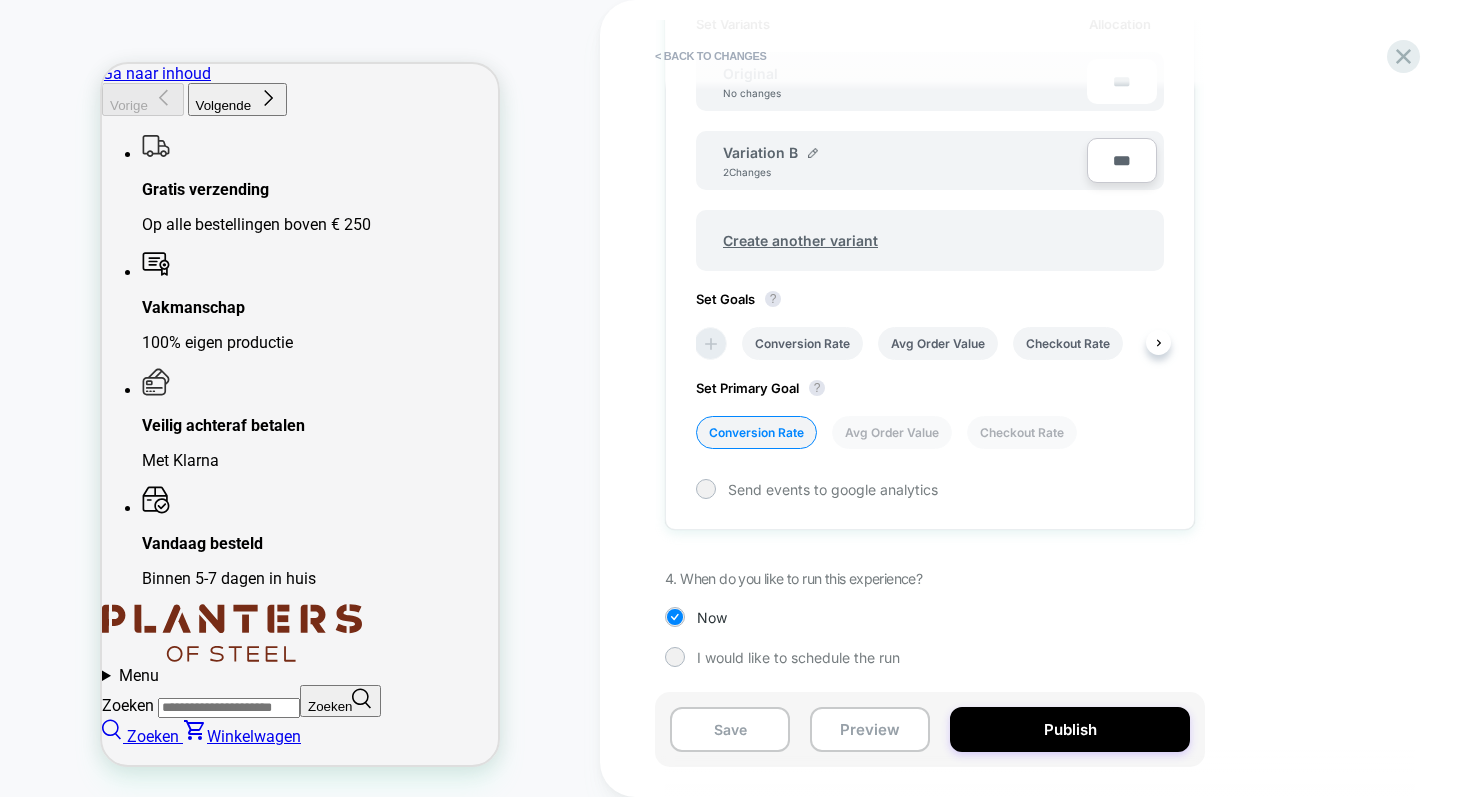click 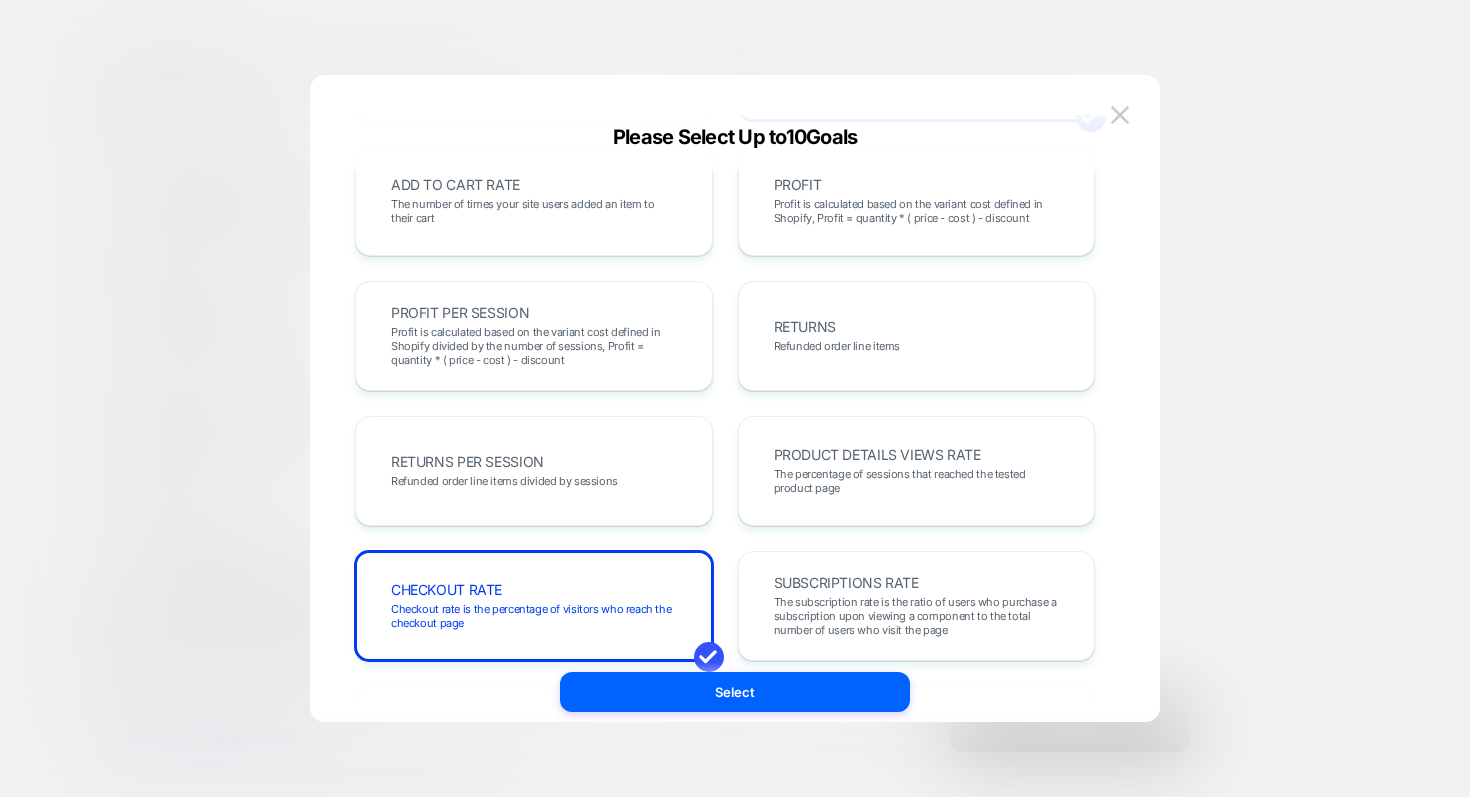 scroll, scrollTop: 723, scrollLeft: 0, axis: vertical 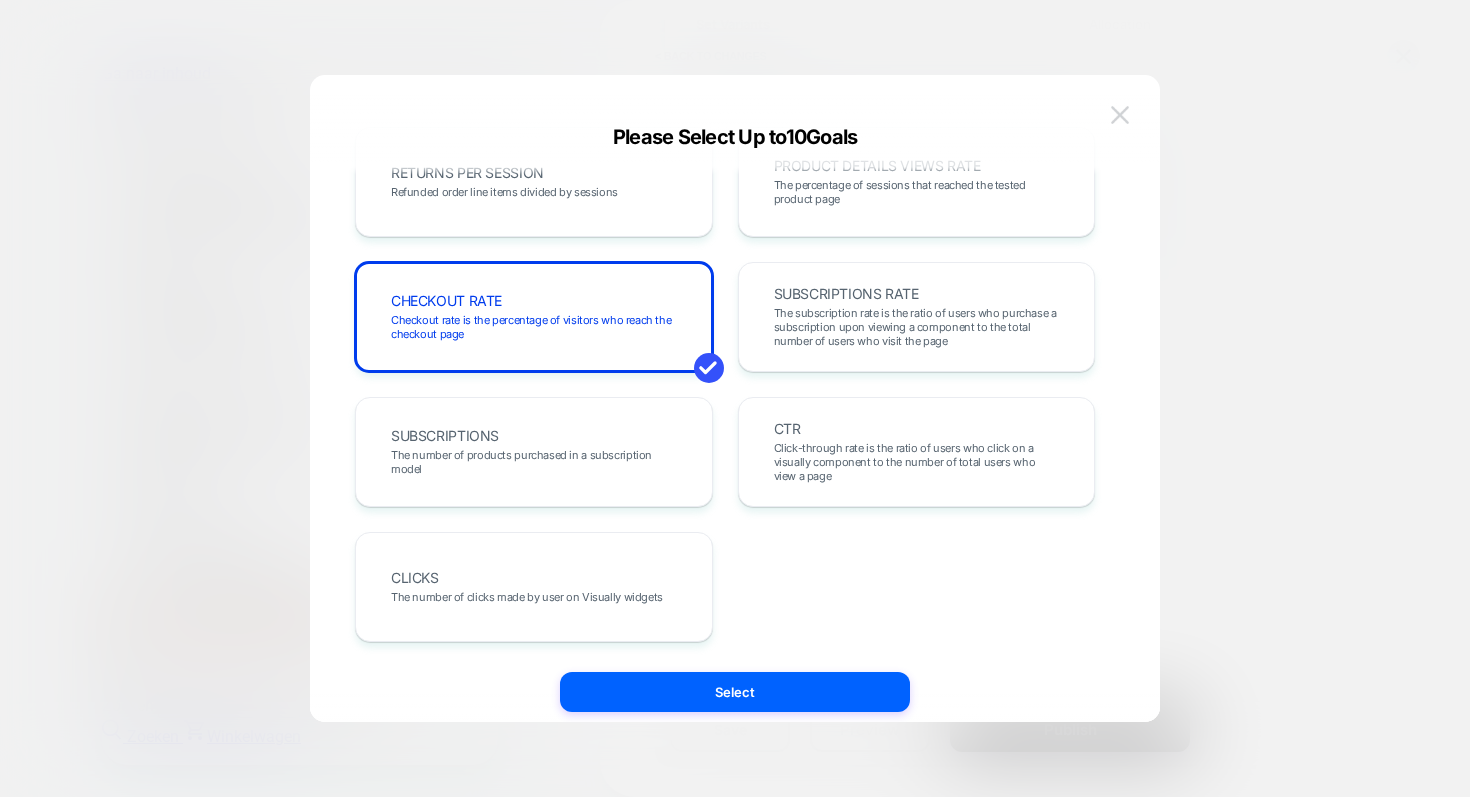 click at bounding box center [1120, 114] 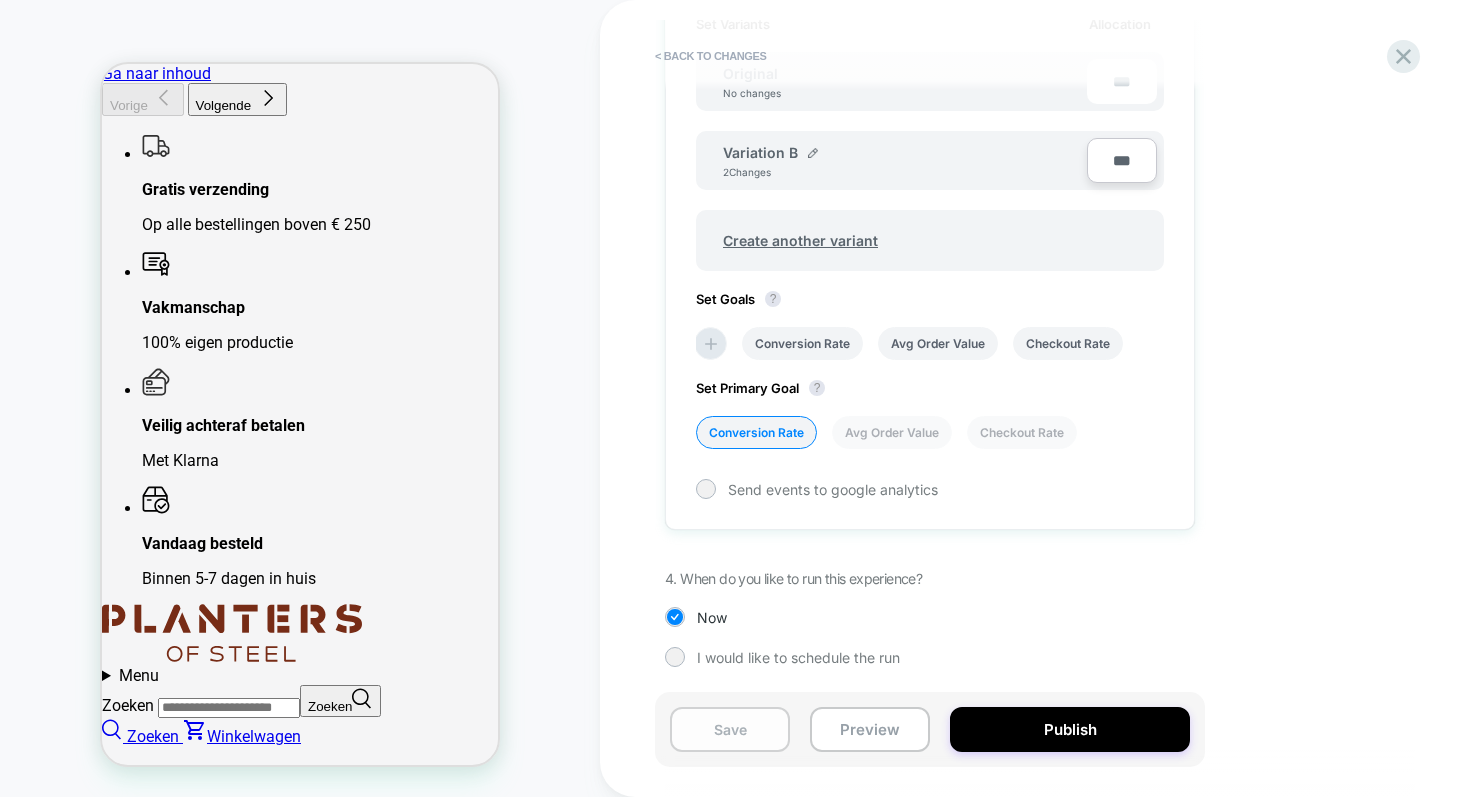 click on "Save" at bounding box center (730, 729) 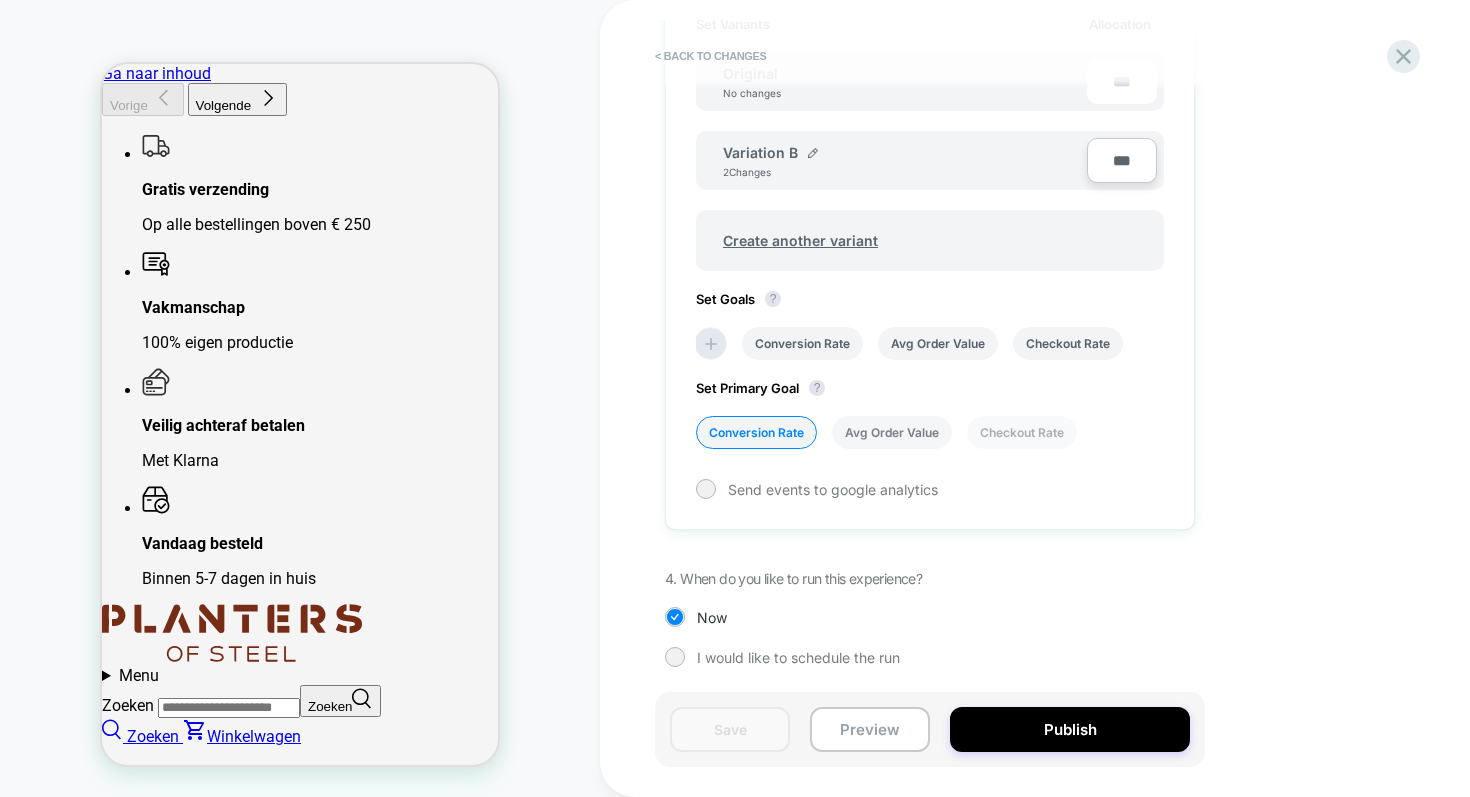 scroll, scrollTop: 0, scrollLeft: 0, axis: both 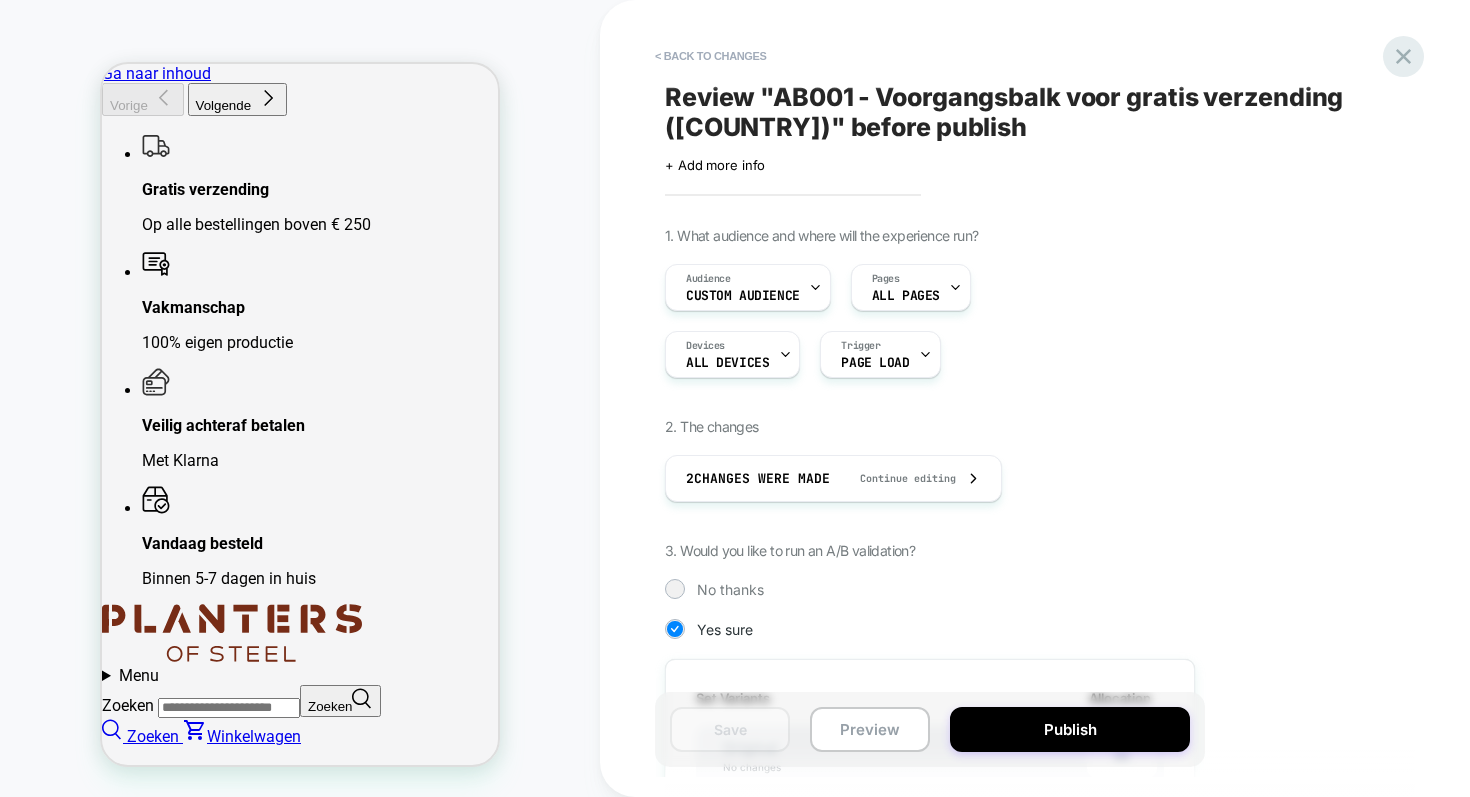 click 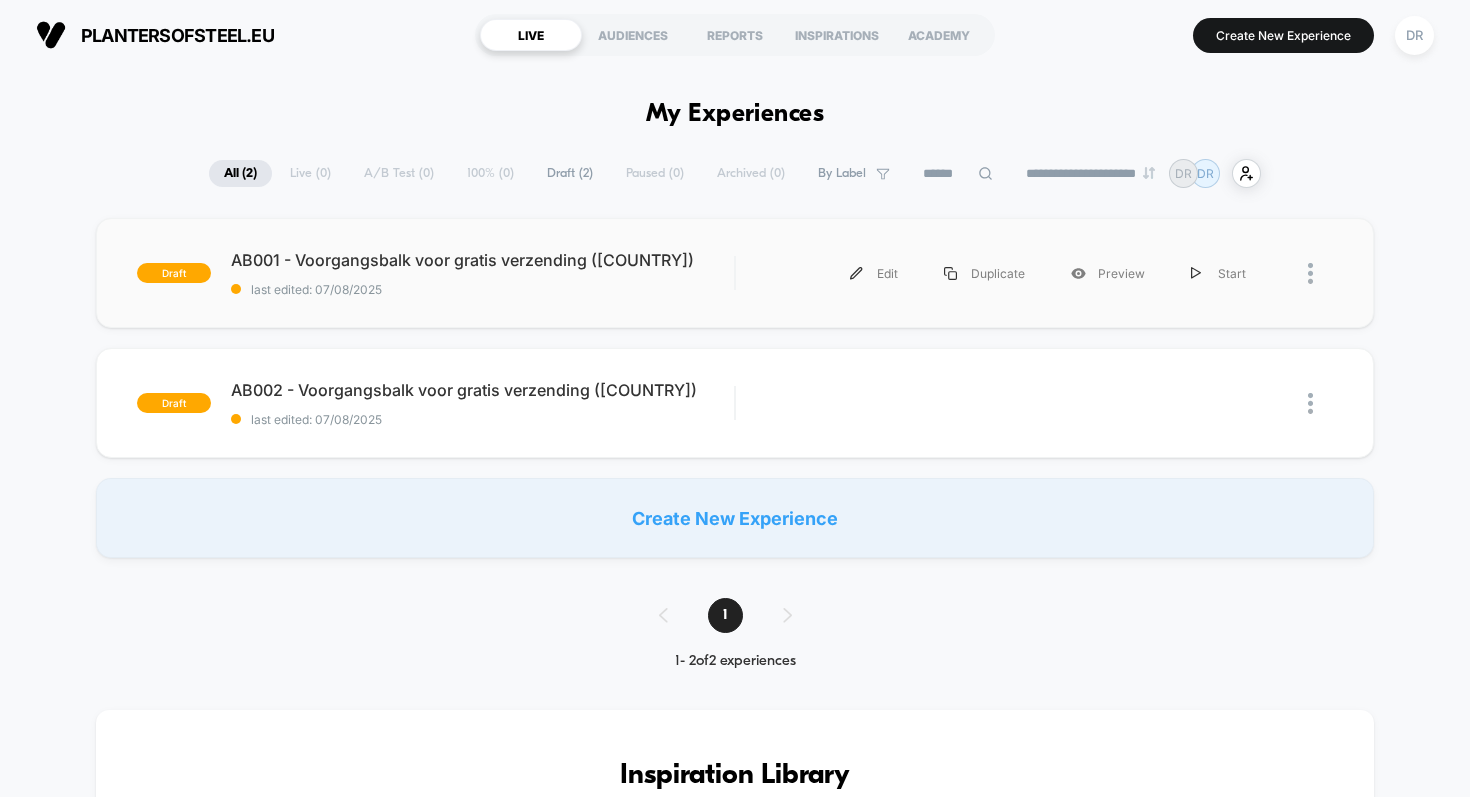 scroll, scrollTop: 0, scrollLeft: 0, axis: both 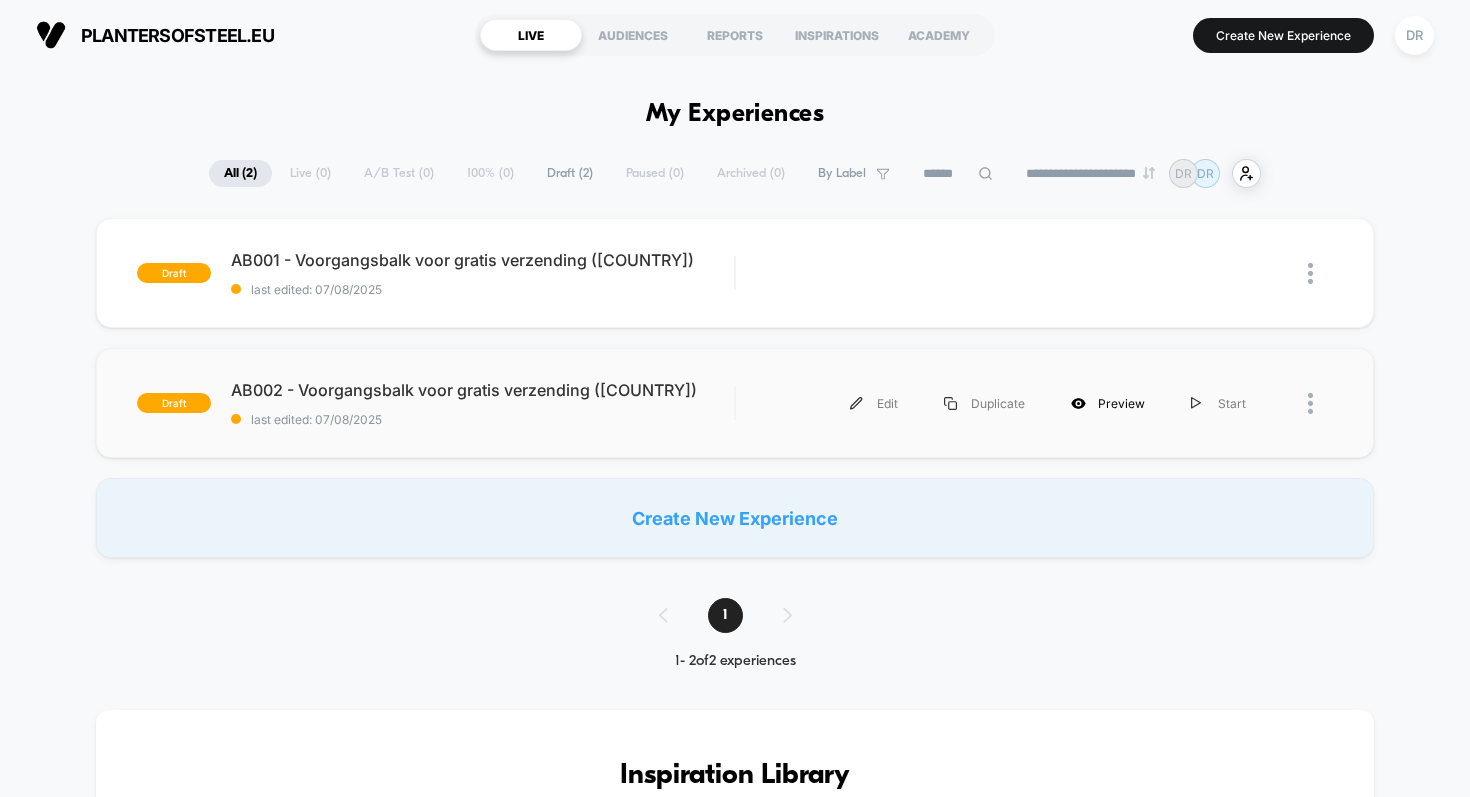 click on "Preview" at bounding box center [1108, 403] 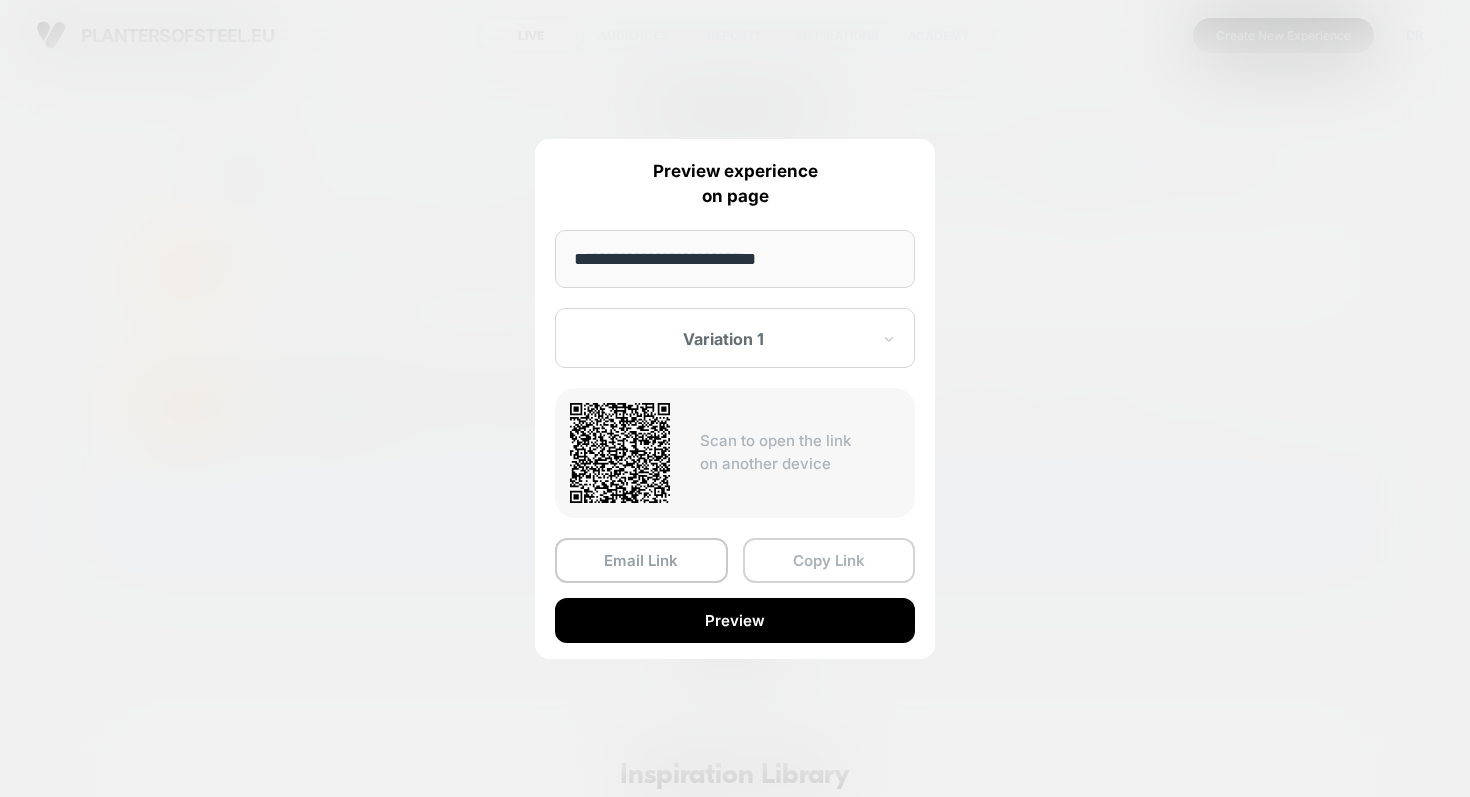 click on "Copy Link" at bounding box center [829, 560] 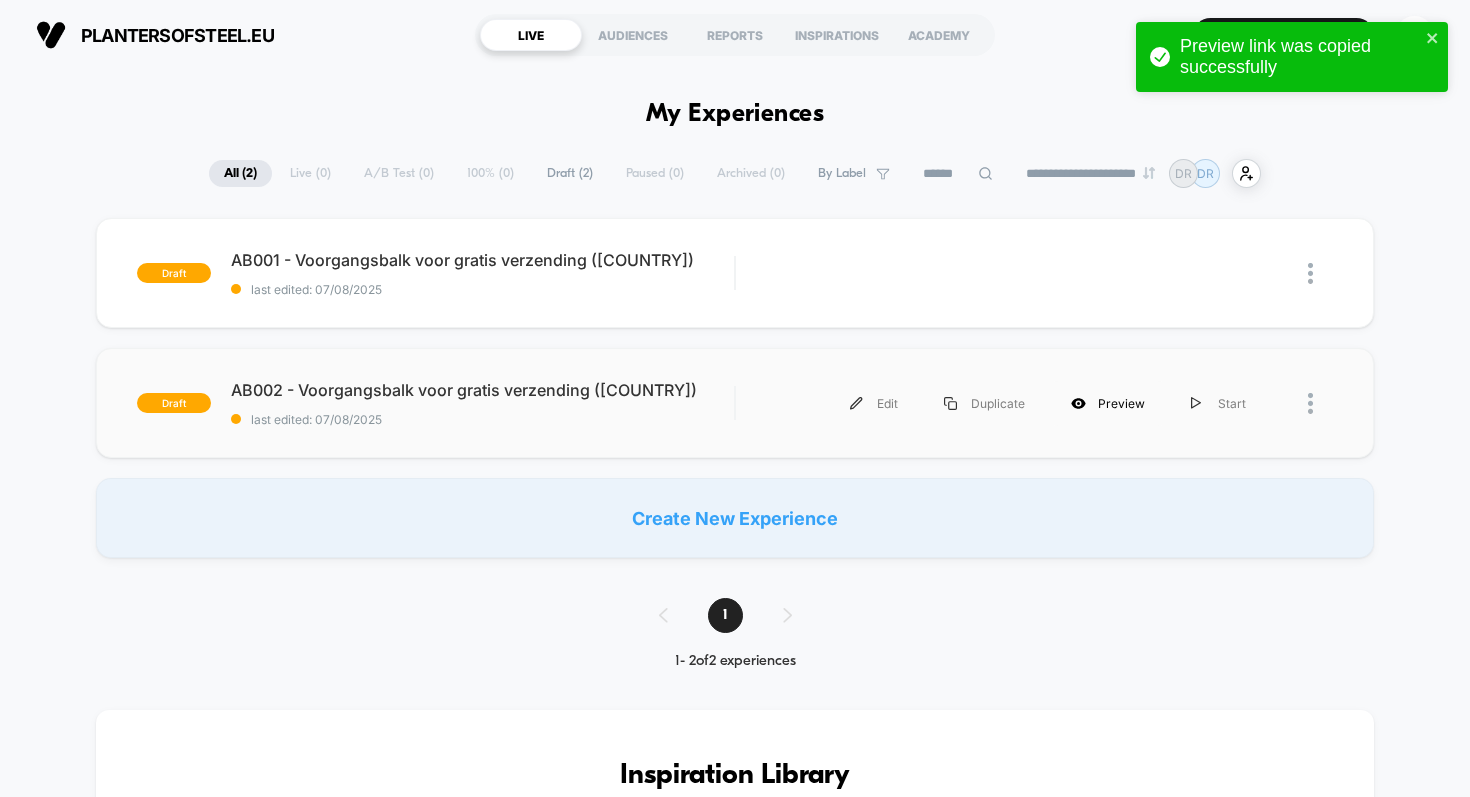 click on "Preview" at bounding box center [1108, 403] 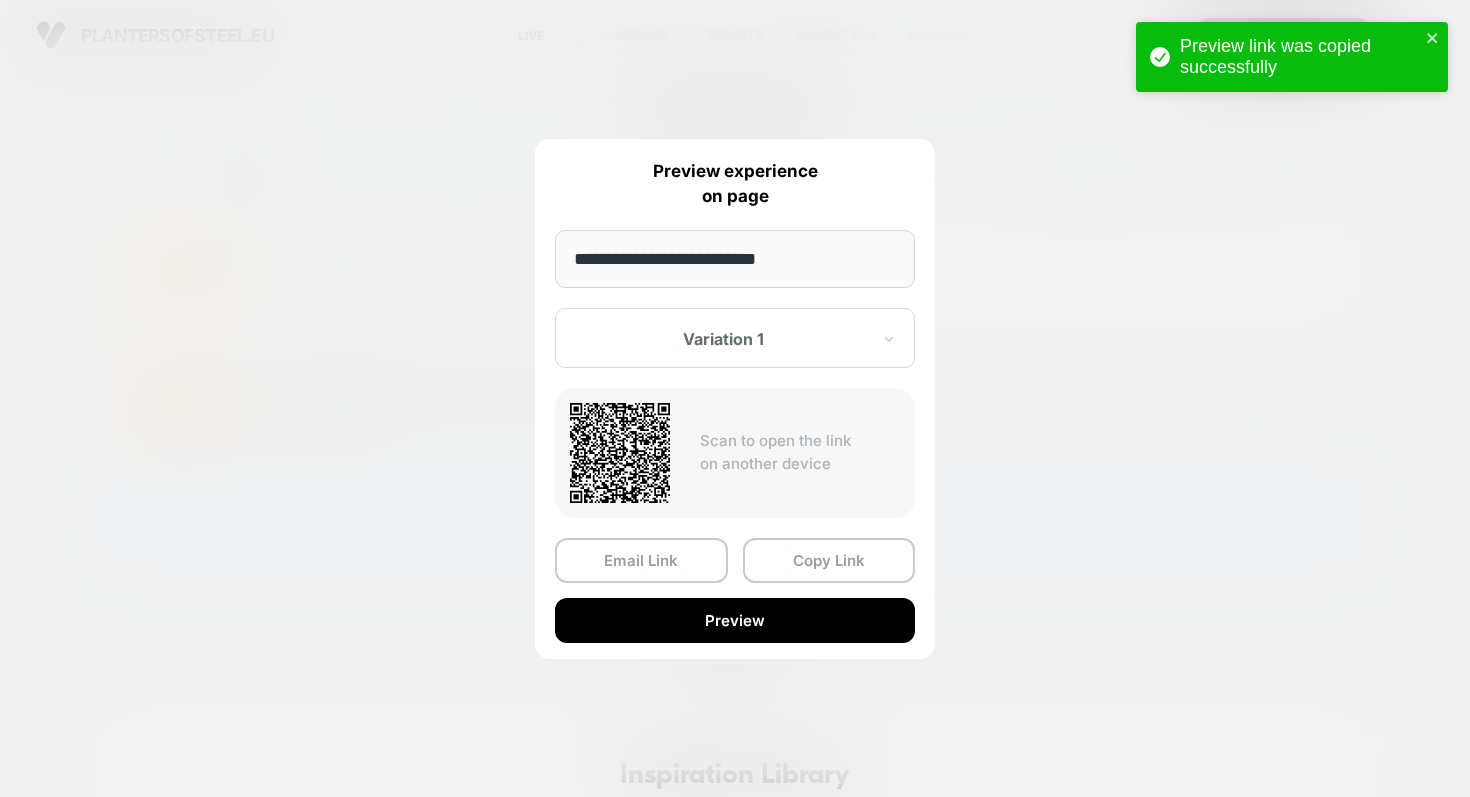 click at bounding box center [723, 339] 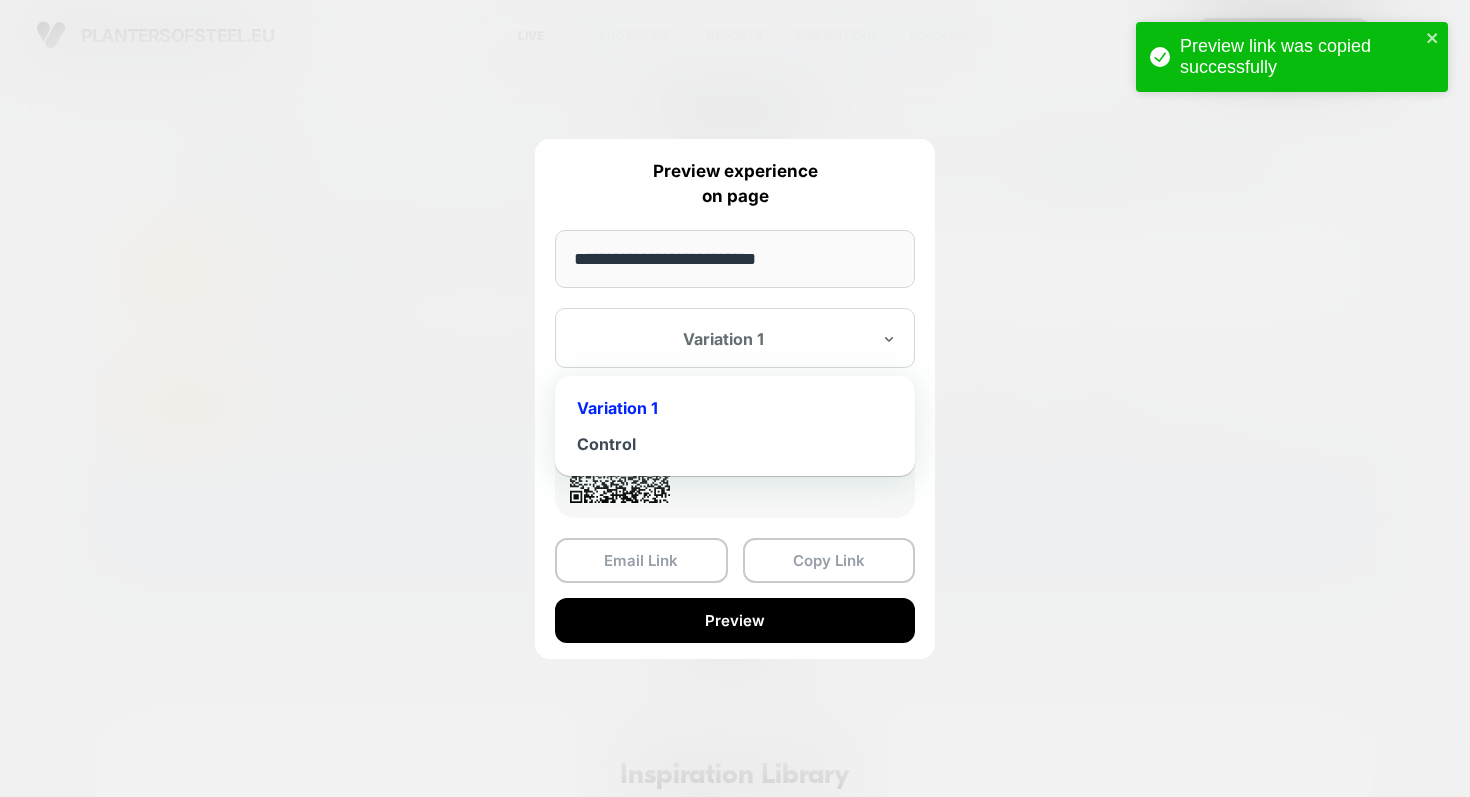 click on "Variation 1" at bounding box center (735, 408) 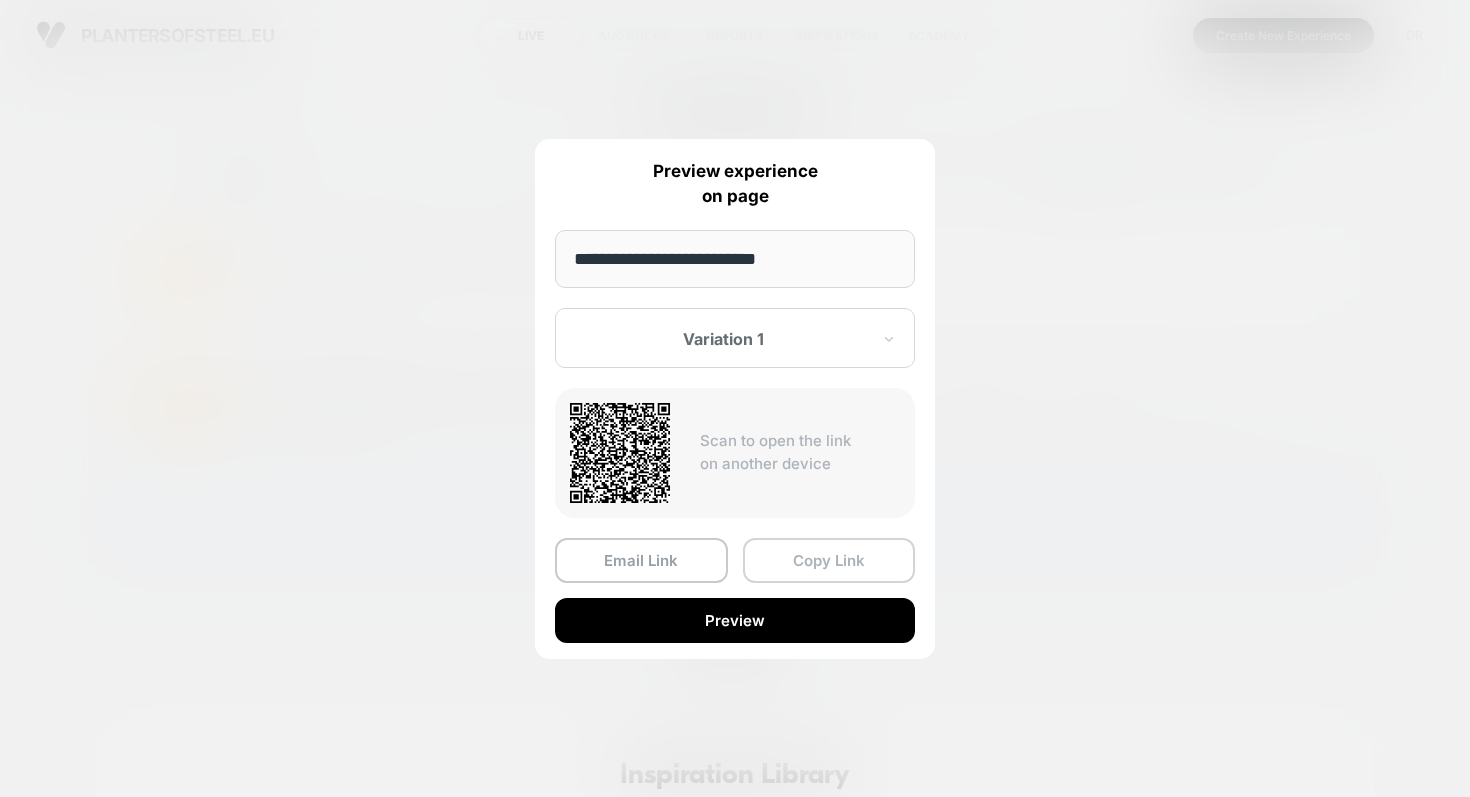 click on "Copy Link" at bounding box center [829, 560] 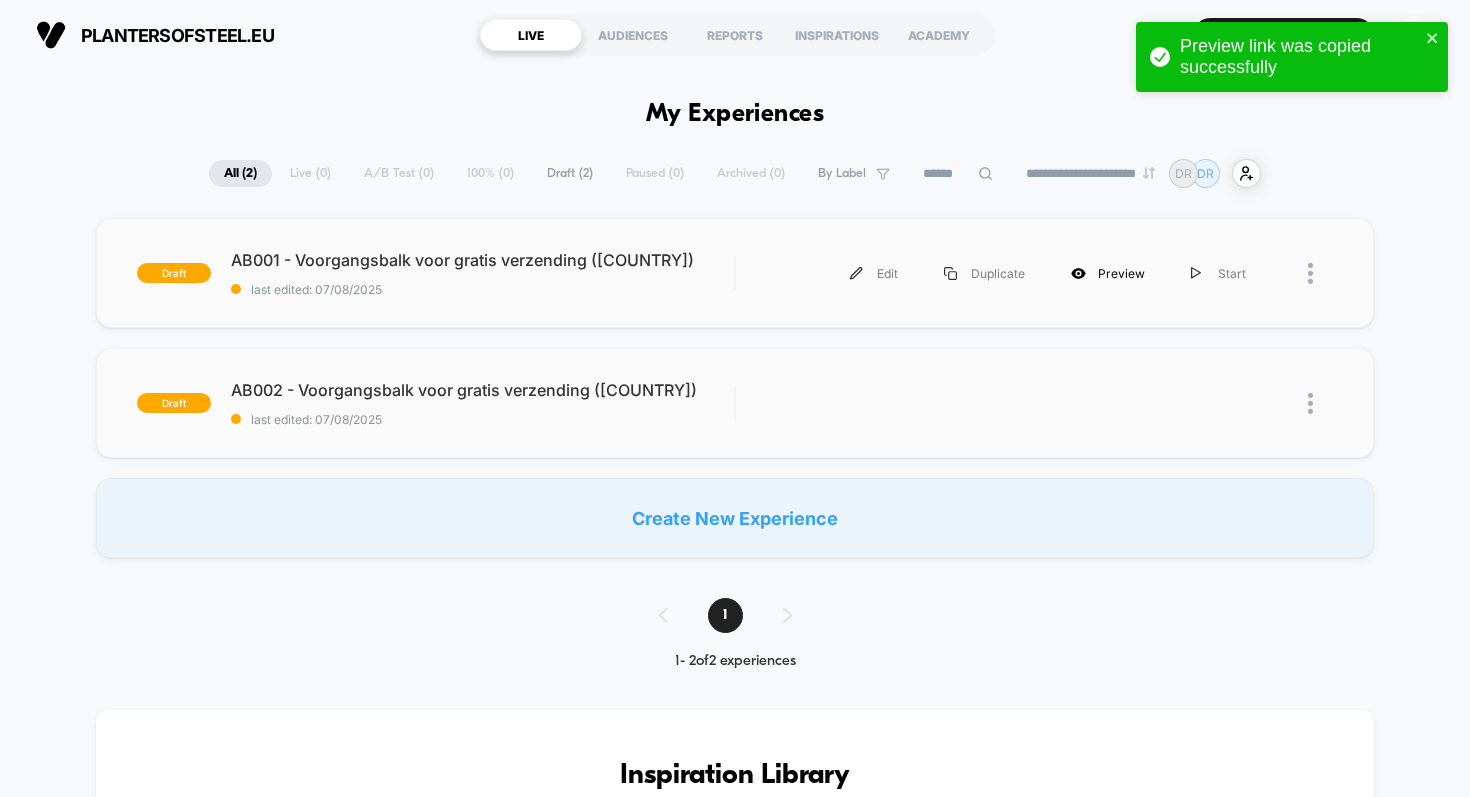 click on "Preview" at bounding box center (1108, 273) 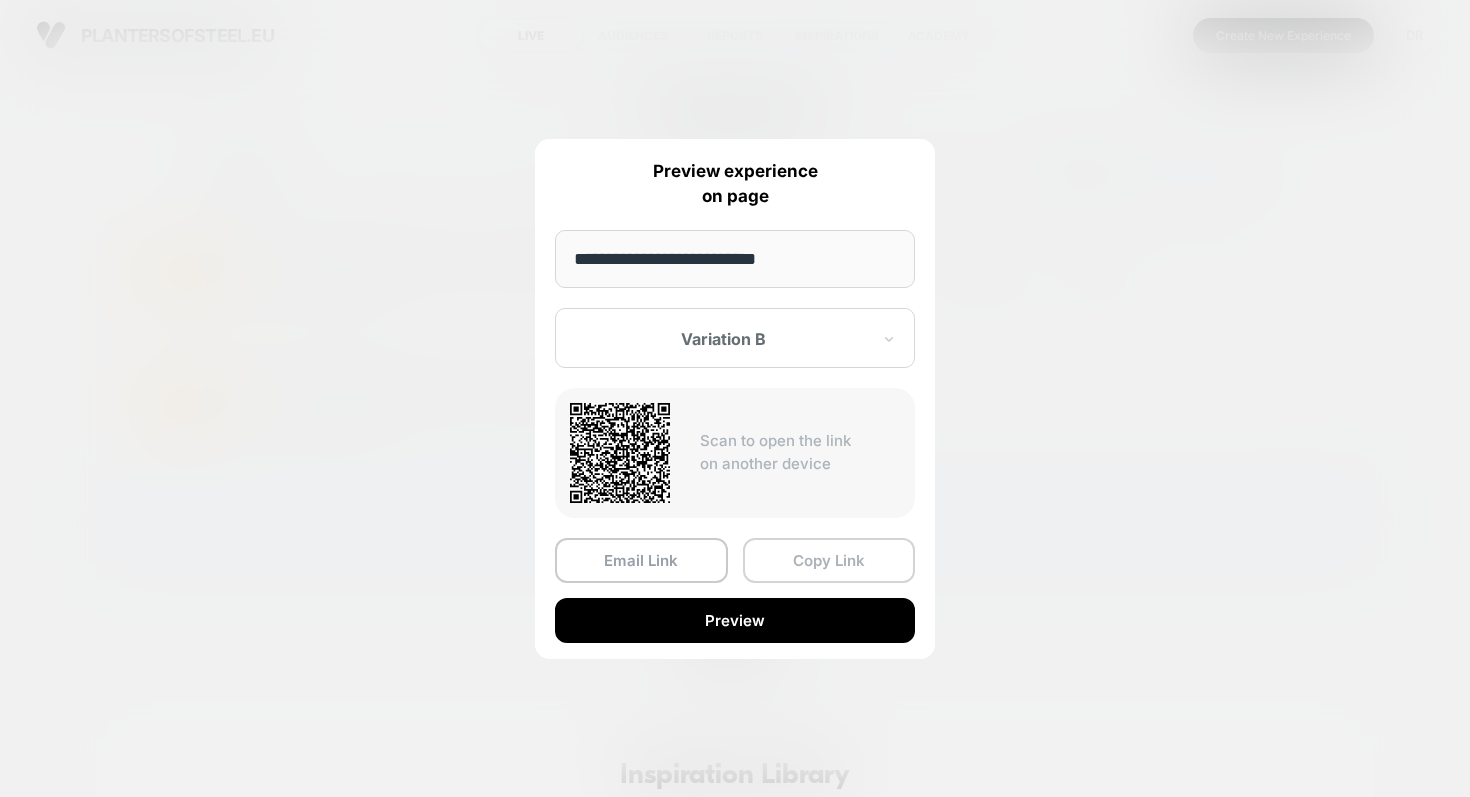 click on "Copy Link" at bounding box center [829, 560] 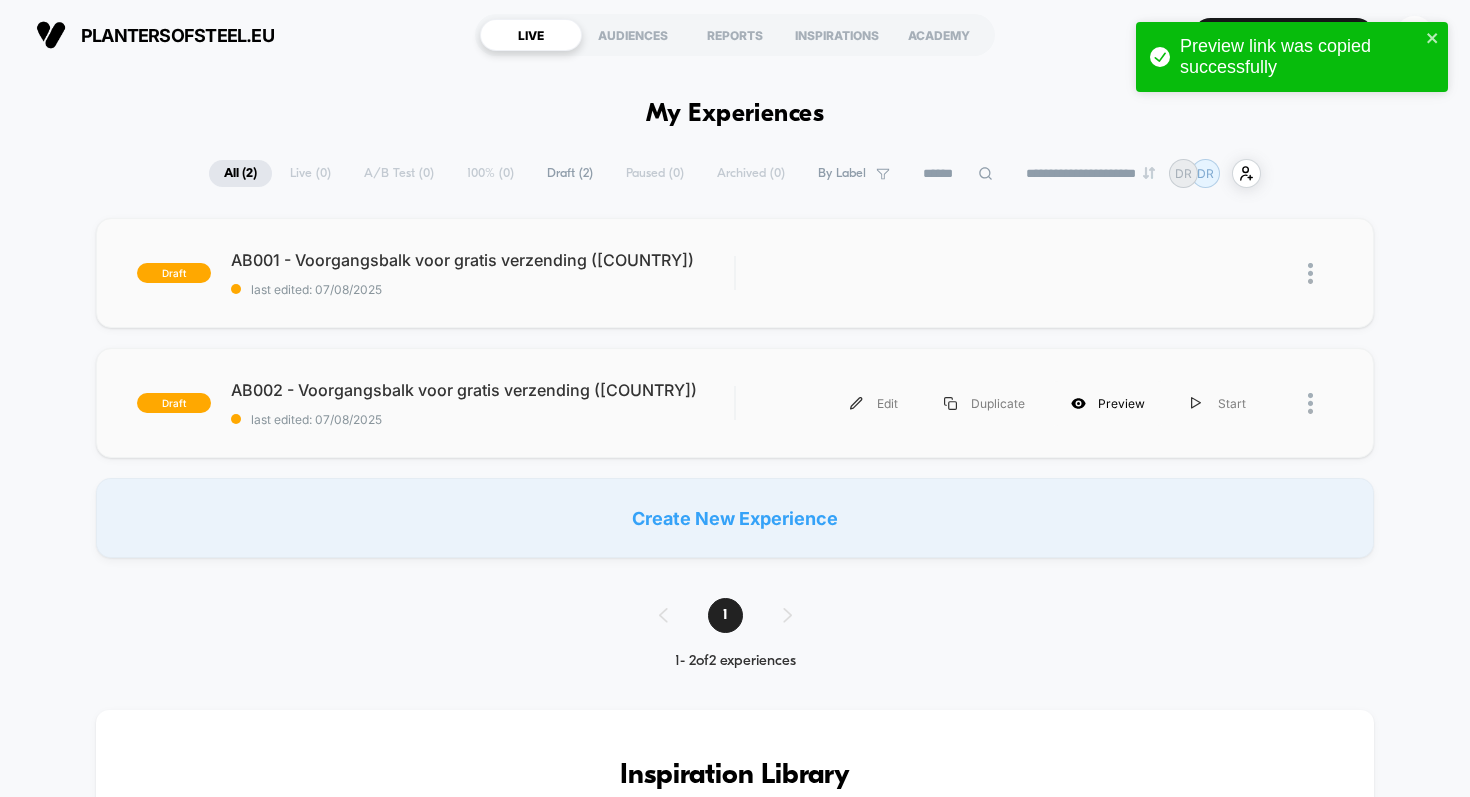 click on "Preview" at bounding box center (1108, 403) 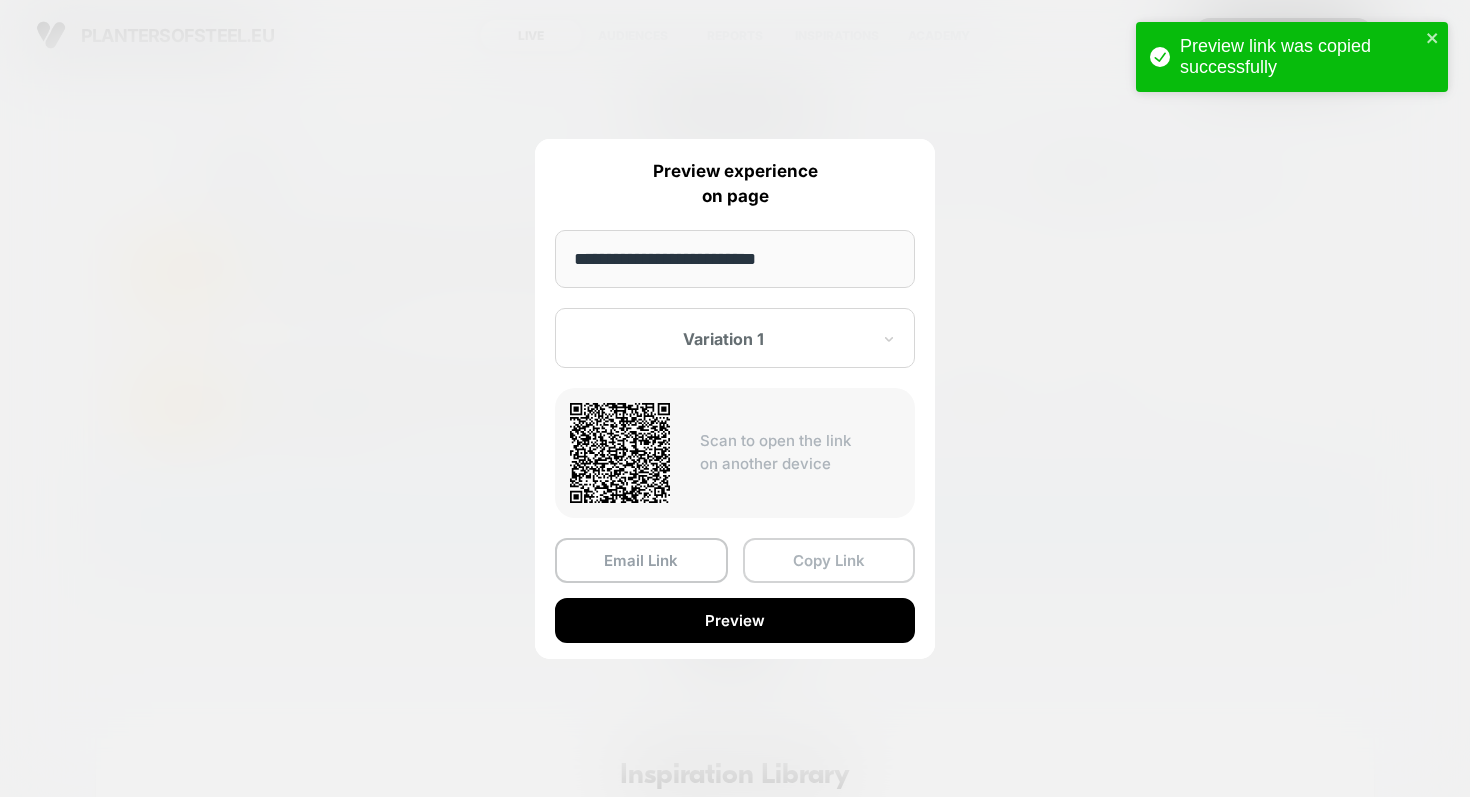 click on "Copy Link" at bounding box center (829, 560) 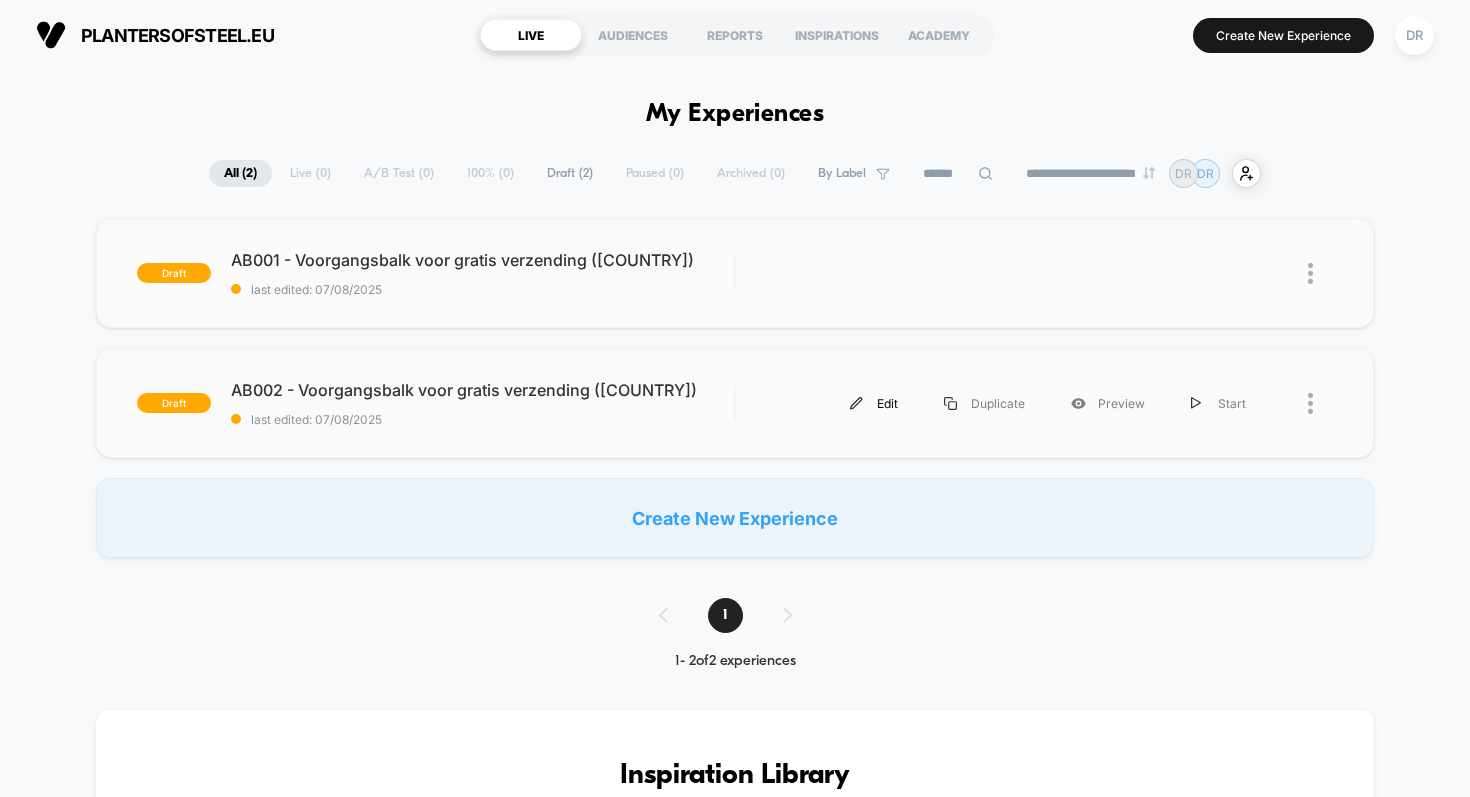 click at bounding box center [856, 403] 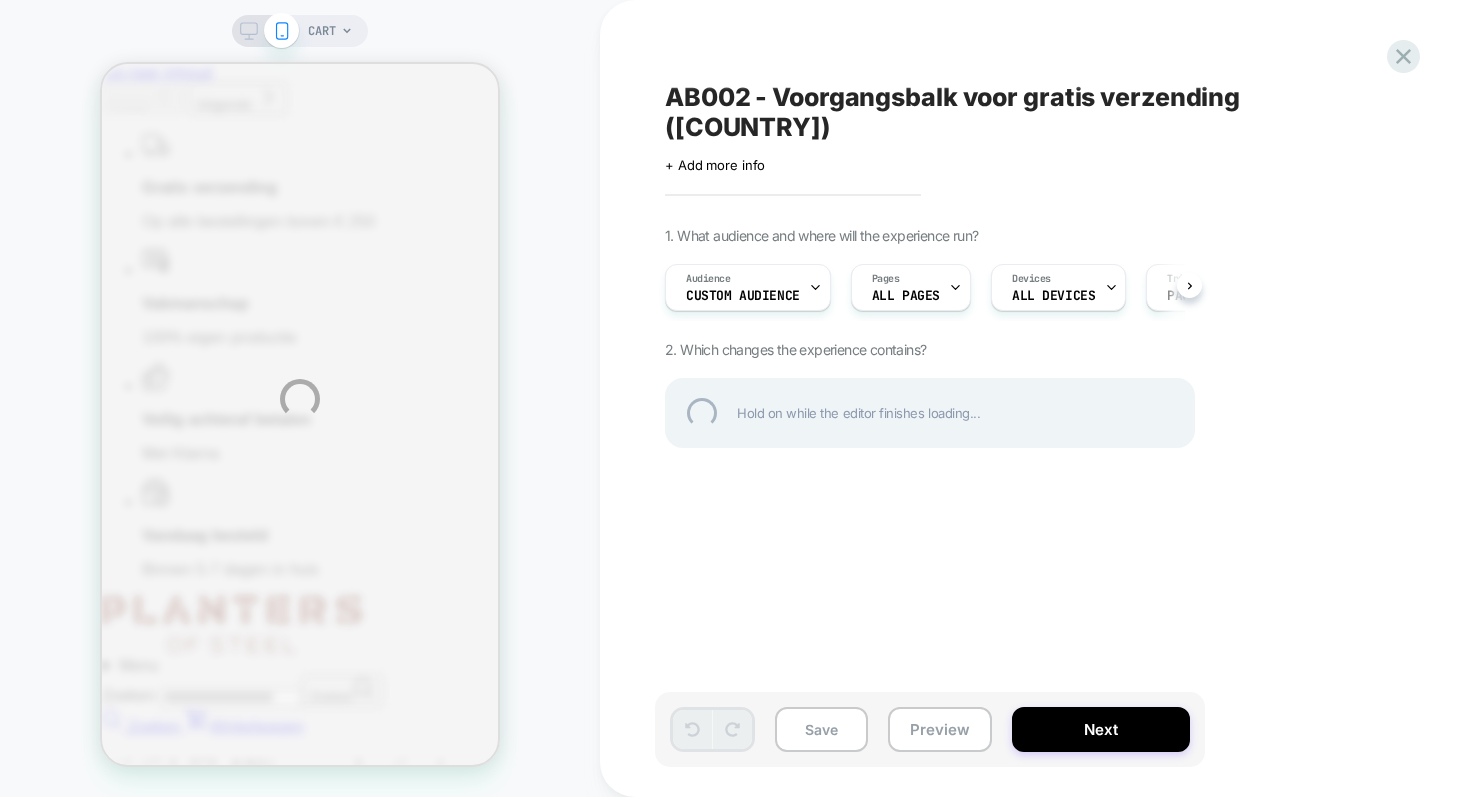 scroll, scrollTop: 0, scrollLeft: 0, axis: both 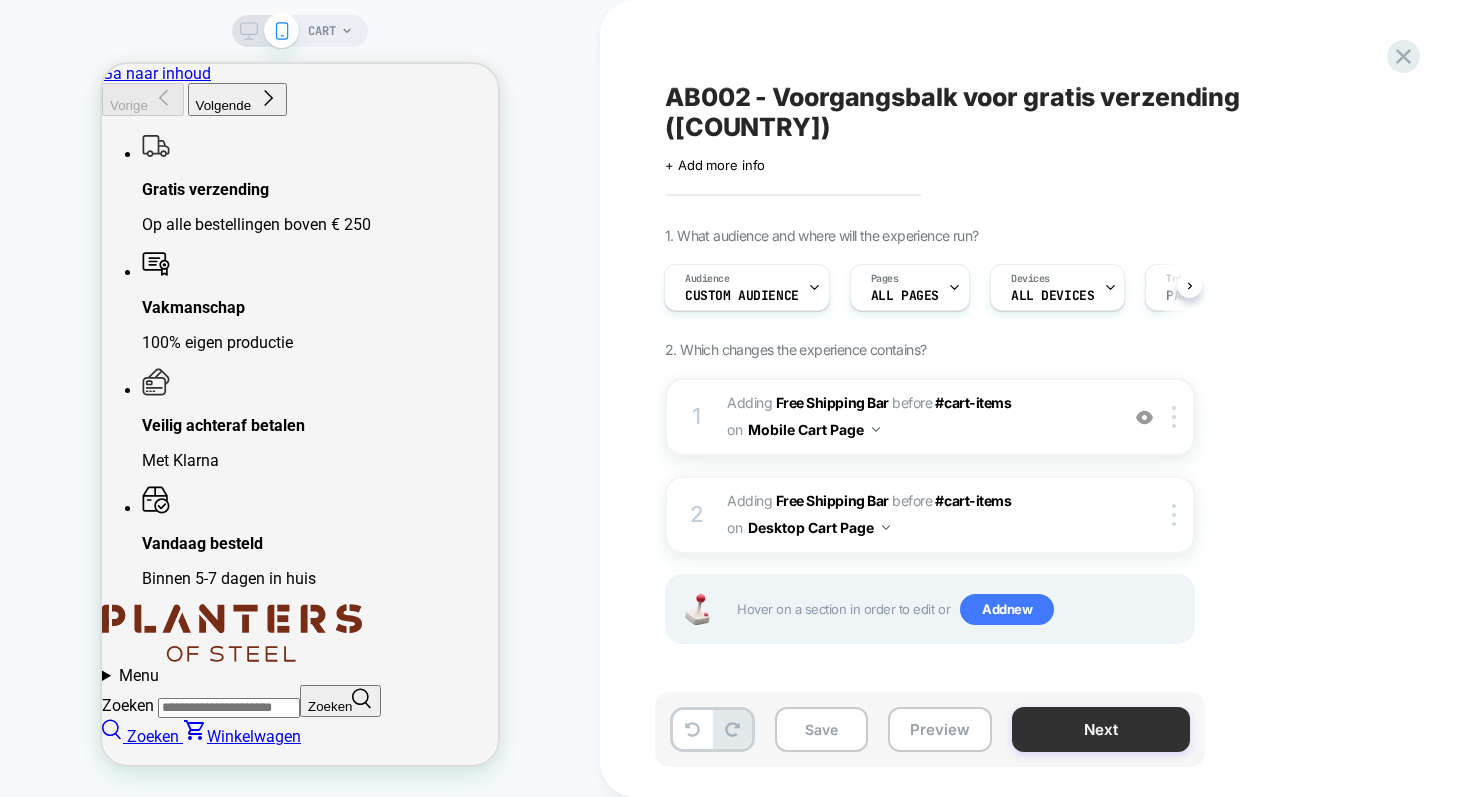 click on "Next" at bounding box center [1101, 729] 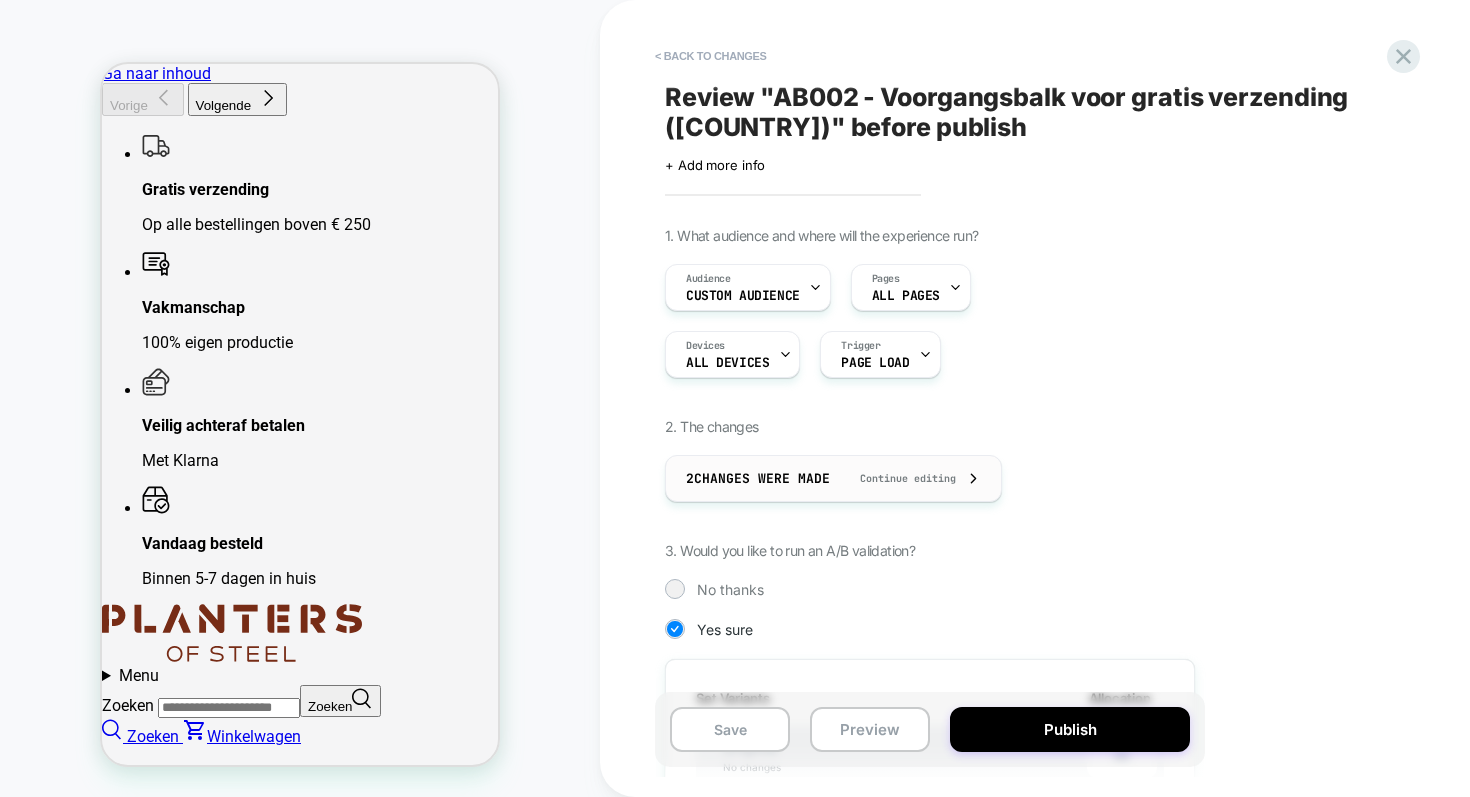 scroll, scrollTop: 0, scrollLeft: 2, axis: horizontal 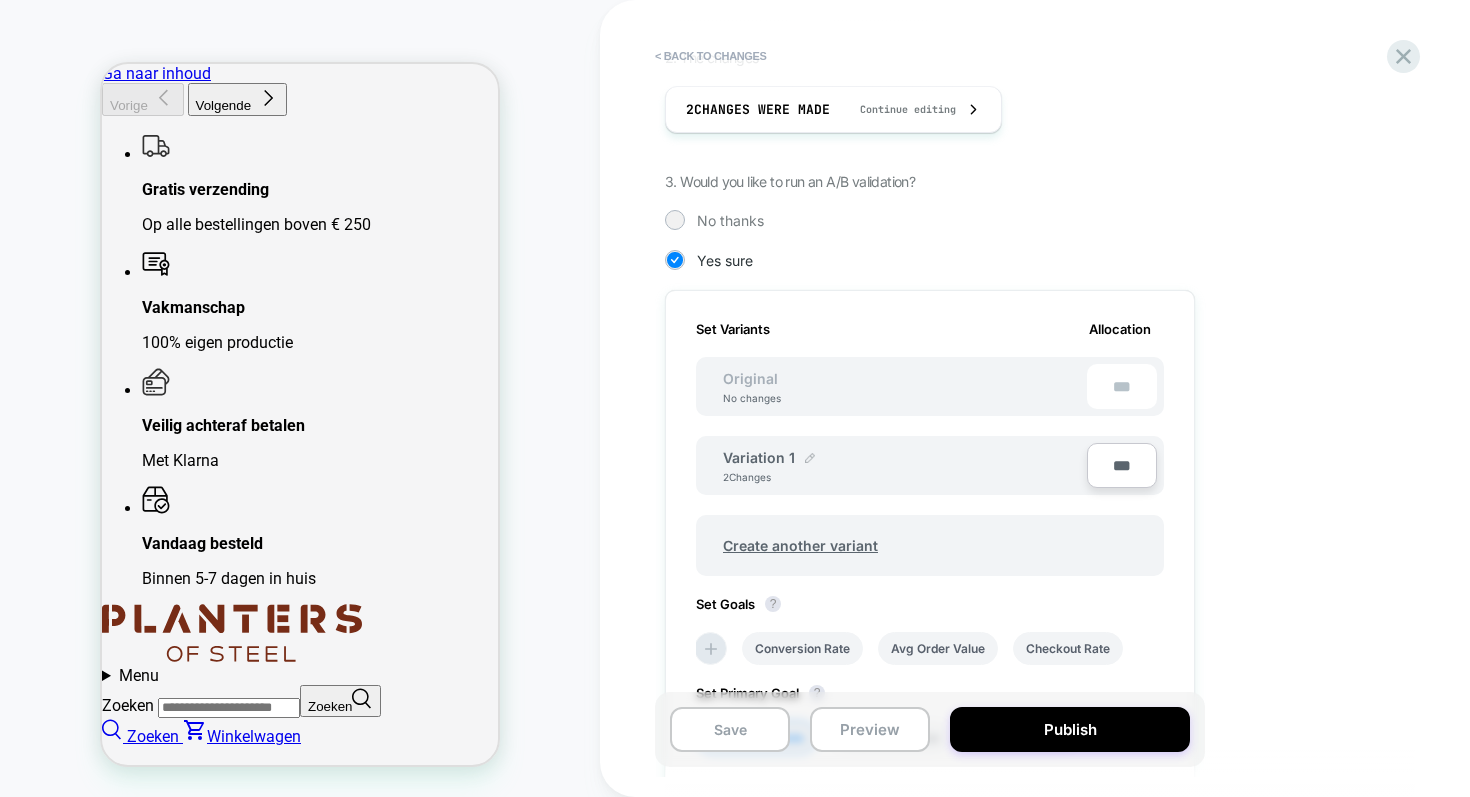 click at bounding box center [810, 458] 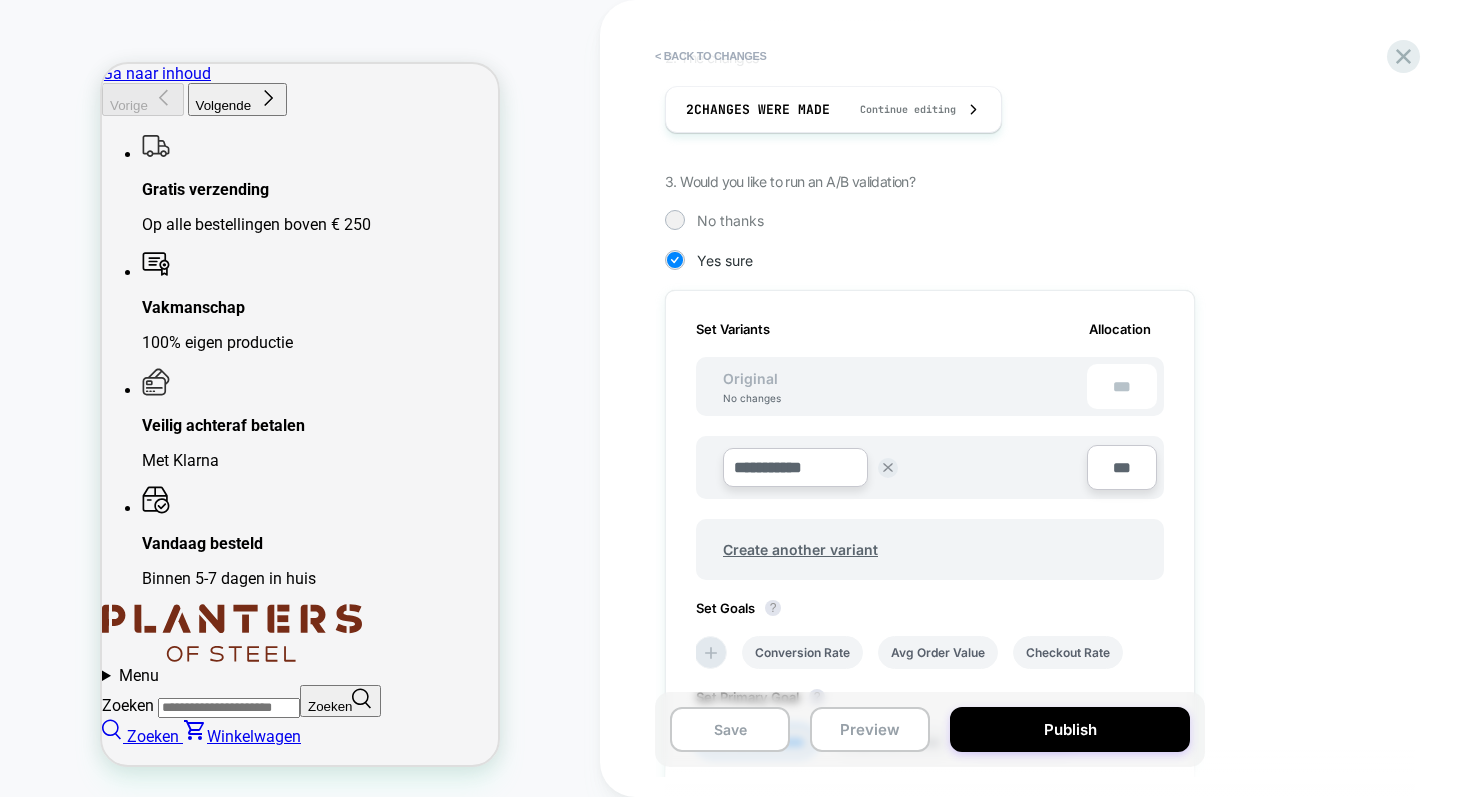 drag, startPoint x: 809, startPoint y: 469, endPoint x: 837, endPoint y: 469, distance: 28 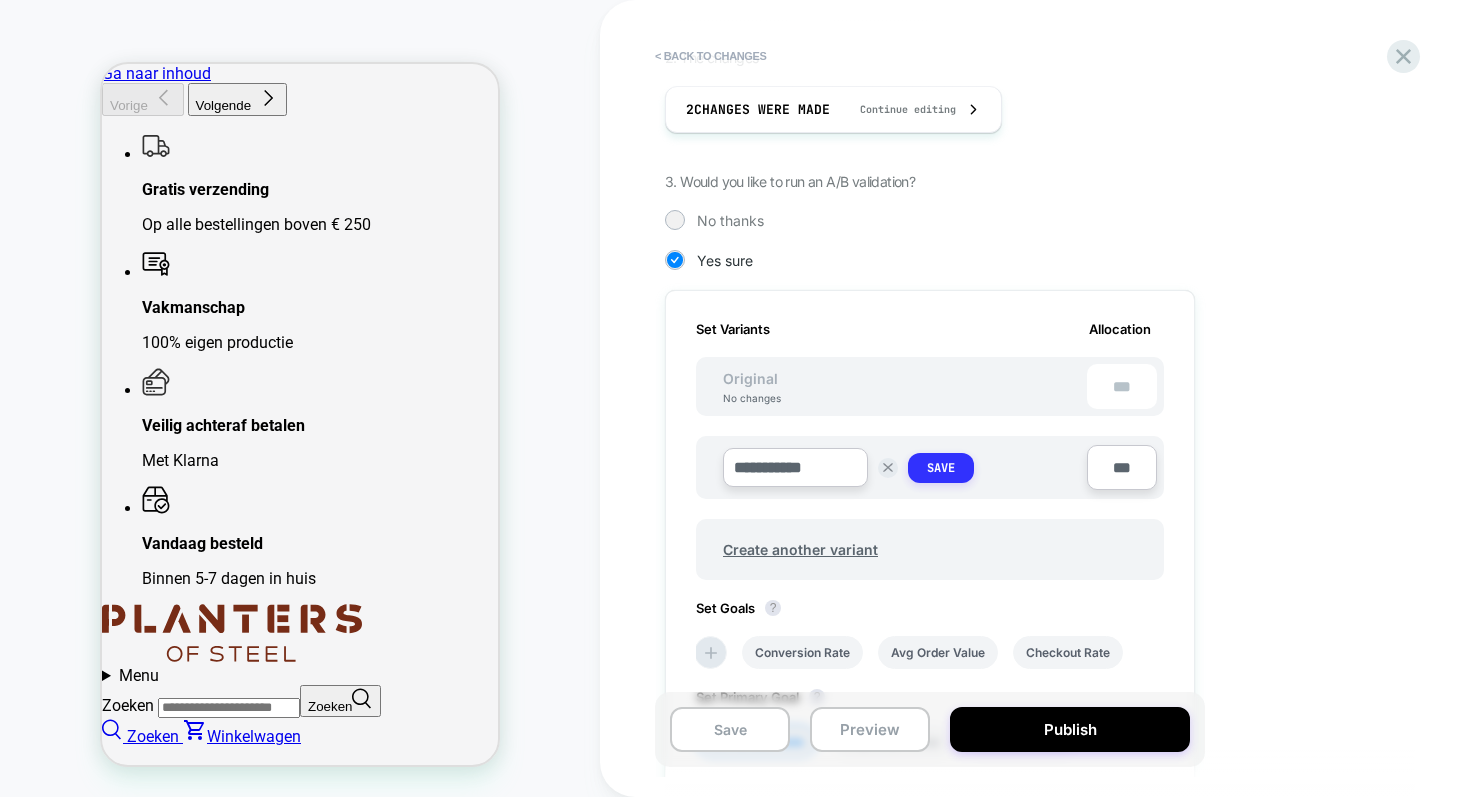 type on "**********" 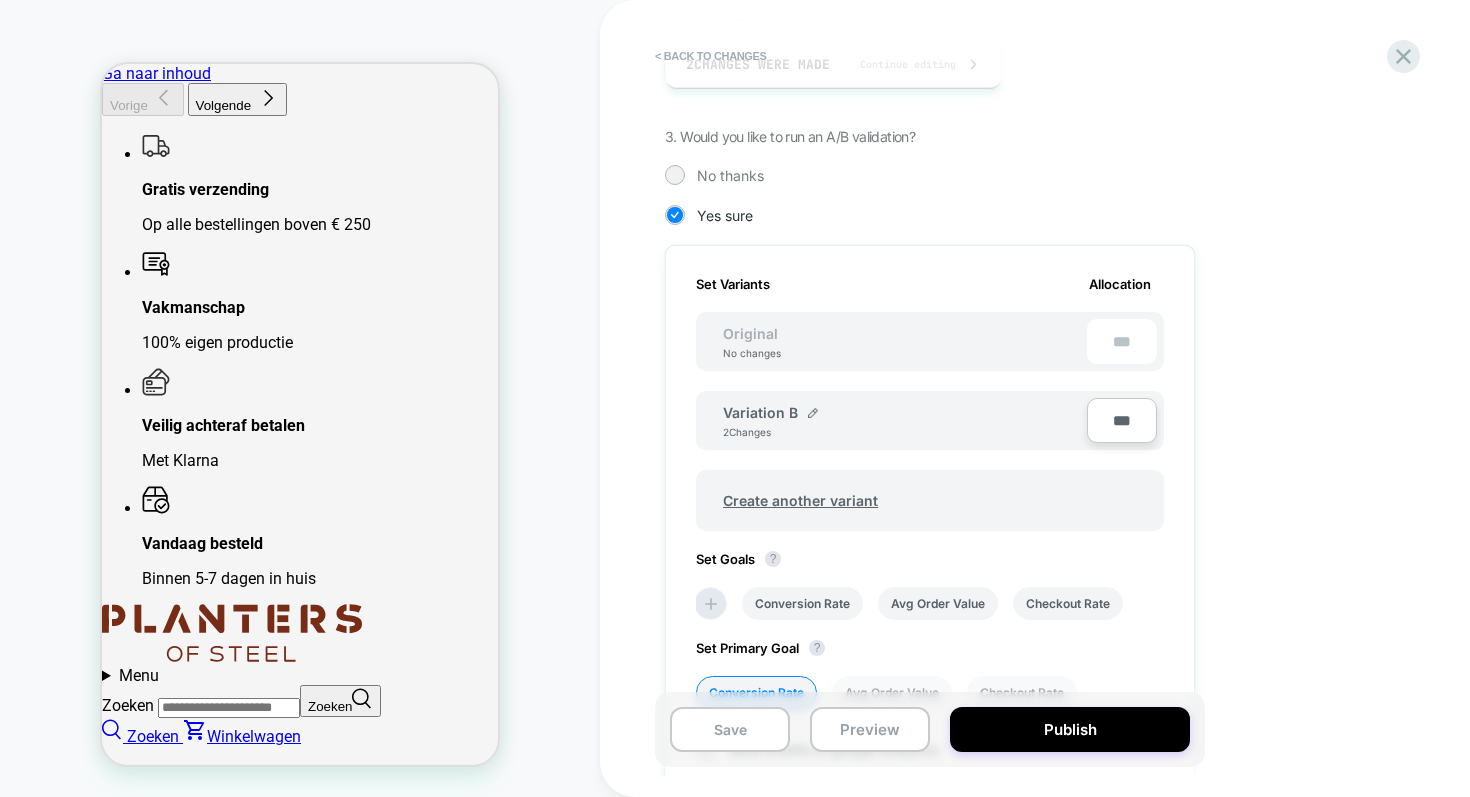 scroll, scrollTop: 0, scrollLeft: 0, axis: both 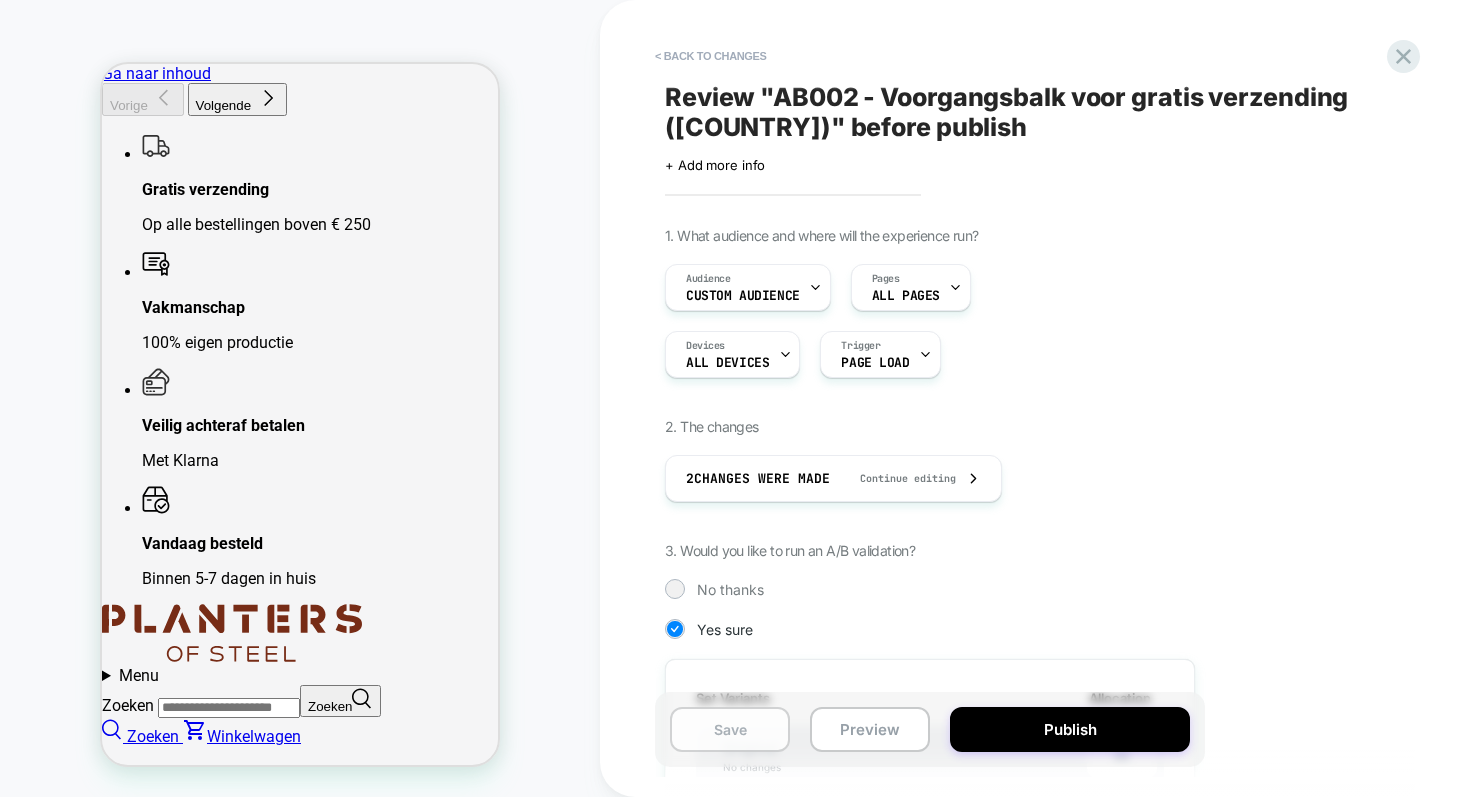 click on "Save" at bounding box center [730, 729] 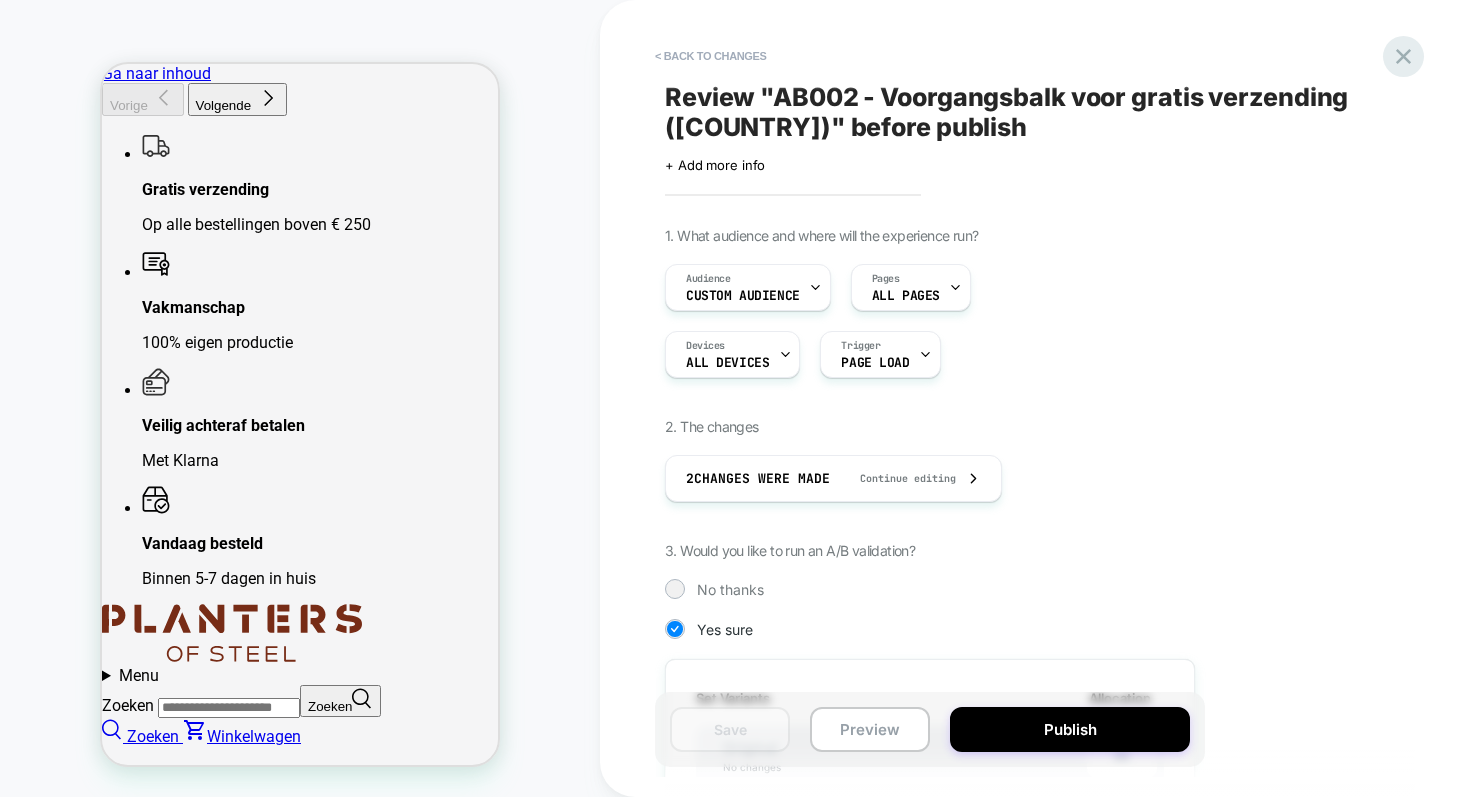 click 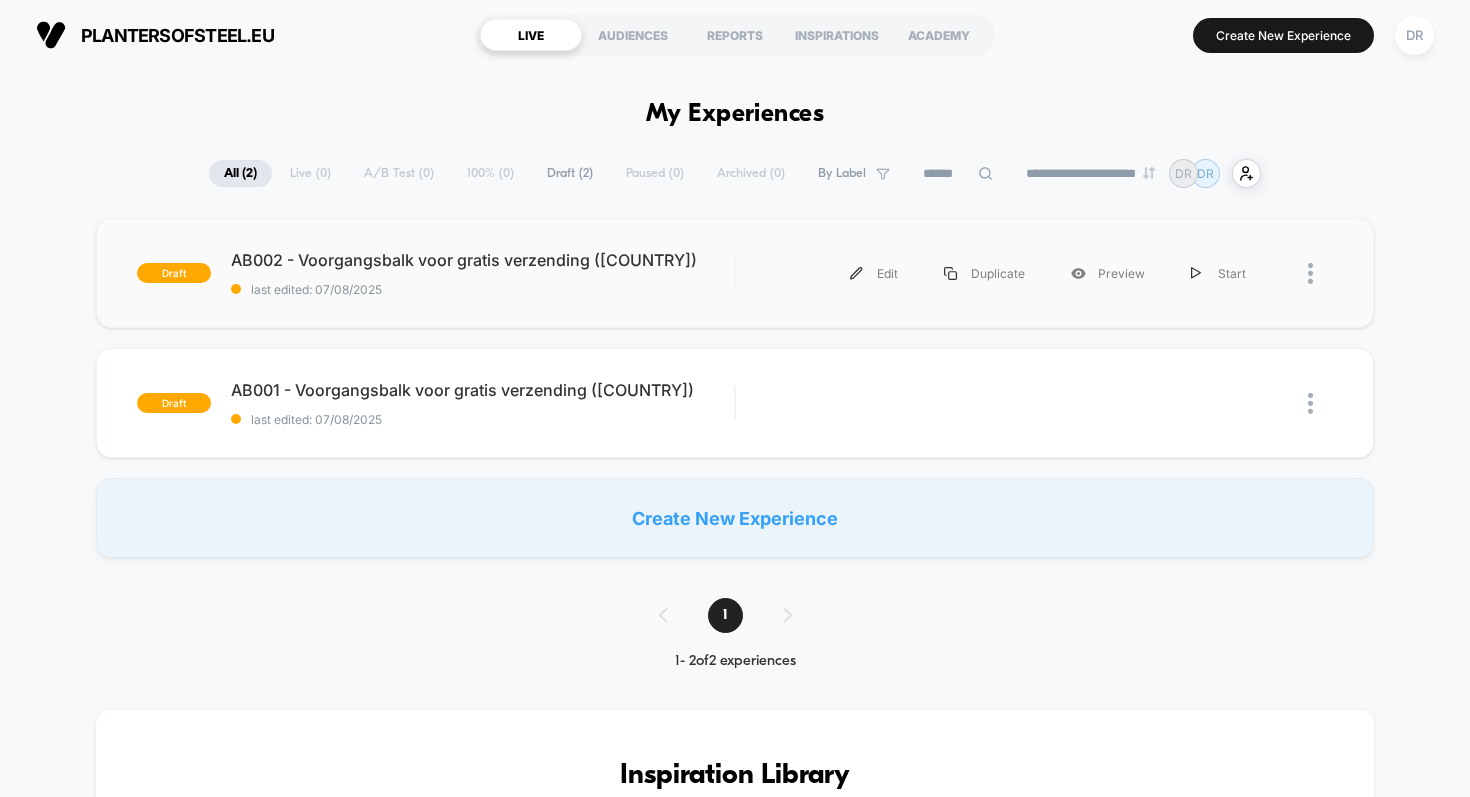 scroll, scrollTop: 0, scrollLeft: 0, axis: both 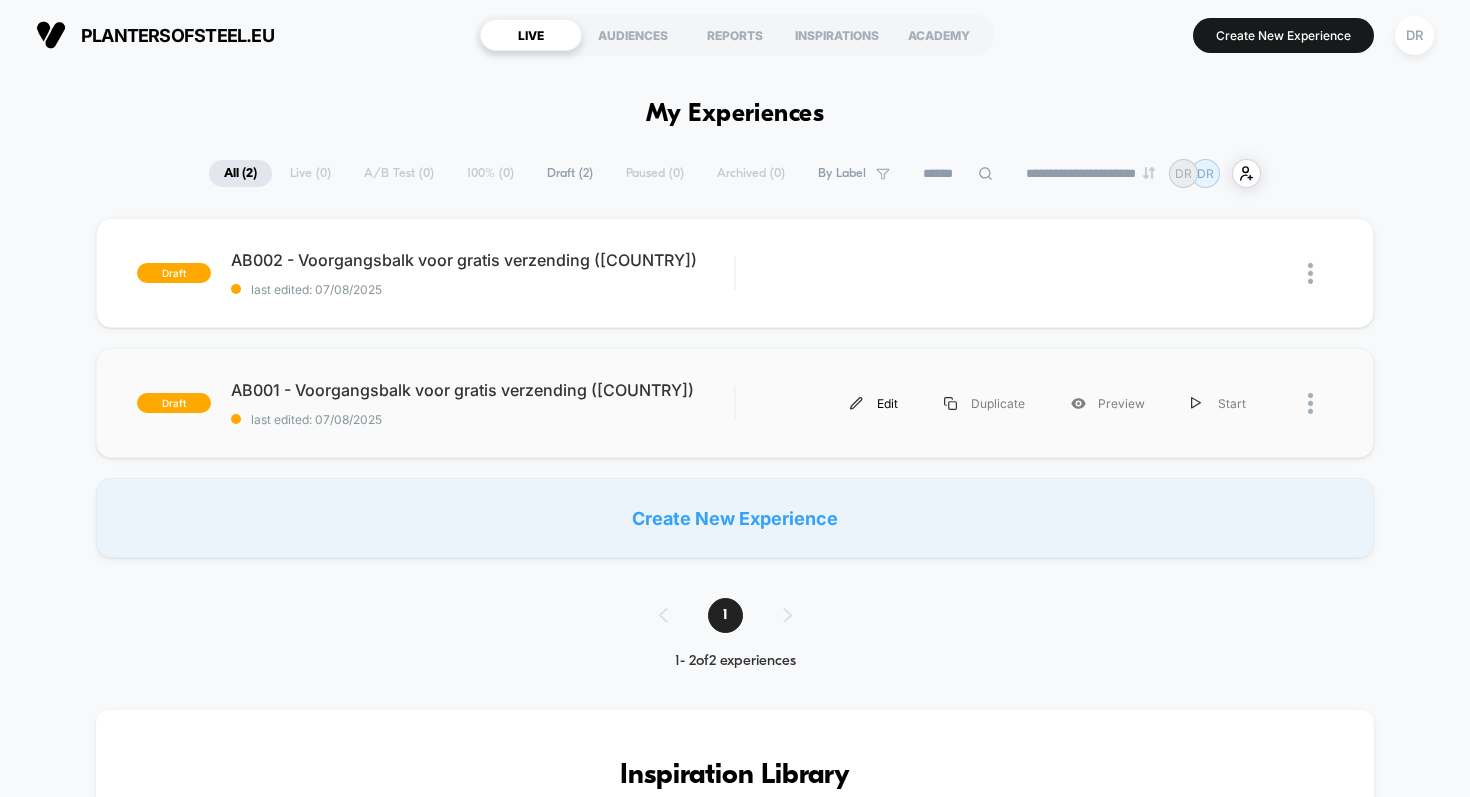 click on "Edit" at bounding box center [874, 403] 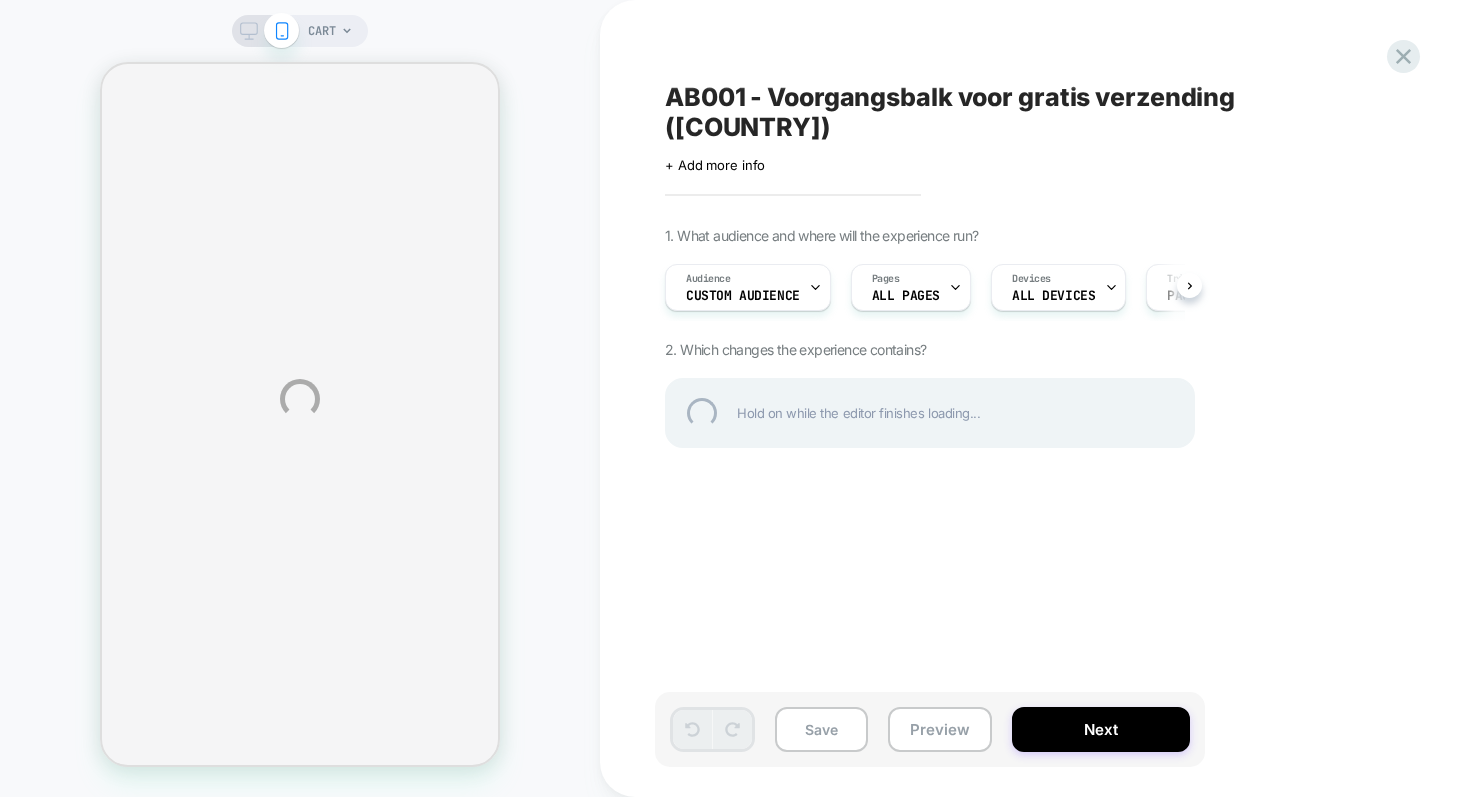 click on "CART AB001 - Voorgangsbalk voor gratis verzending (NL) Click to edit experience details + Add more info 1. What audience and where will the experience run? Audience Custom Audience Pages ALL PAGES Devices ALL DEVICES Trigger Page Load 2. Which changes the experience contains? Hold on while the editor finishes loading... Save Preview Next" at bounding box center (735, 398) 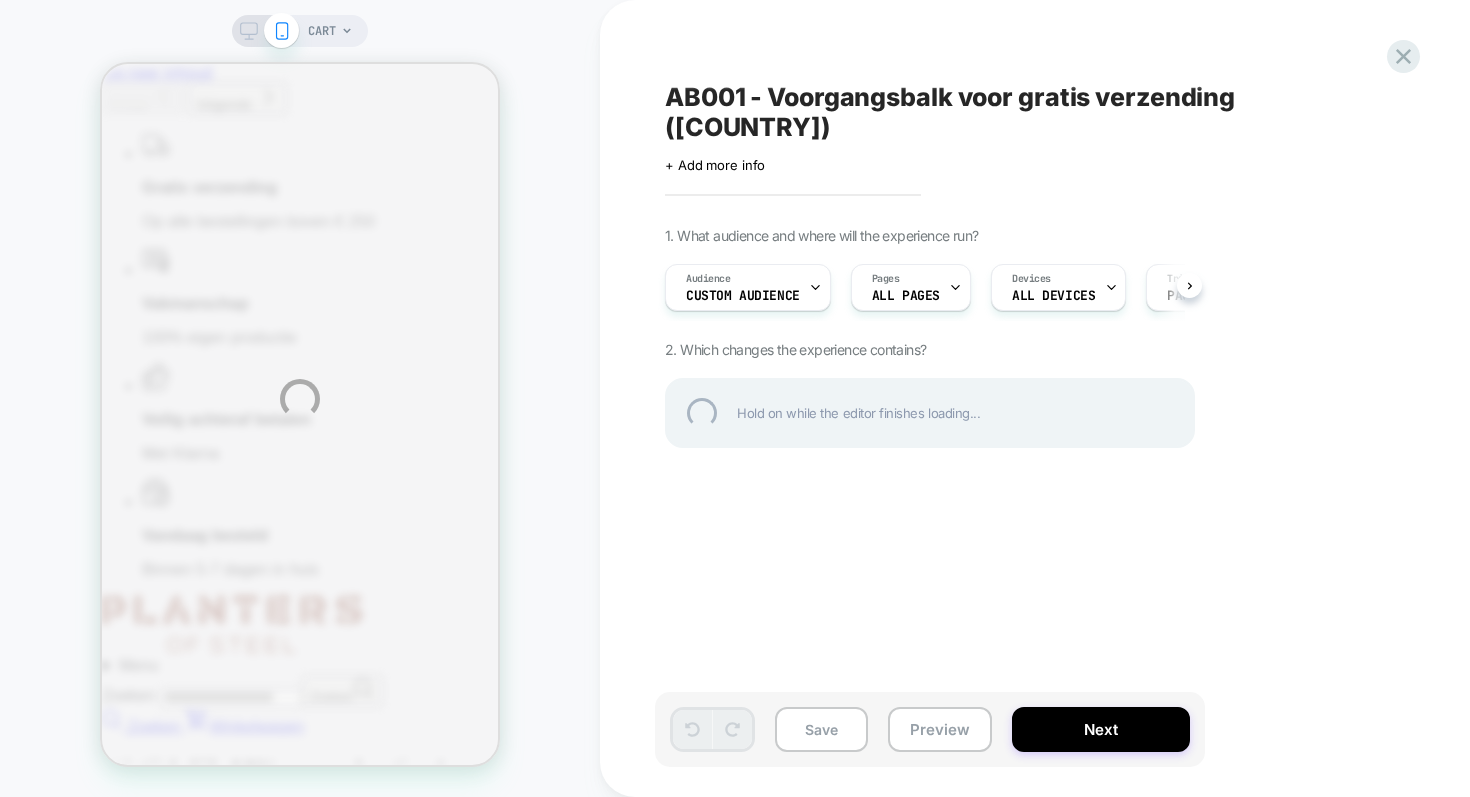 scroll, scrollTop: 0, scrollLeft: 0, axis: both 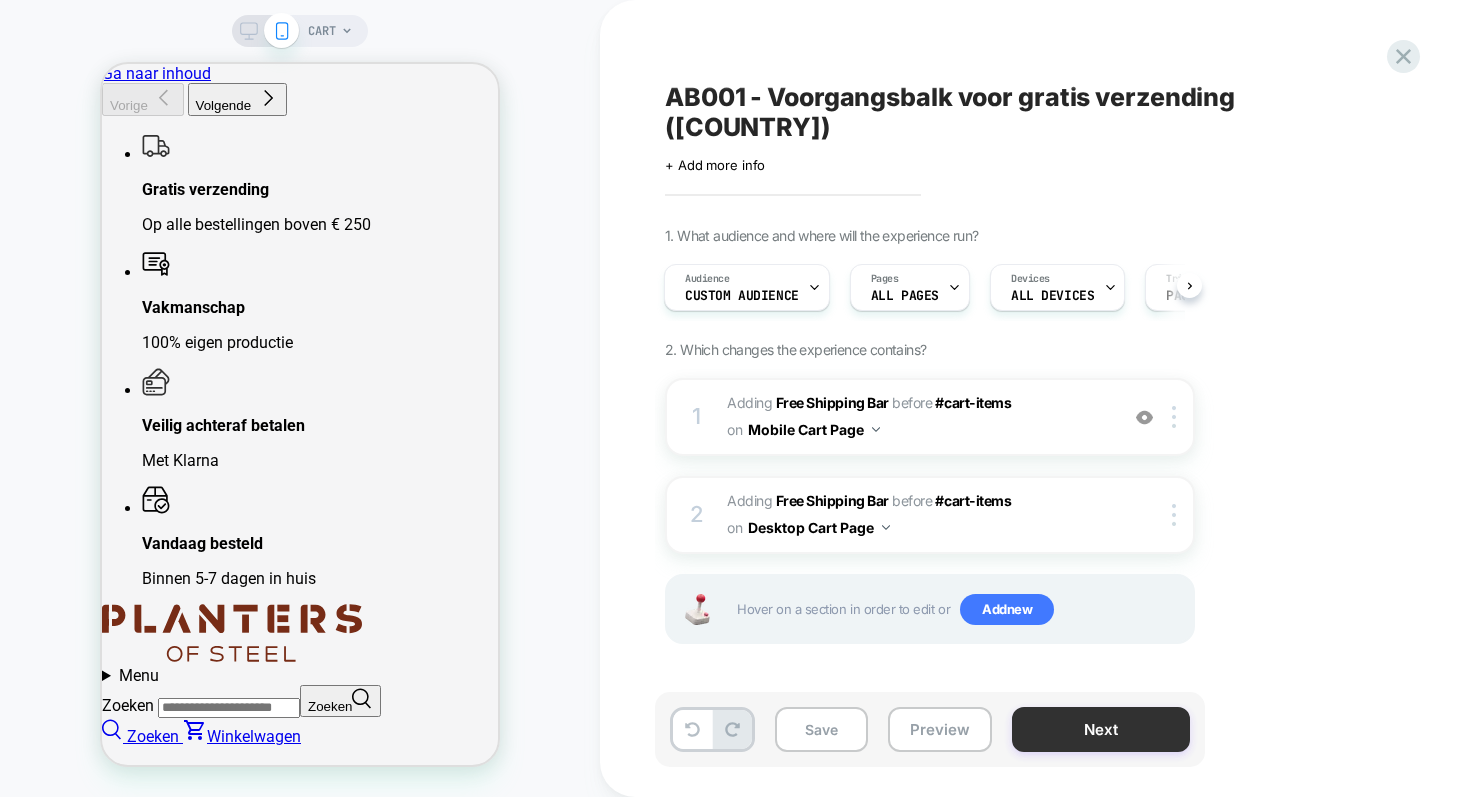 click on "Next" at bounding box center [1101, 729] 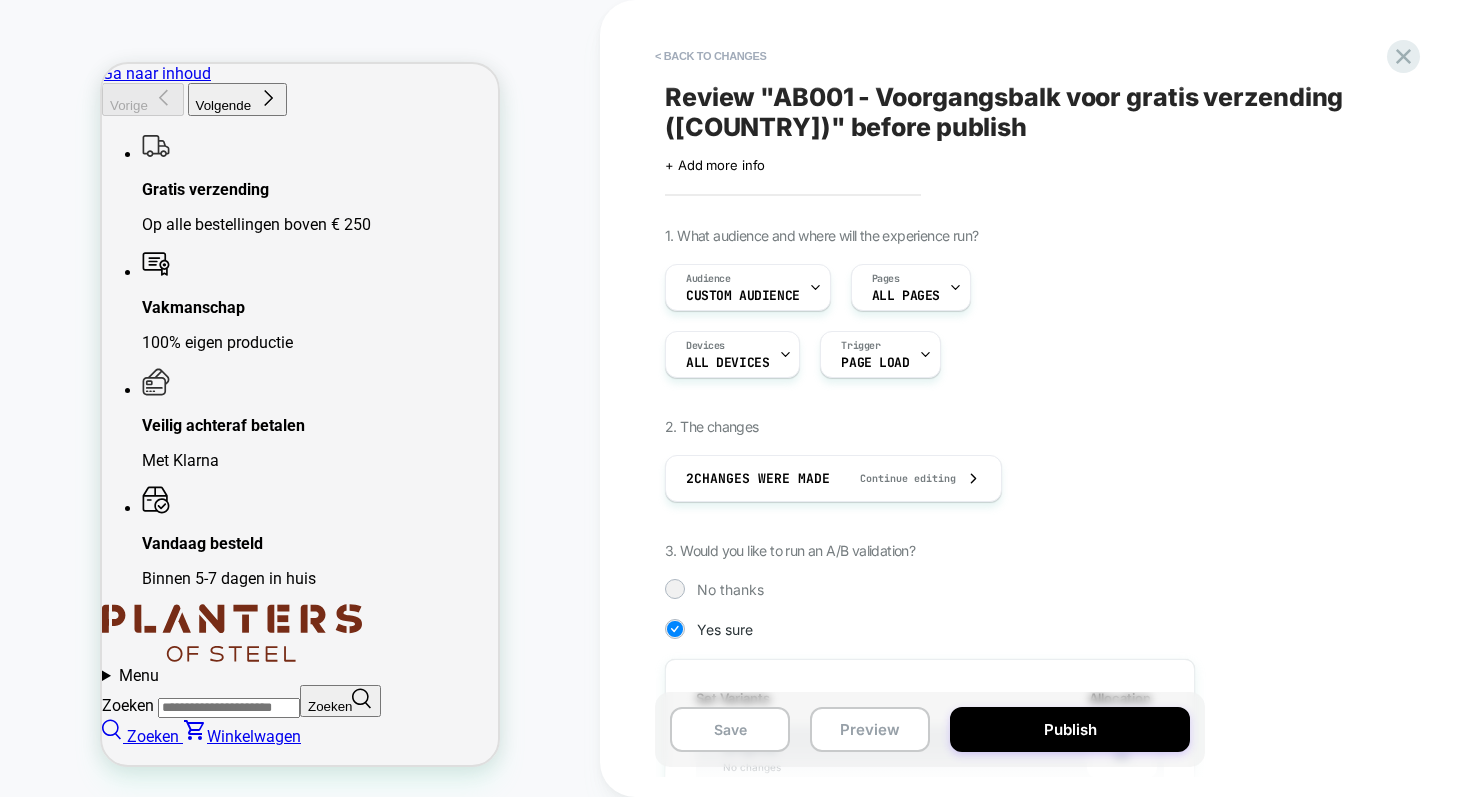 scroll, scrollTop: 0, scrollLeft: 2, axis: horizontal 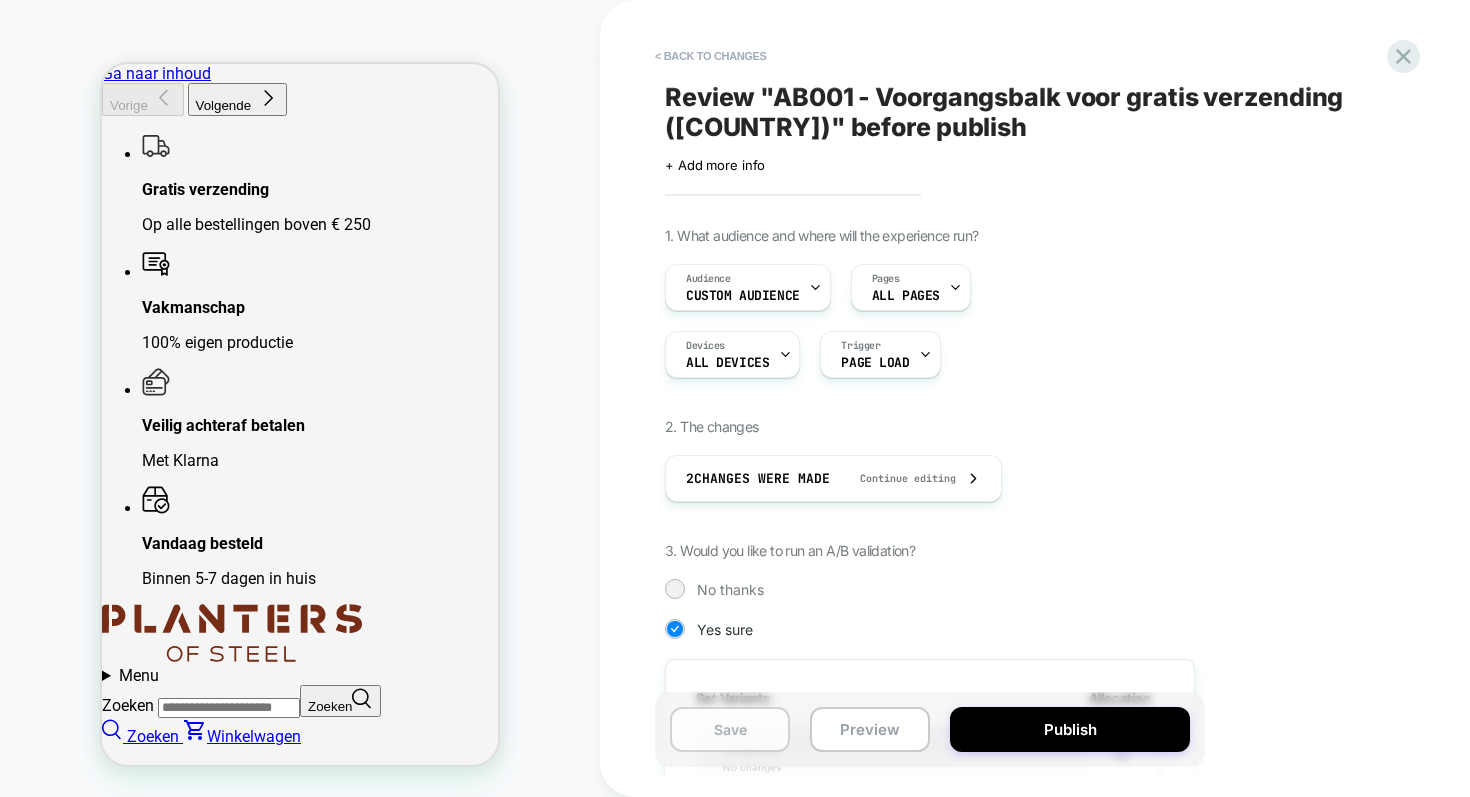 click on "Save" at bounding box center (730, 729) 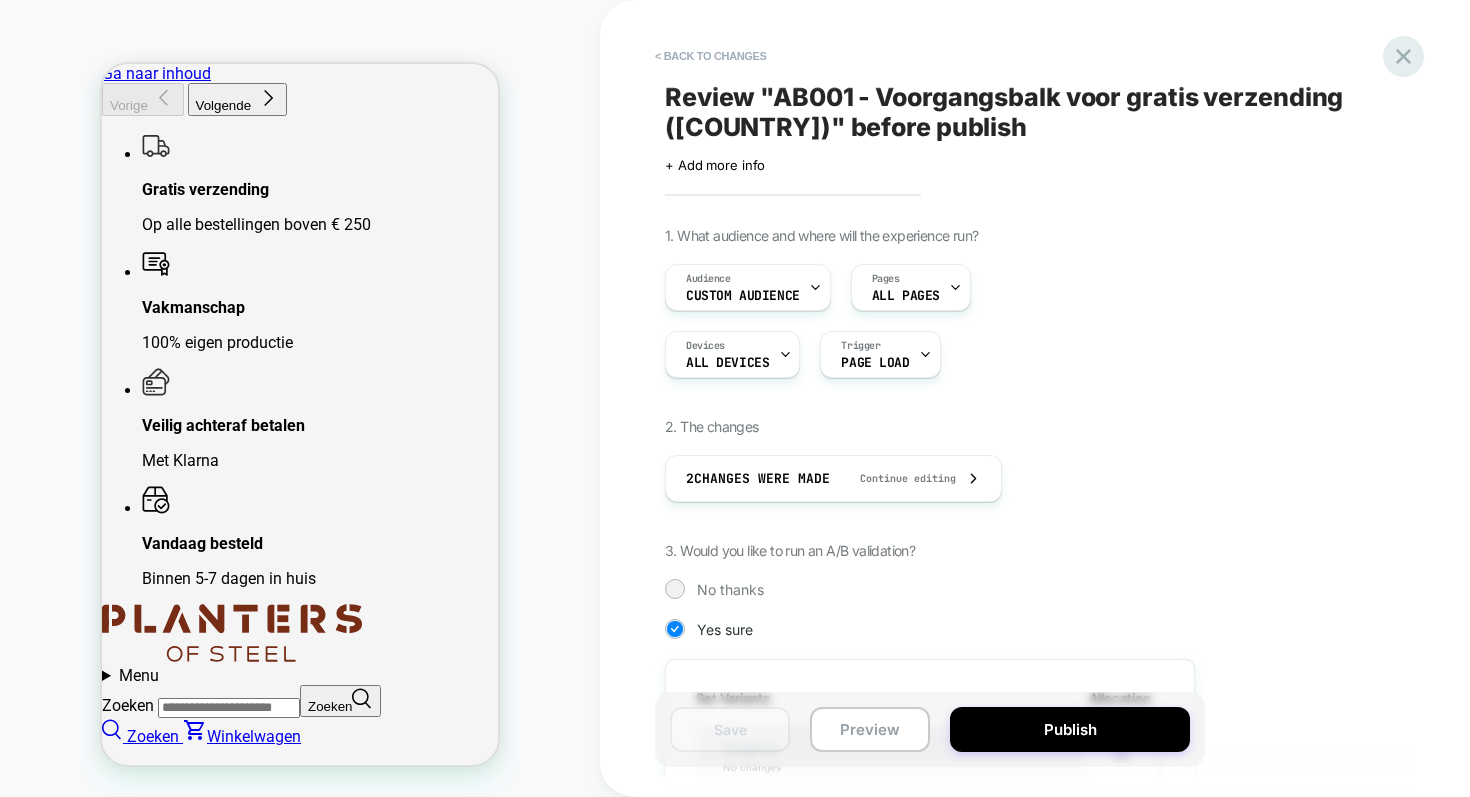 click 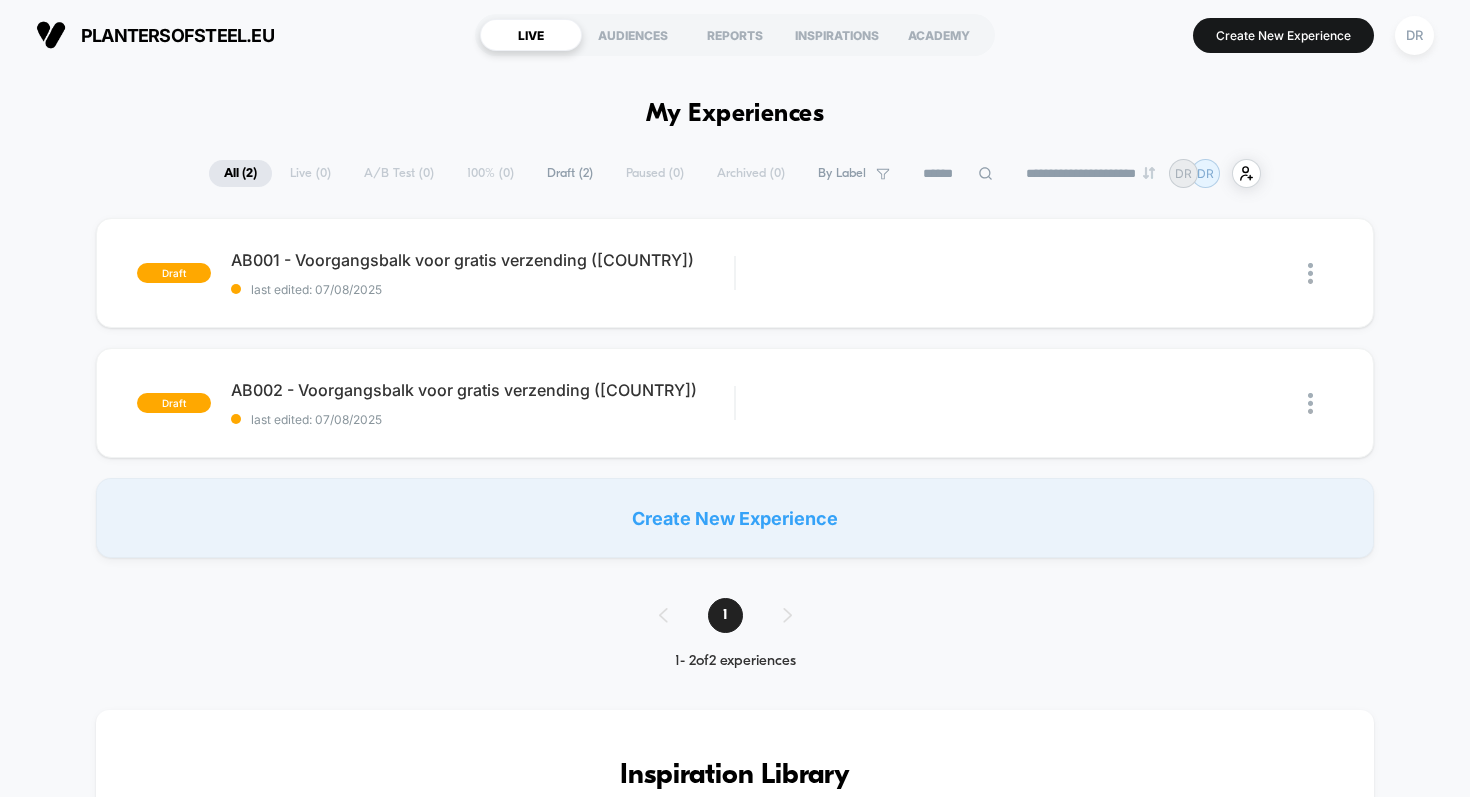 scroll, scrollTop: 0, scrollLeft: 0, axis: both 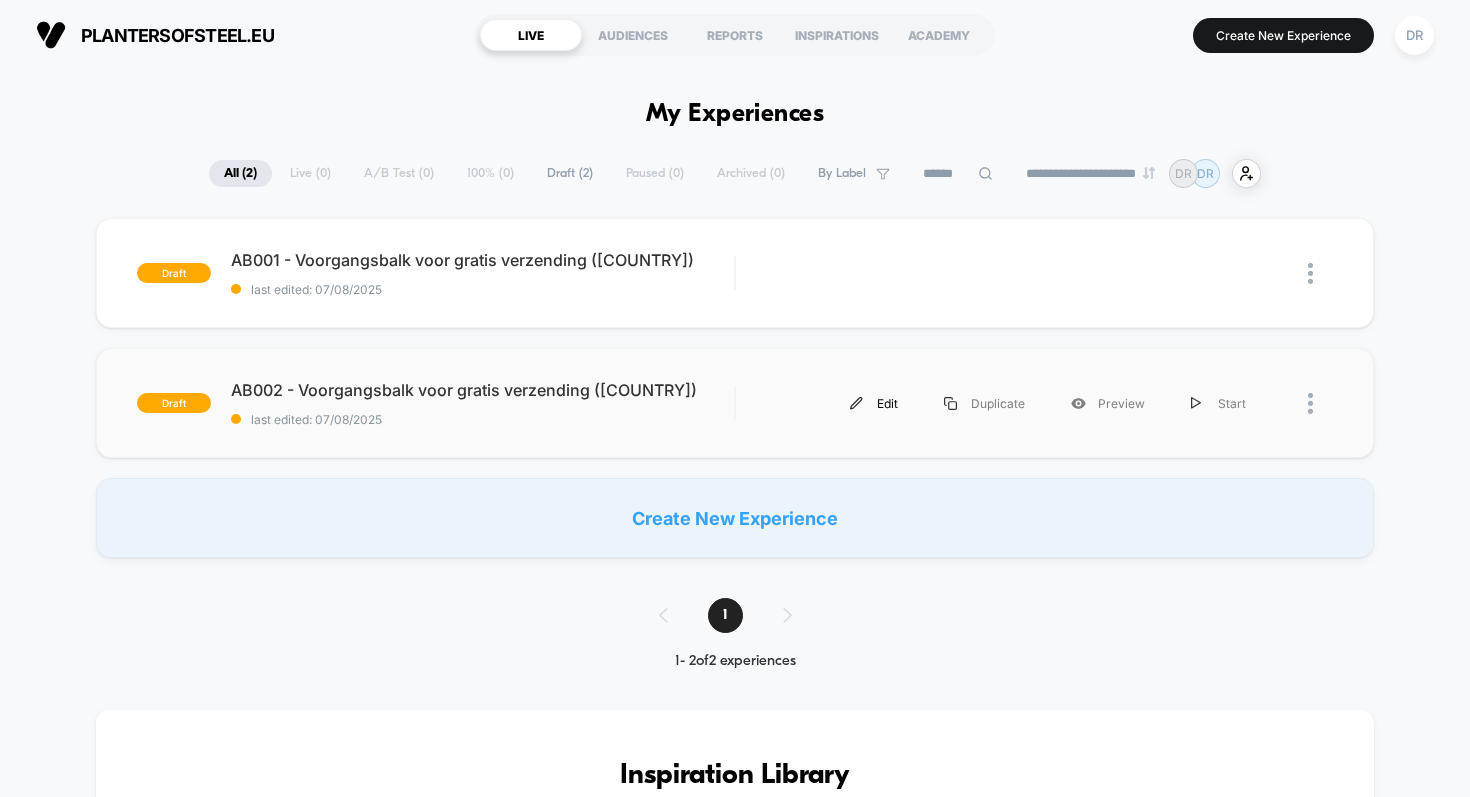 click on "Edit" at bounding box center (874, 403) 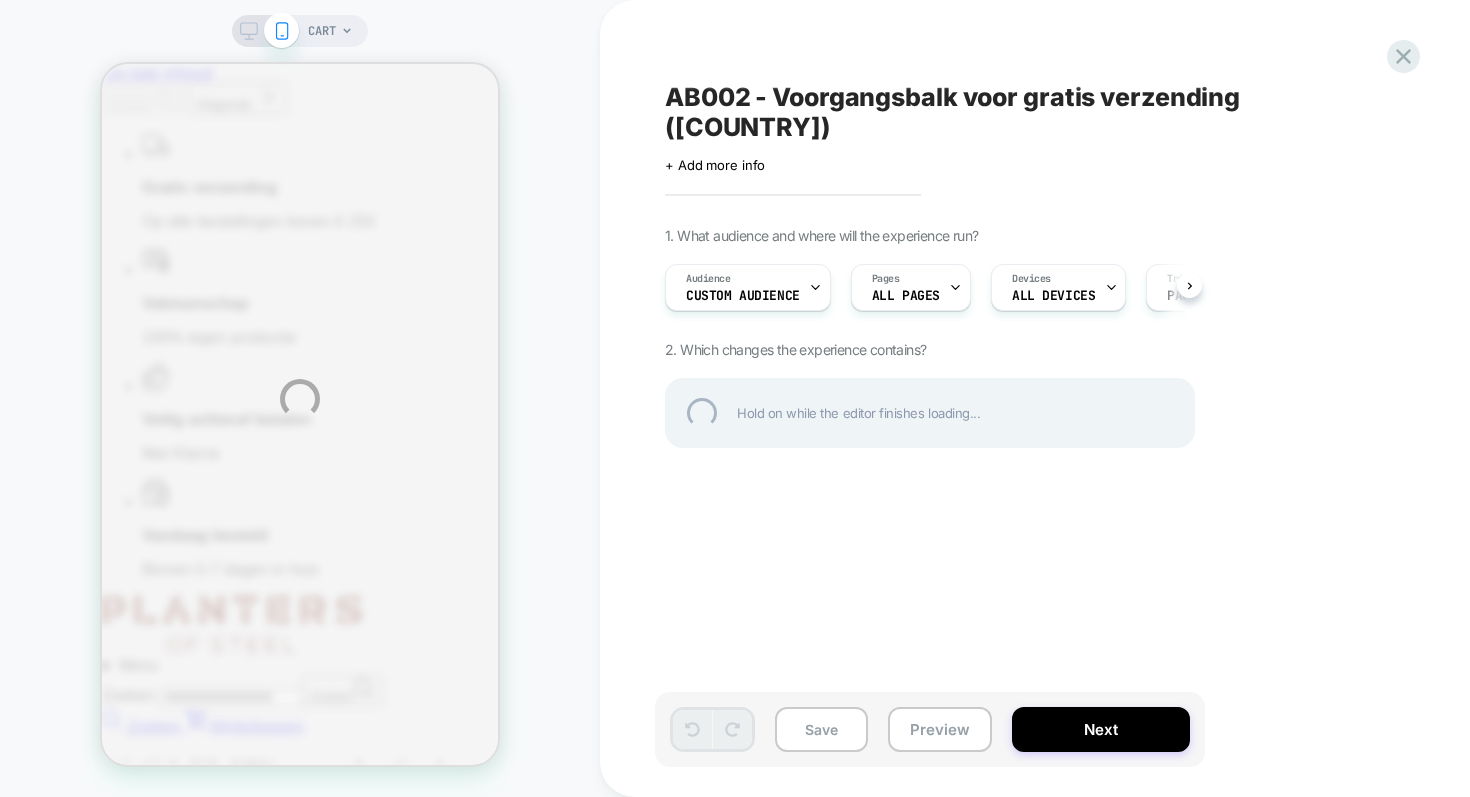 scroll, scrollTop: 0, scrollLeft: 0, axis: both 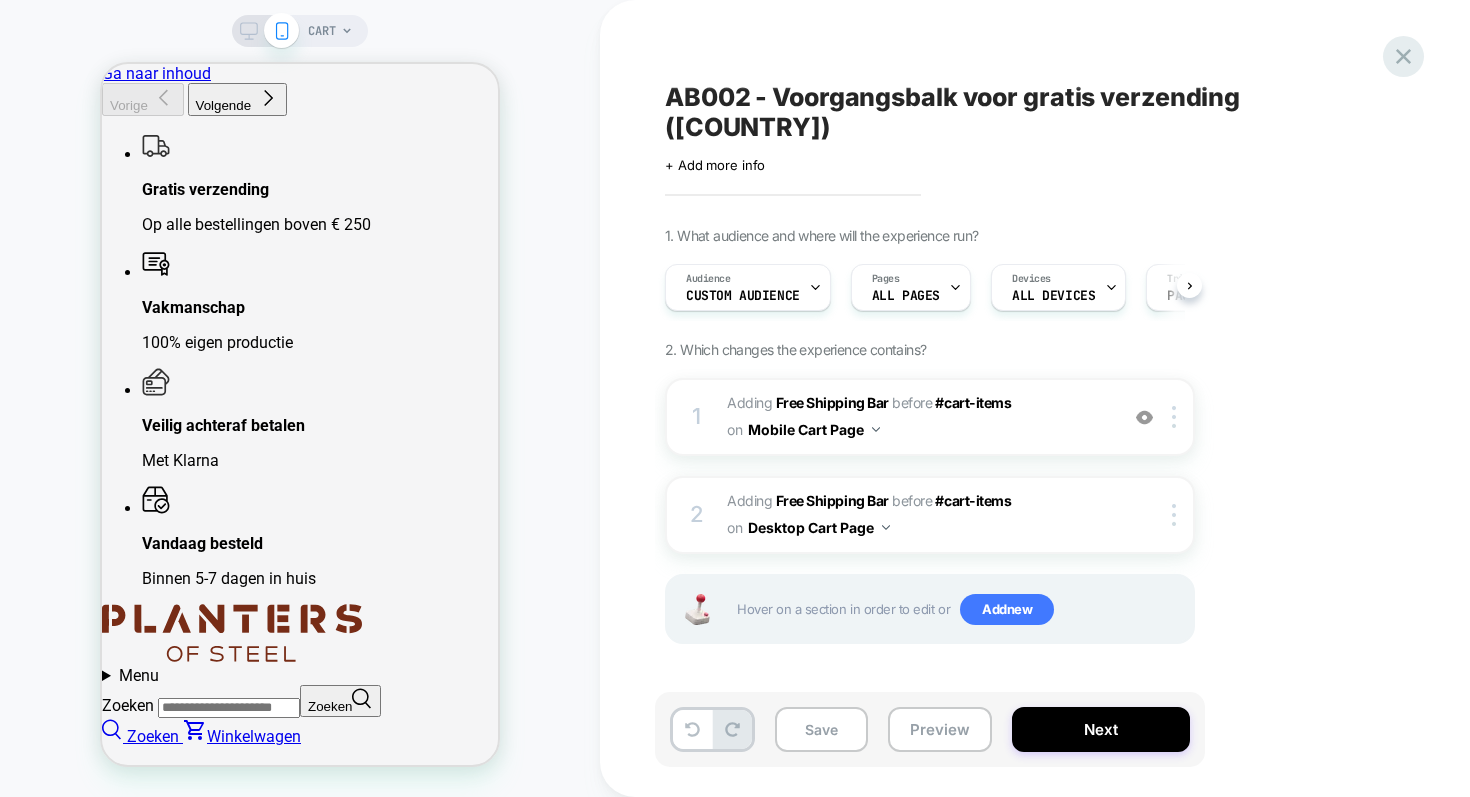 click 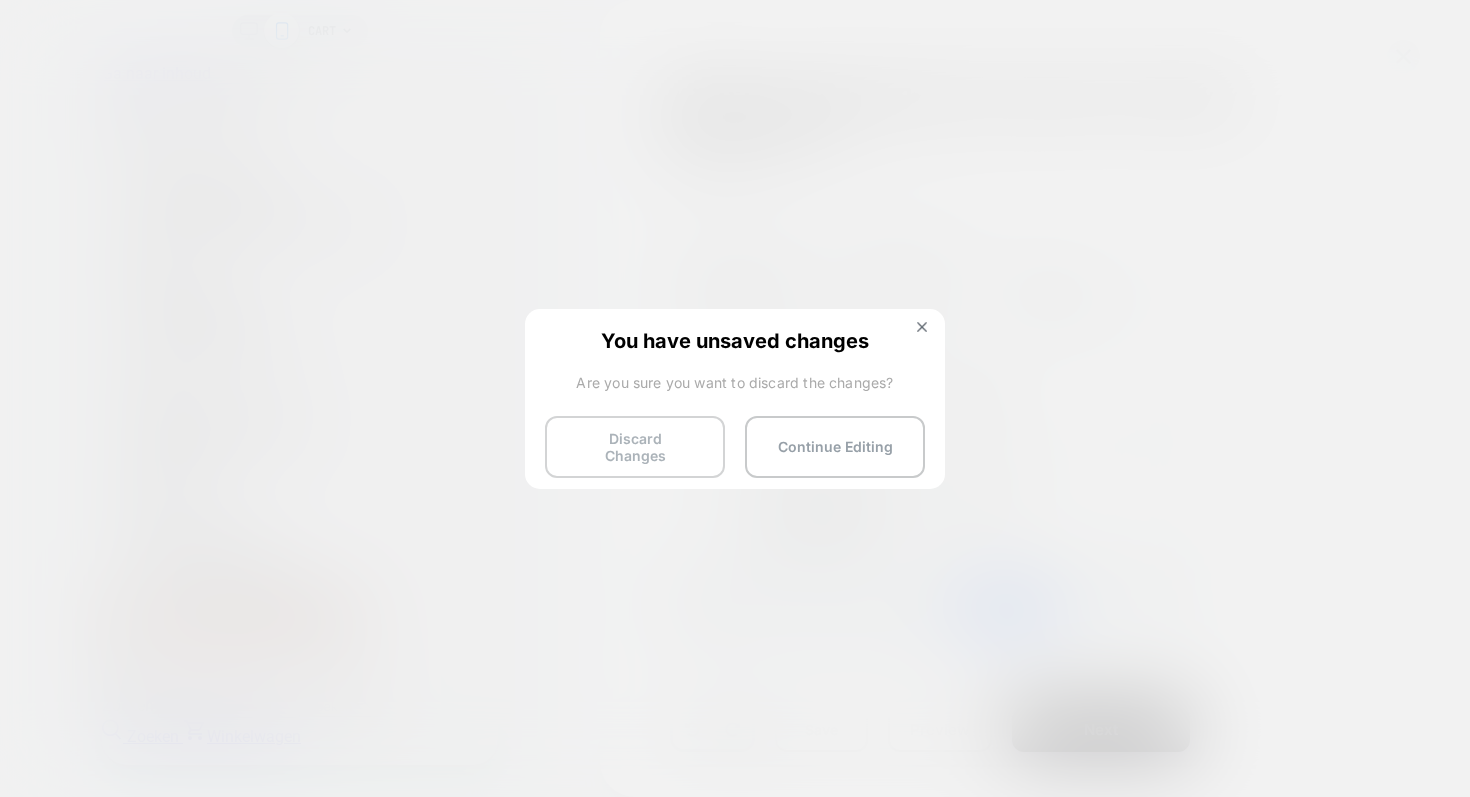 click on "Discard Changes" at bounding box center [635, 447] 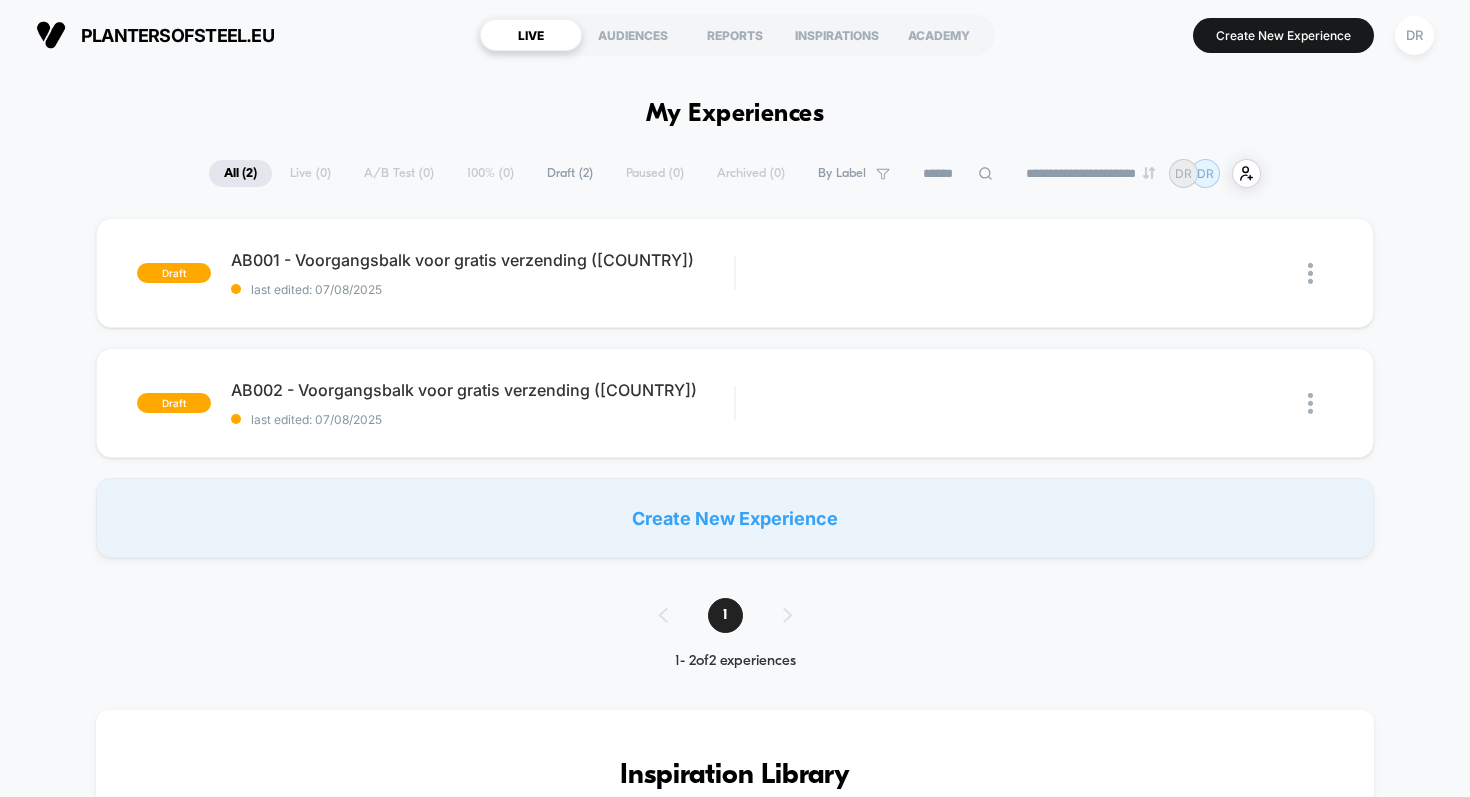 scroll, scrollTop: 0, scrollLeft: 0, axis: both 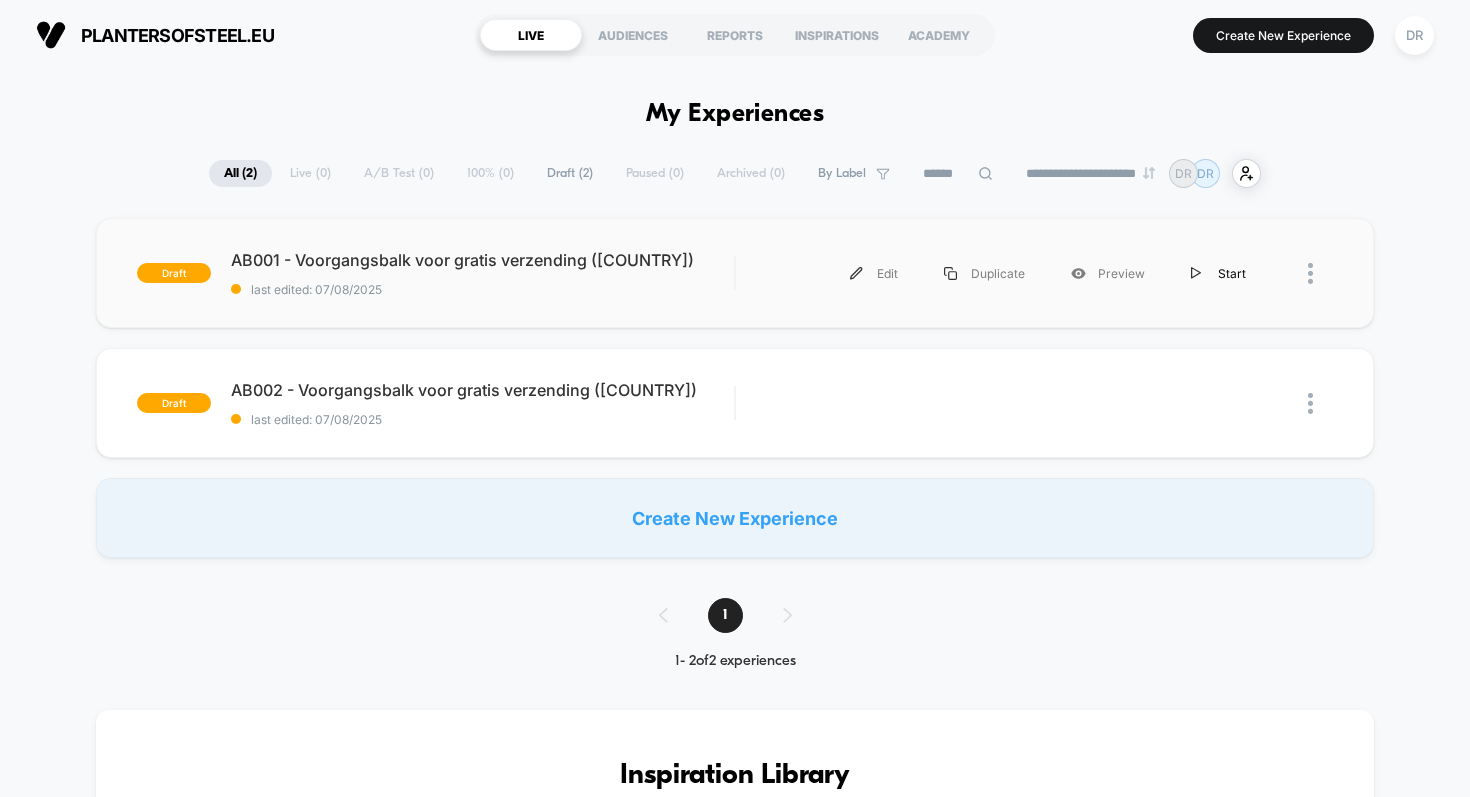 click at bounding box center (1196, 273) 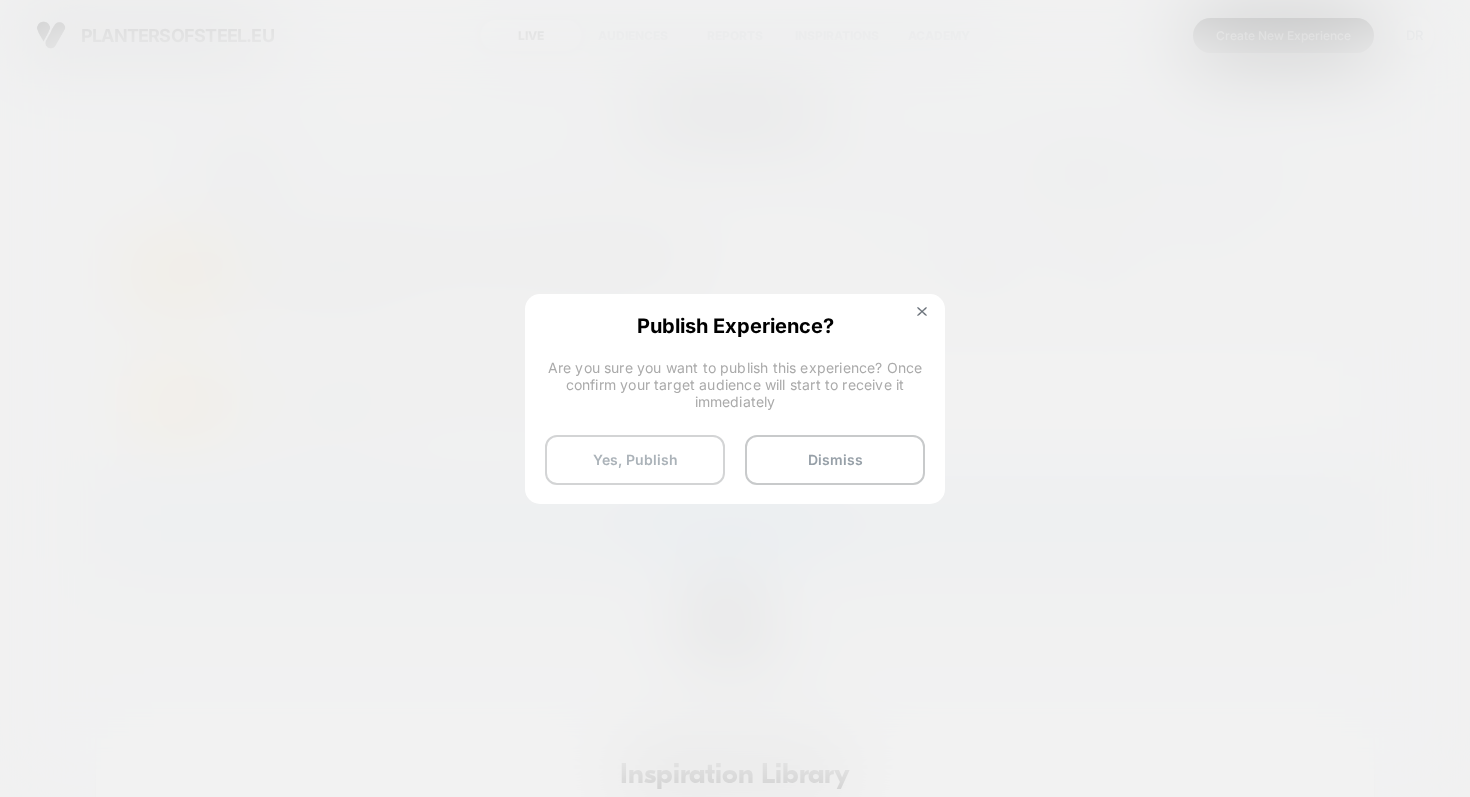 click on "Yes, Publish" at bounding box center (635, 460) 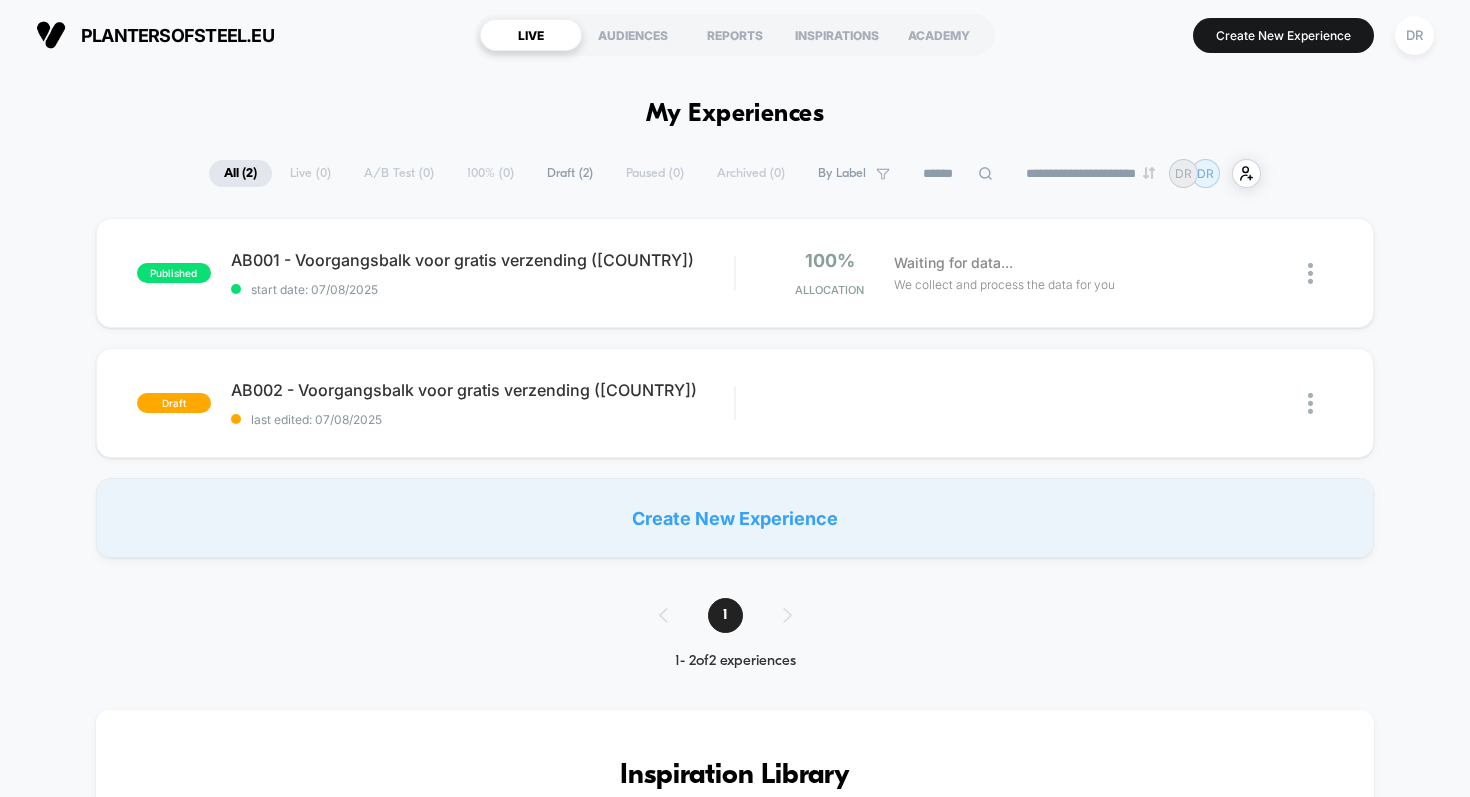scroll, scrollTop: 0, scrollLeft: 0, axis: both 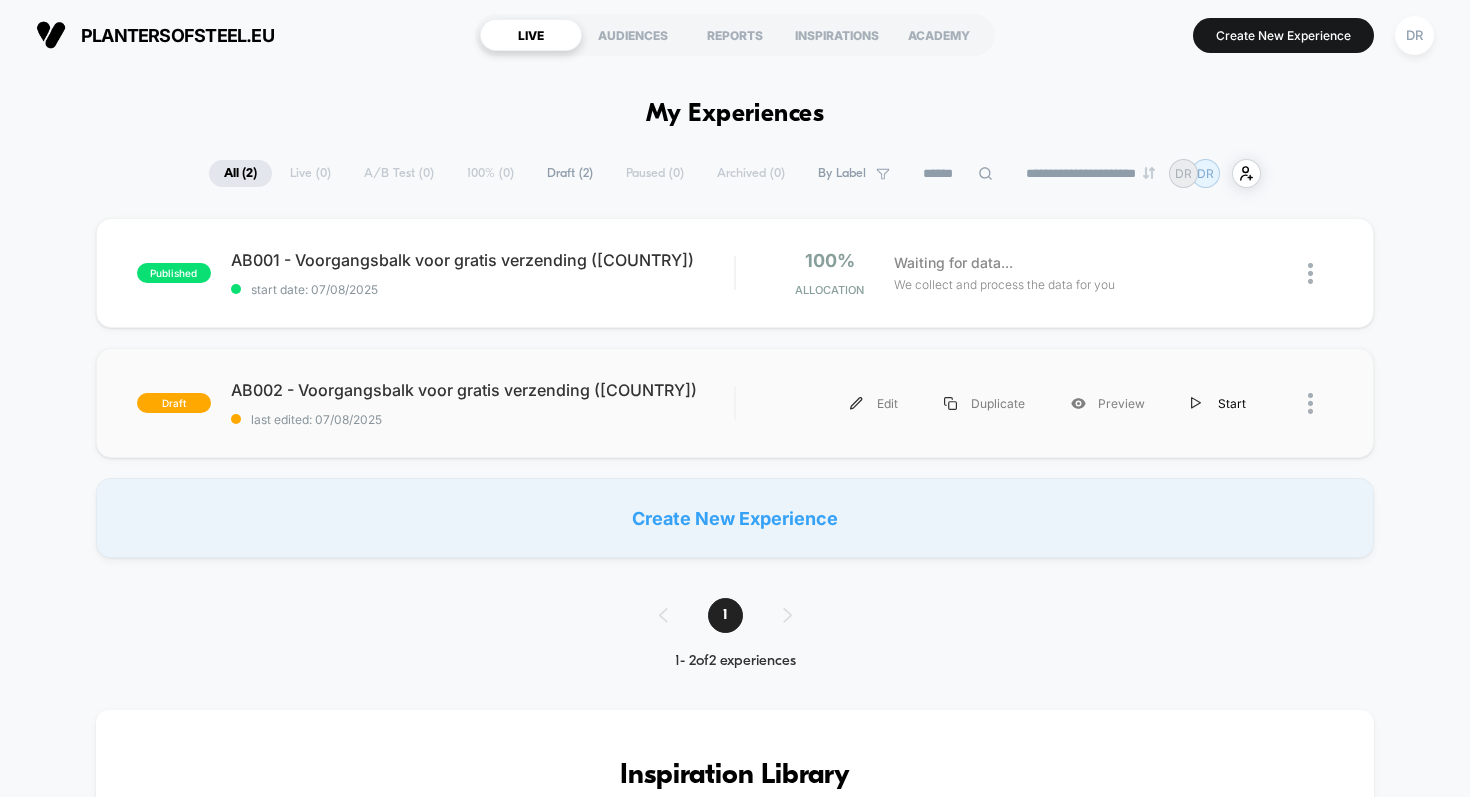 click on "Start" at bounding box center (1218, 403) 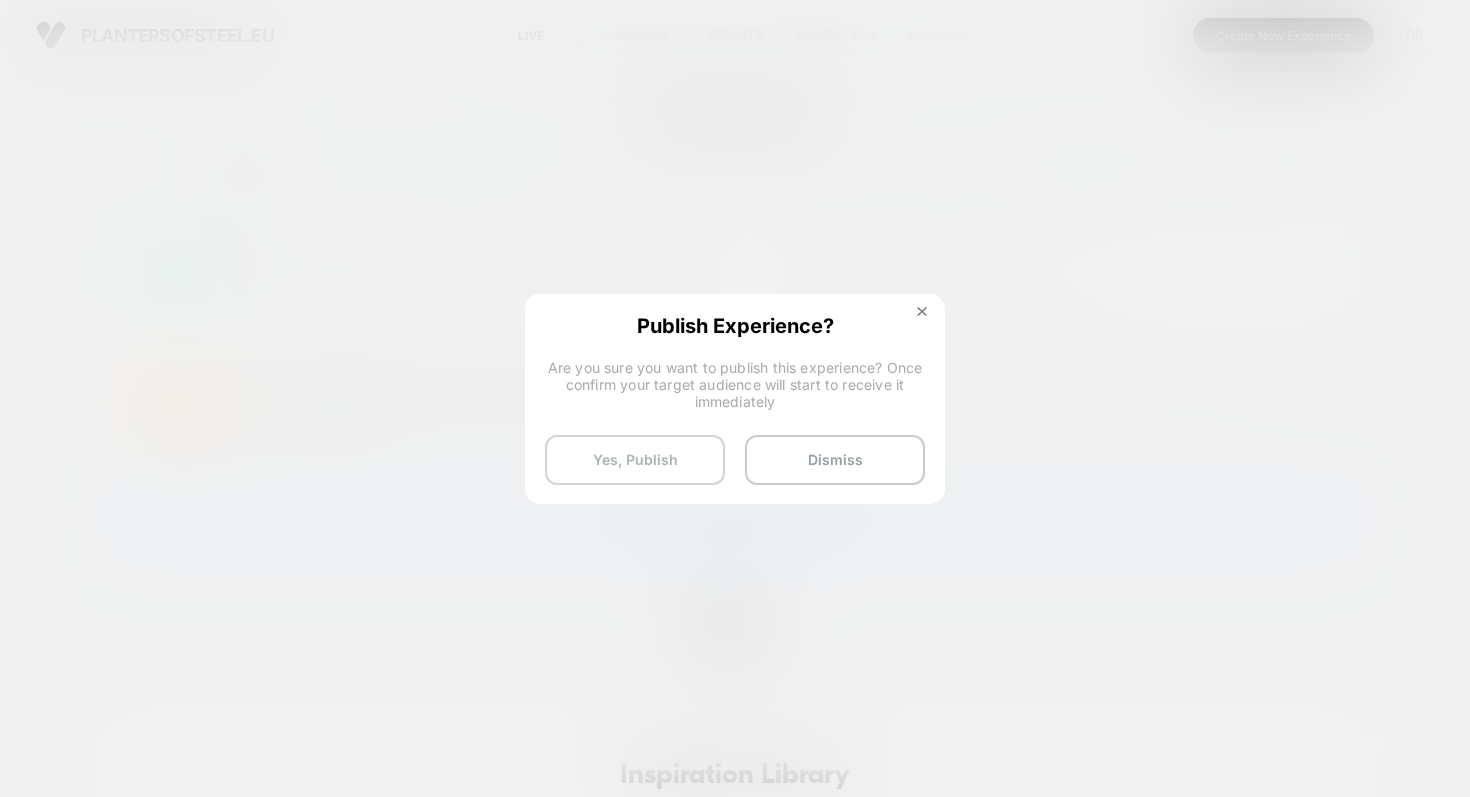 click on "Yes, Publish" at bounding box center (635, 460) 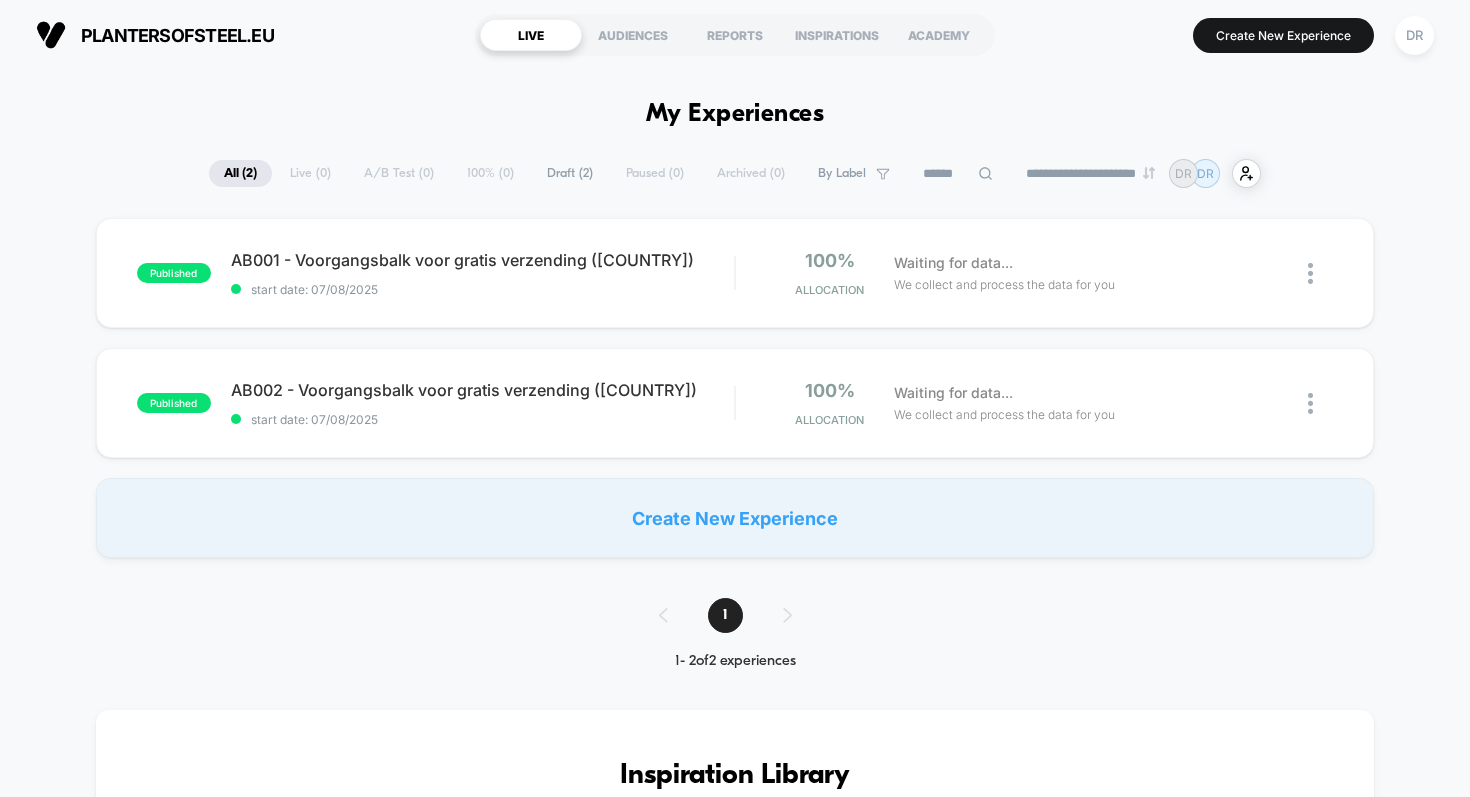 scroll, scrollTop: 0, scrollLeft: 0, axis: both 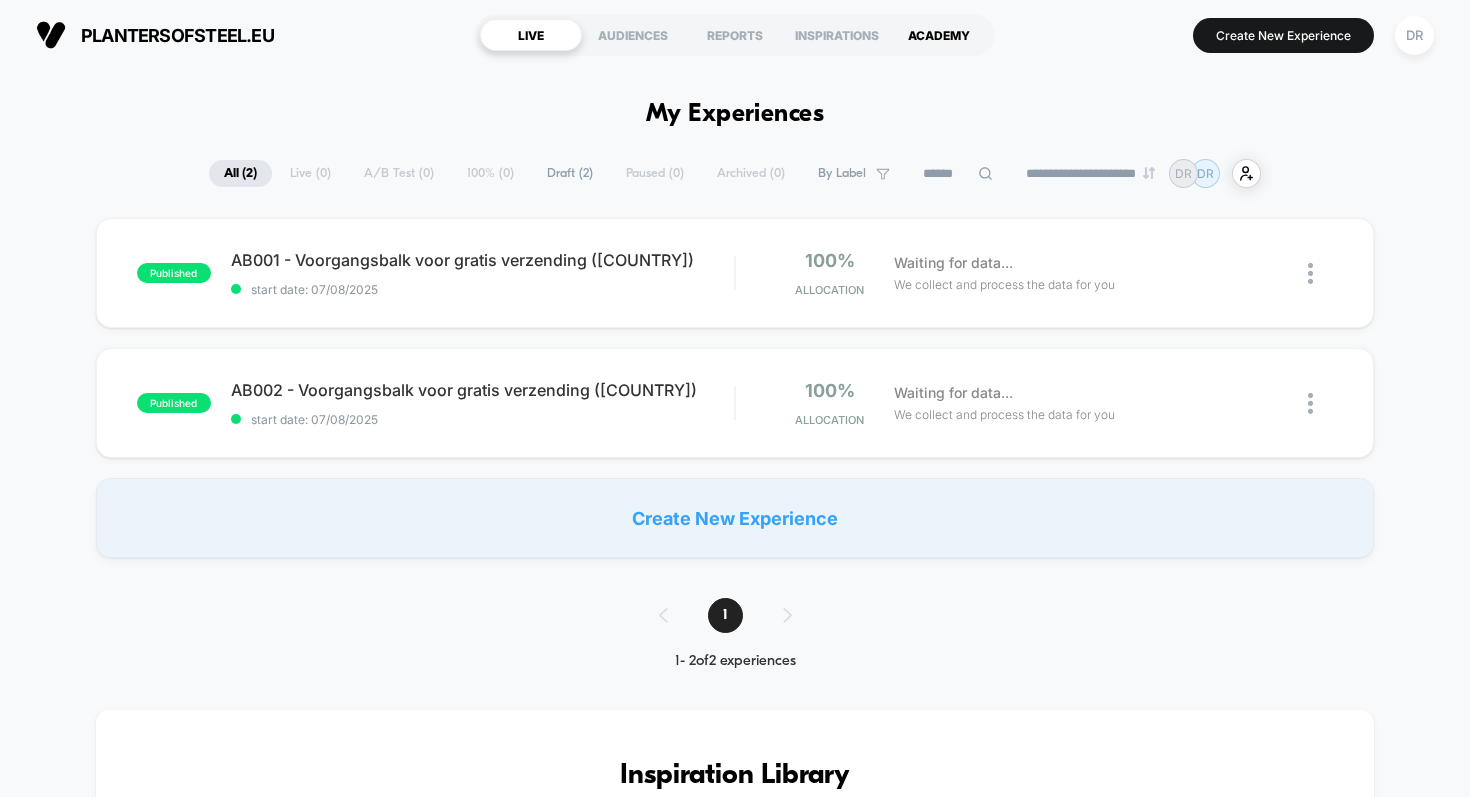 click on "ACADEMY" at bounding box center (939, 35) 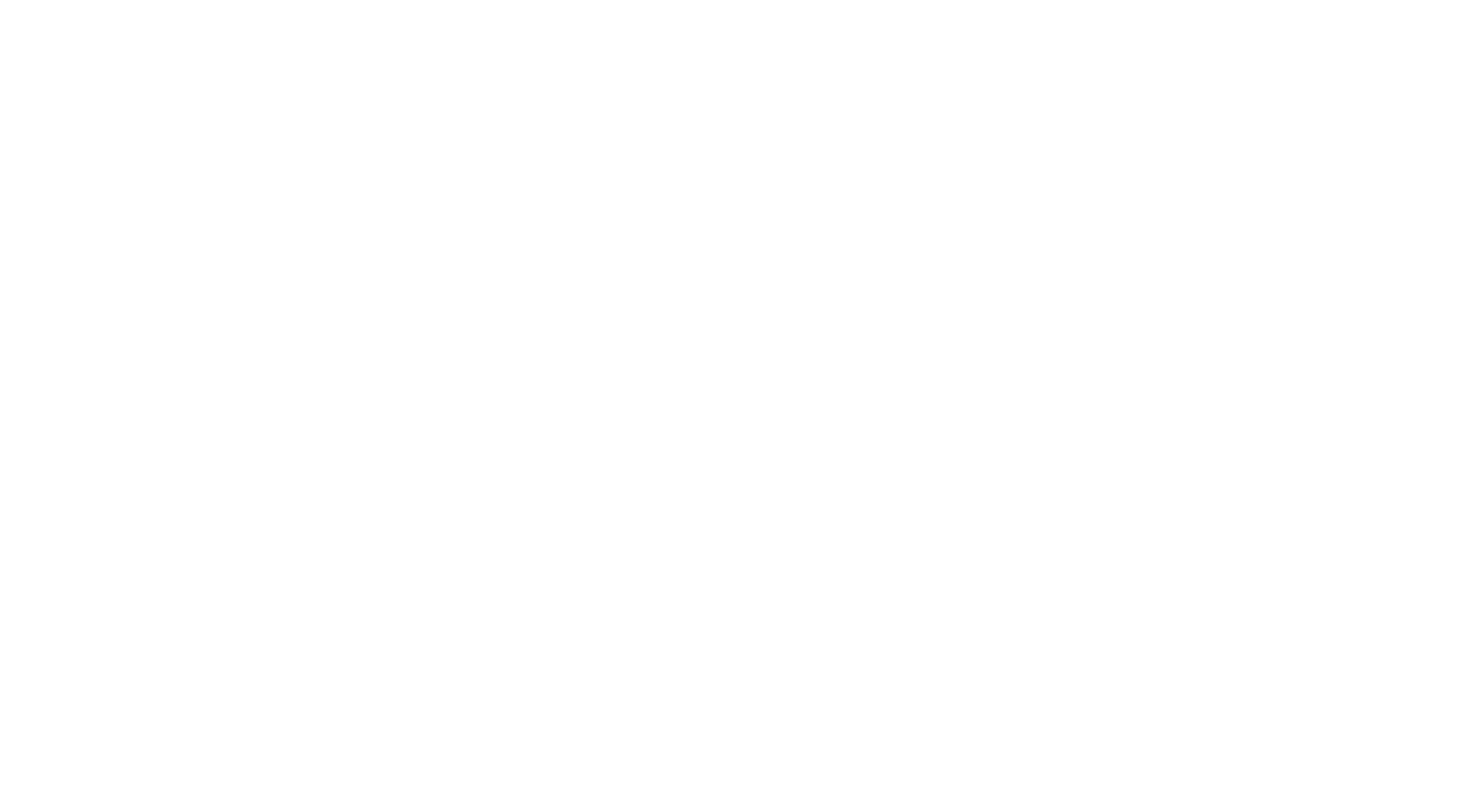 scroll, scrollTop: 0, scrollLeft: 0, axis: both 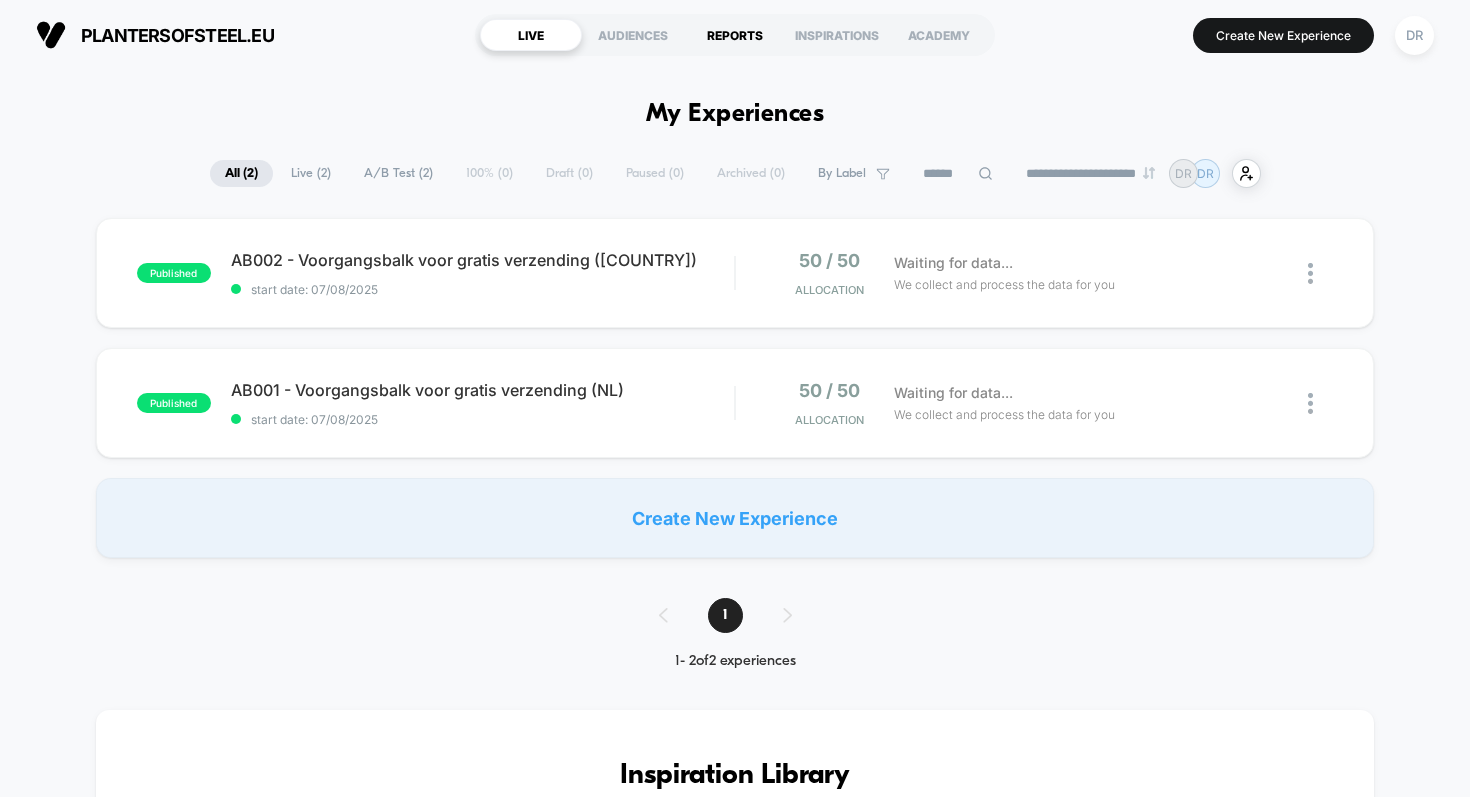 click on "REPORTS" at bounding box center (735, 35) 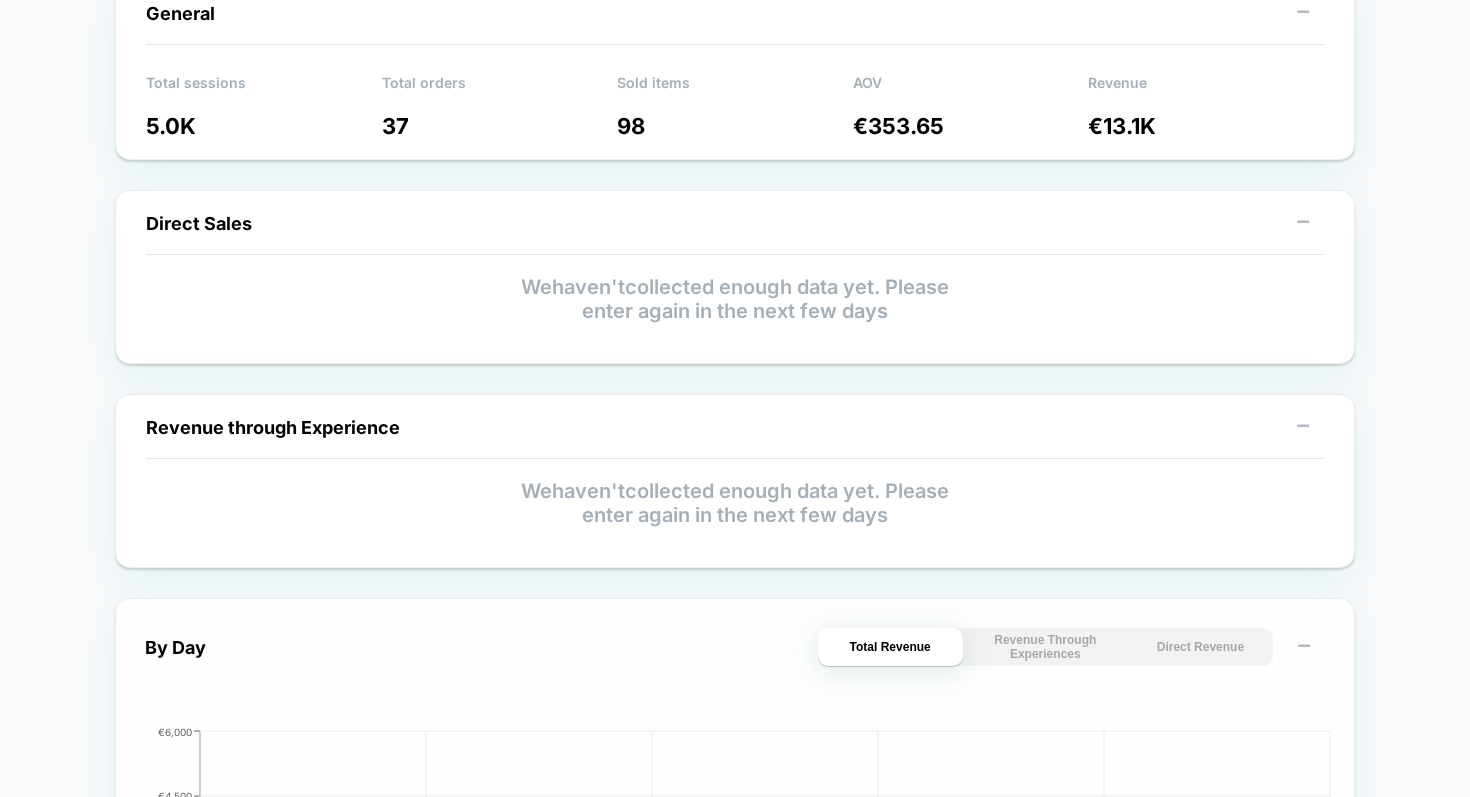 scroll, scrollTop: 0, scrollLeft: 0, axis: both 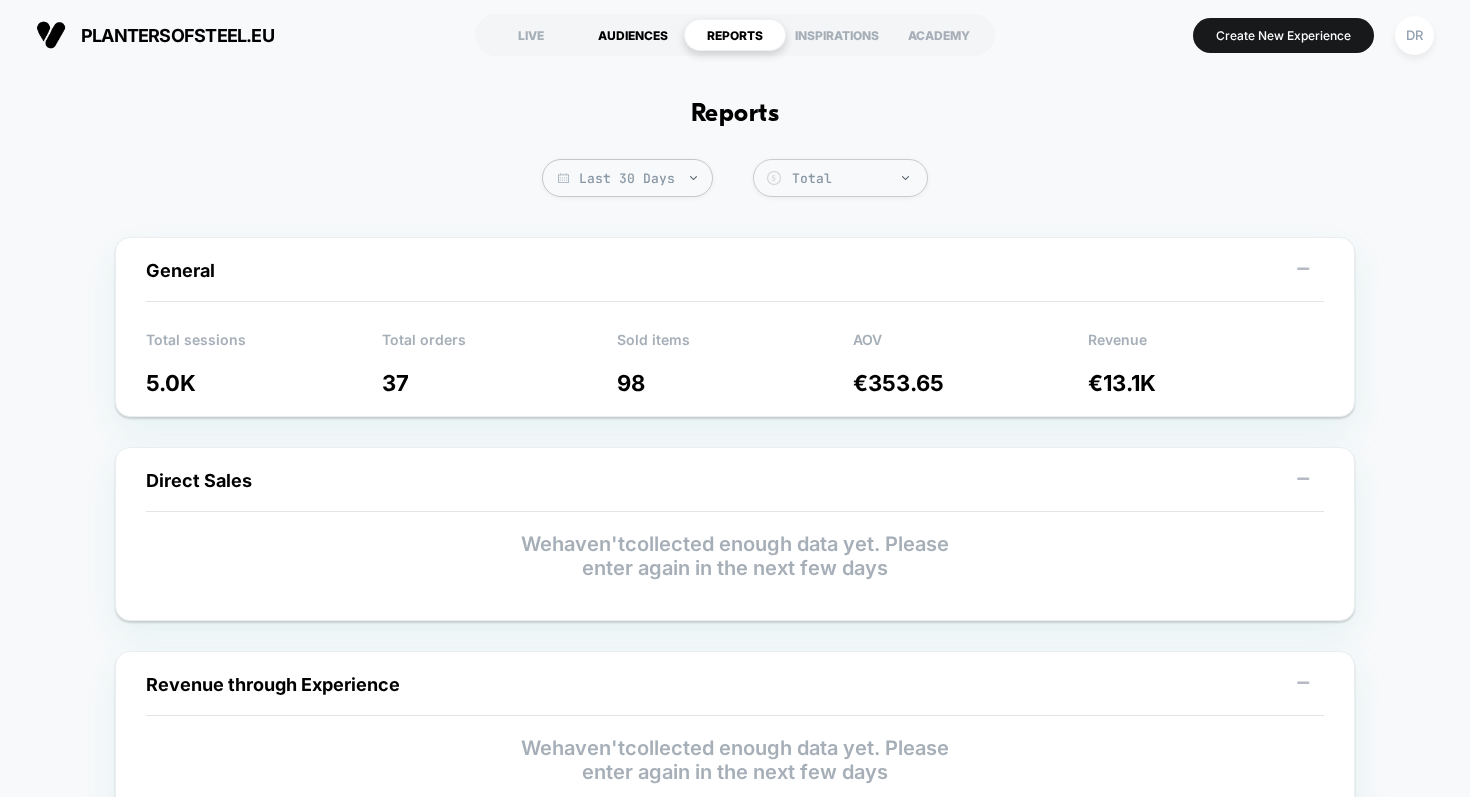 click on "AUDIENCES" at bounding box center [633, 35] 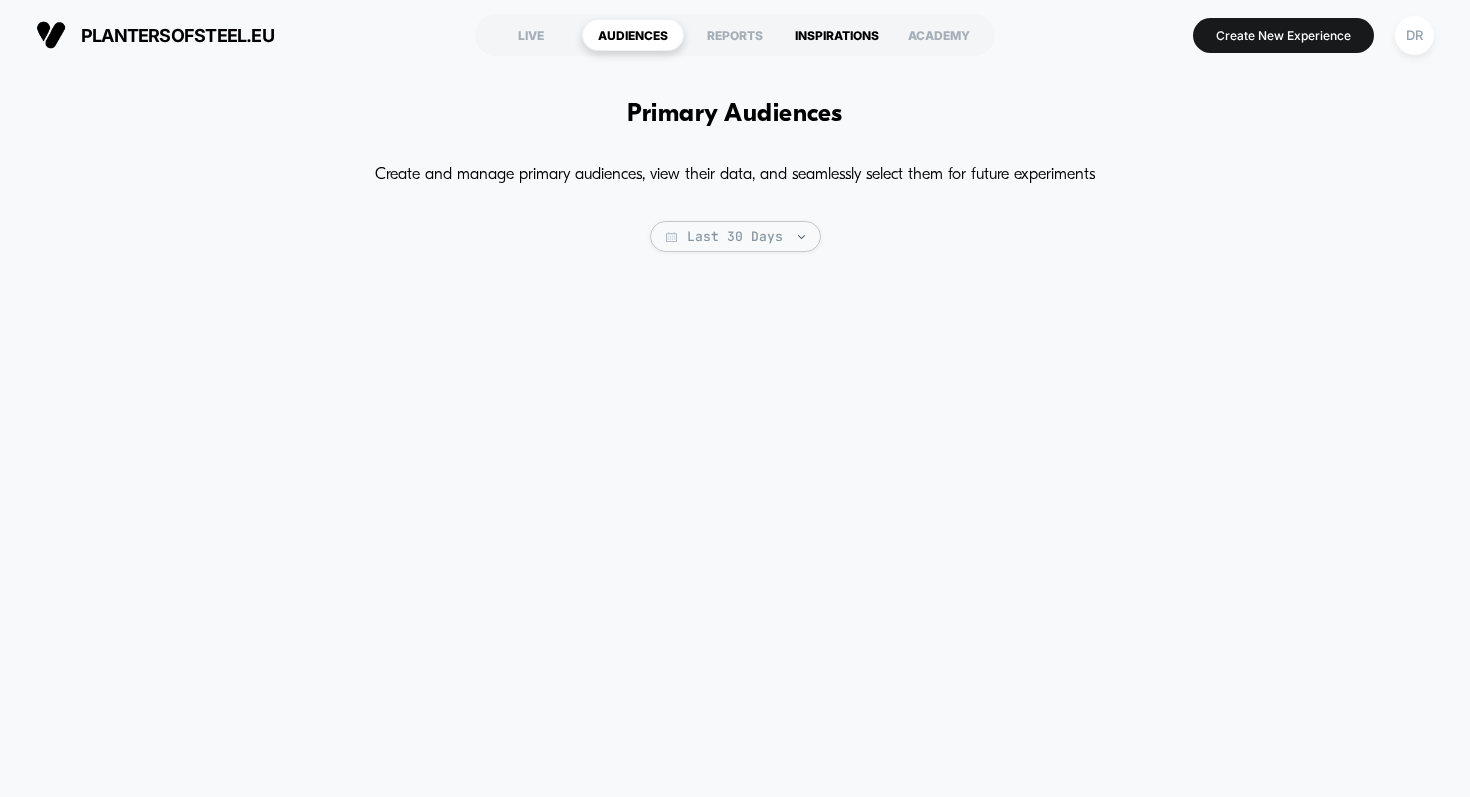click on "INSPIRATIONS" at bounding box center [837, 35] 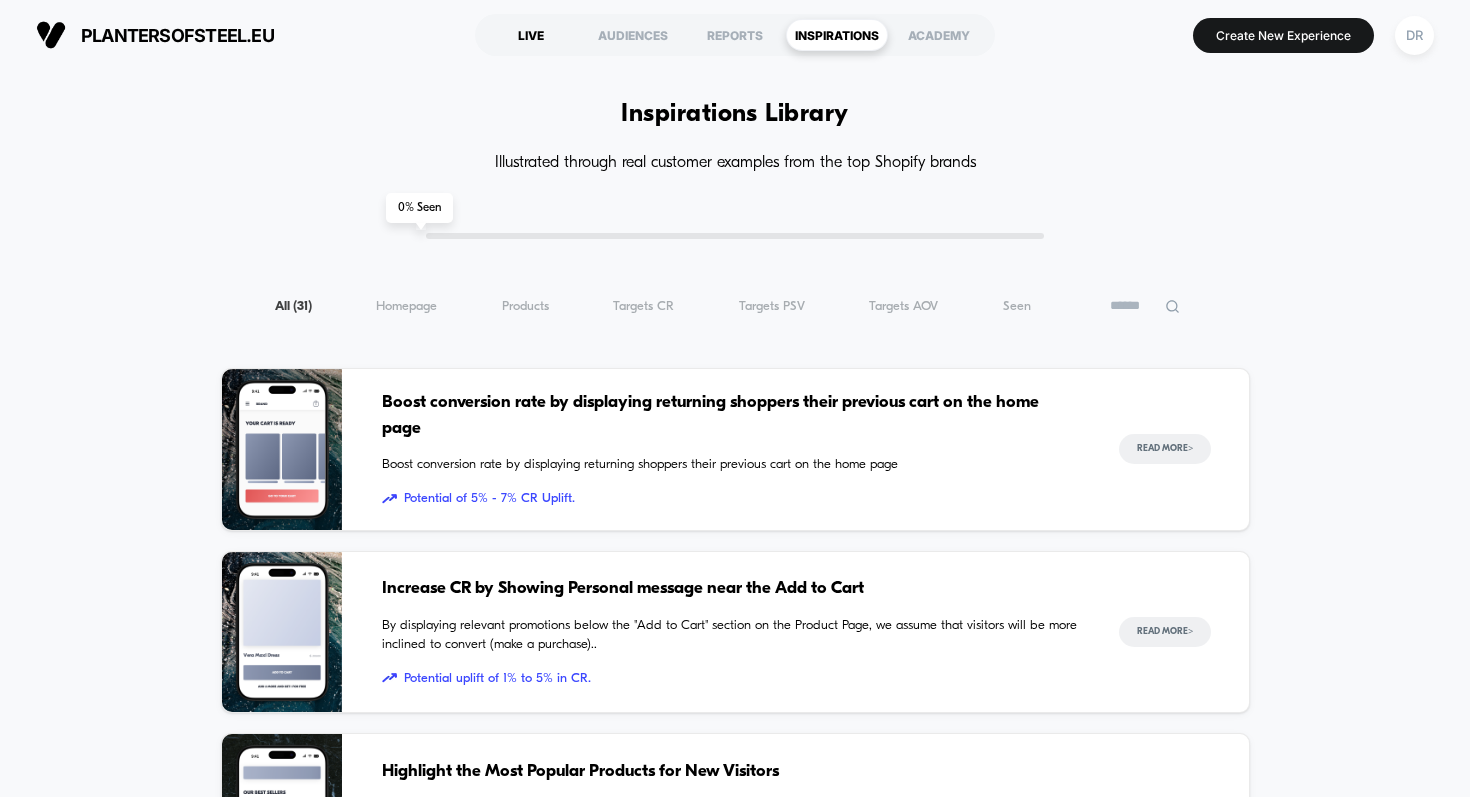 click on "LIVE" at bounding box center [531, 35] 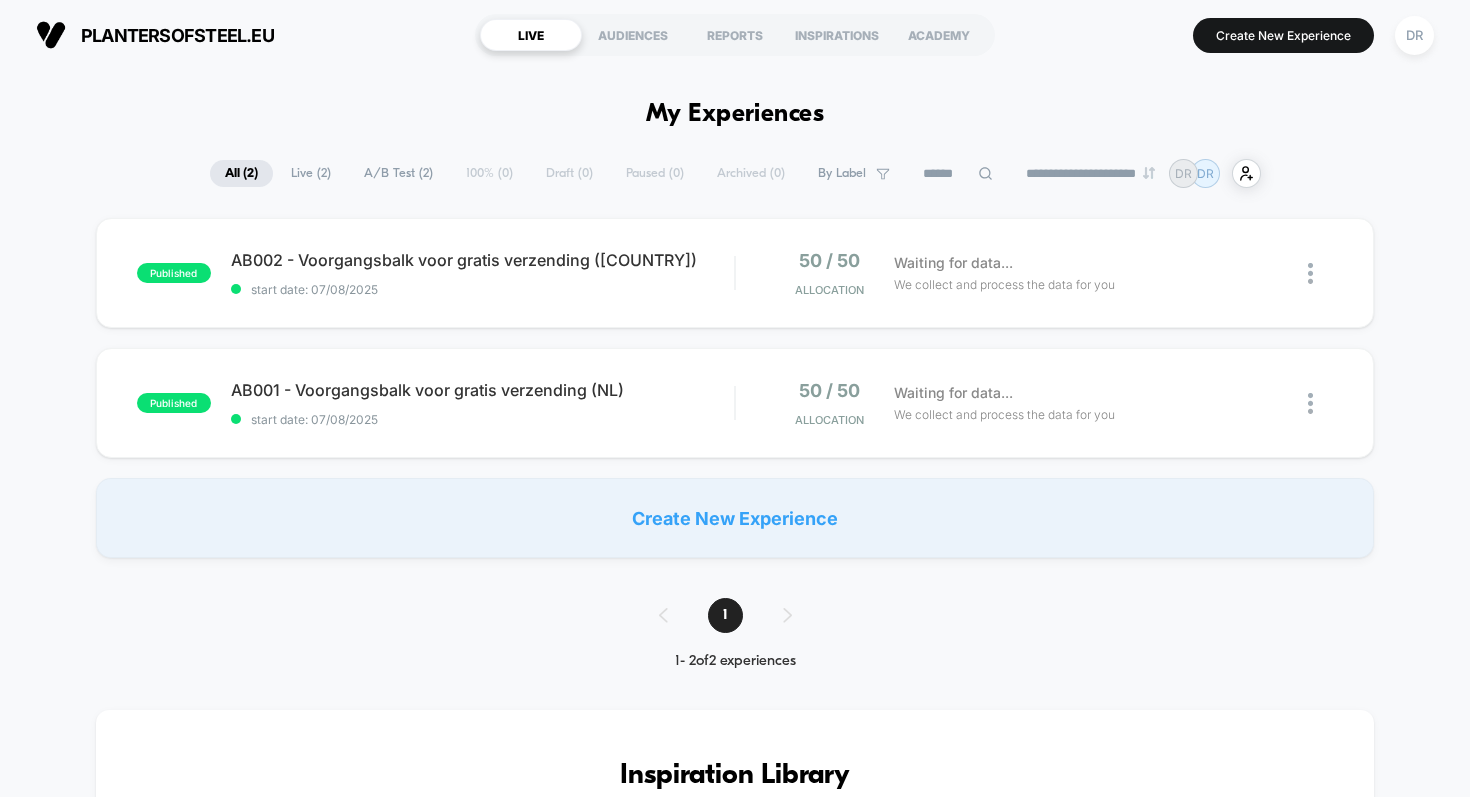scroll, scrollTop: 0, scrollLeft: 0, axis: both 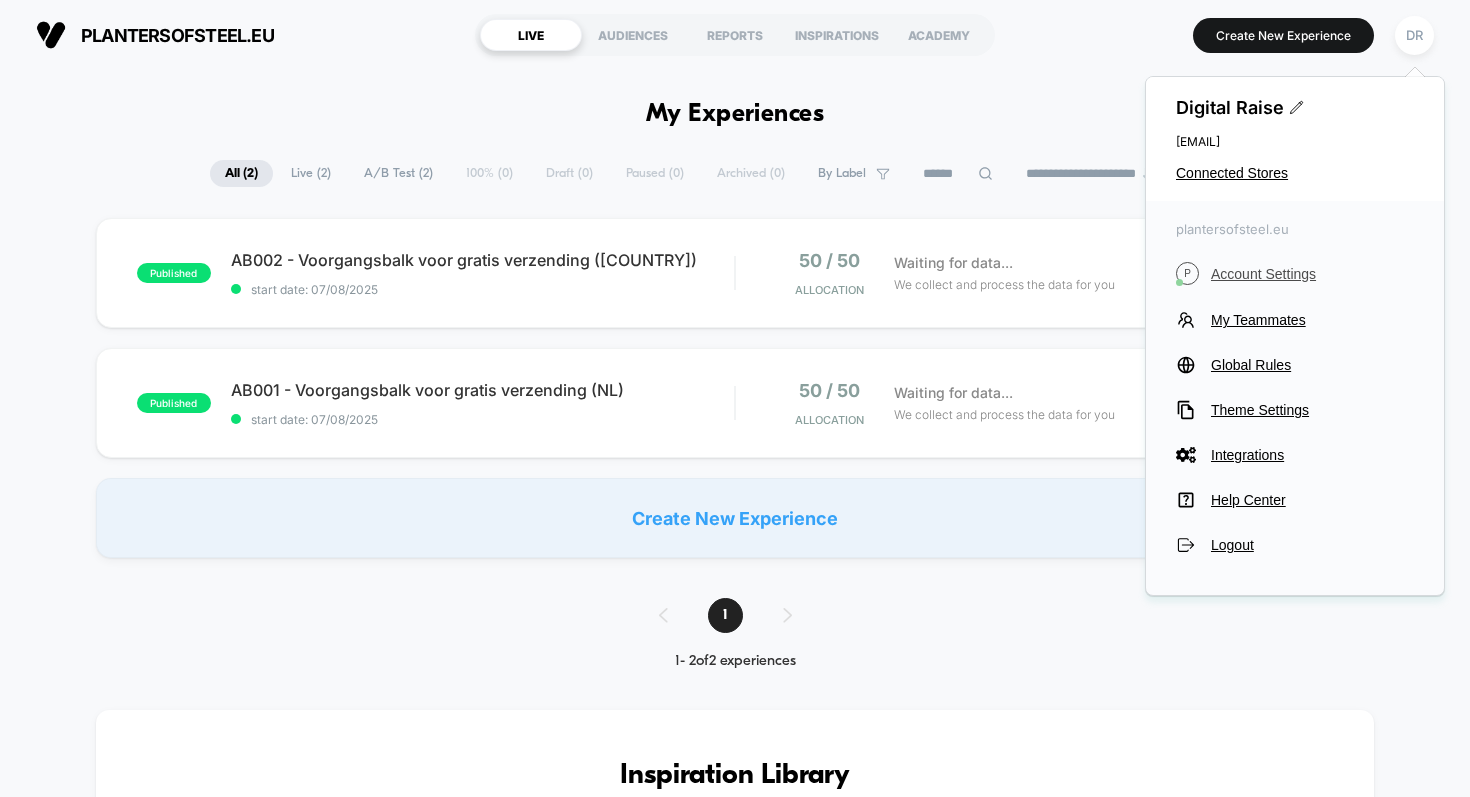 click on "Account Settings" at bounding box center [1312, 274] 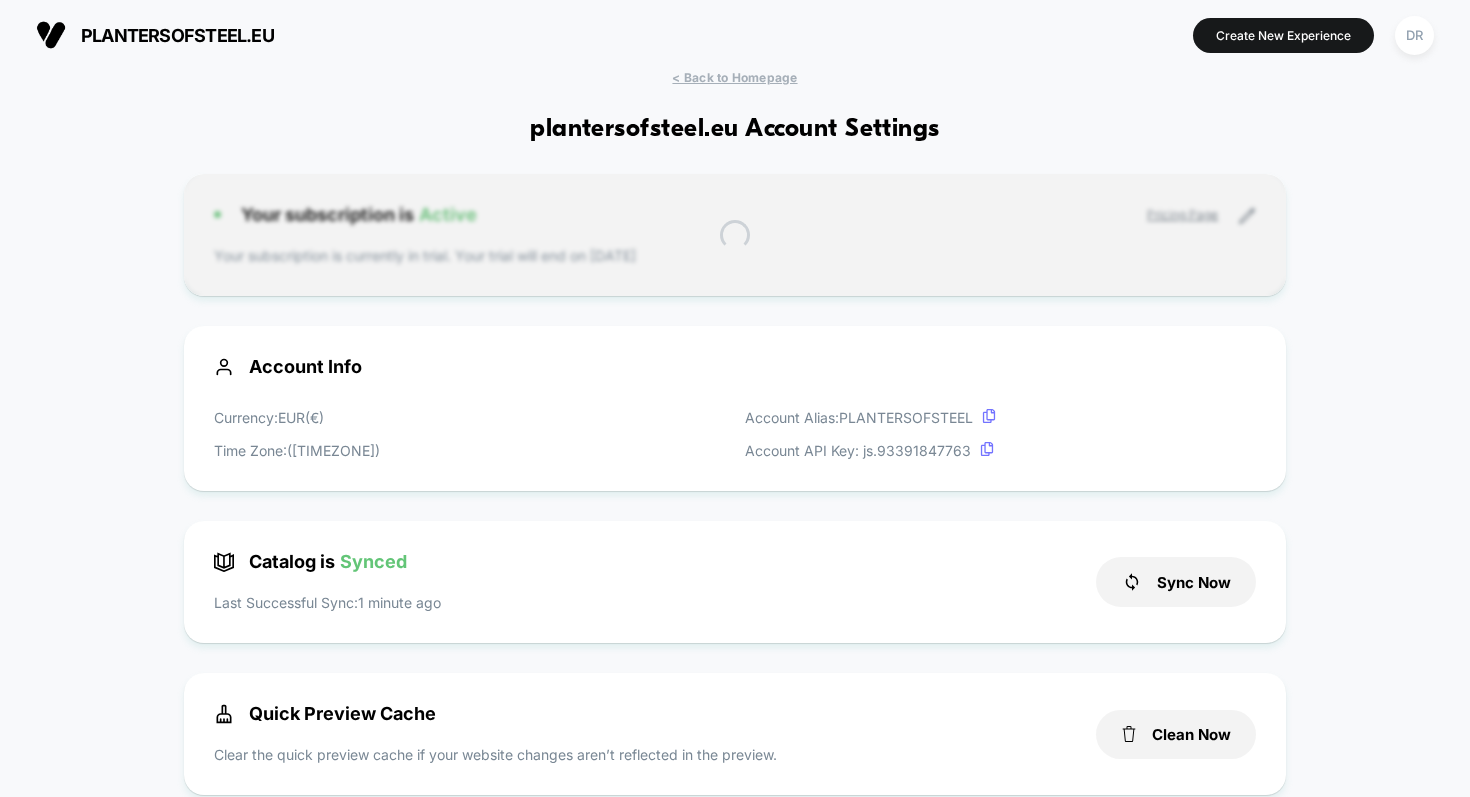 scroll, scrollTop: 270, scrollLeft: 0, axis: vertical 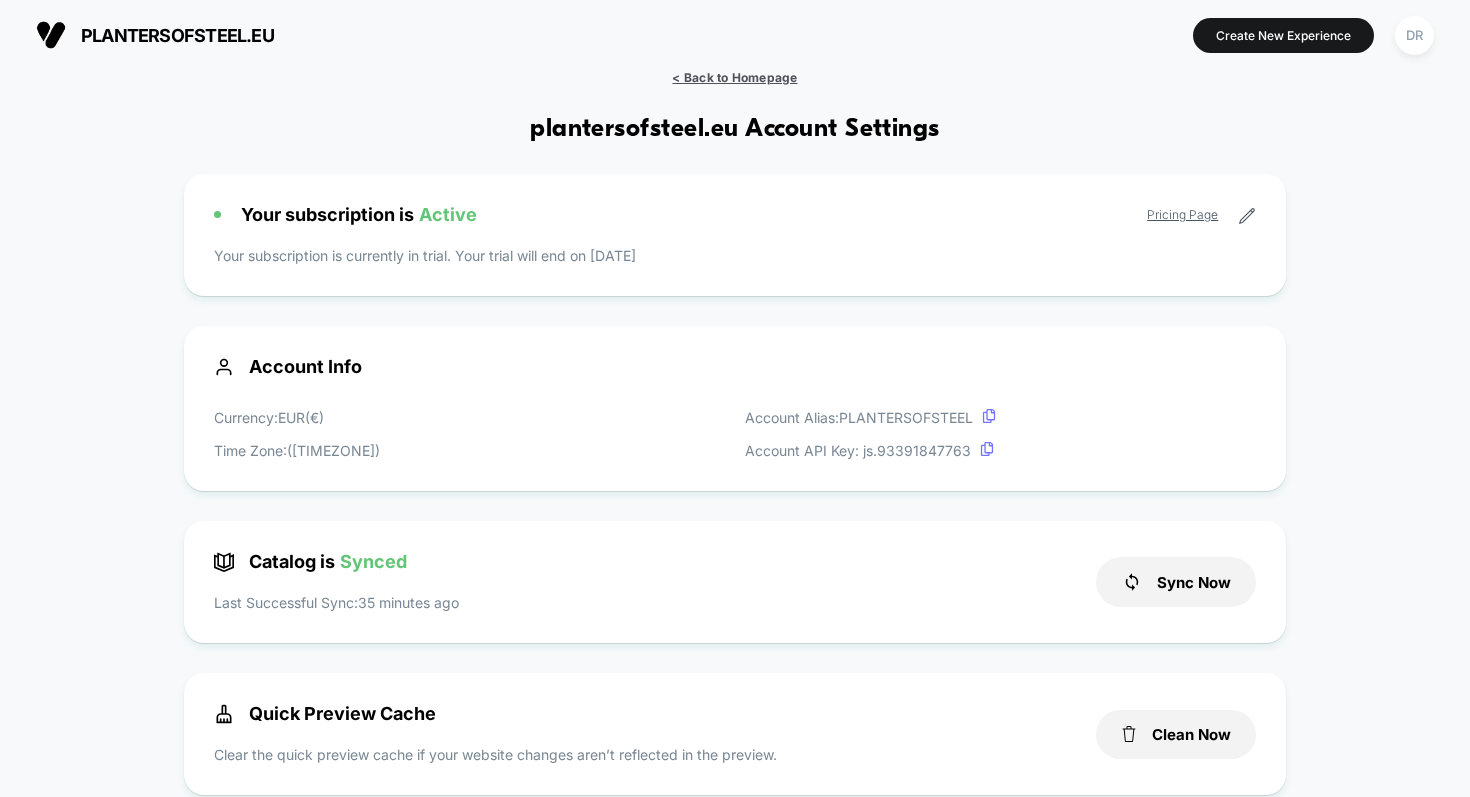 click on "< Back to Homepage" at bounding box center [734, 77] 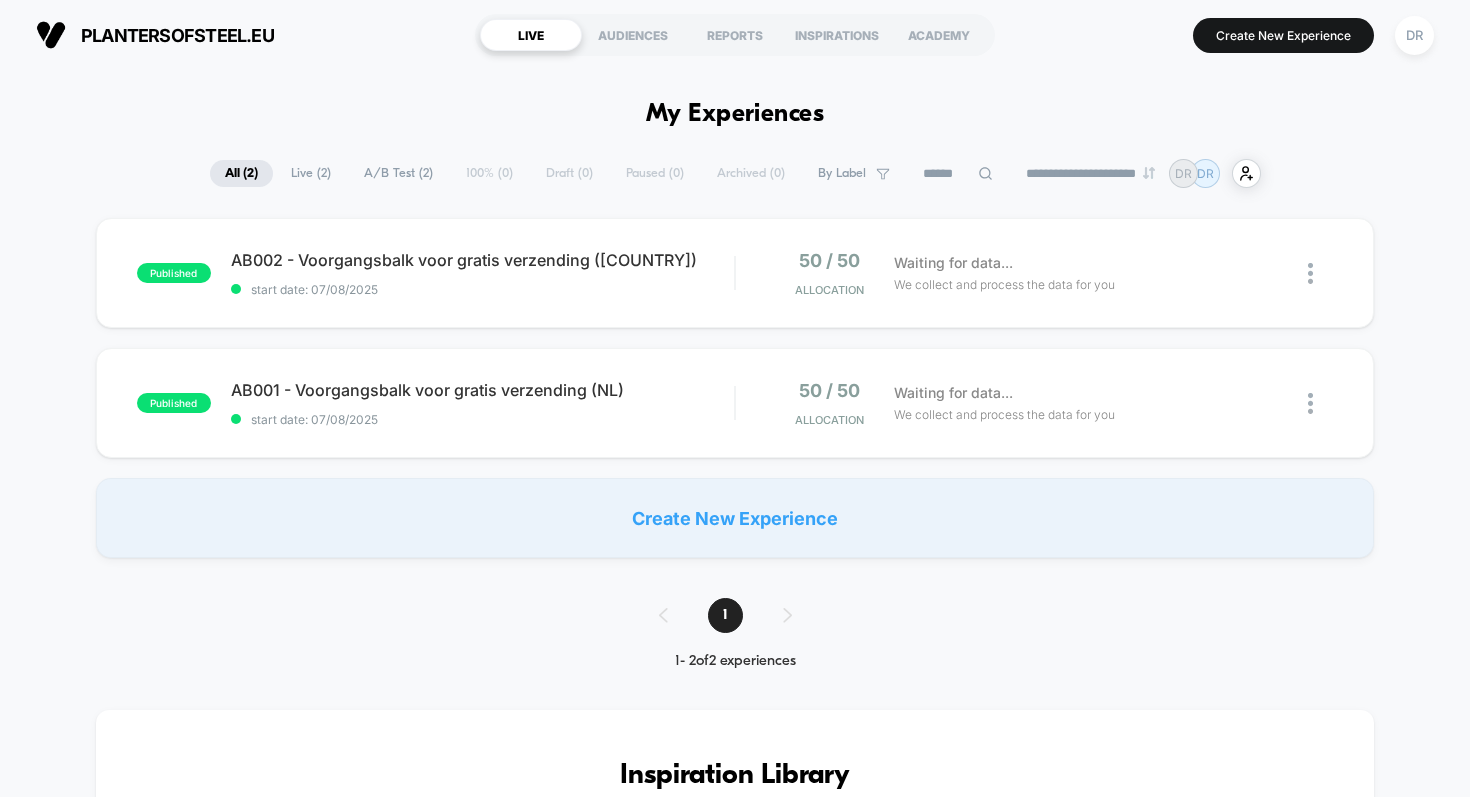 scroll, scrollTop: 0, scrollLeft: 0, axis: both 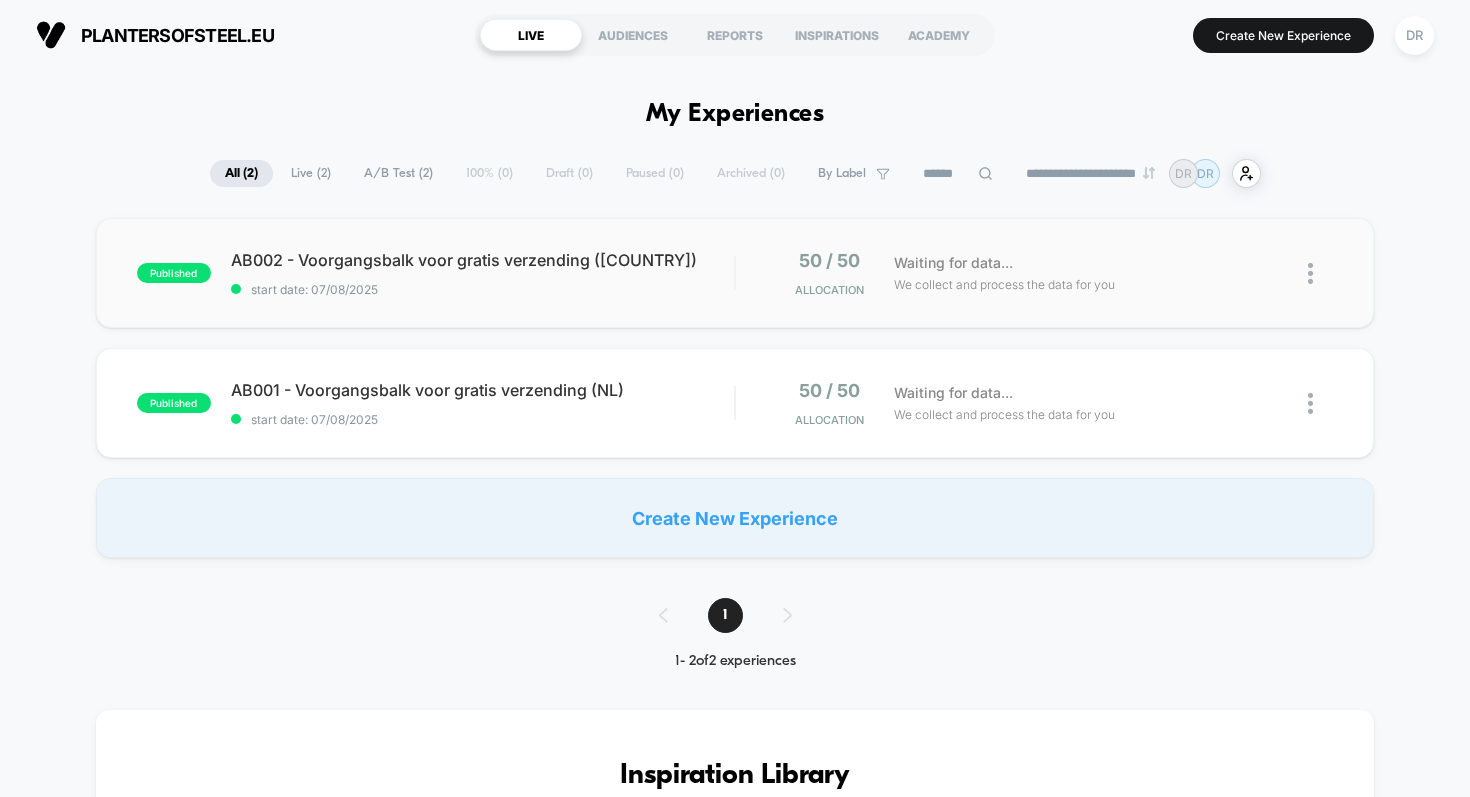 click on "start date: 07/08/2025" at bounding box center (483, 289) 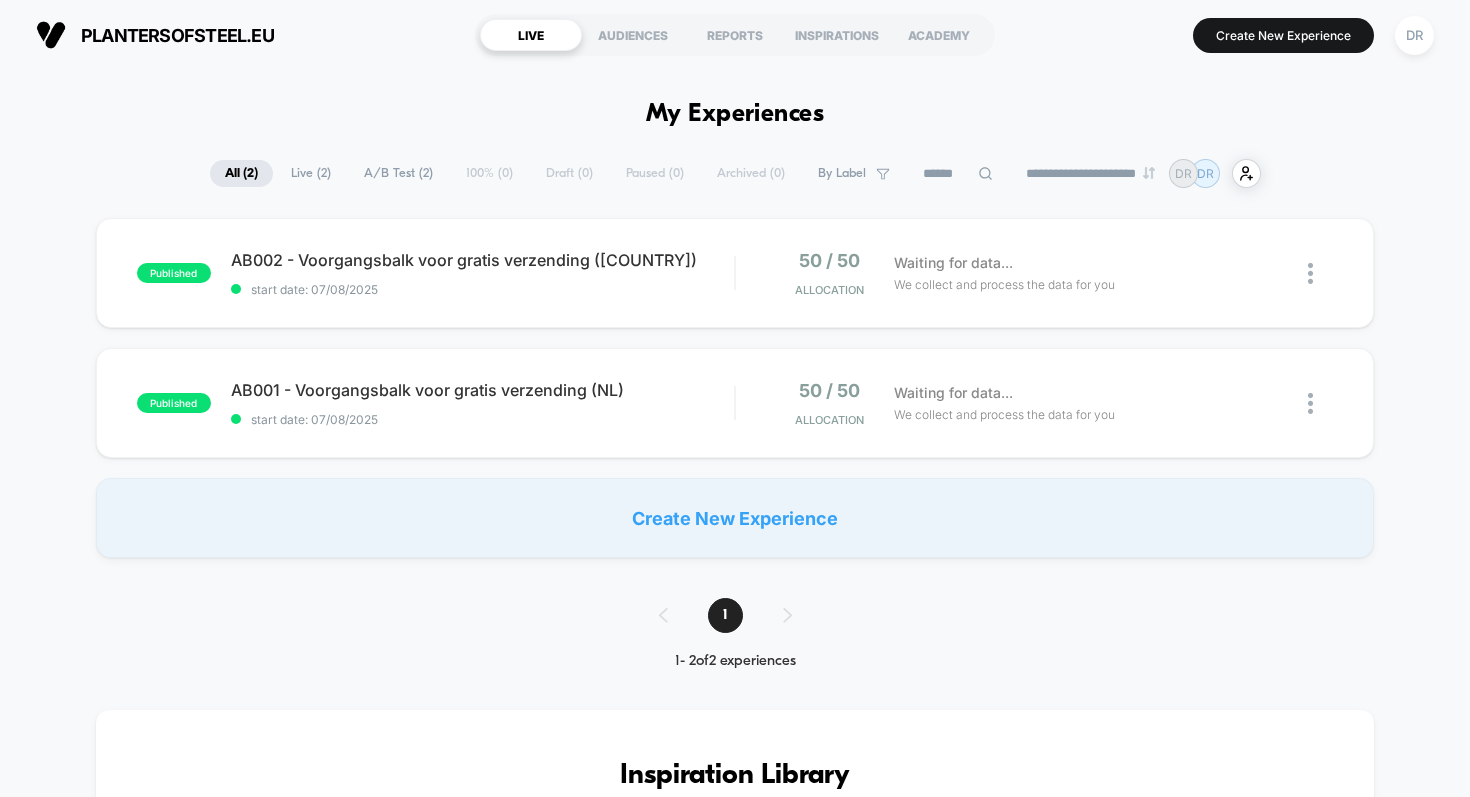 scroll, scrollTop: 0, scrollLeft: 0, axis: both 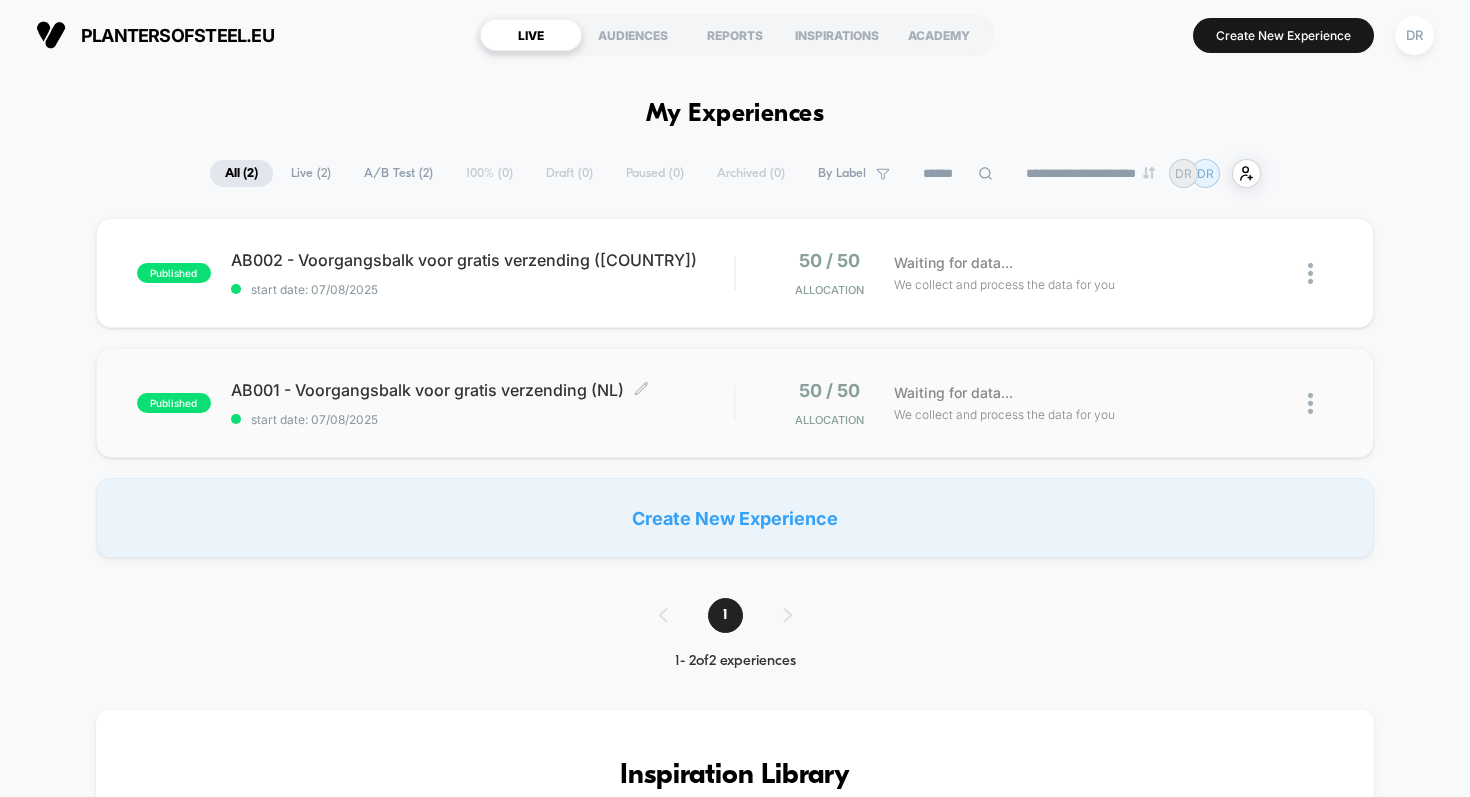 click on "AB001 - Voorgangsbalk voor gratis verzending (NL) Click to edit experience details" at bounding box center [483, 390] 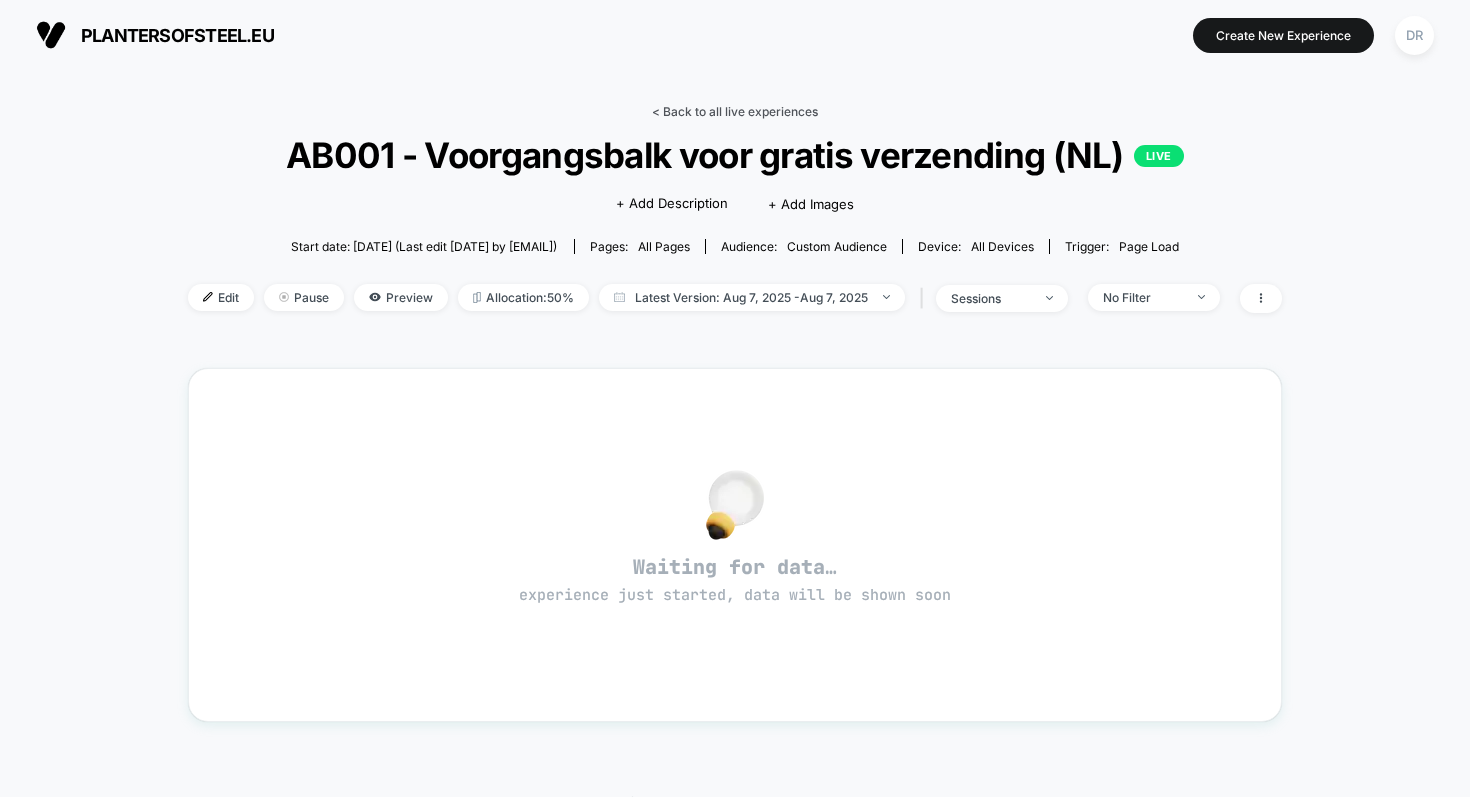 click on "< Back to all live experiences" at bounding box center (735, 111) 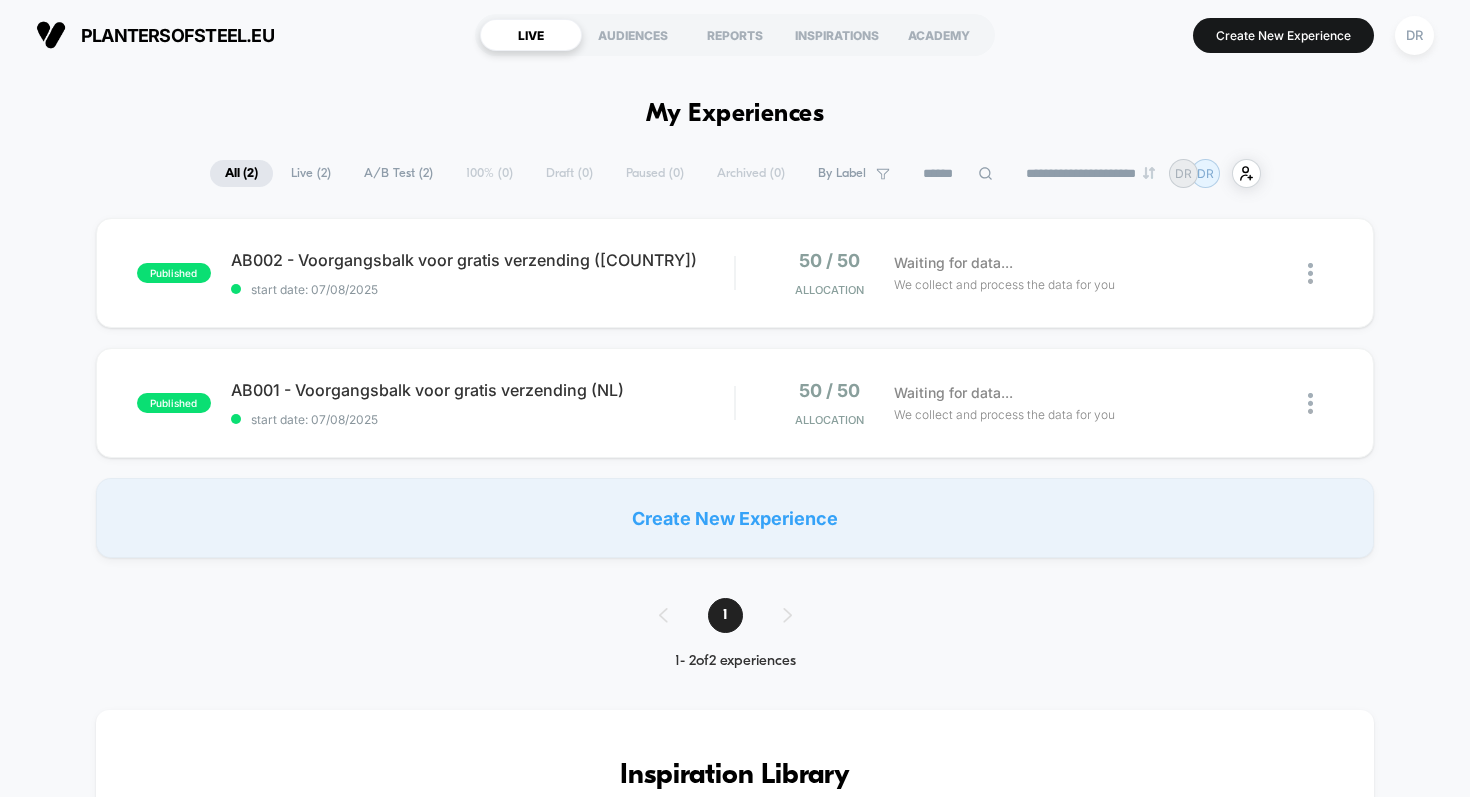 scroll, scrollTop: 0, scrollLeft: 0, axis: both 